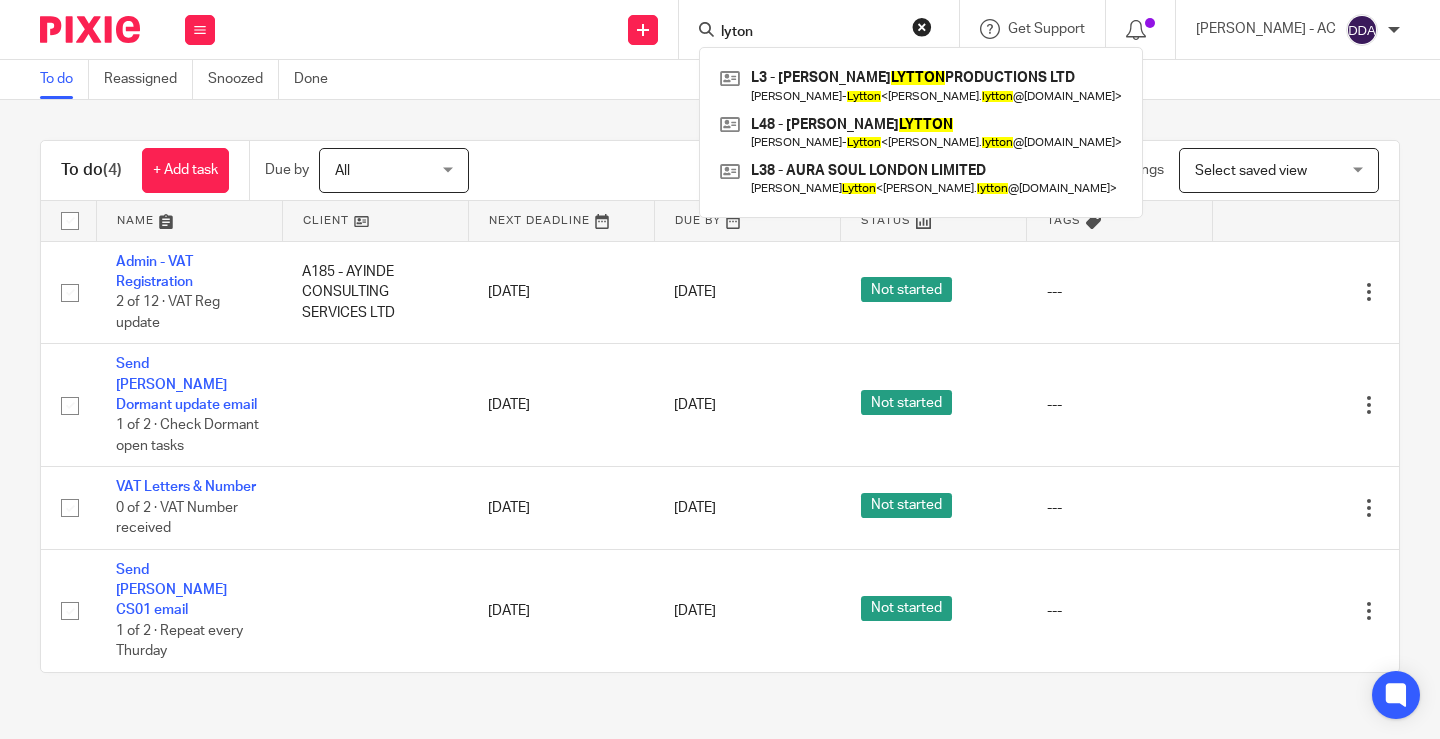 click on "Send new email
Create task
Add client
Request signature
lyton               L3 - LOUISA  LYTTON  PRODUCTIONS LTD   Louisa Nastri- Lytton  < louisa. lytton @outlook.com >
L48 - LOUISA  LYTTON   Louisa Nastri- Lytton  < louisa. lytton @outlook.com >
L38 - AURA SOUL LONDON LIMITED   Louisa  Lytton  < louisa. lytton @outlook.com >
Get Support
Contact via email
Check our documentation" at bounding box center (837, 29) 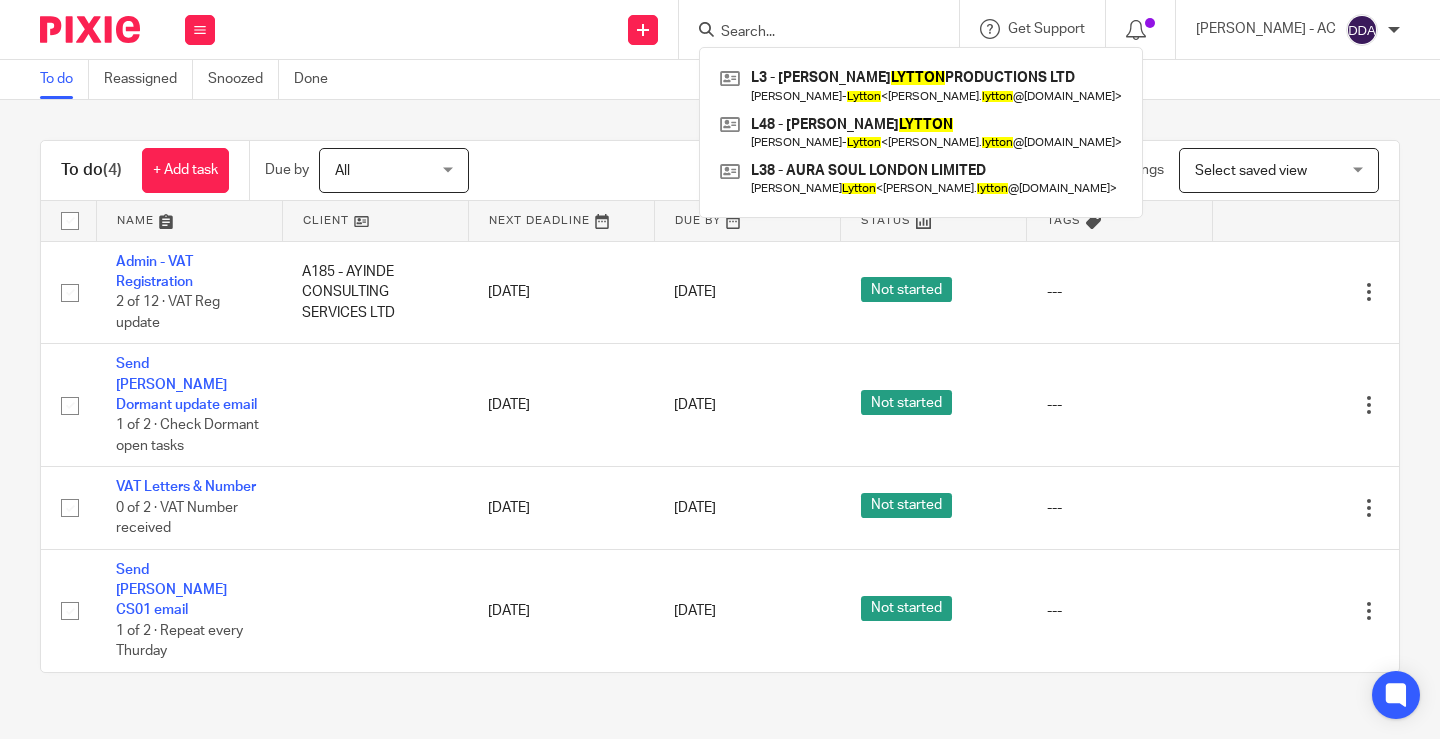 scroll, scrollTop: 0, scrollLeft: 0, axis: both 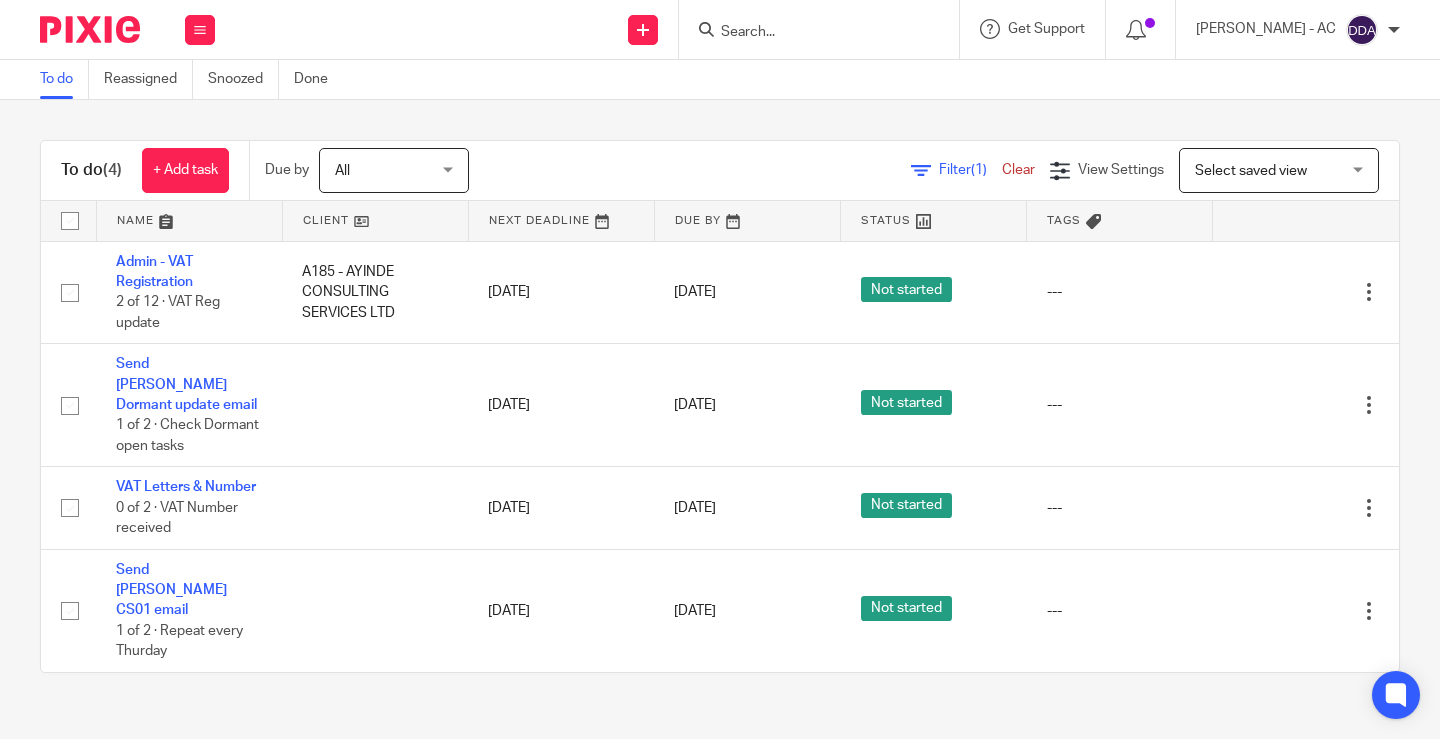 click at bounding box center (809, 33) 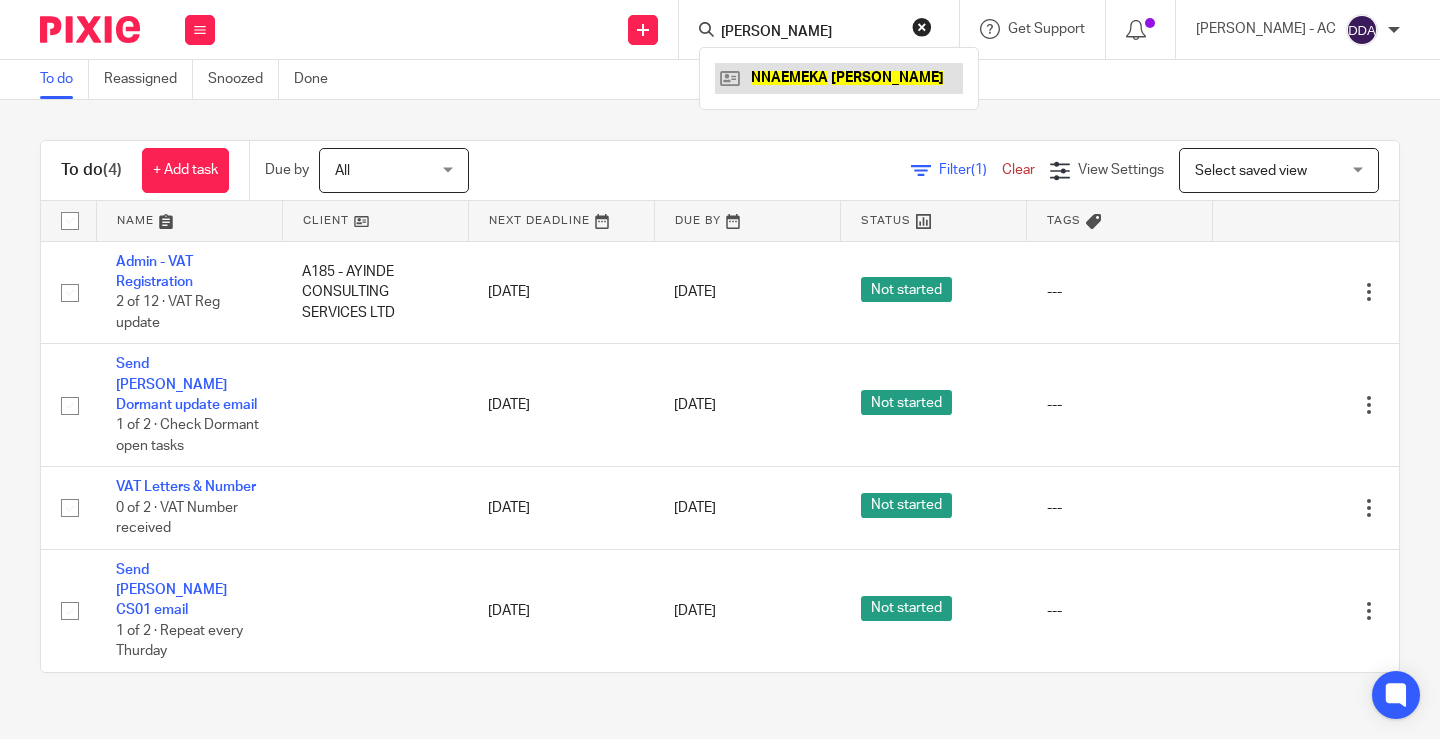 type on "NNAEMEKA NWACHUKWU" 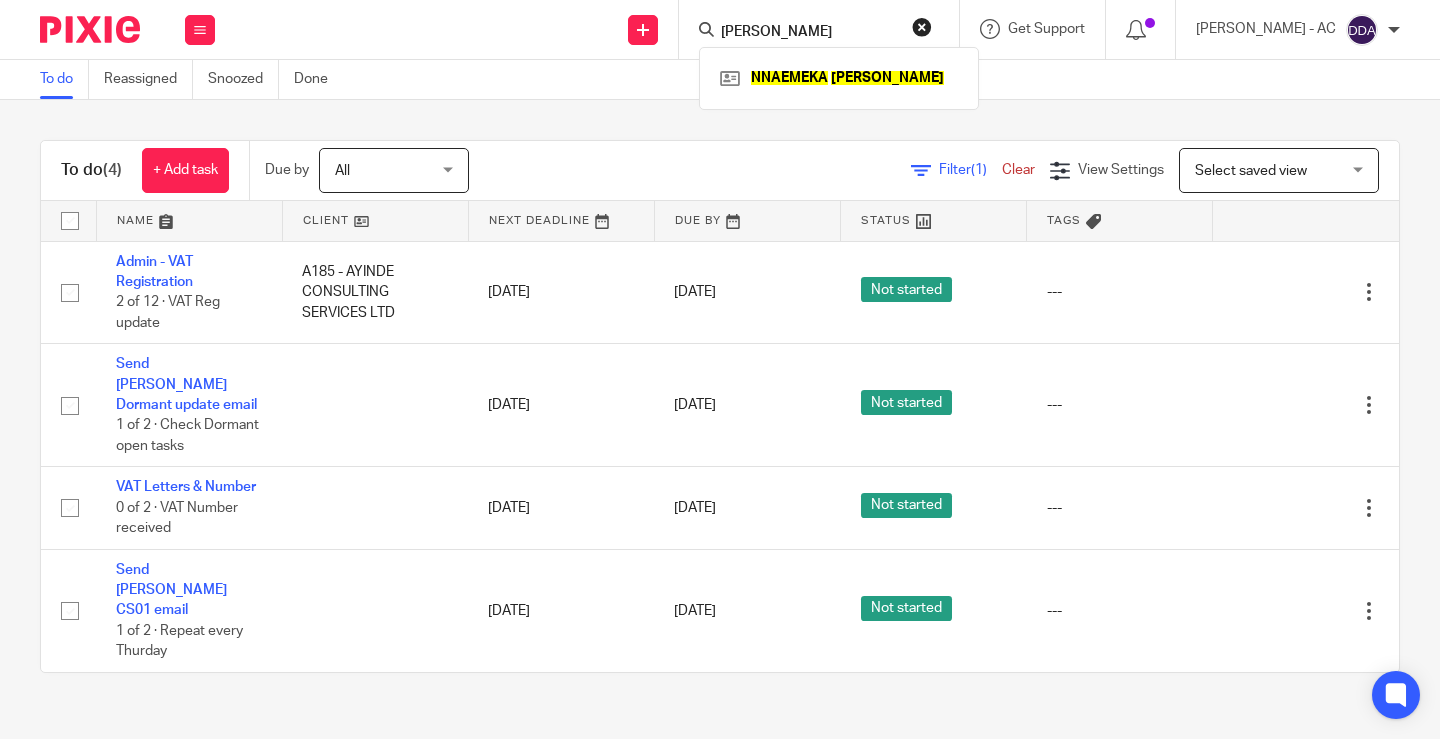 click on "NNAEMEKA NWACHUKWU               NNAEMEKA    NWACHUKWU" at bounding box center (819, 29) 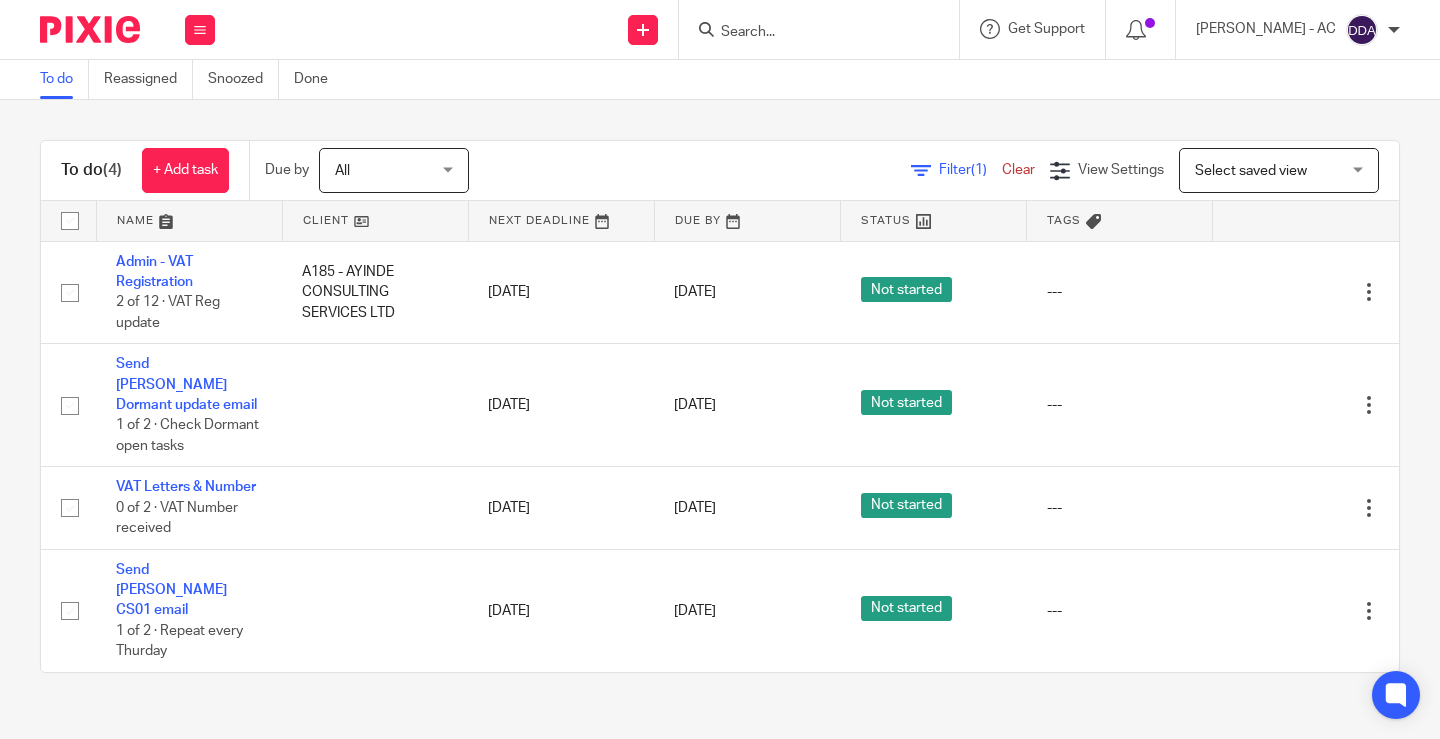 click at bounding box center (809, 33) 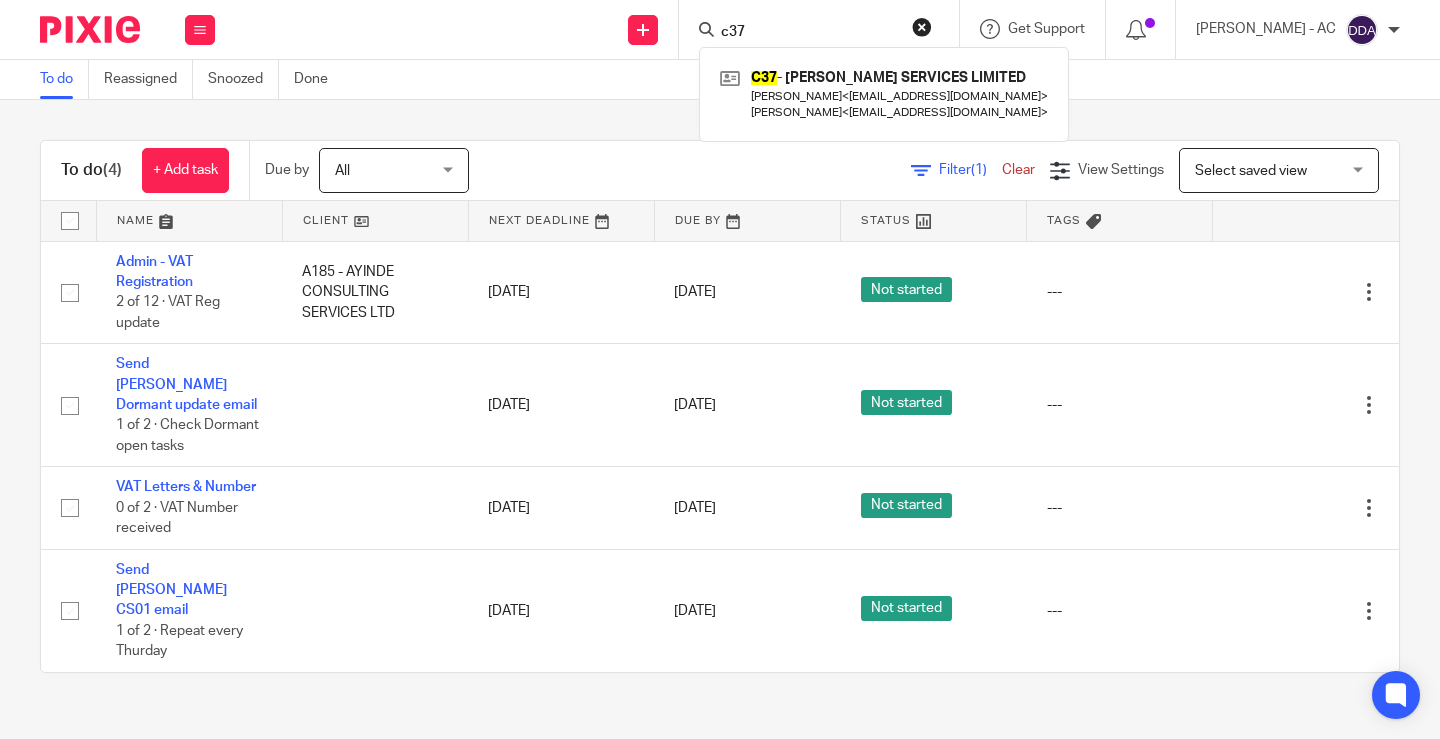 click on "c37" at bounding box center (809, 33) 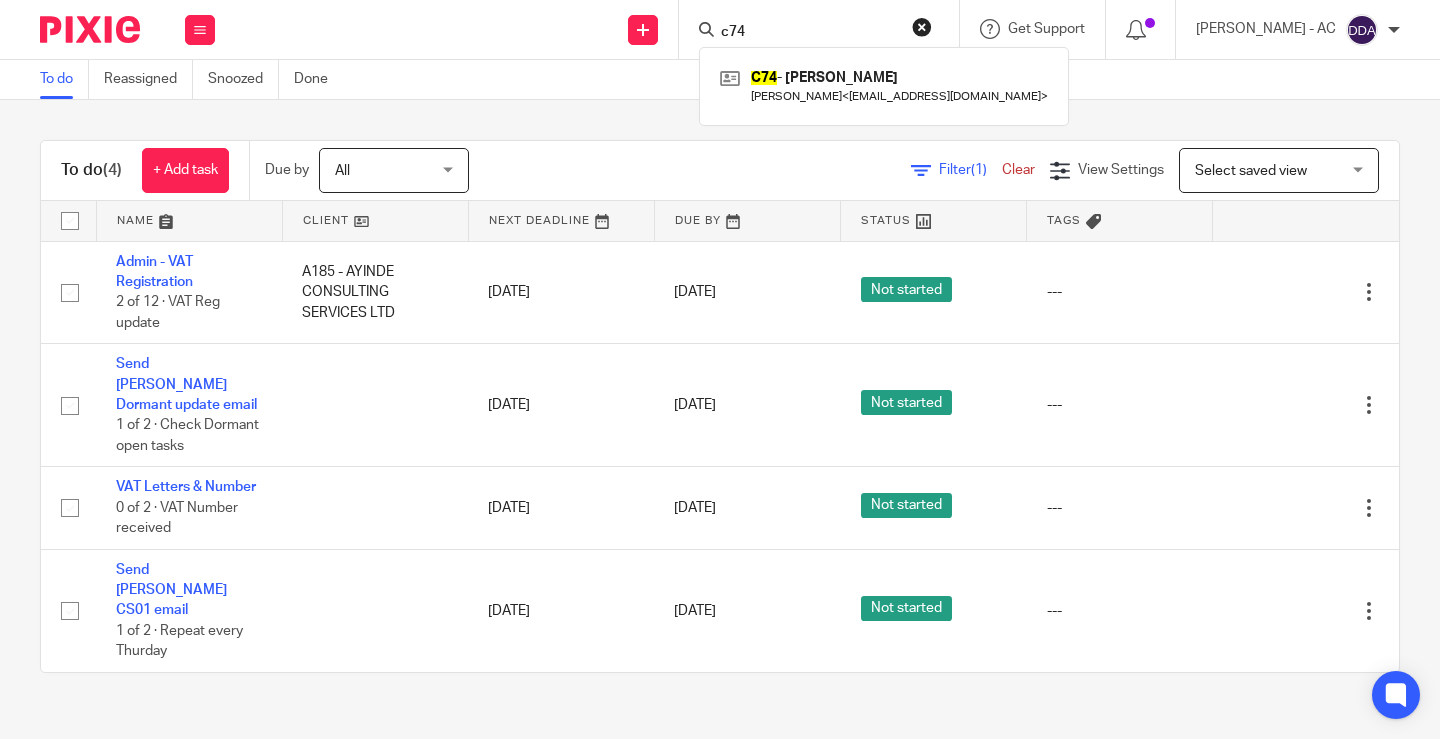 click on "c74" at bounding box center [825, 29] 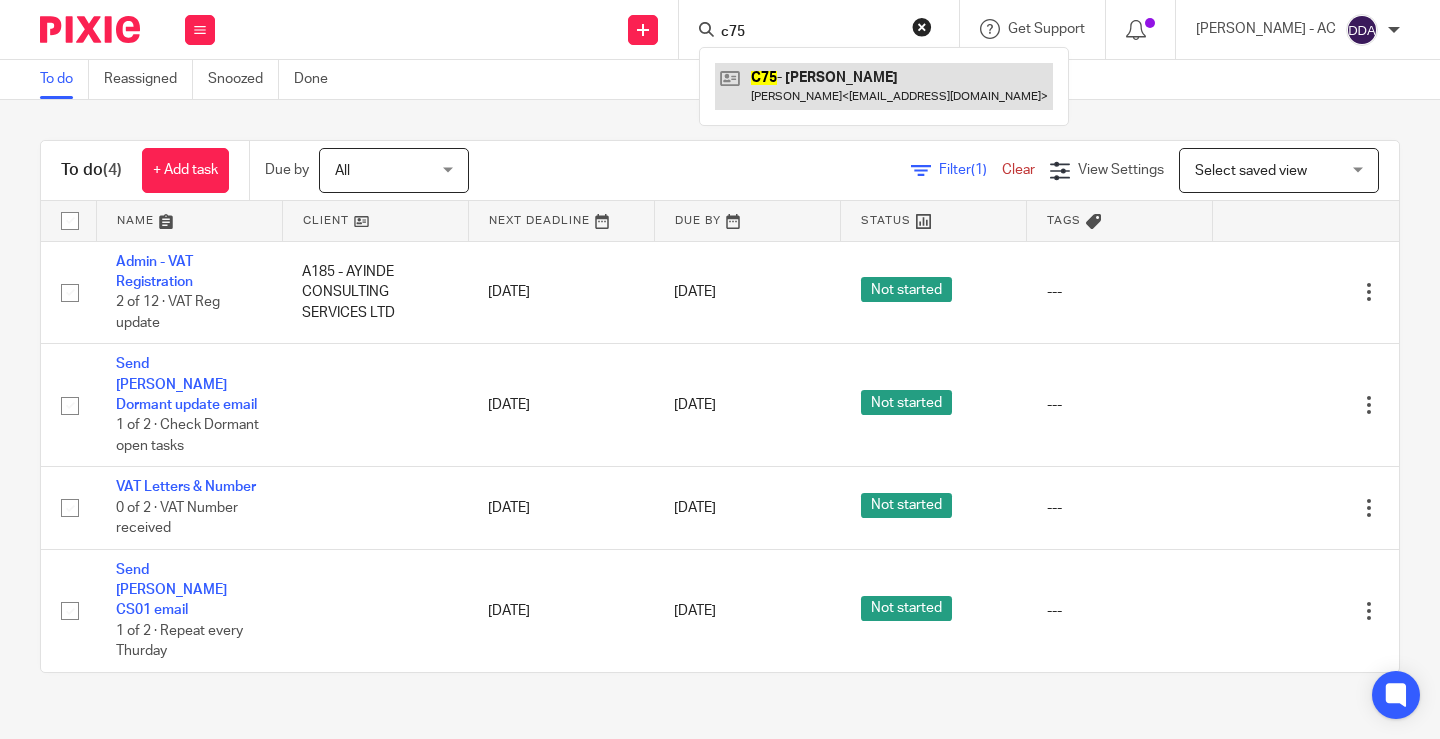 type on "c75" 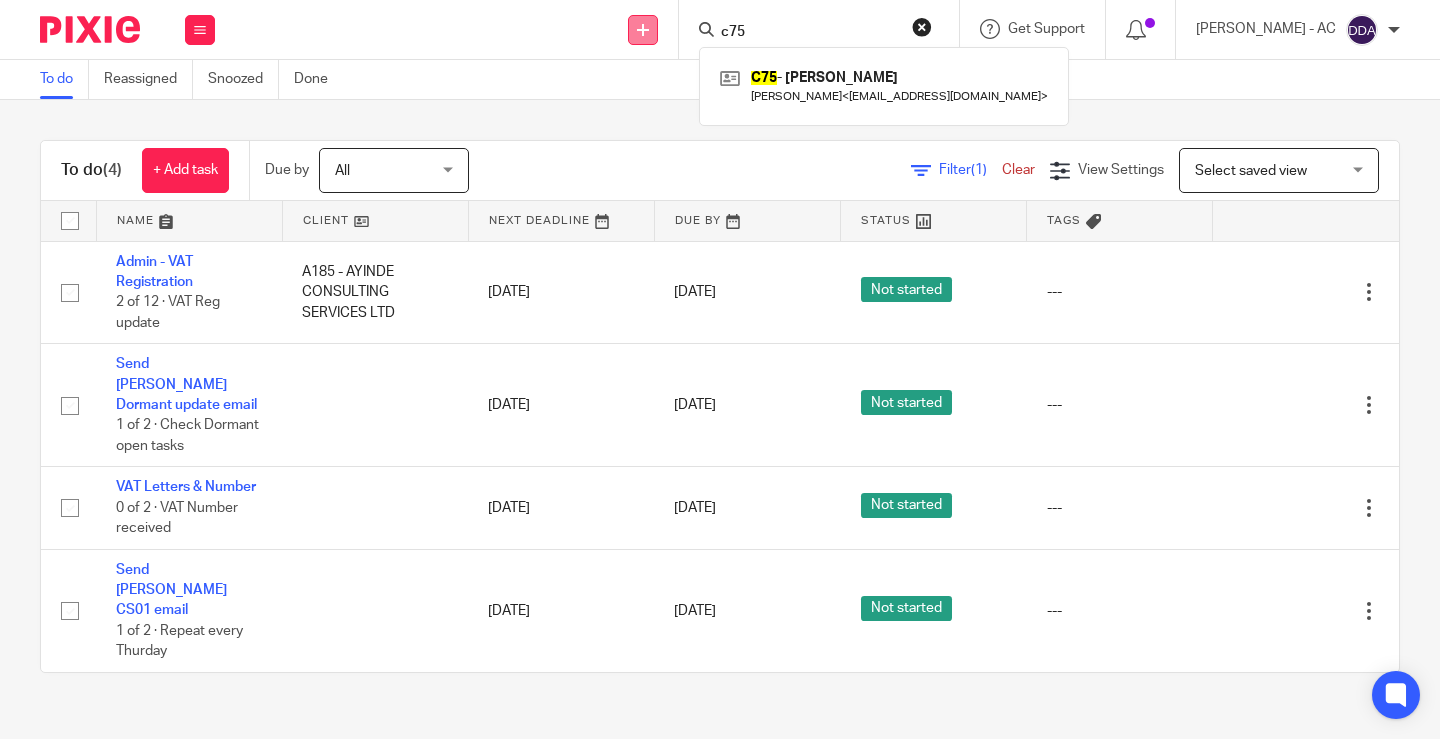 drag, startPoint x: 784, startPoint y: 33, endPoint x: 652, endPoint y: 21, distance: 132.54433 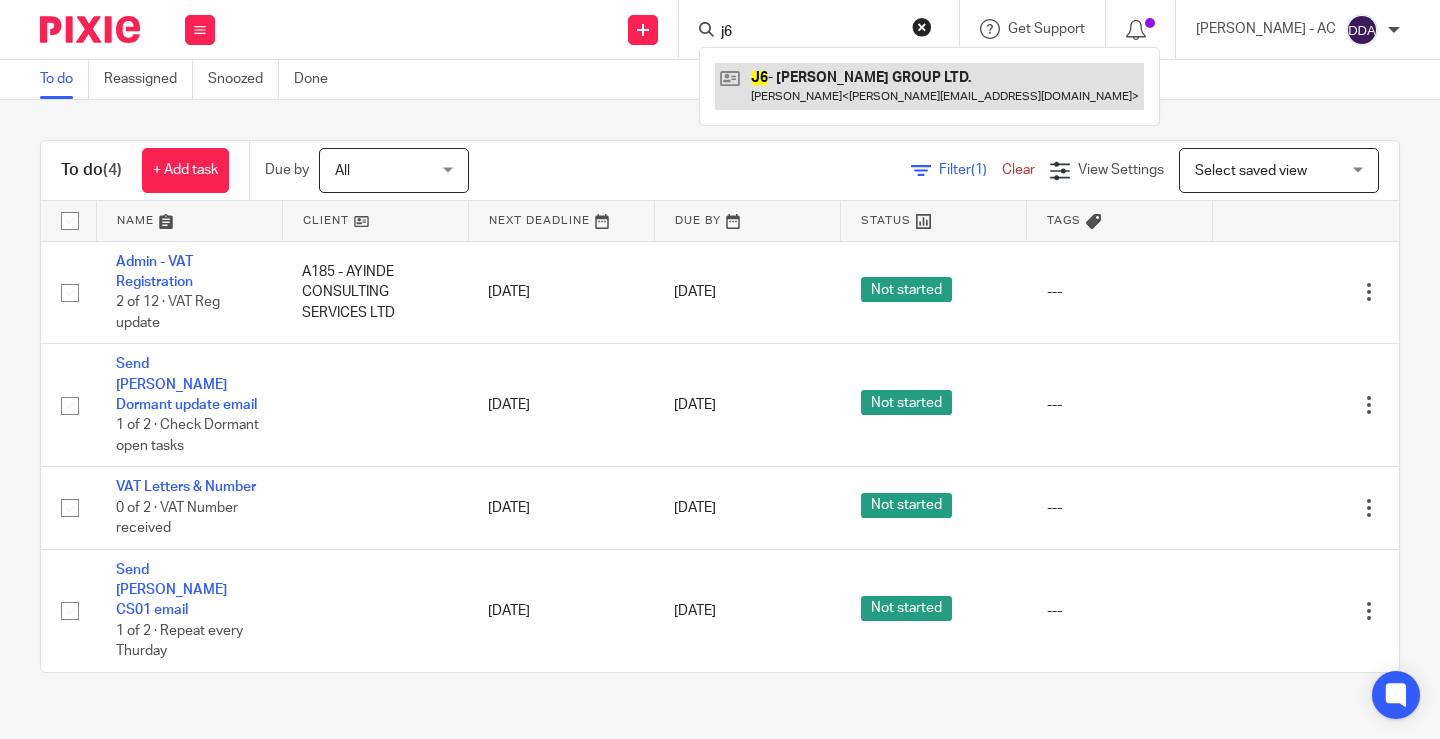 type on "j6" 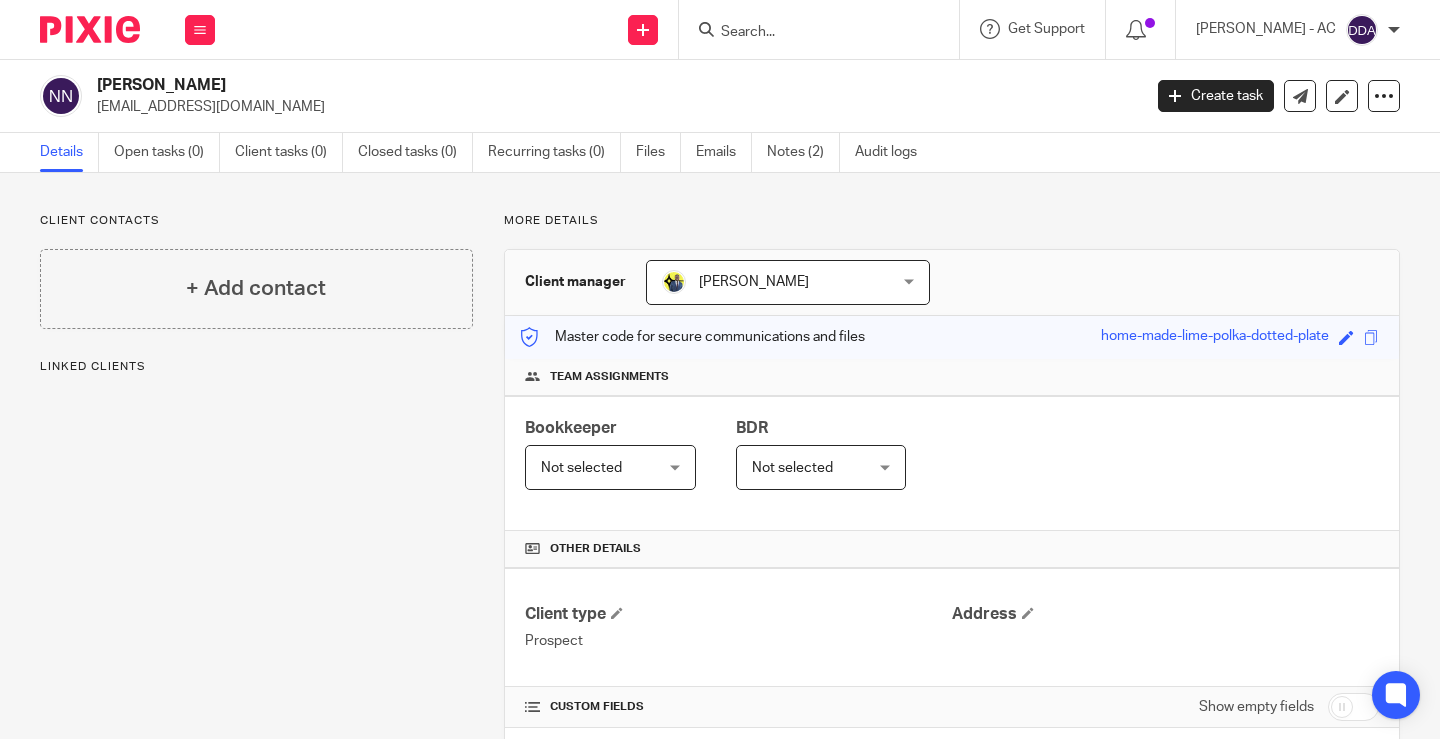 scroll, scrollTop: 0, scrollLeft: 0, axis: both 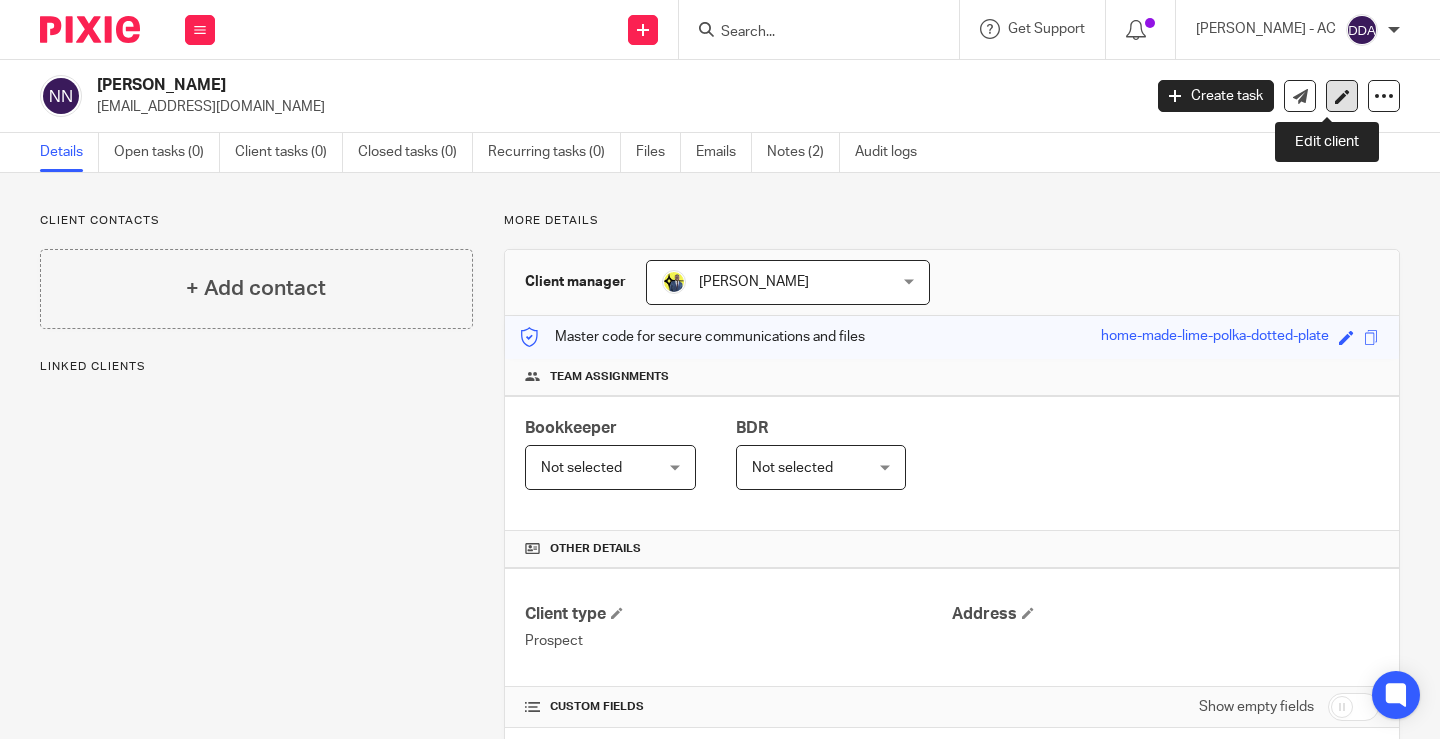 click at bounding box center (1342, 96) 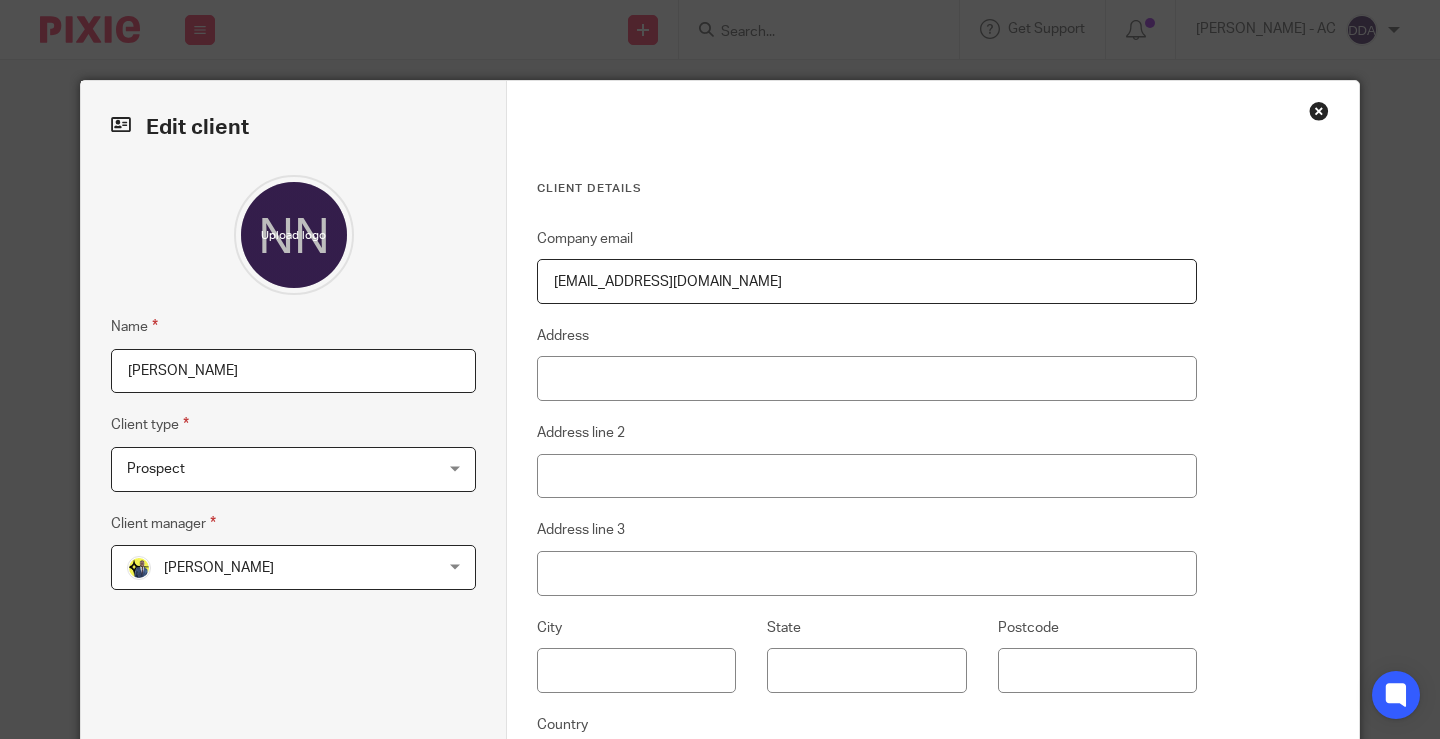 scroll, scrollTop: 0, scrollLeft: 0, axis: both 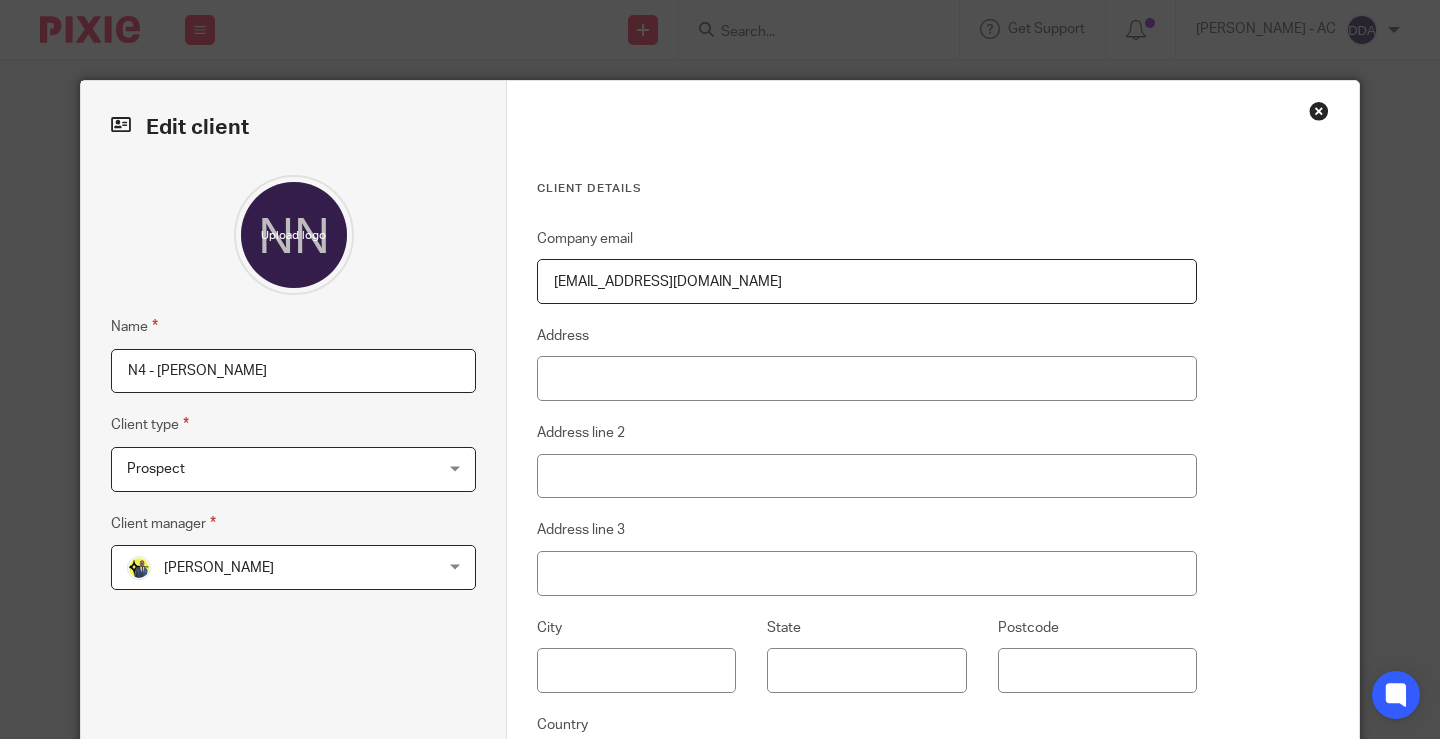 drag, startPoint x: 64, startPoint y: 400, endPoint x: 13, endPoint y: 420, distance: 54.781384 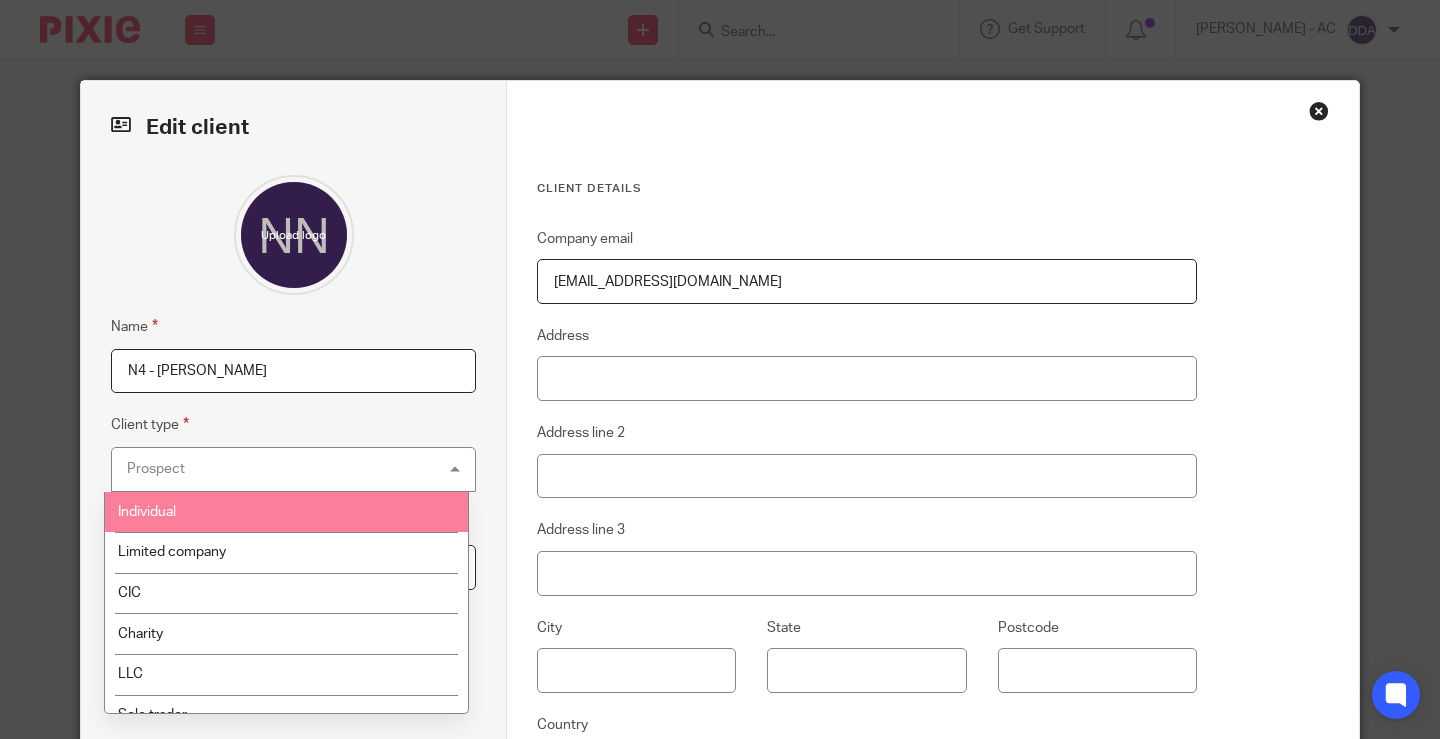click on "Individual" at bounding box center (286, 512) 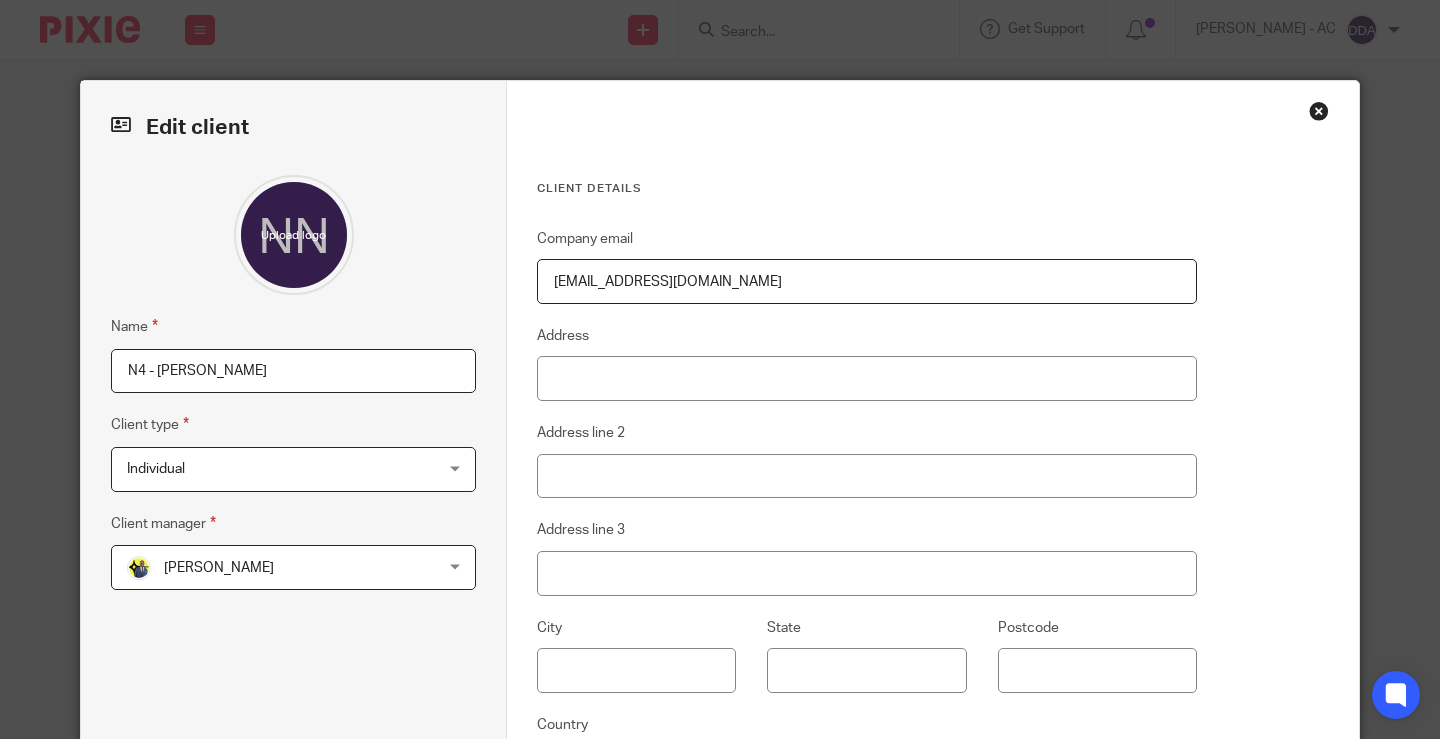 scroll, scrollTop: 200, scrollLeft: 0, axis: vertical 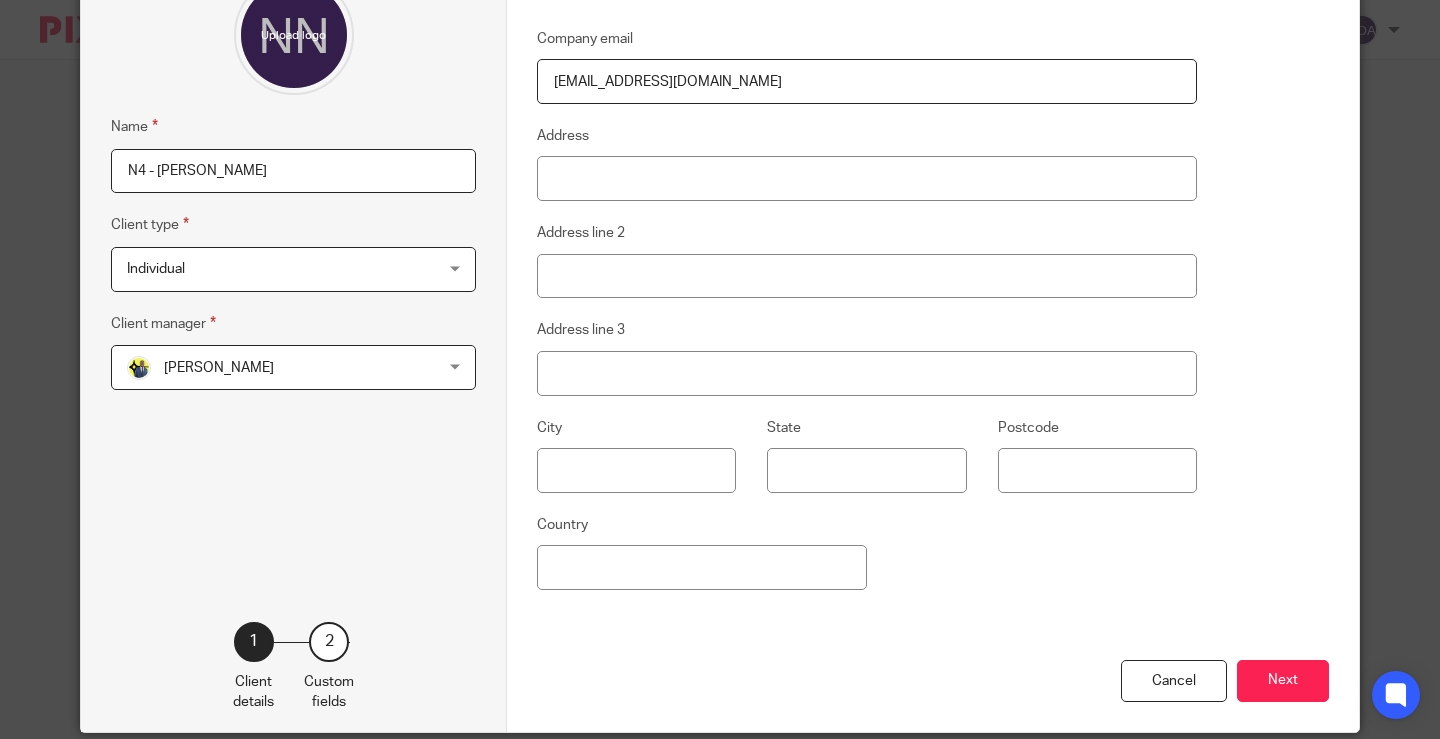 click on "[PERSON_NAME]" at bounding box center [219, 368] 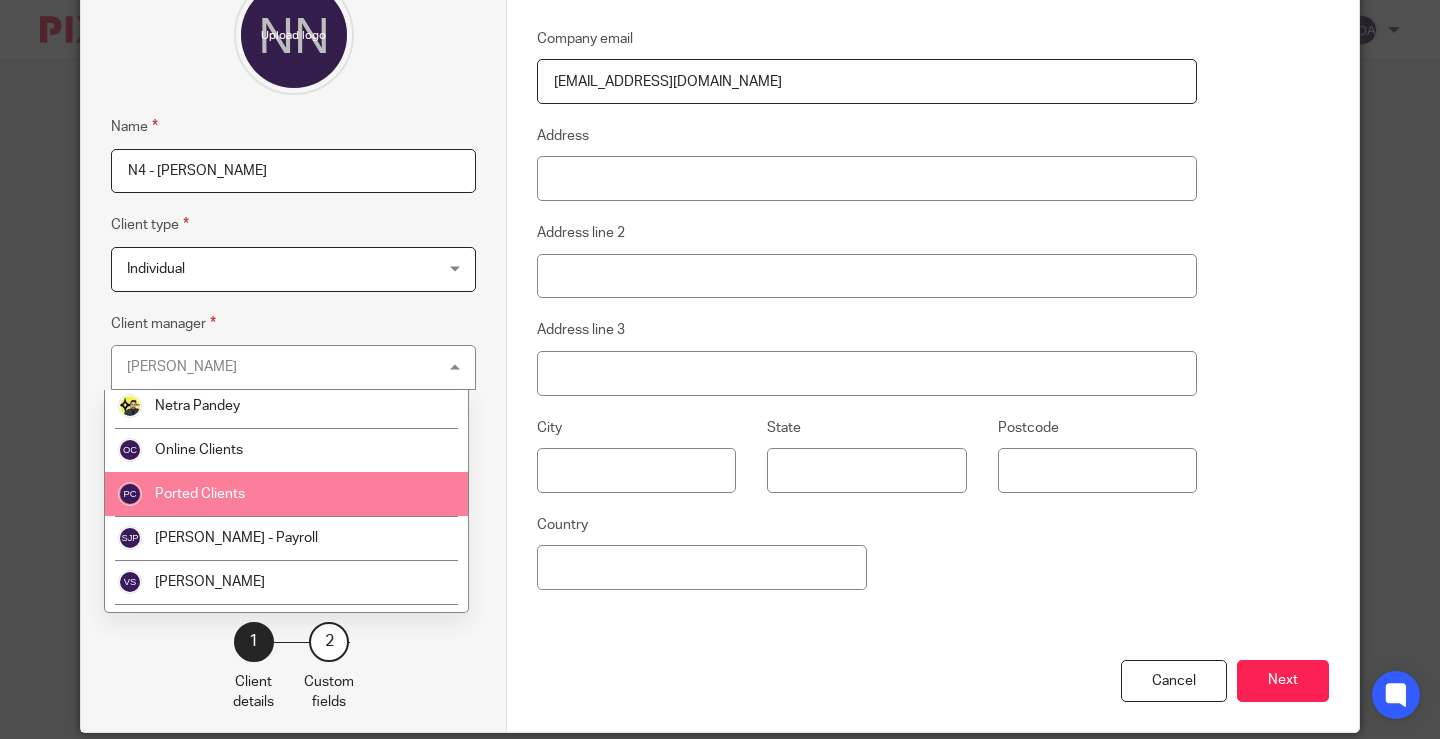 scroll, scrollTop: 800, scrollLeft: 0, axis: vertical 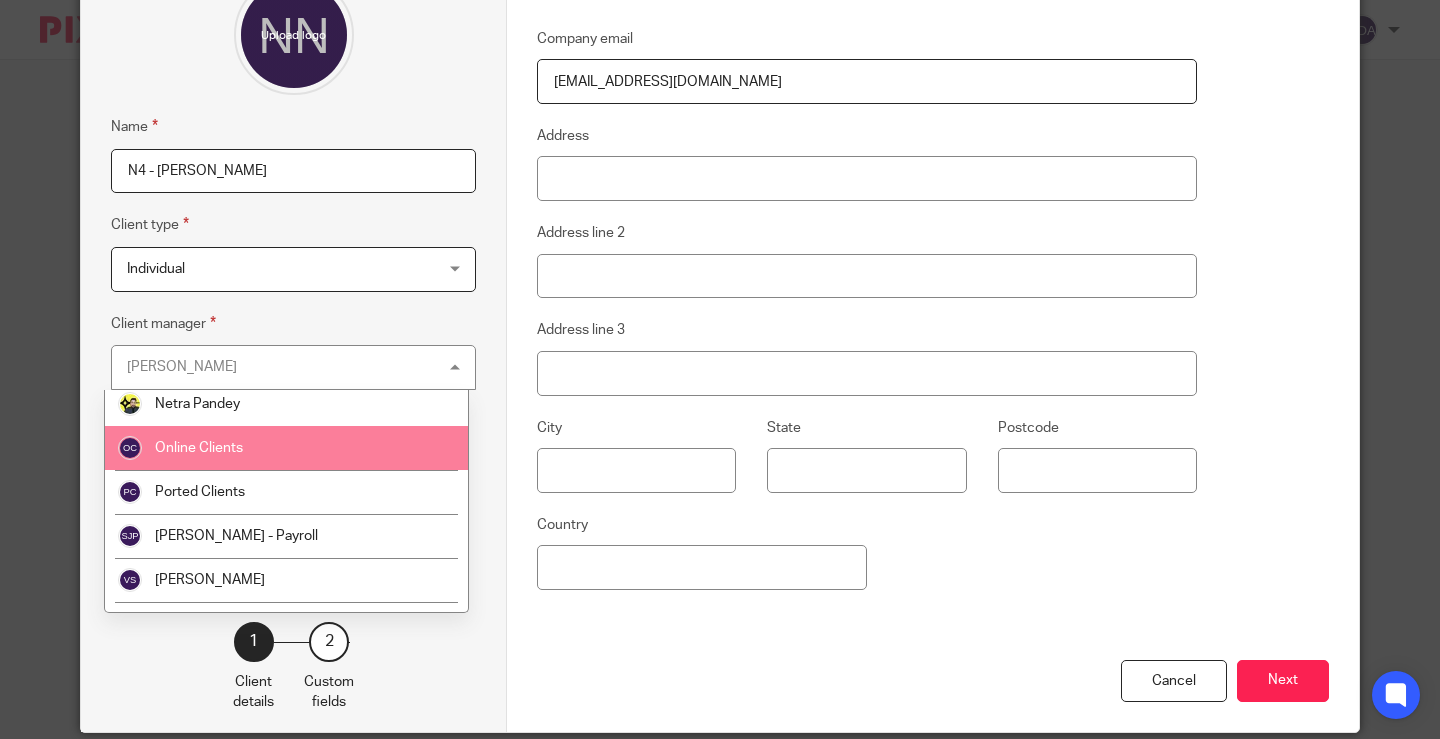 click on "Online Clients" at bounding box center [286, 448] 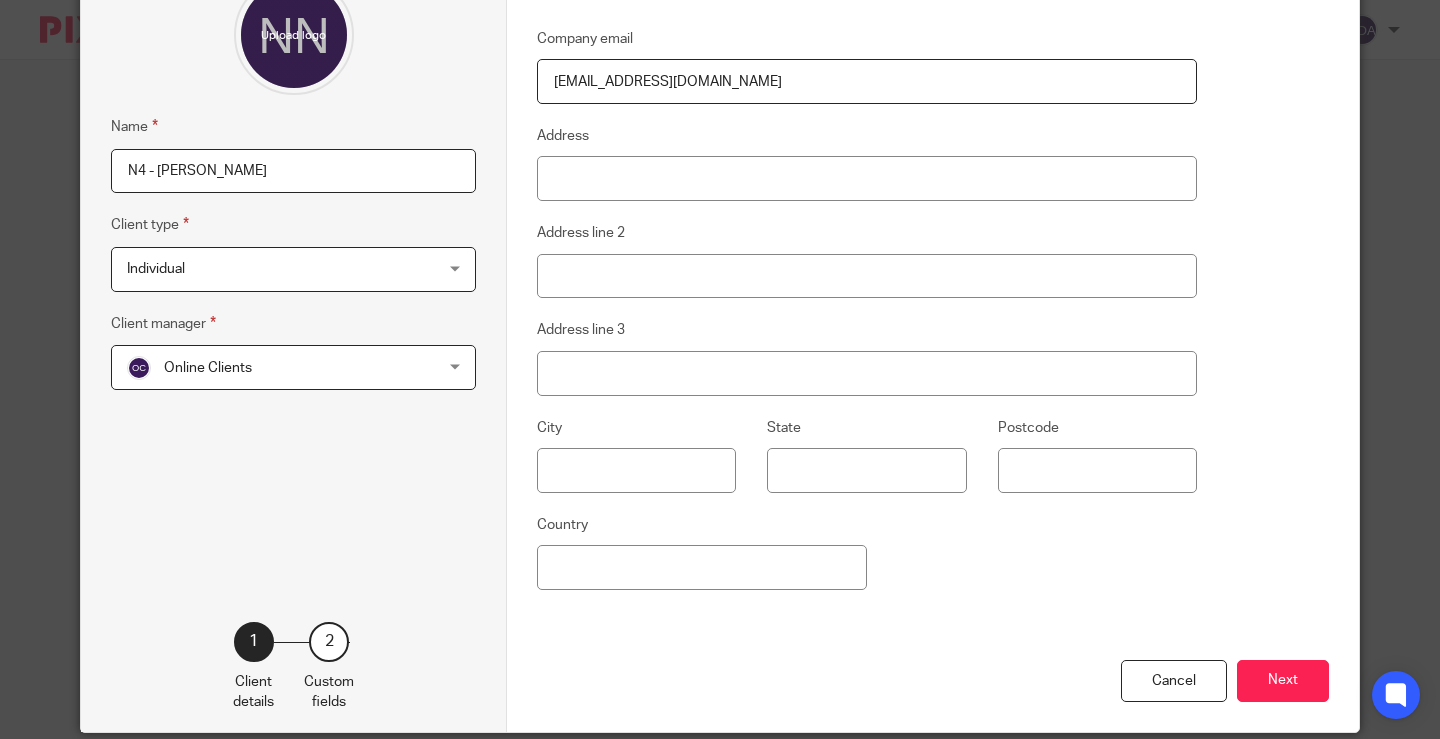 drag, startPoint x: 751, startPoint y: 76, endPoint x: 289, endPoint y: 89, distance: 462.18286 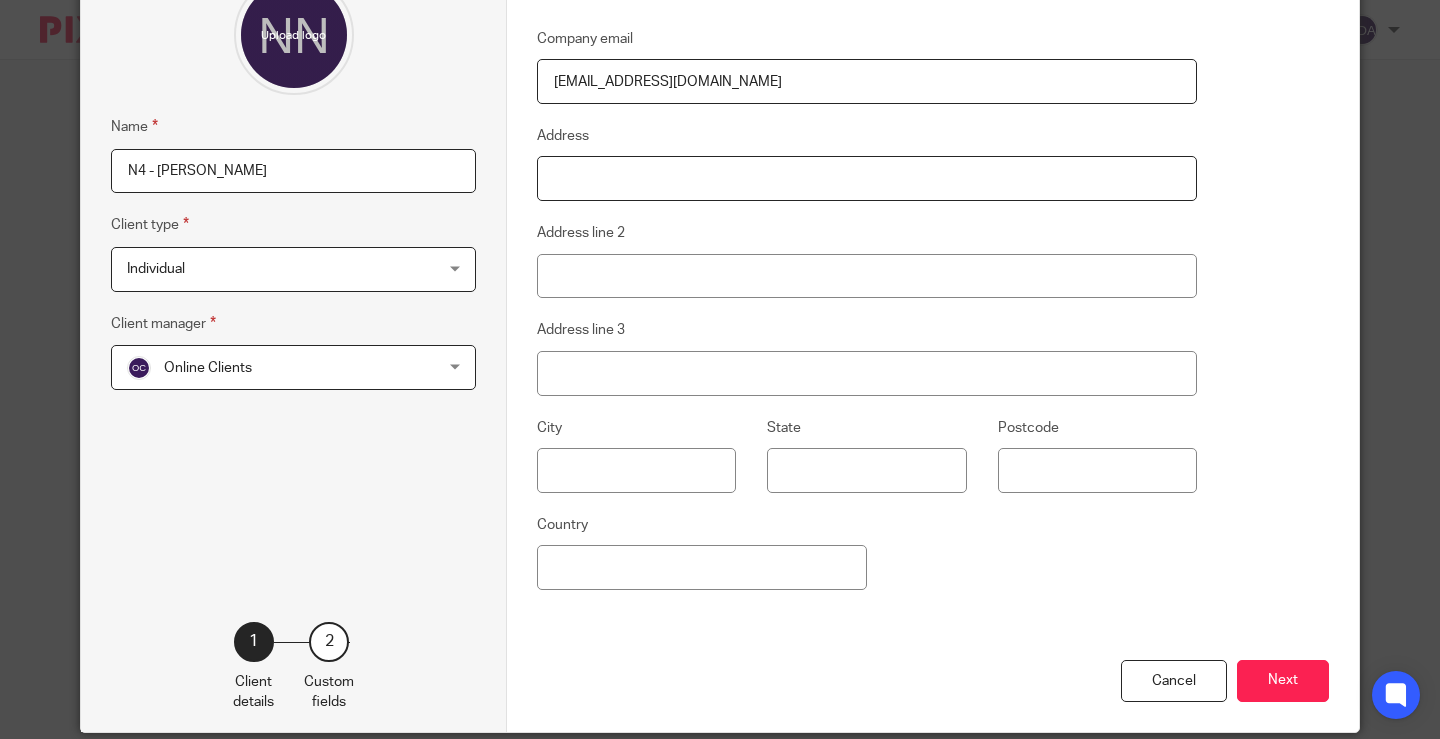 click on "Address" at bounding box center (867, 178) 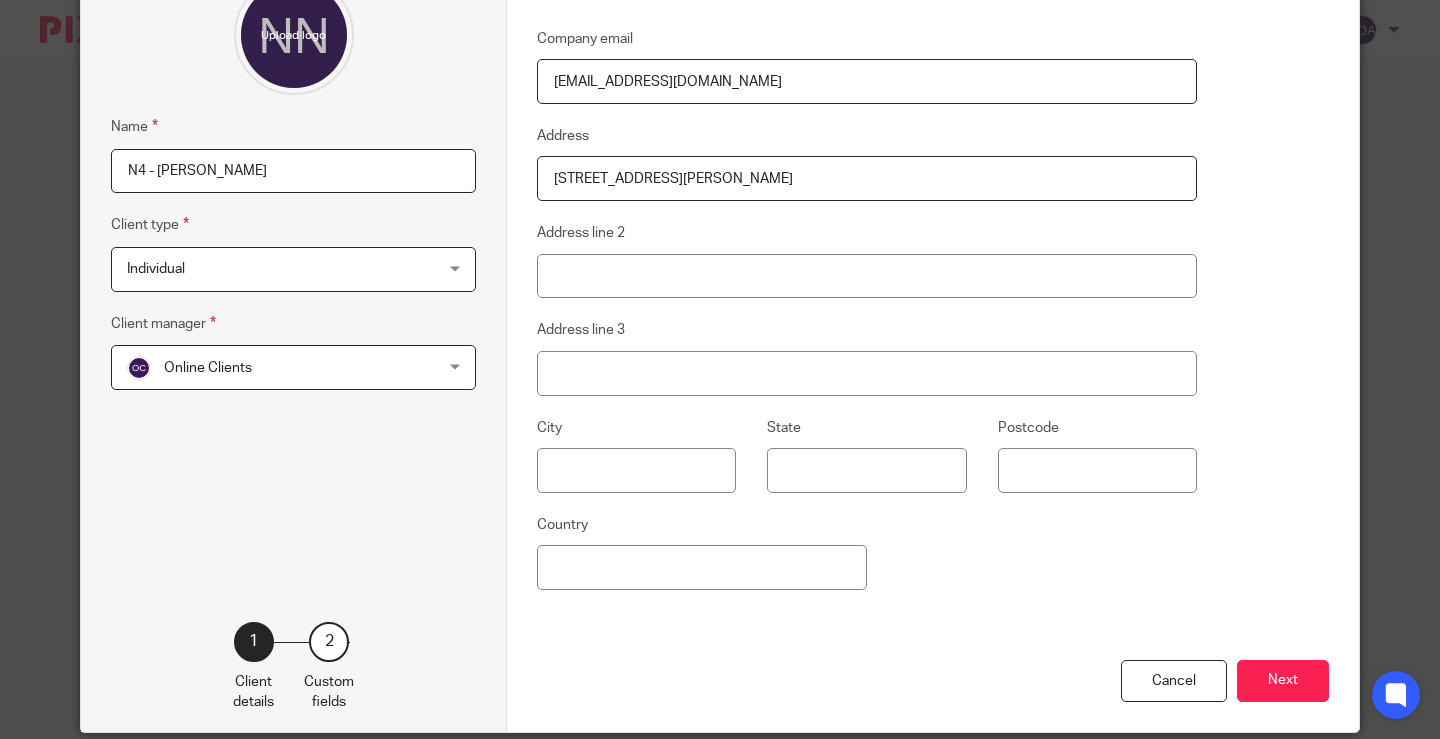 type on "[STREET_ADDRESS][PERSON_NAME]" 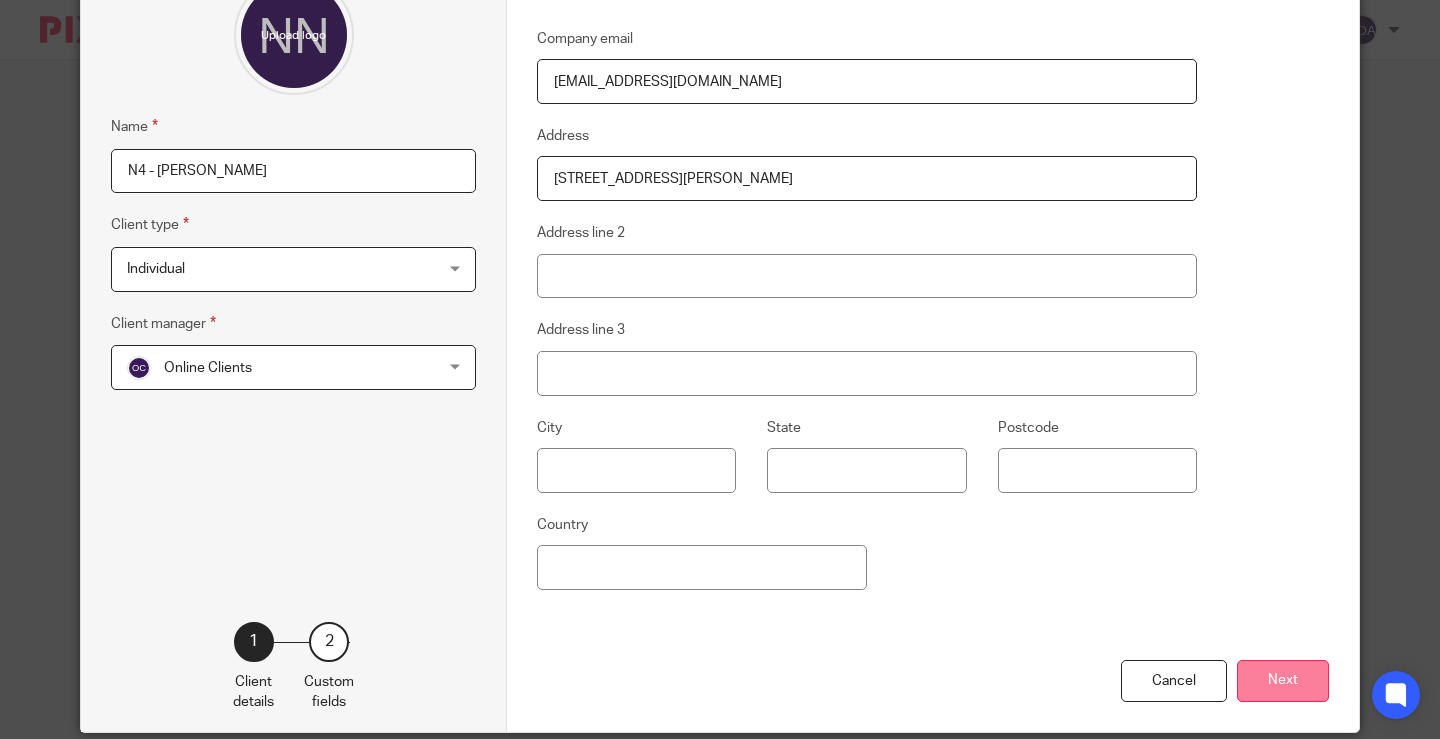 click on "Next" at bounding box center (1283, 681) 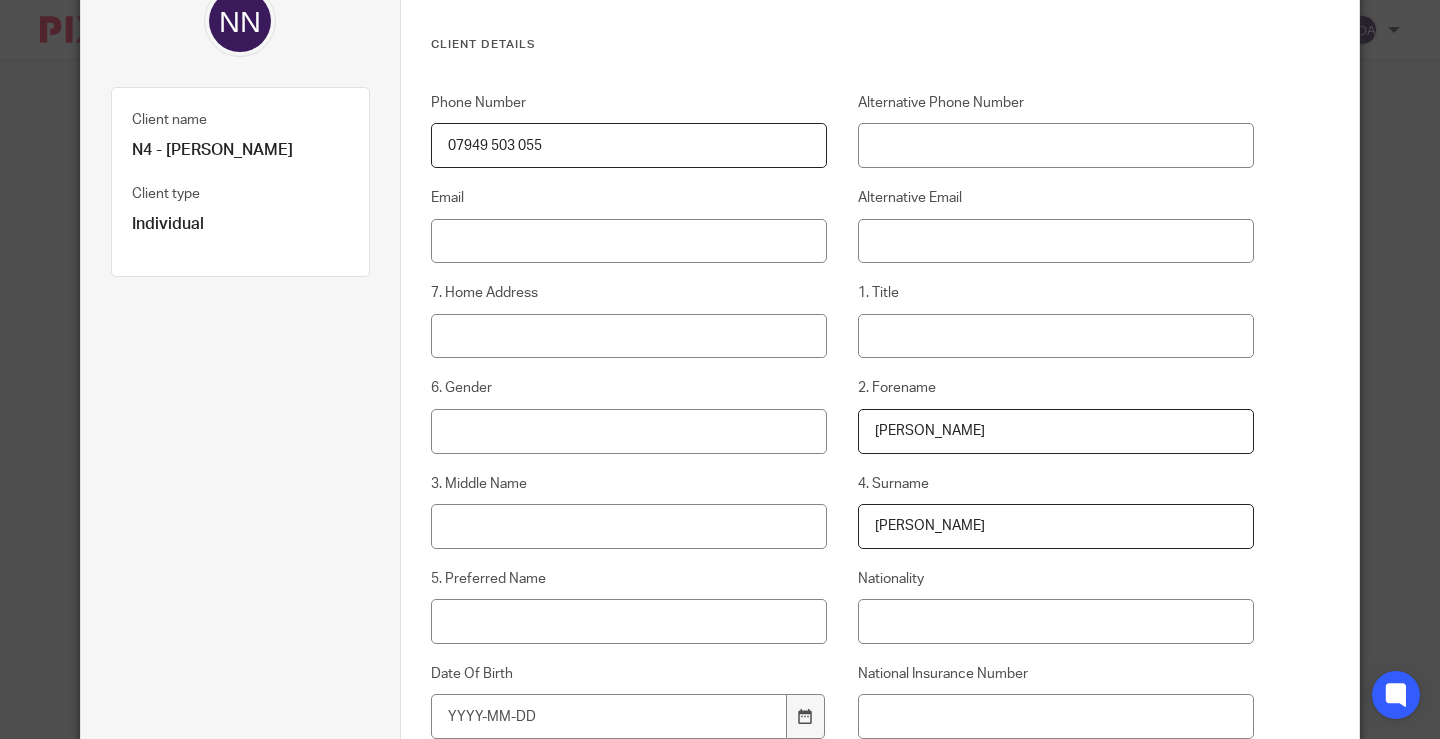 click on "Phone Number   07949 503 055       Alternative Phone Number         Email         Alternative Email         7. Home Address         1. Title         6. Gender         2. Forename   EMEKA       3. Middle Name         4. Surname   NWACHUKWU       5. Preferred Name         Nationality         Date Of Birth           National Insurance Number         8. Correspondence Address" at bounding box center (826, 498) 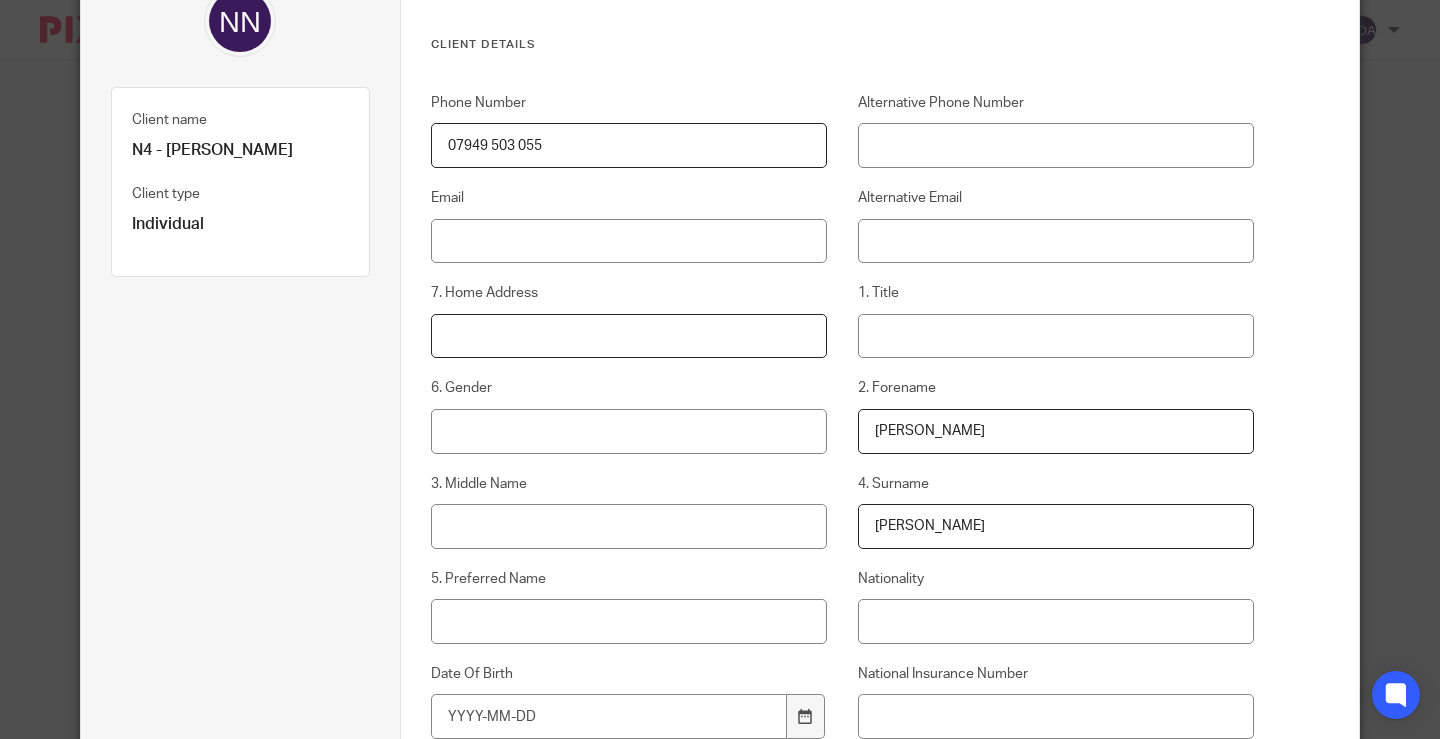 click on "7. Home Address" at bounding box center (629, 336) 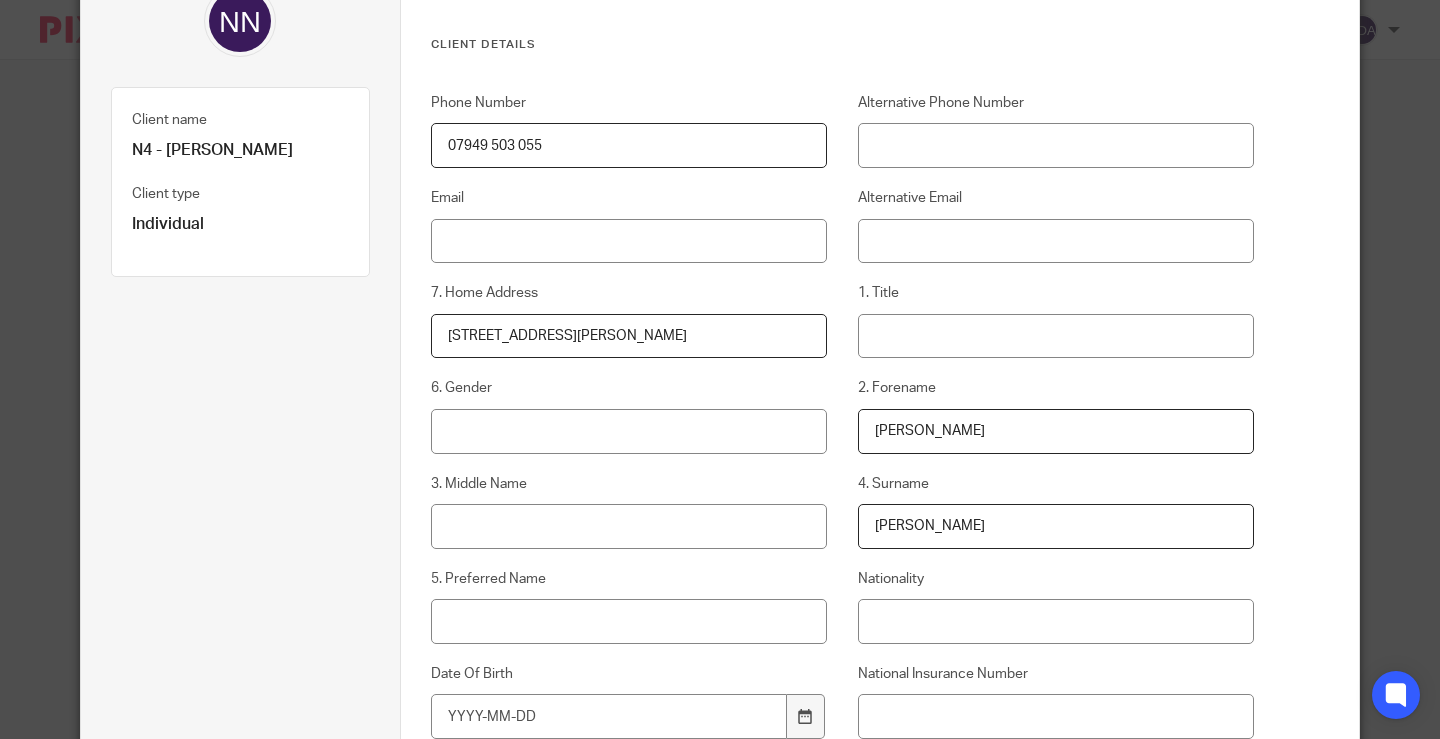 type on "21 Horrell Court, Bretton, Peterborough, PE3 8DG" 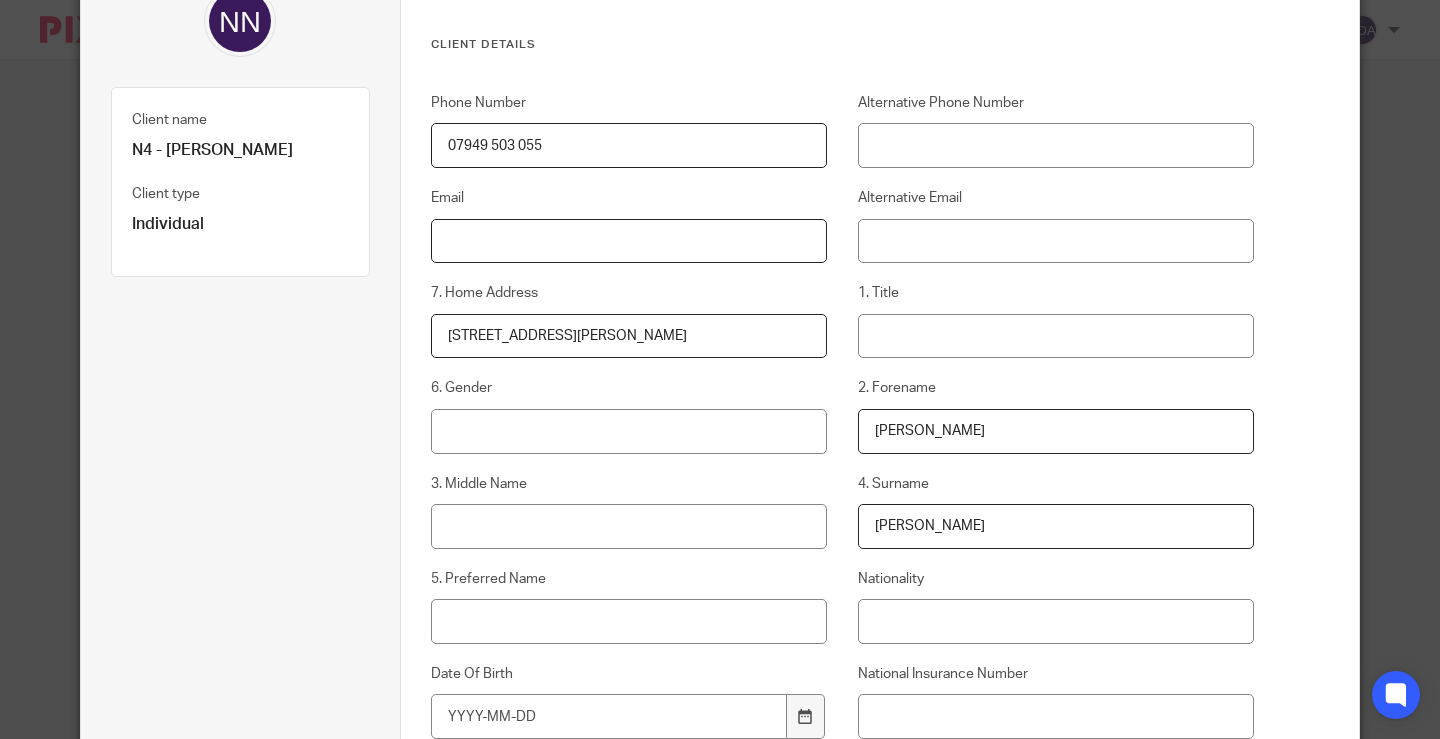click on "Email" at bounding box center (629, 241) 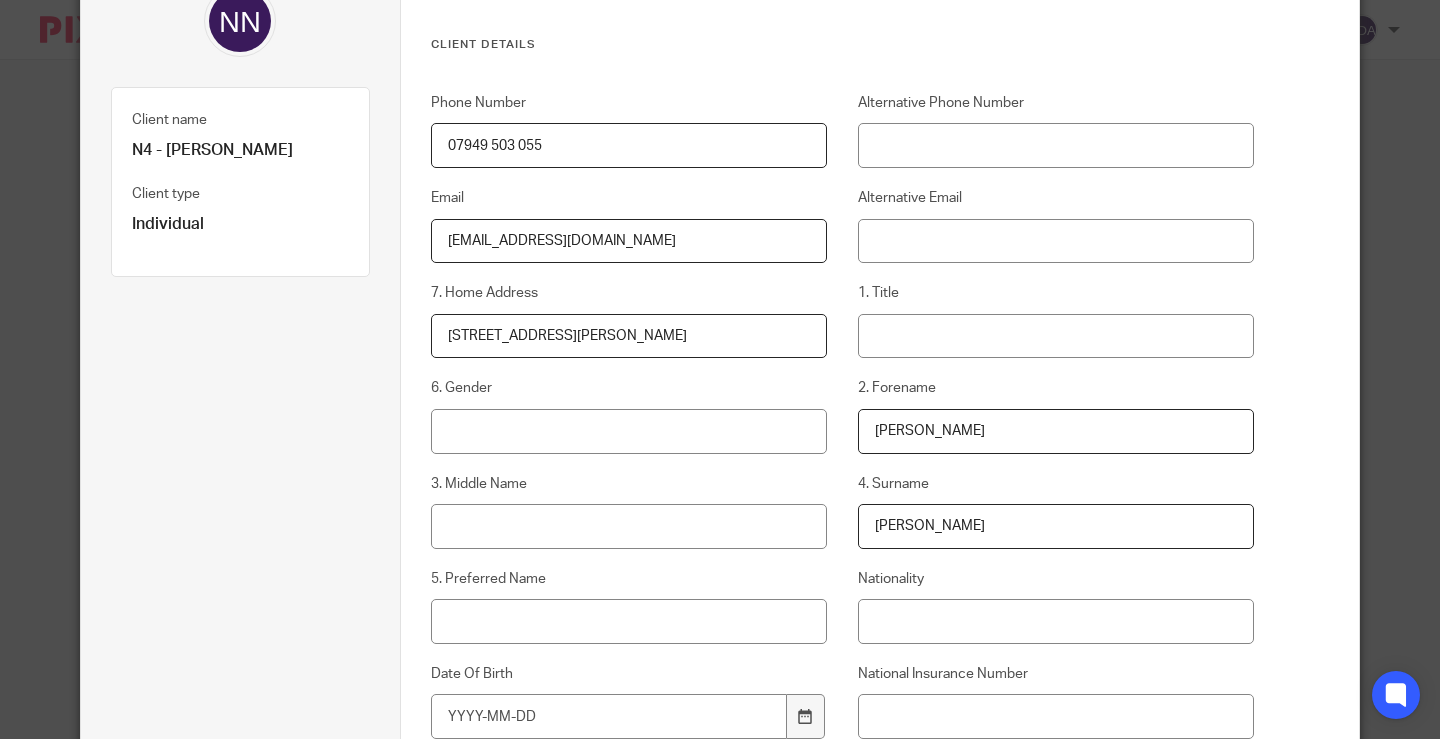 type on "[EMAIL_ADDRESS][DOMAIN_NAME]" 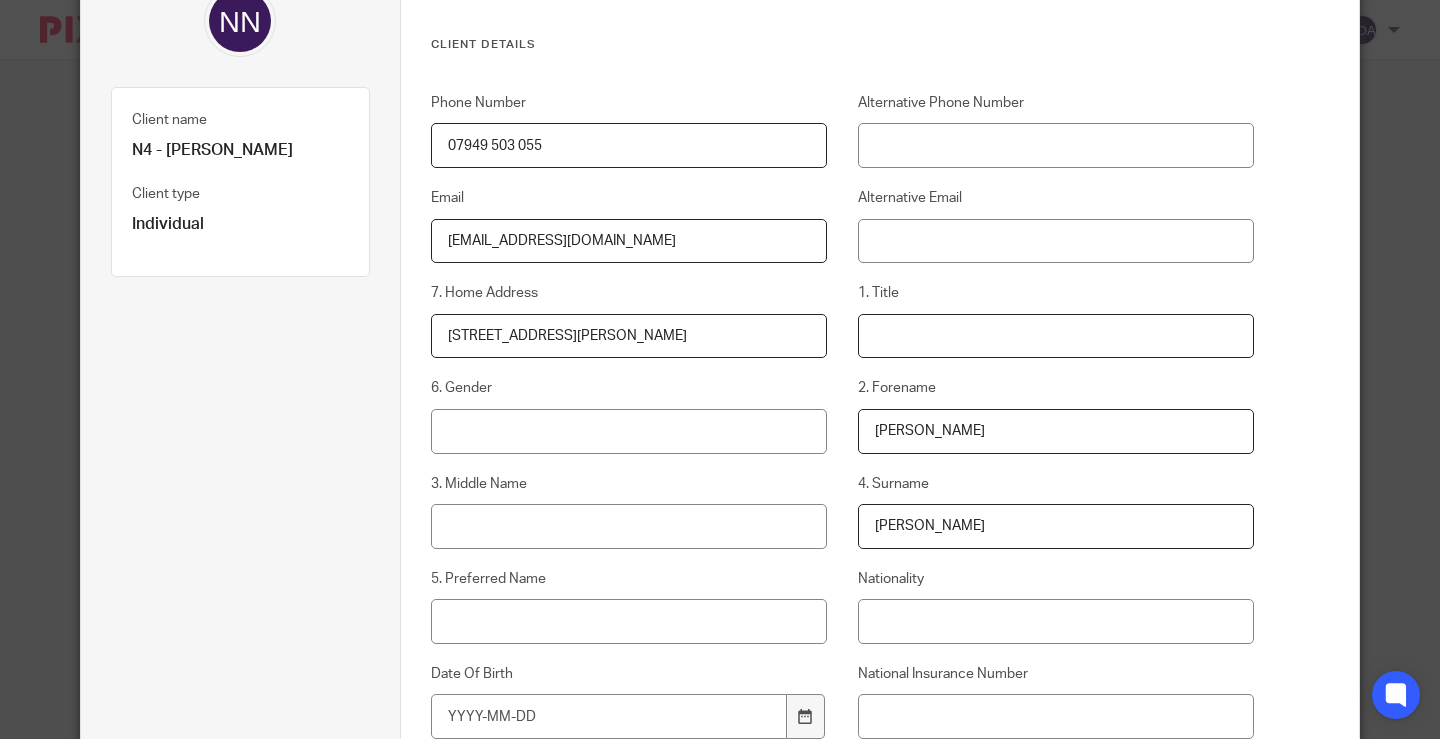 click on "1. Title" at bounding box center [1056, 336] 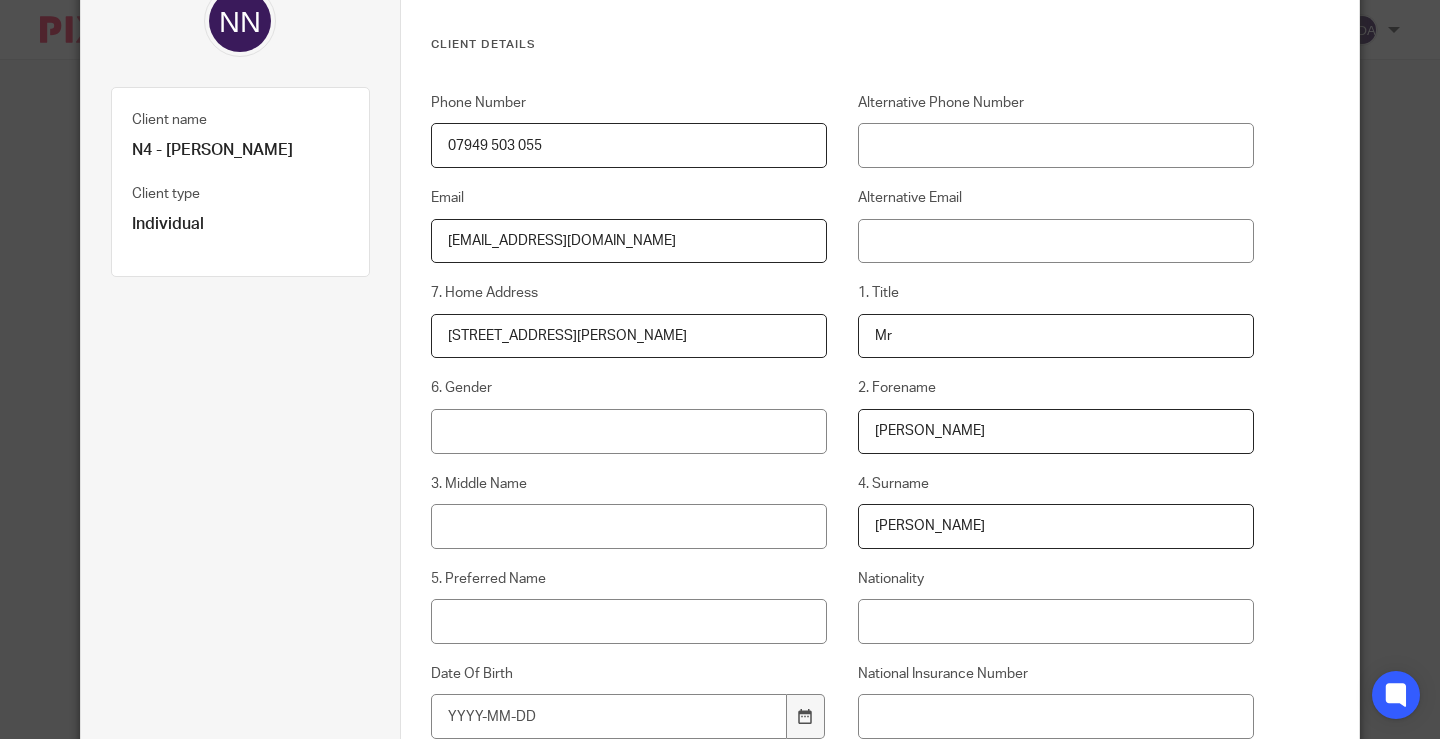 type on "Mr" 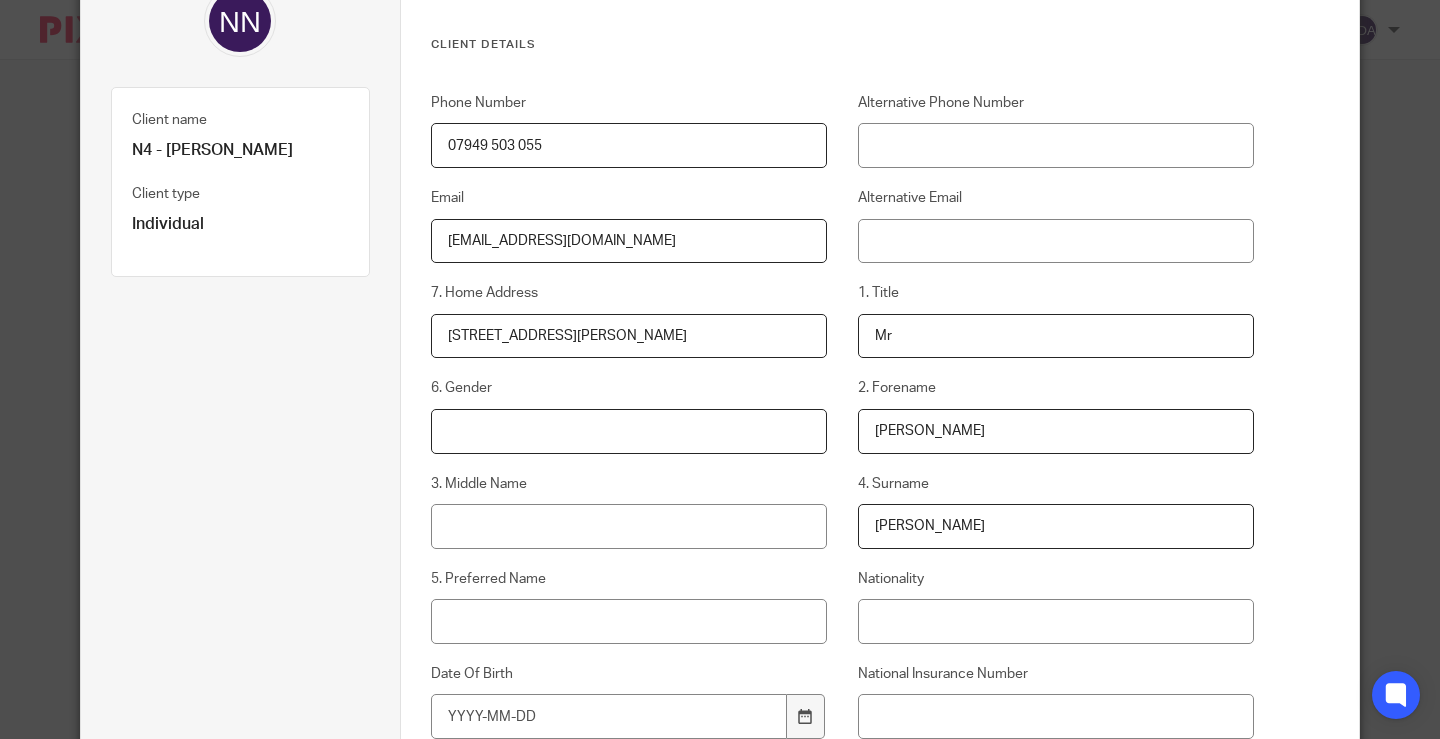 click on "6. Gender" at bounding box center (629, 431) 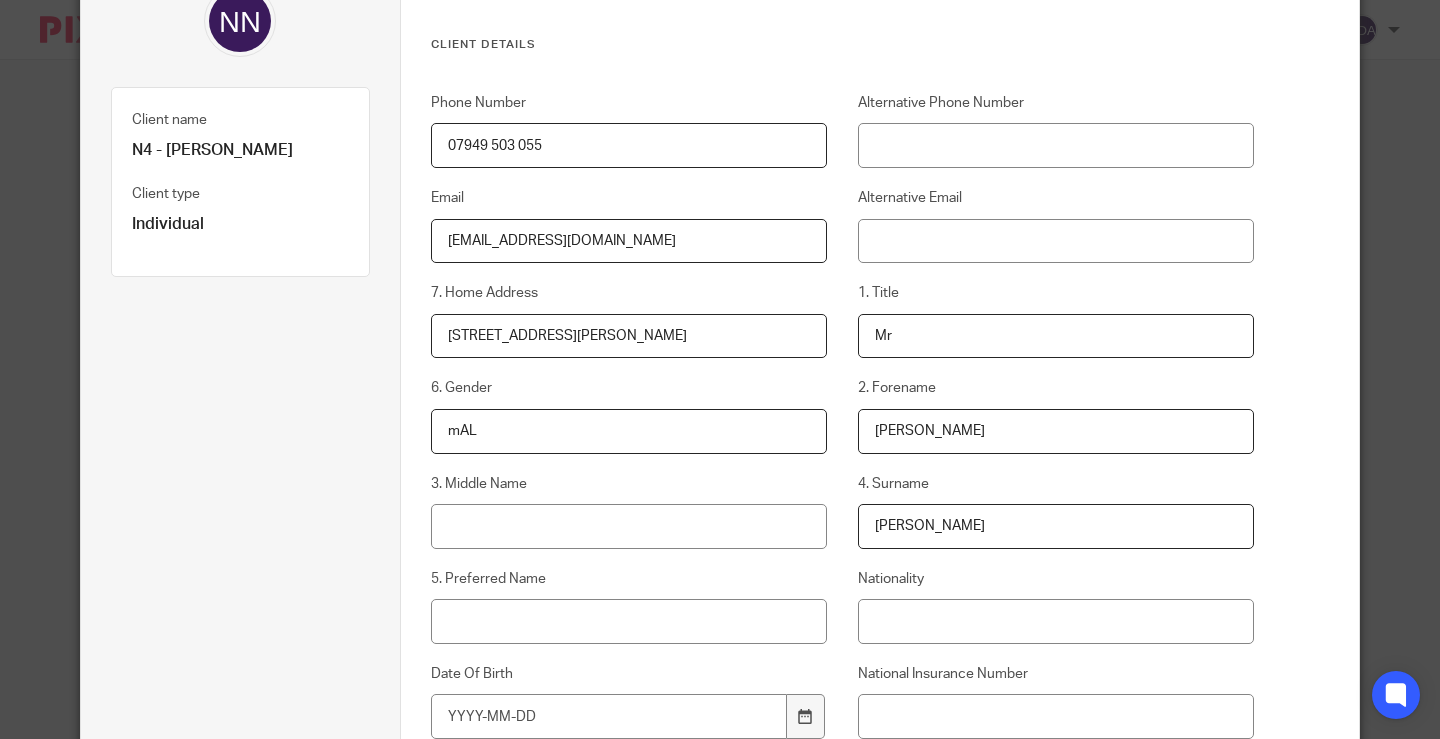 type on "mALE" 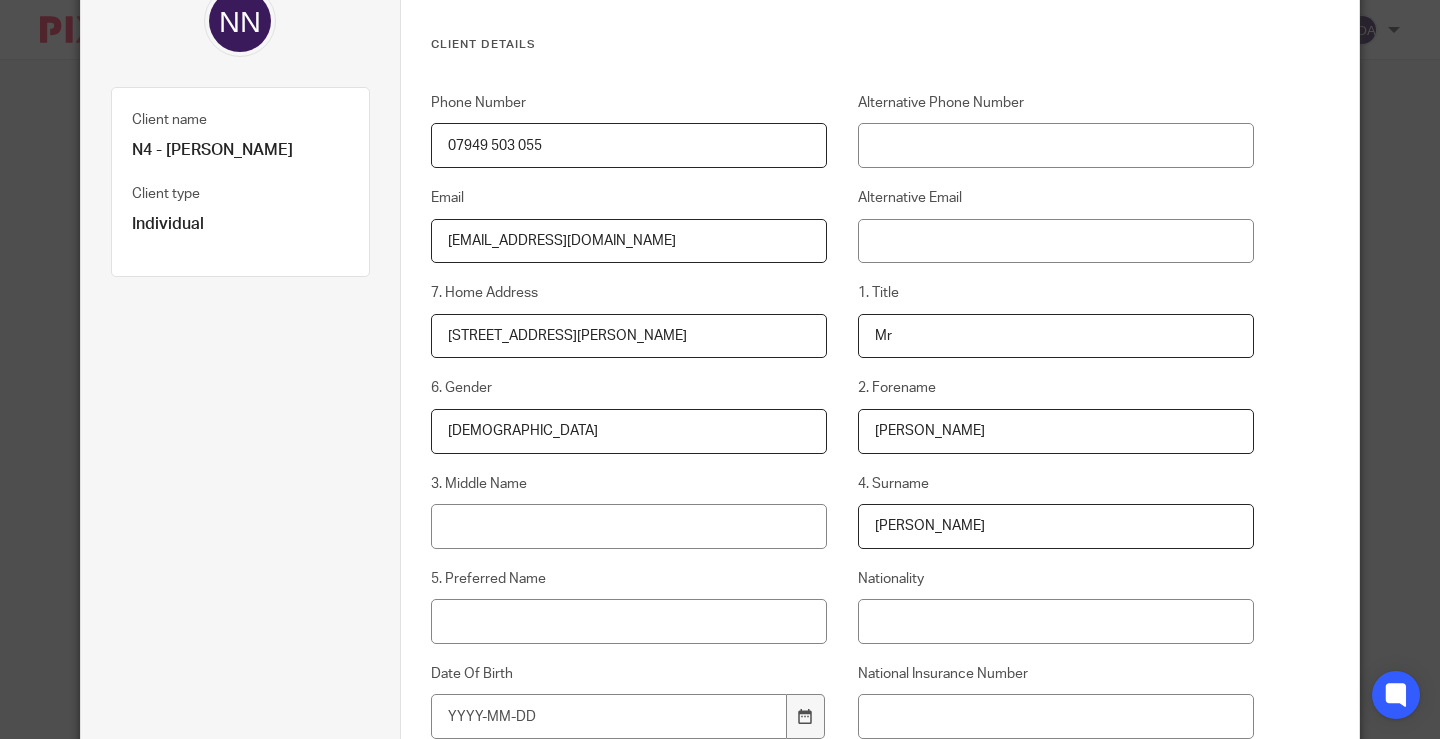 type on "Male" 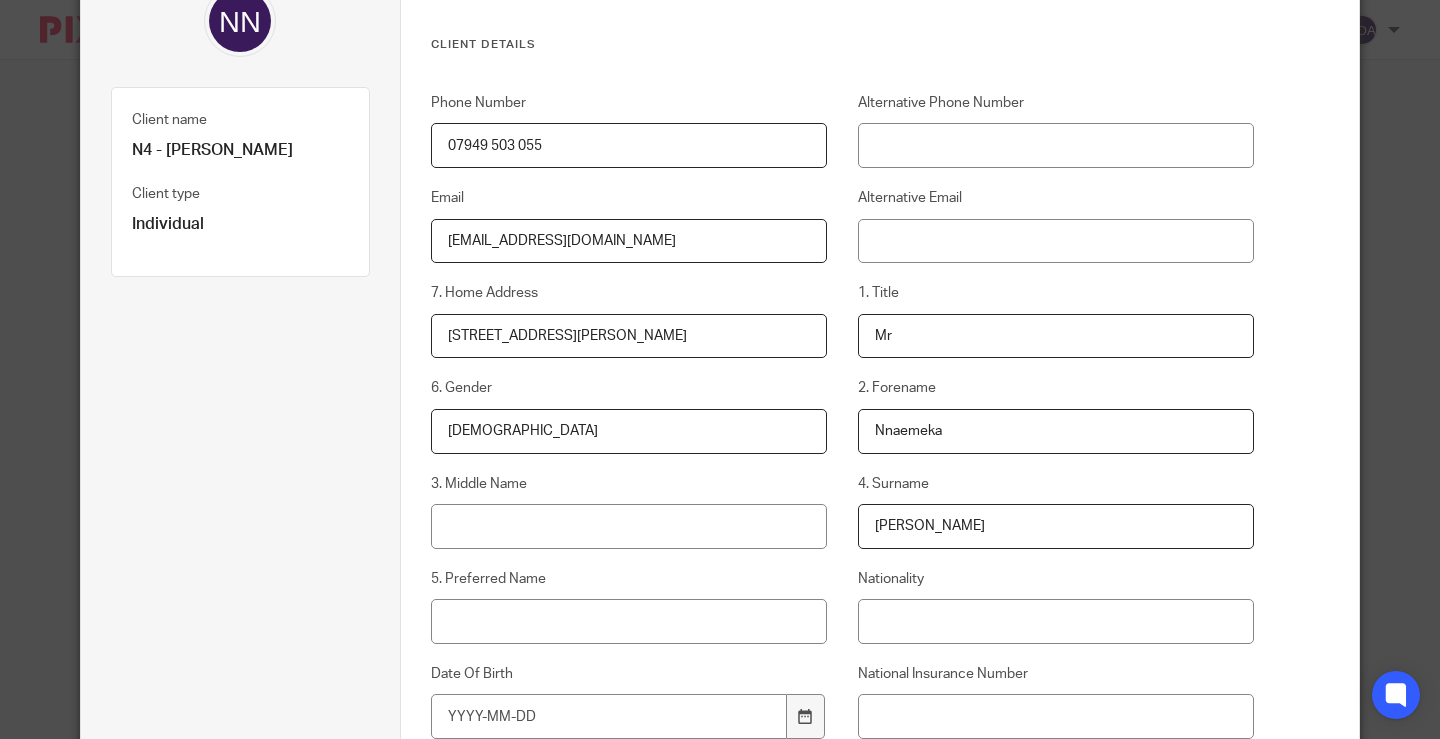 type on "Nnaemeka" 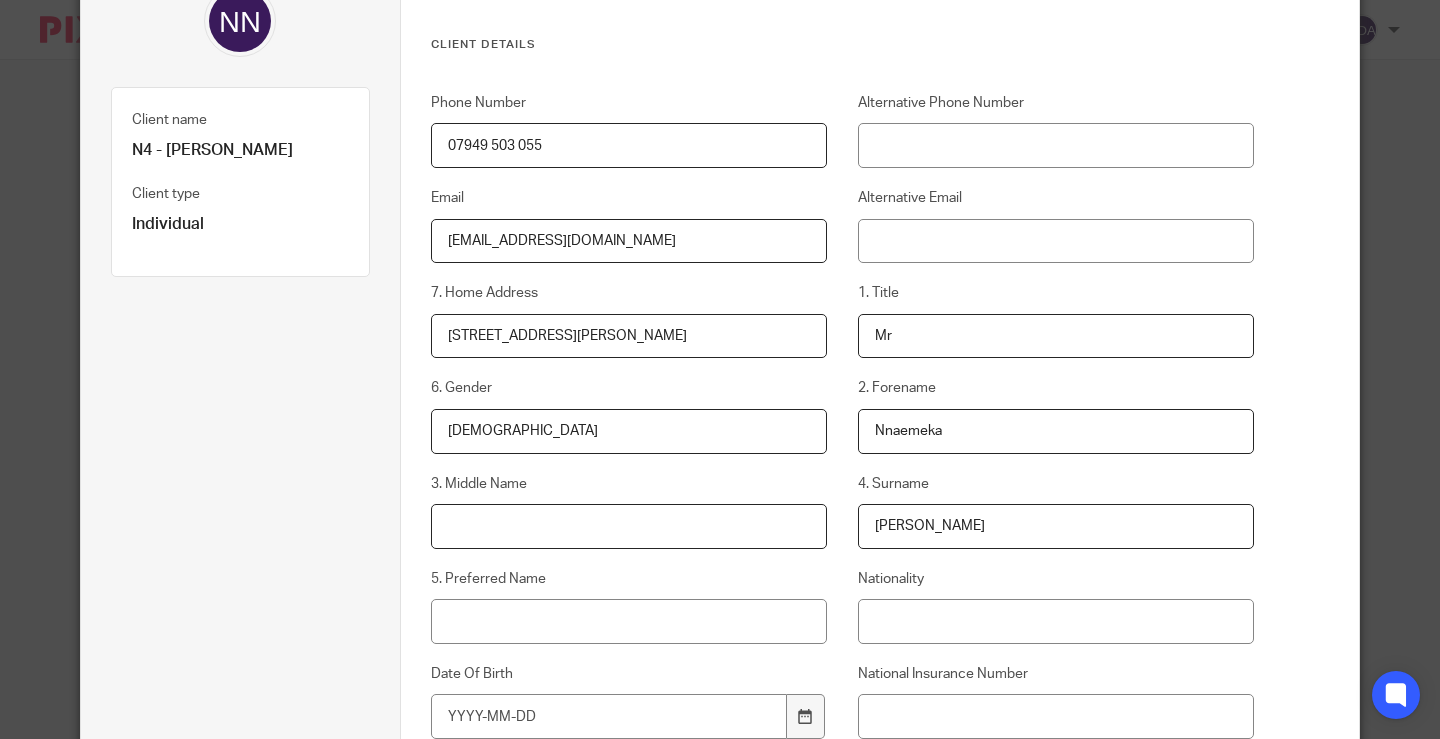 click on "3. Middle Name" at bounding box center [629, 526] 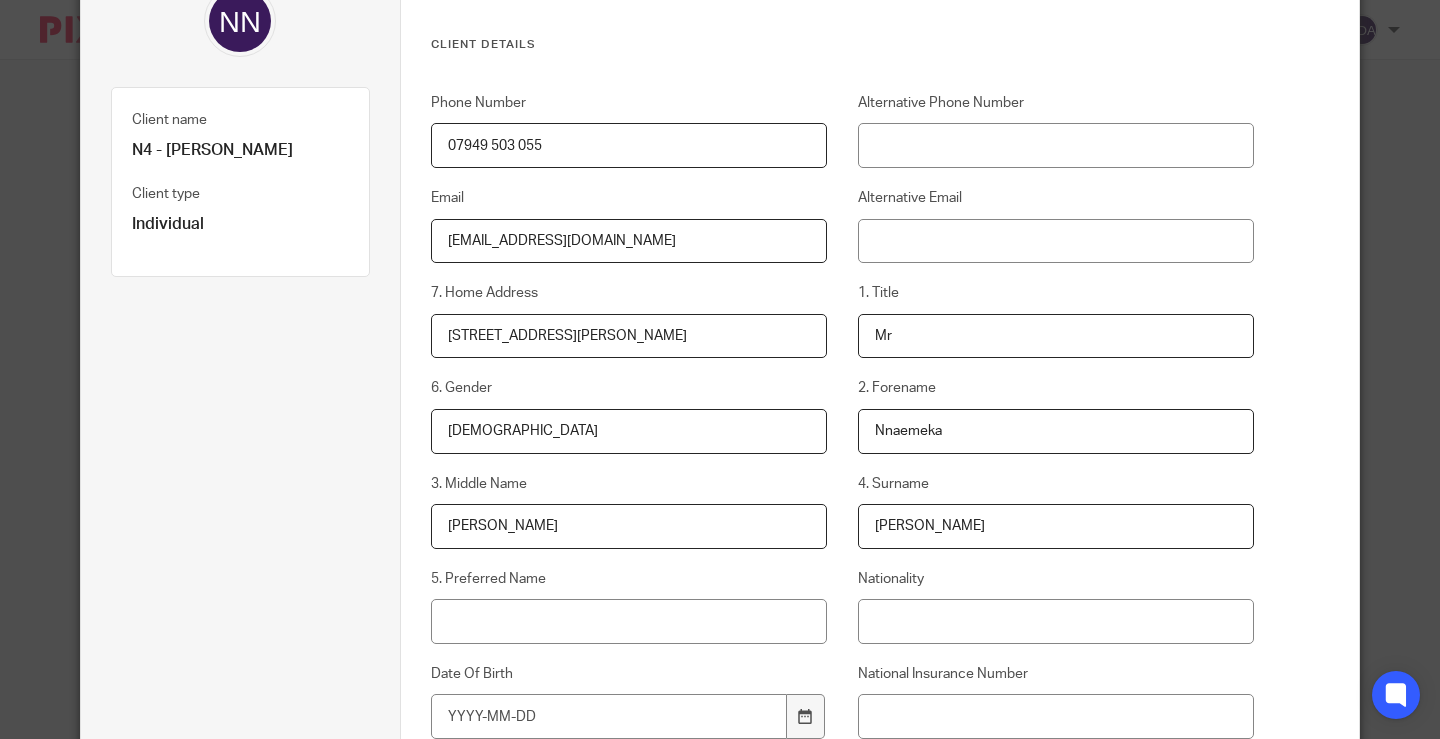 type on "Charles" 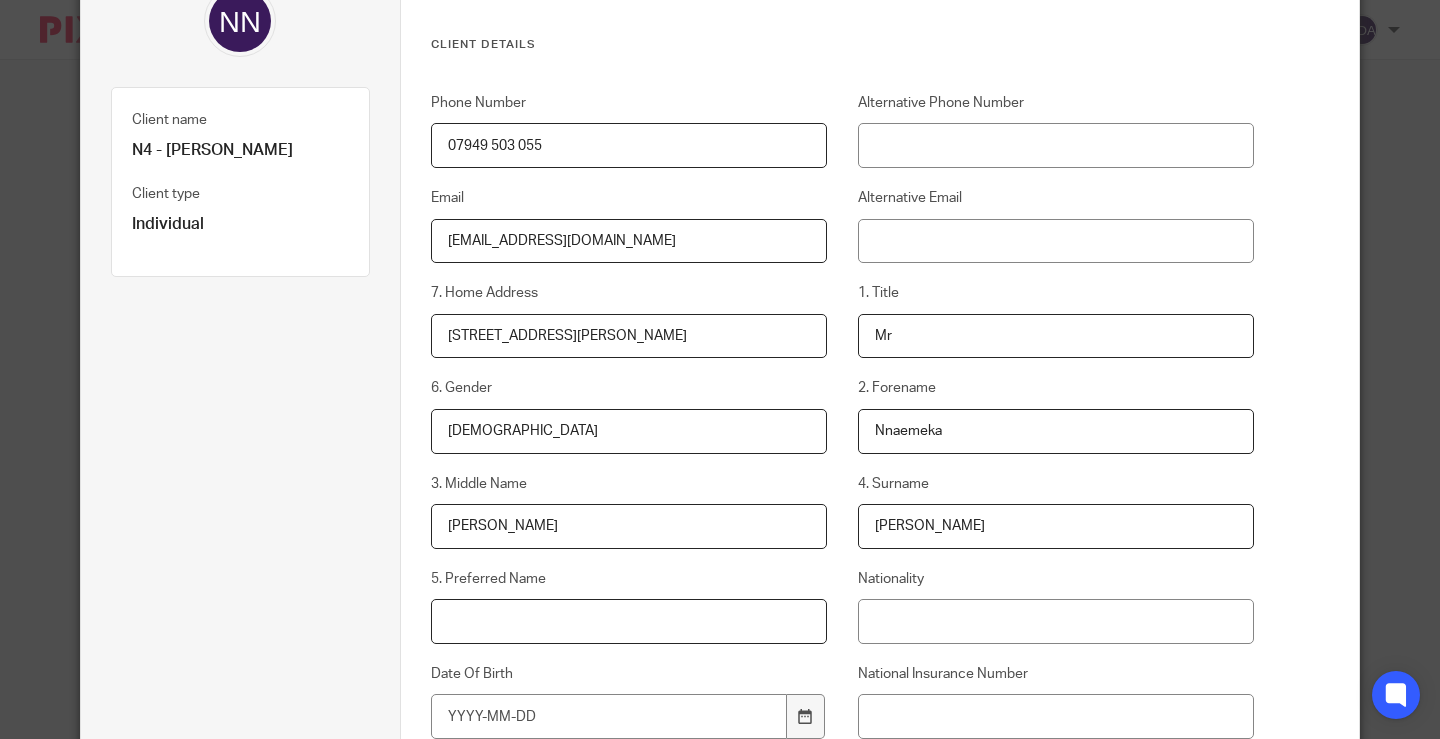 click on "5. Preferred Name" at bounding box center (629, 621) 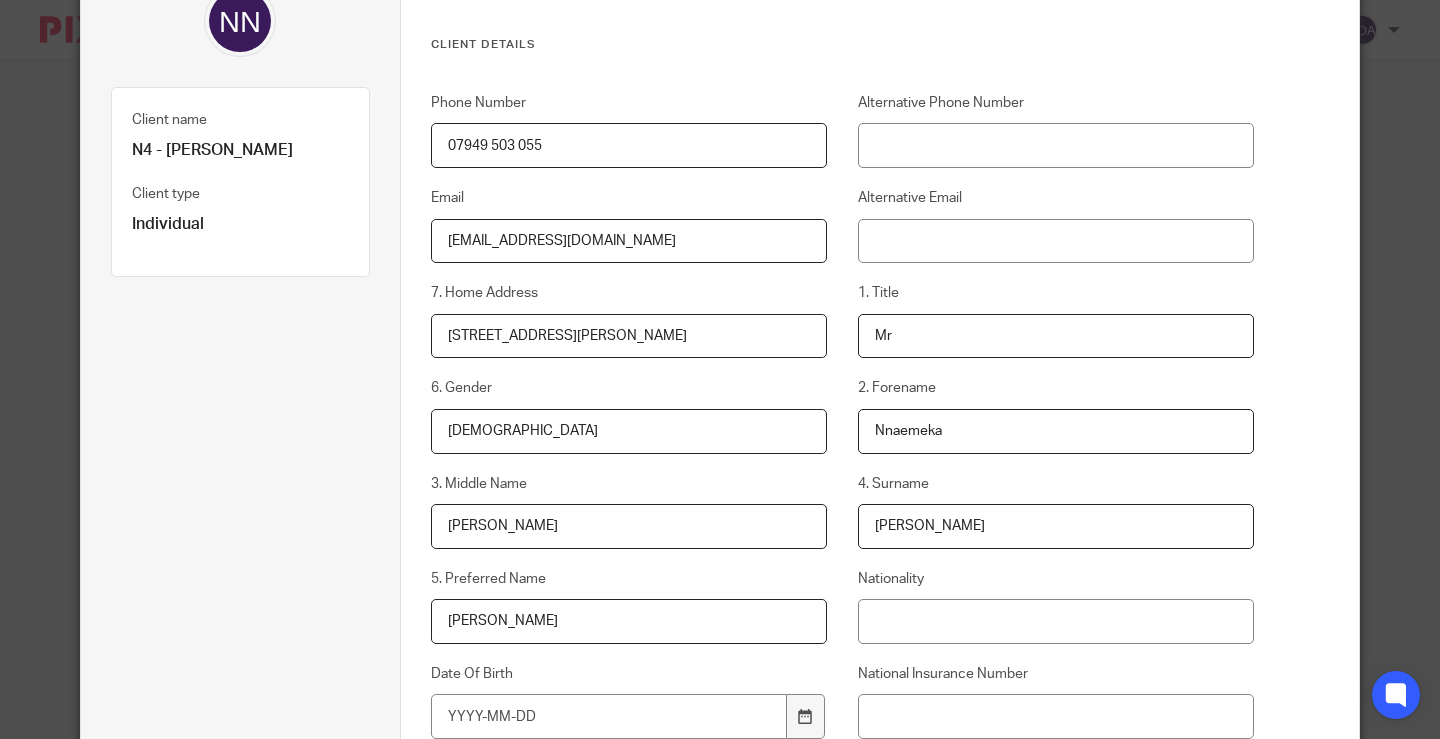 scroll, scrollTop: 300, scrollLeft: 0, axis: vertical 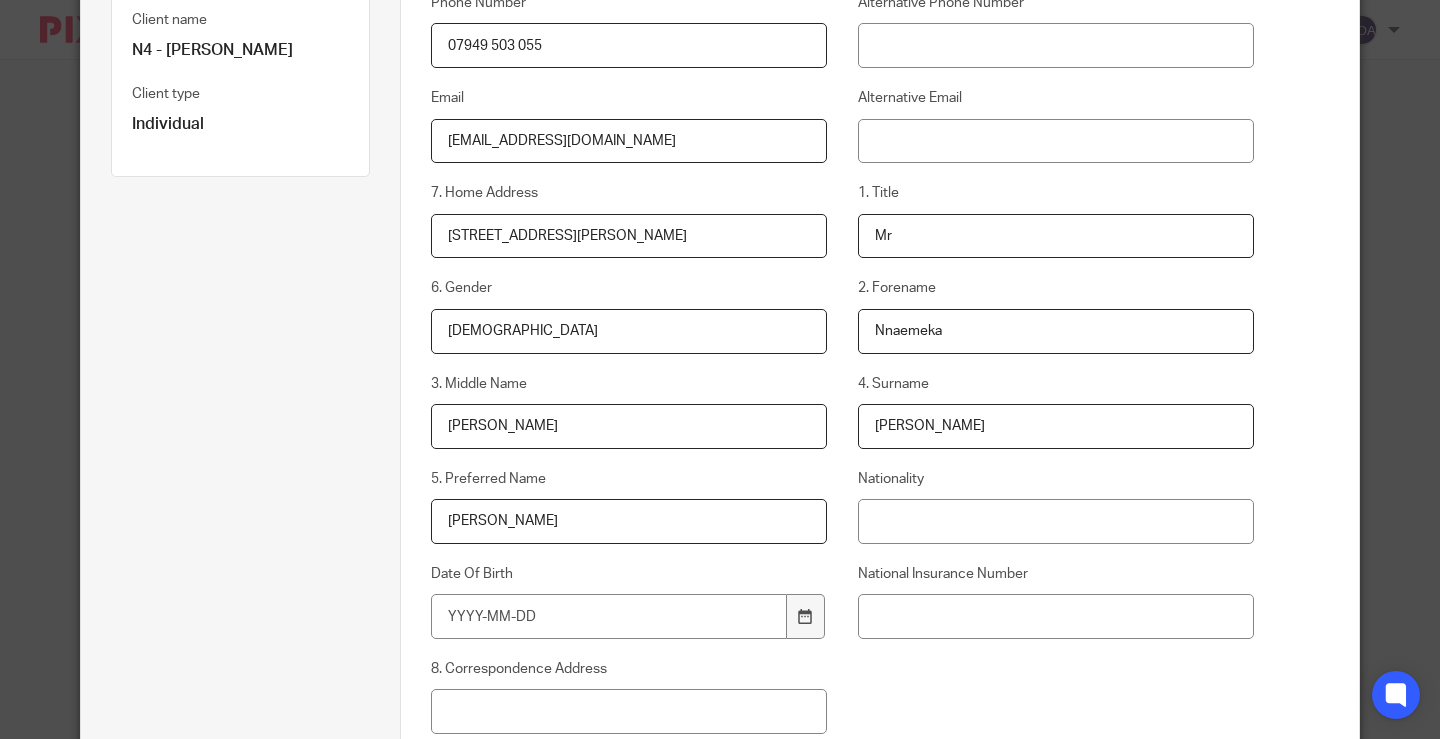 drag, startPoint x: 539, startPoint y: 510, endPoint x: 290, endPoint y: 519, distance: 249.1626 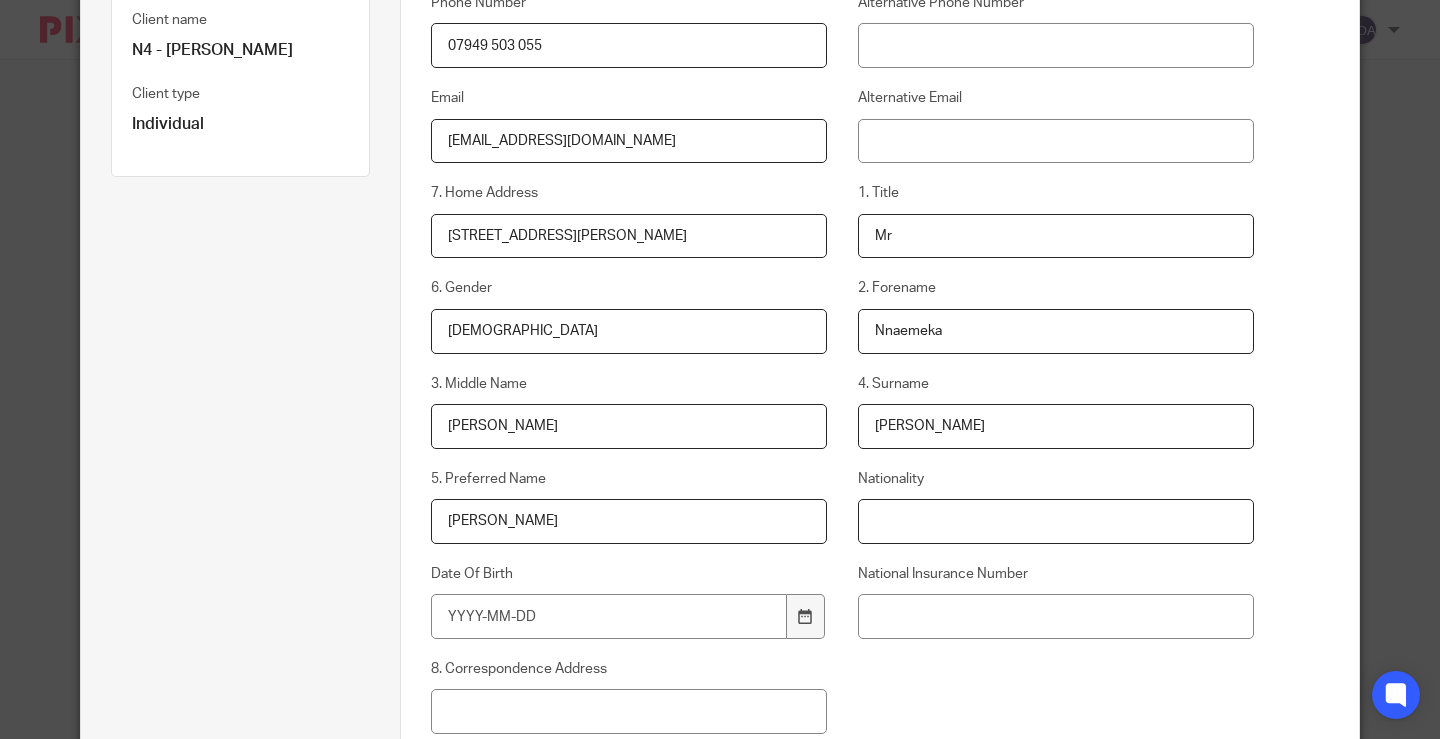 click on "Nationality" at bounding box center (1056, 521) 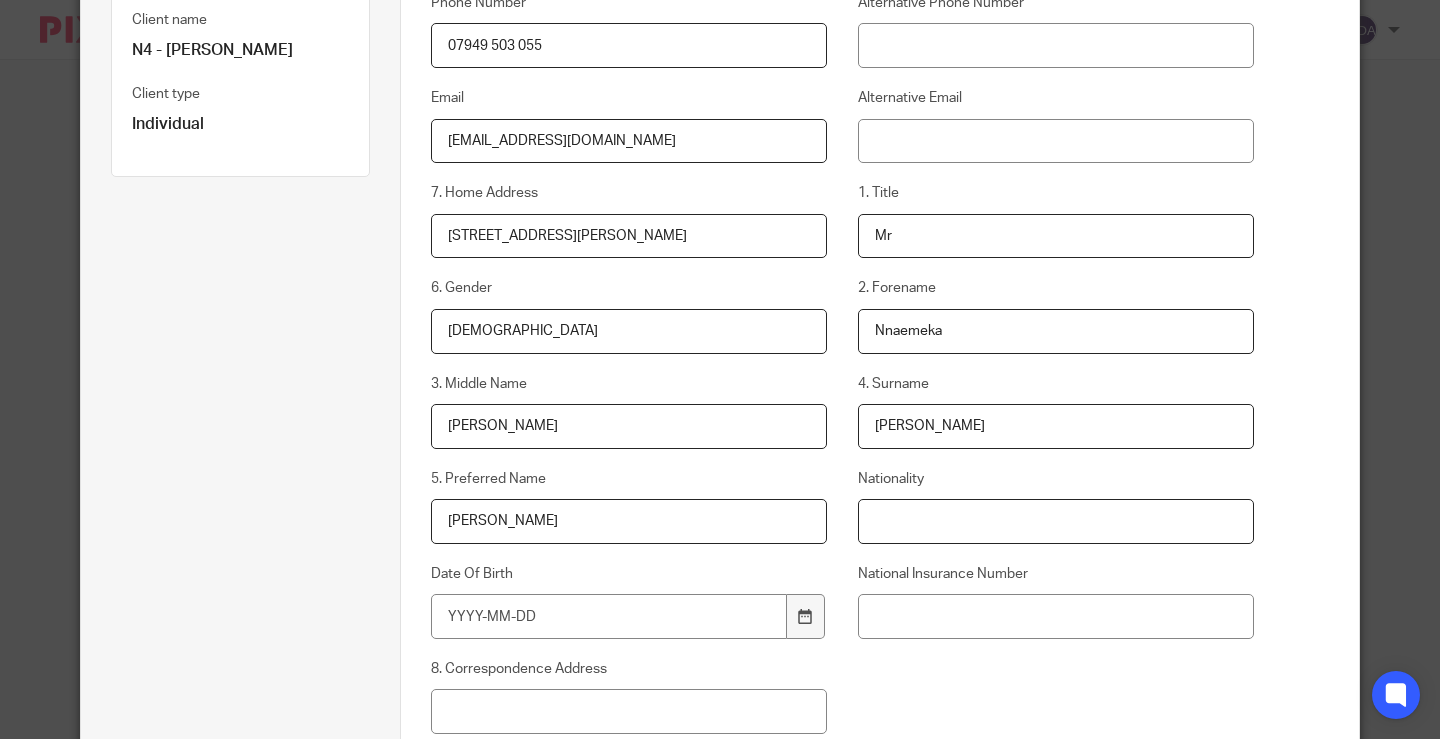 click on "Nationality" at bounding box center (1056, 521) 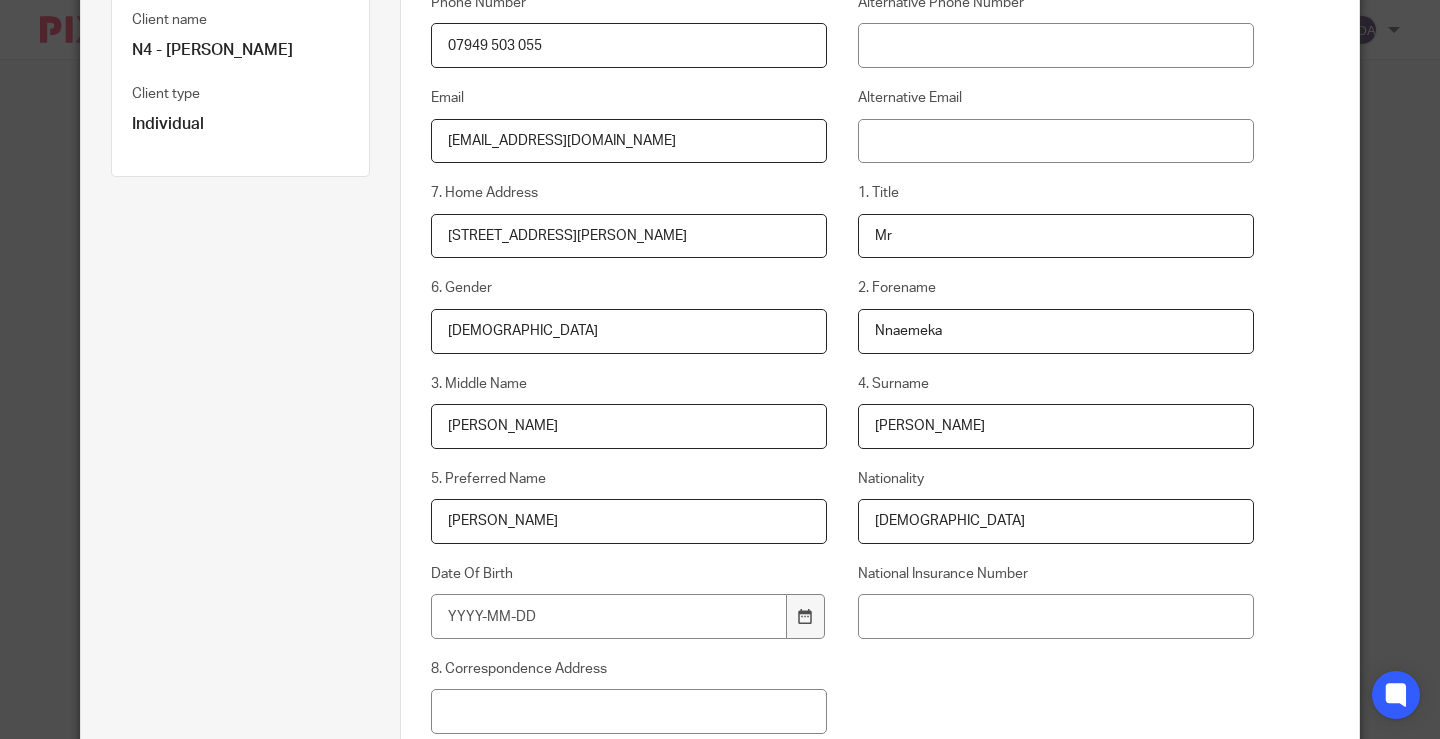 type on "Nigerian" 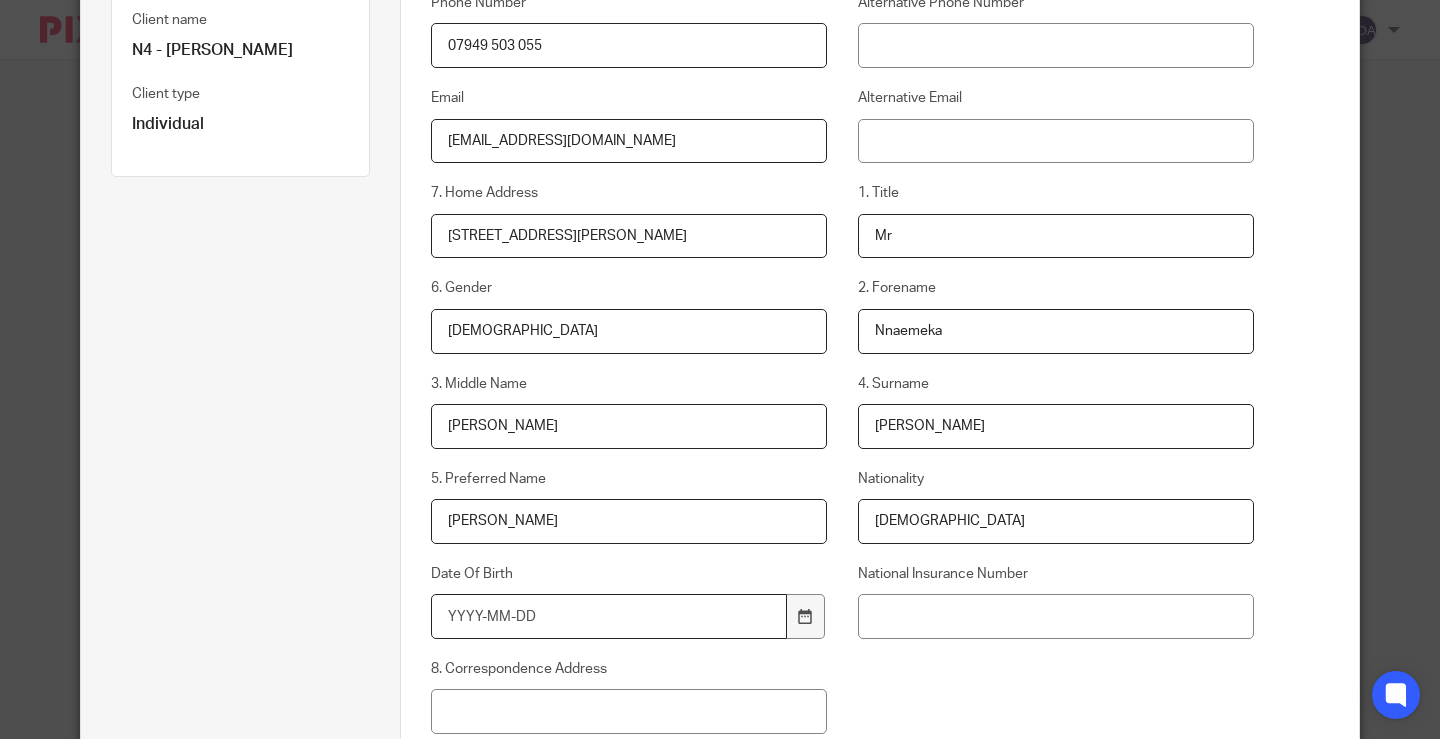 click on "Date Of Birth" at bounding box center [609, 616] 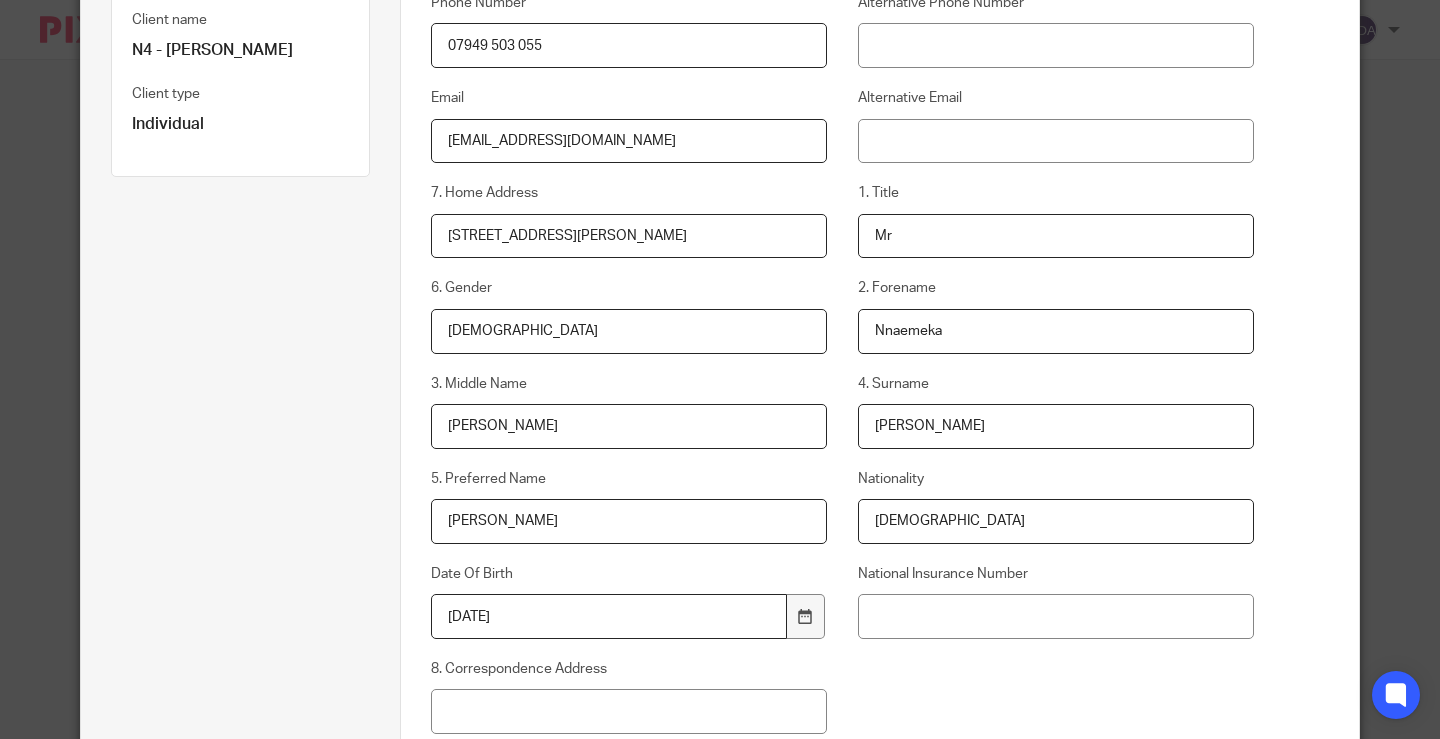type on "1978-02-15" 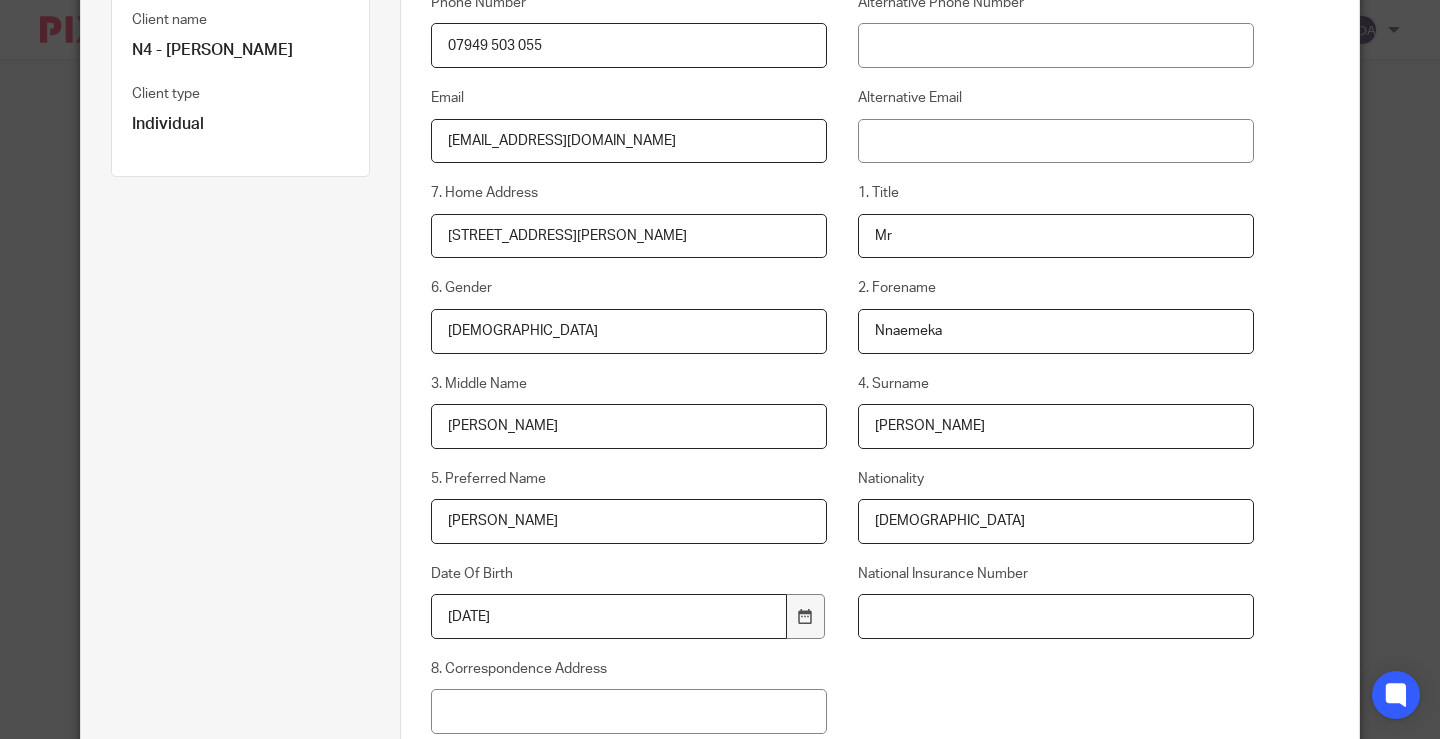 click on "National Insurance Number" at bounding box center (1056, 616) 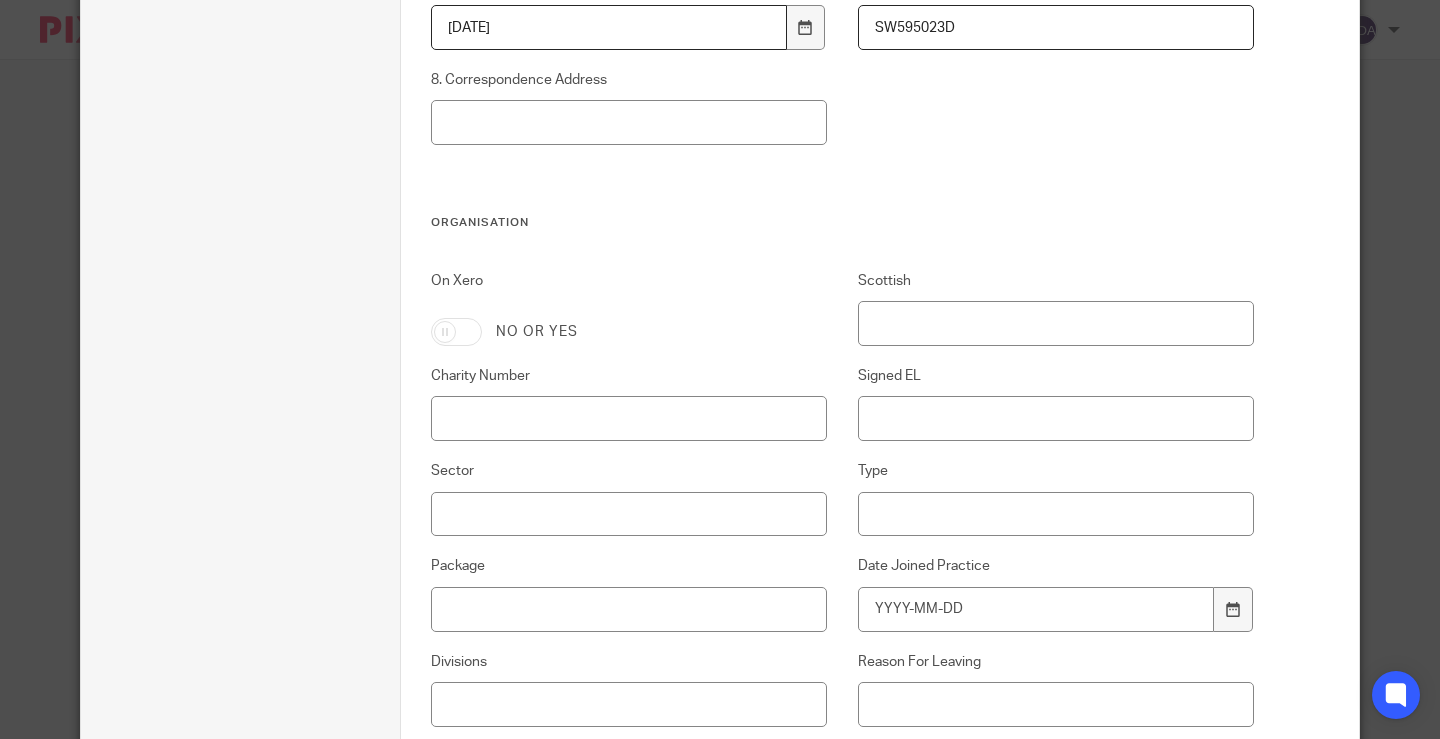 scroll, scrollTop: 900, scrollLeft: 0, axis: vertical 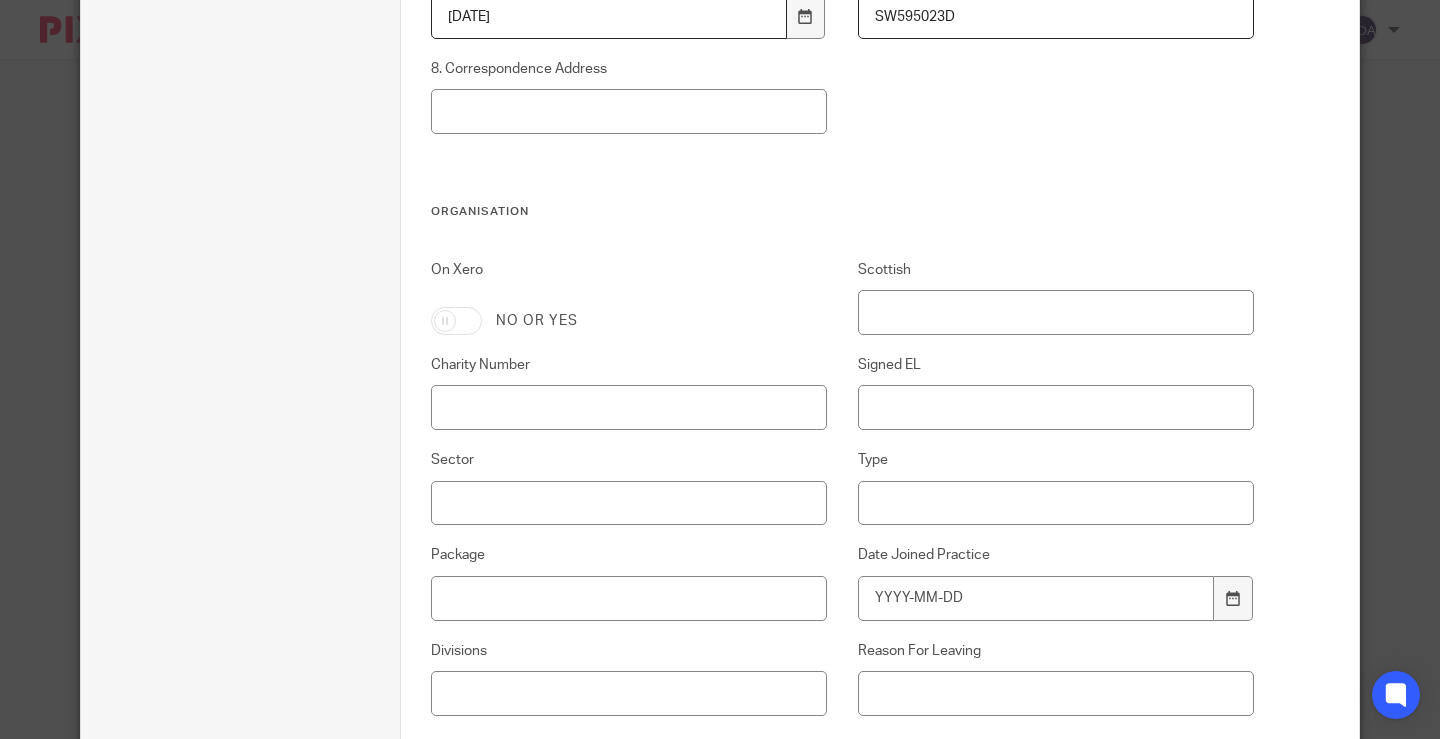 type on "SW595023D" 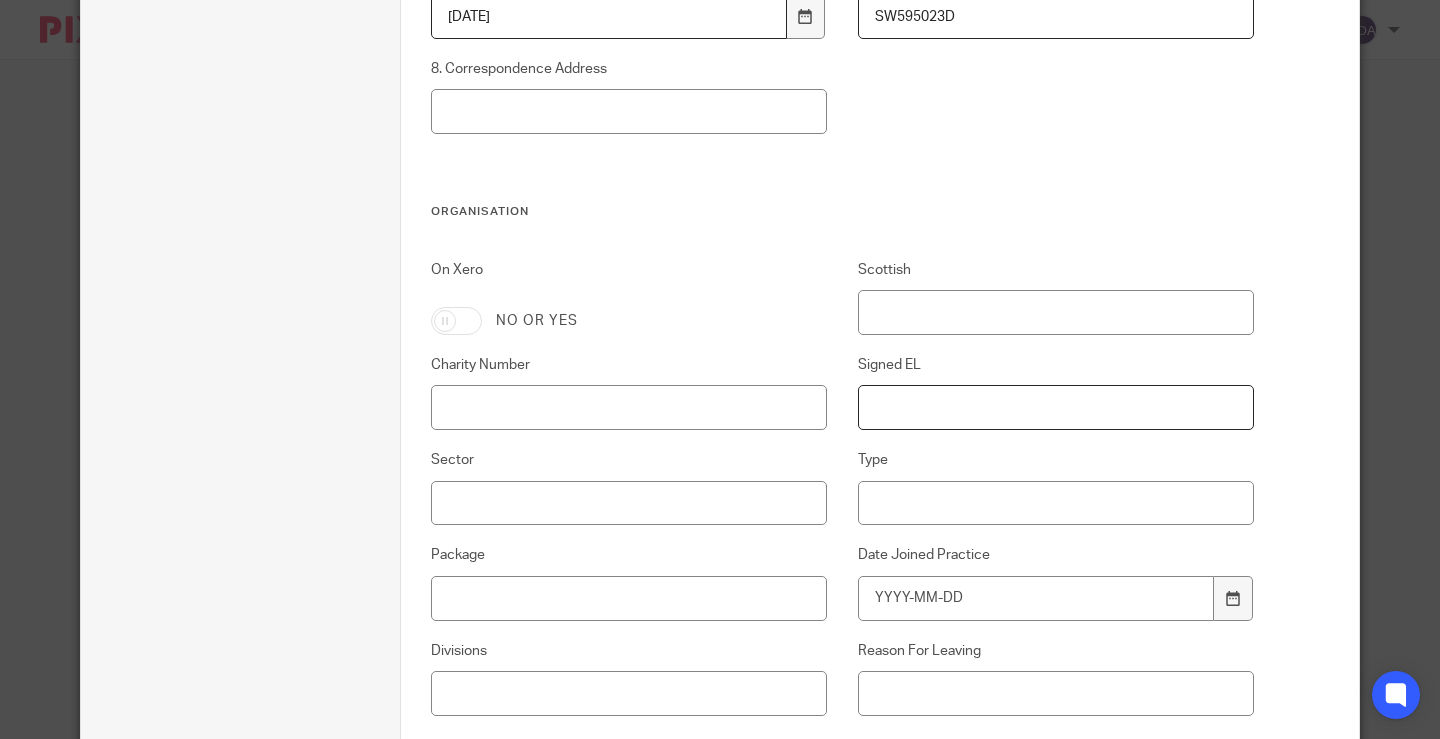 click on "Signed EL" at bounding box center (1056, 407) 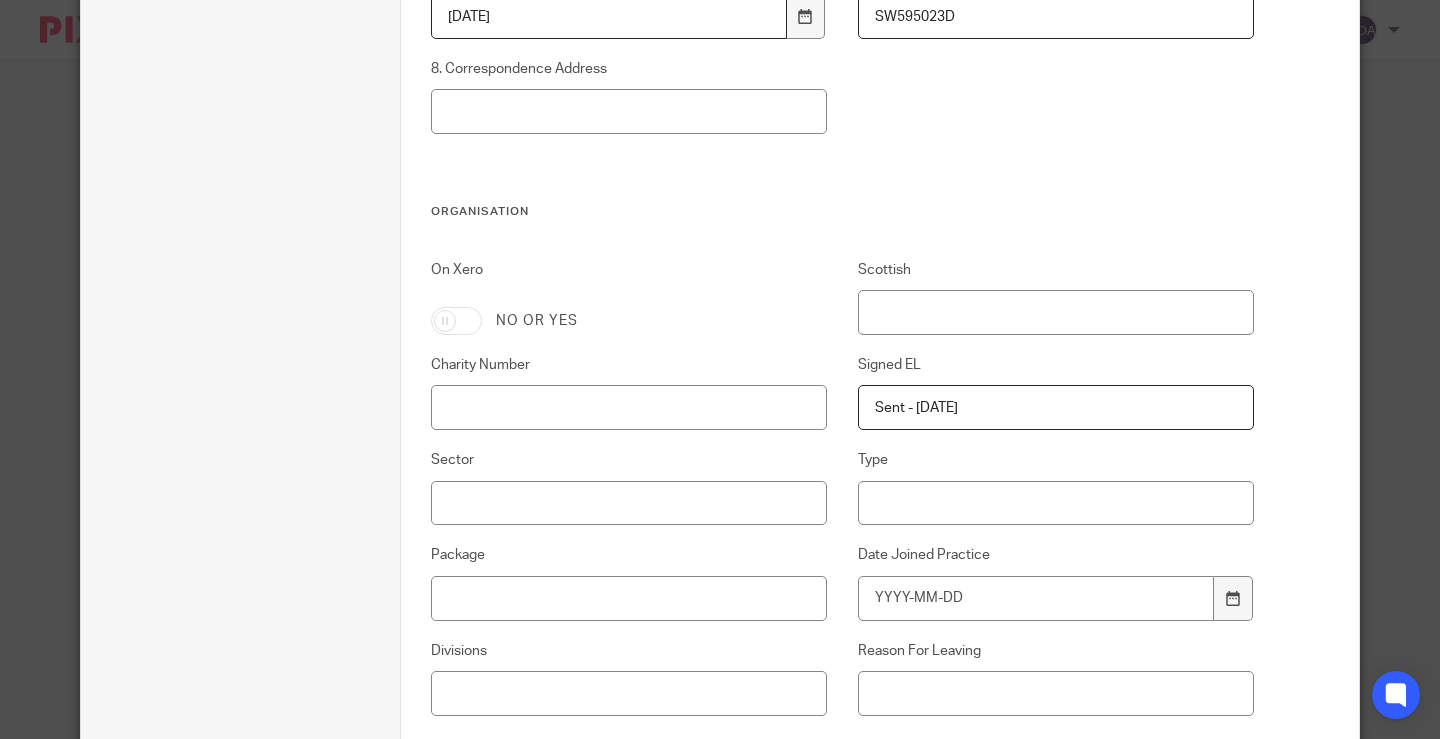 type on "Sent - 11-07-2025" 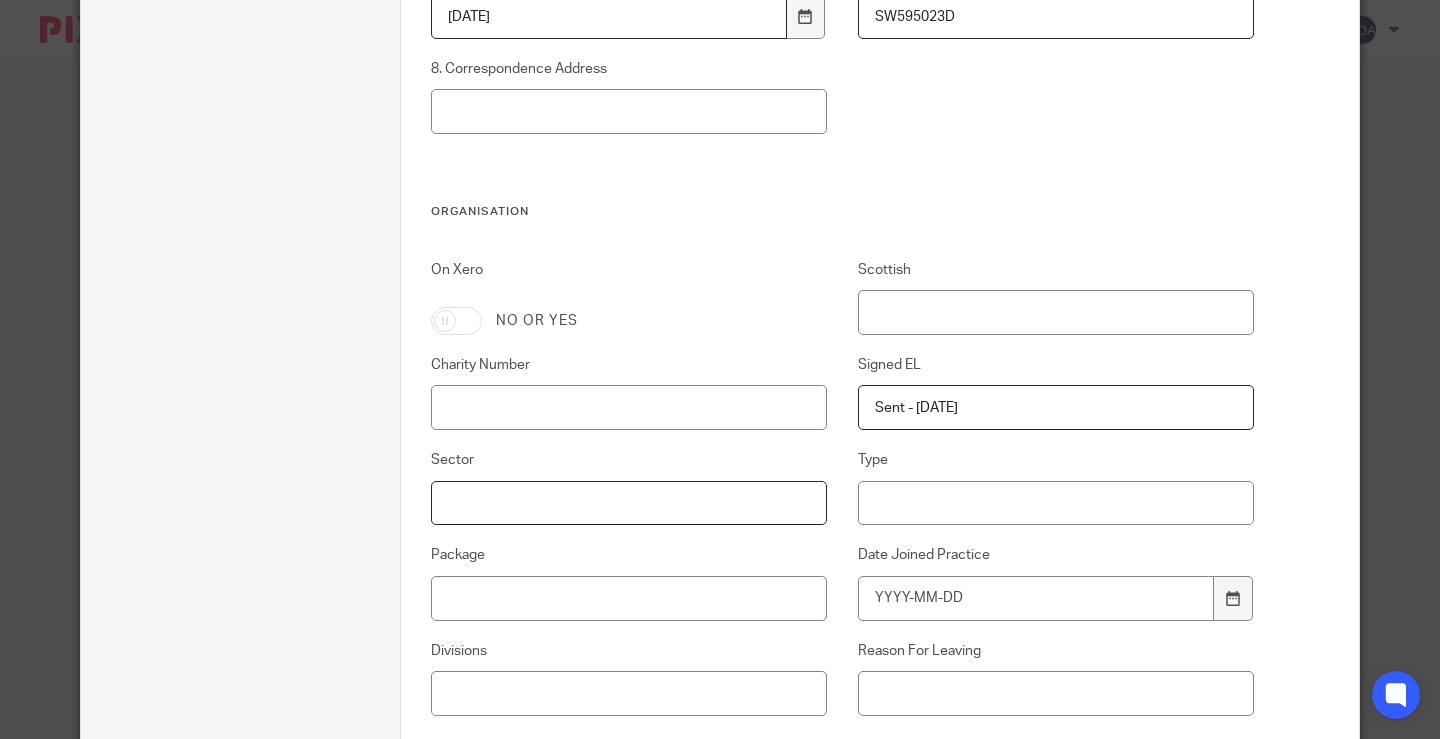 click on "Sector" at bounding box center (629, 503) 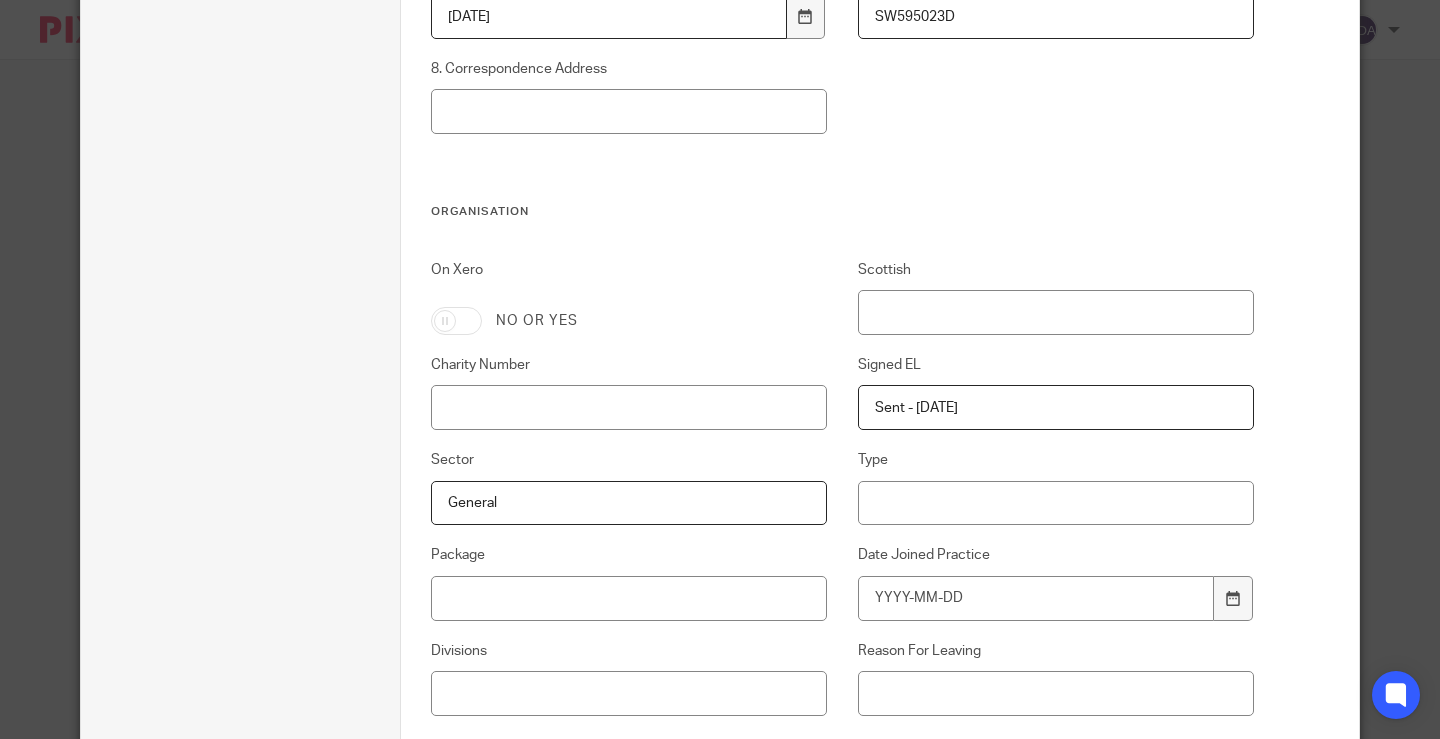 type on "General" 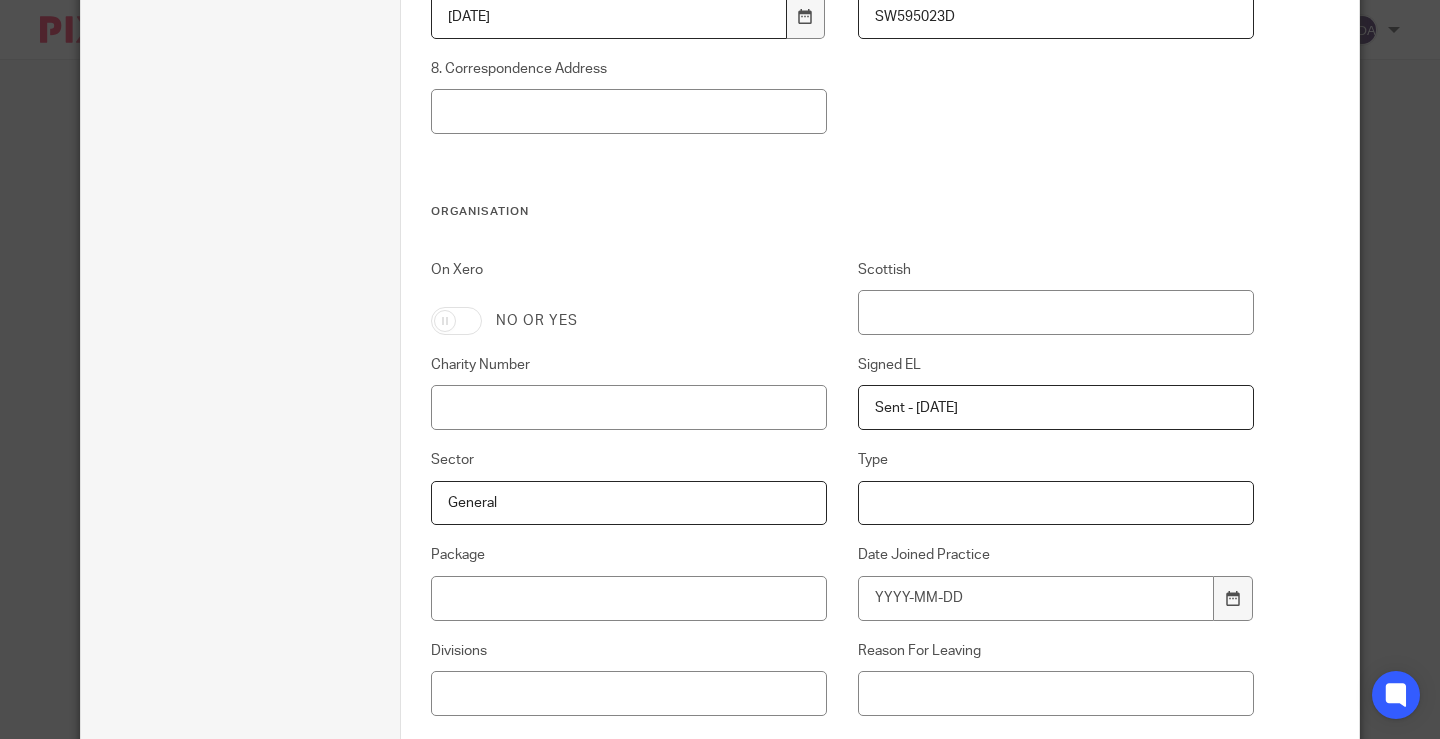 click on "Type" at bounding box center (1056, 503) 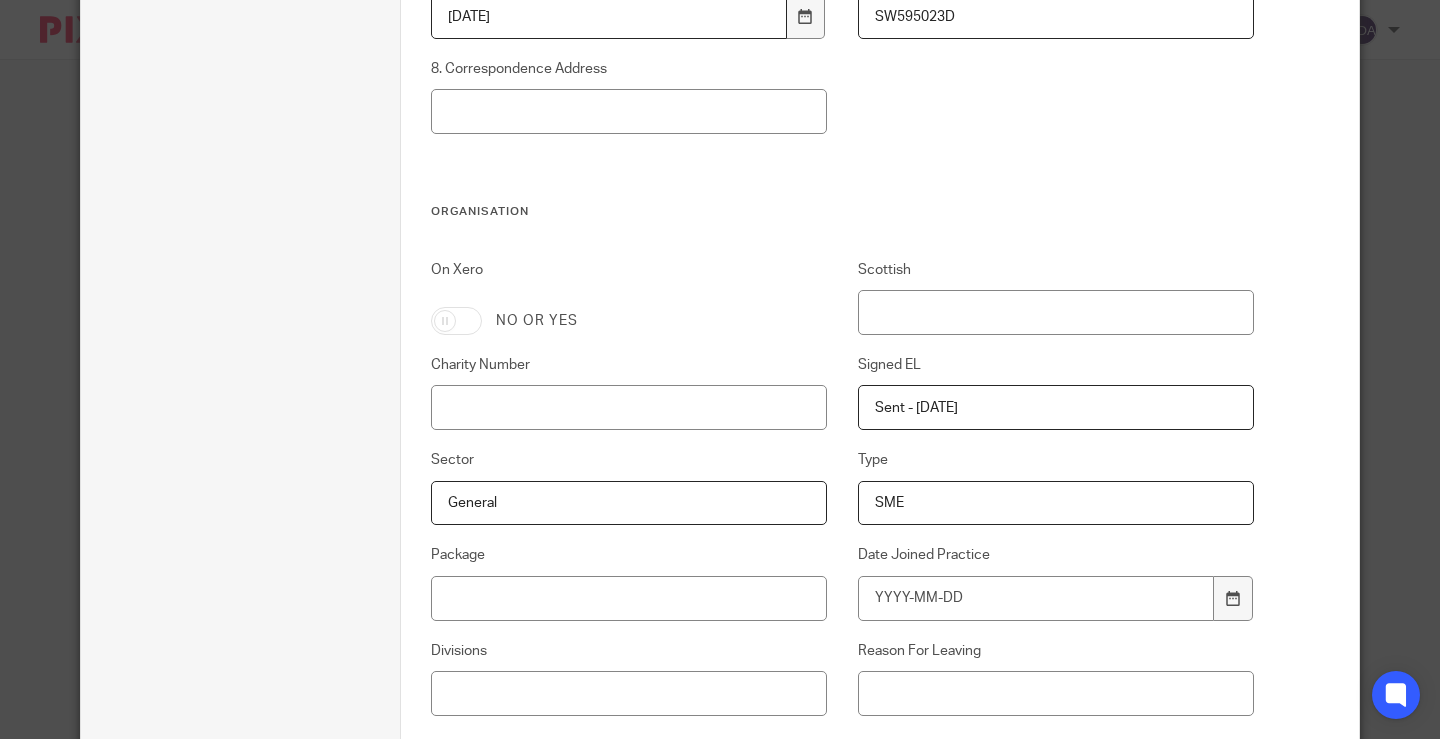 type on "SME" 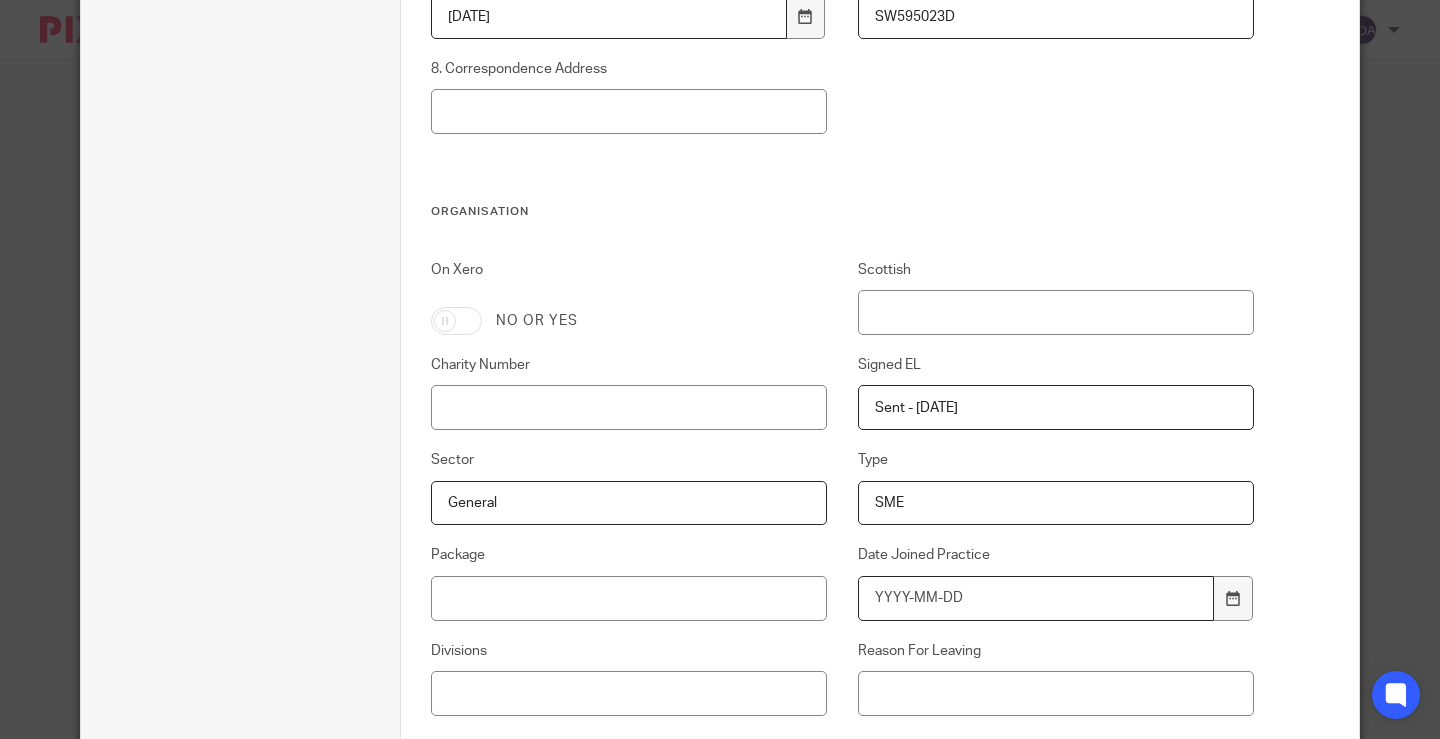 click on "Date Joined Practice" at bounding box center [1036, 598] 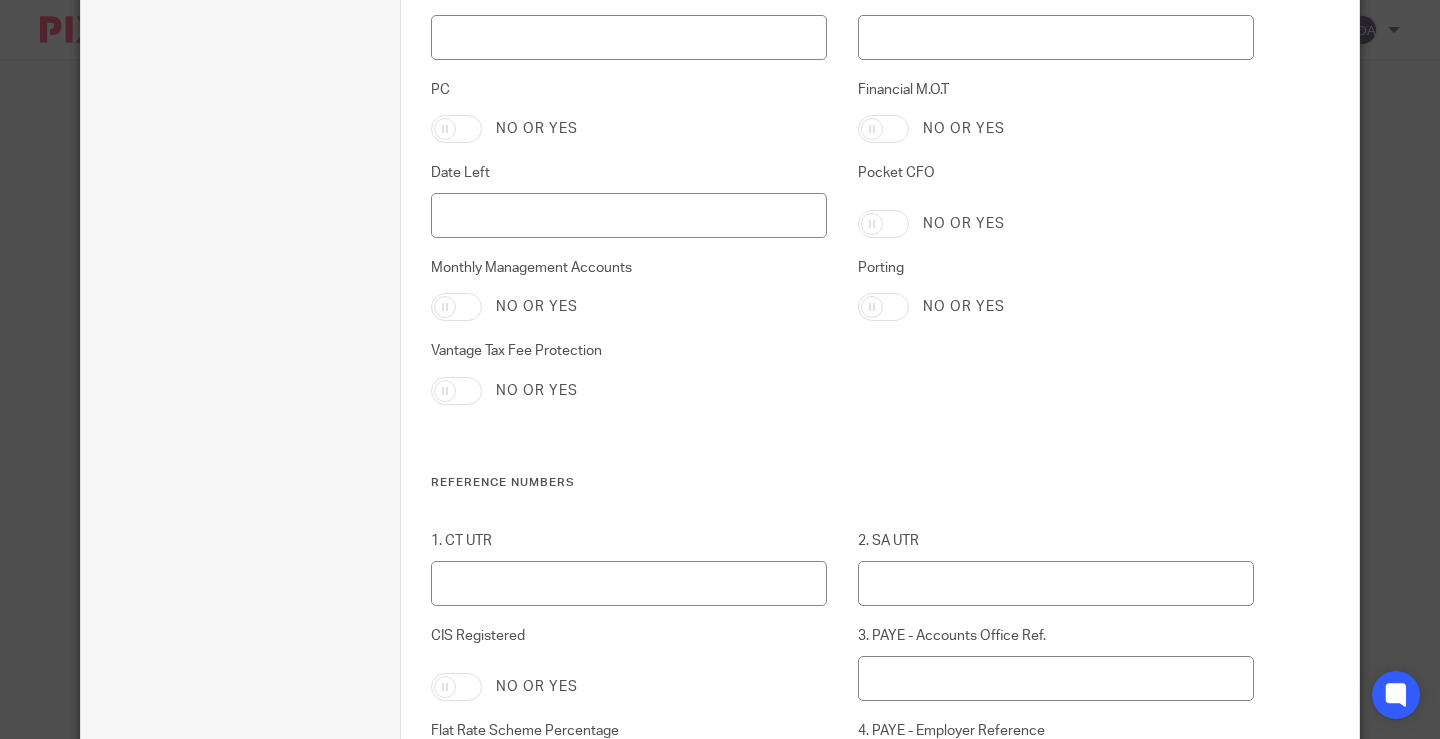 scroll, scrollTop: 1700, scrollLeft: 0, axis: vertical 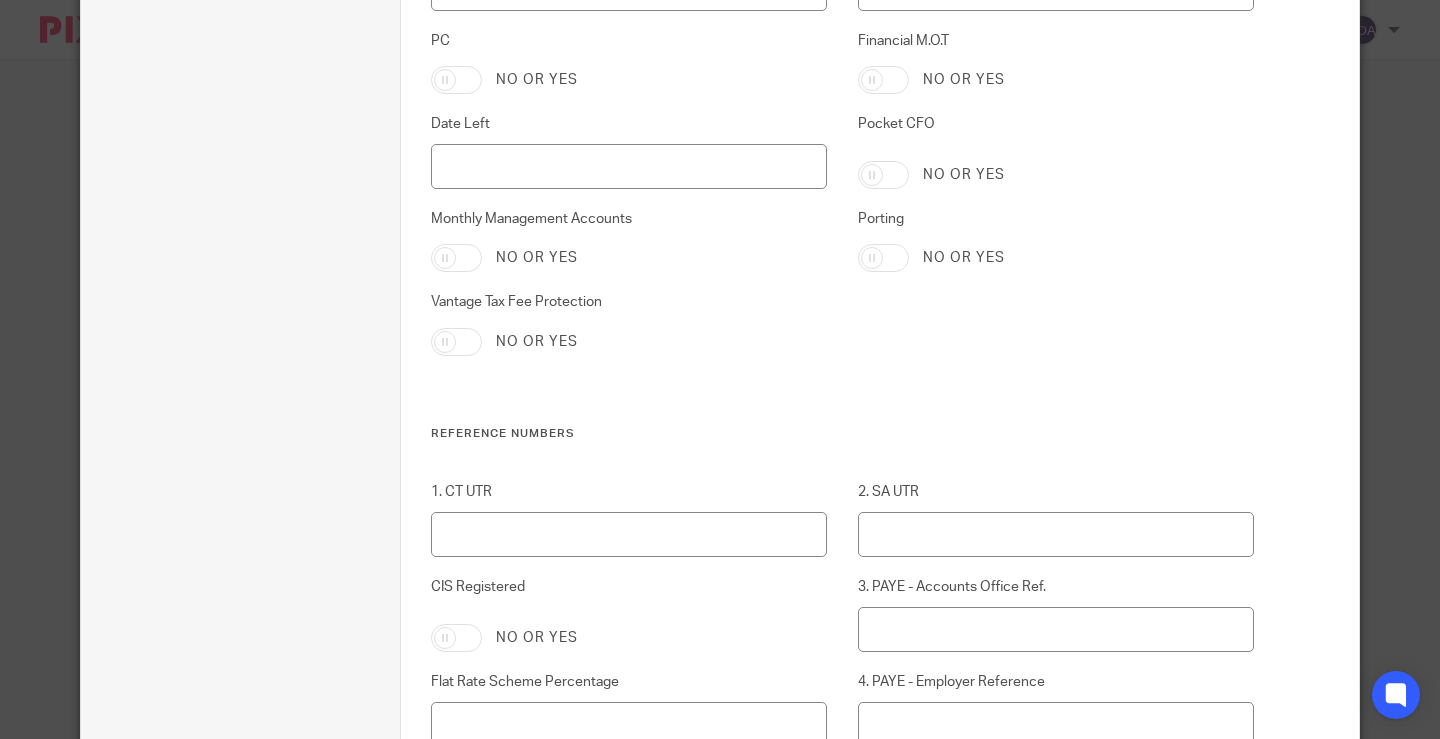 type on "2025-07-11" 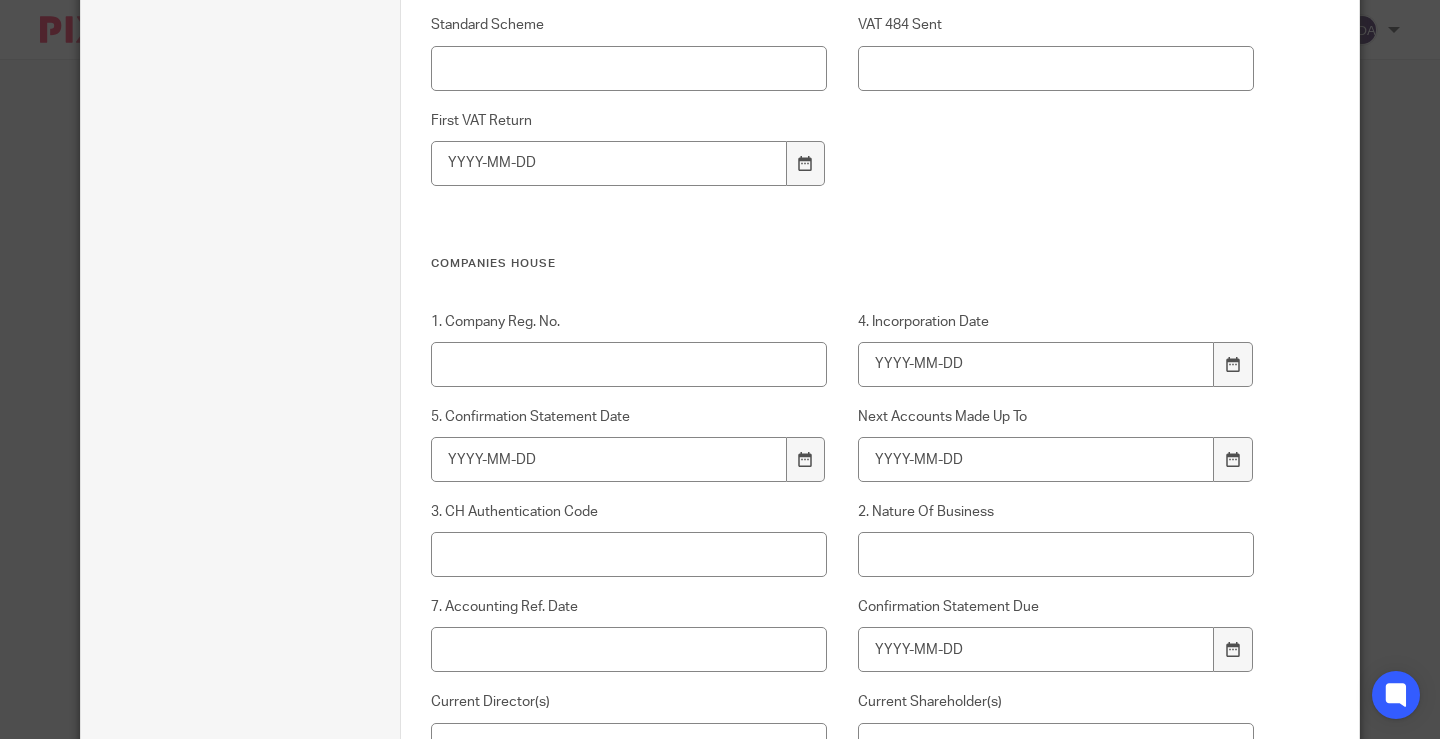 scroll, scrollTop: 2800, scrollLeft: 0, axis: vertical 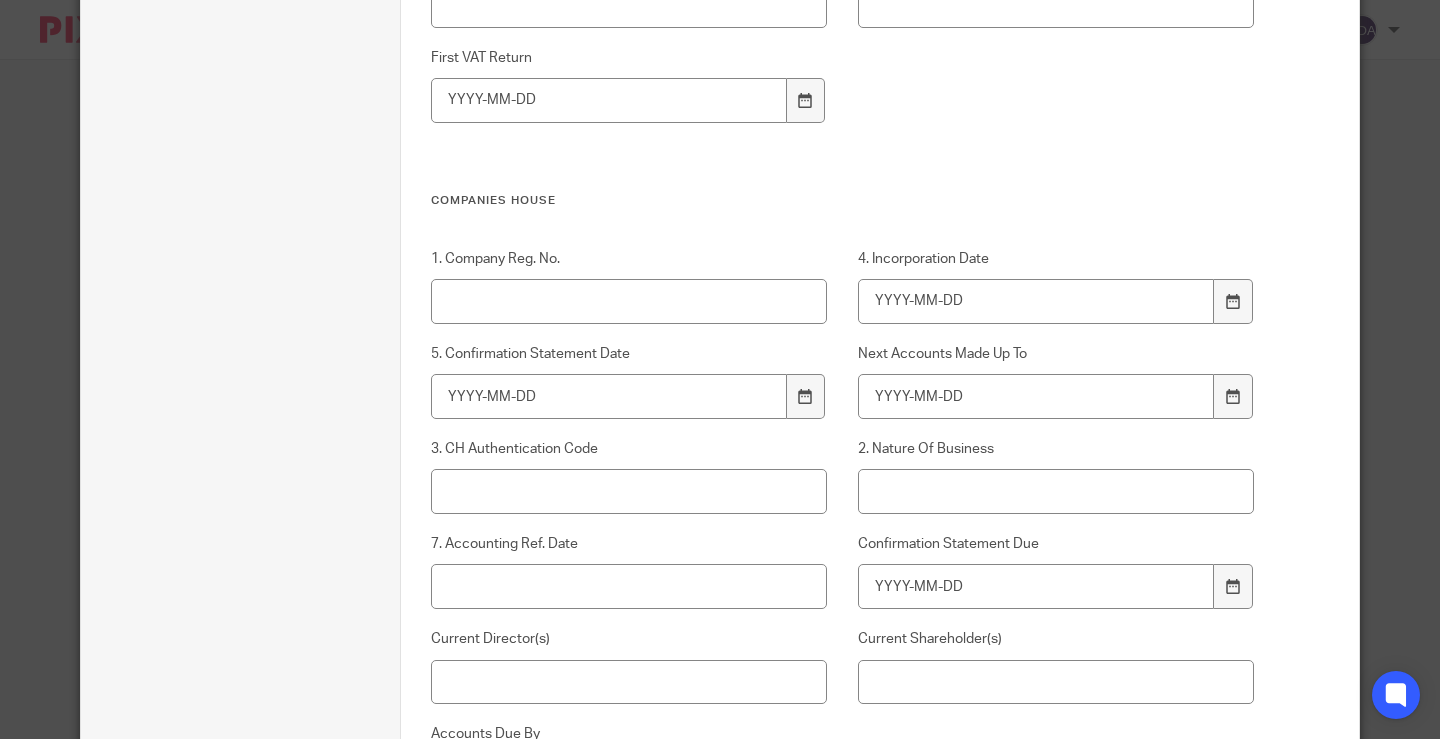 drag, startPoint x: 471, startPoint y: 560, endPoint x: 485, endPoint y: 584, distance: 27.784887 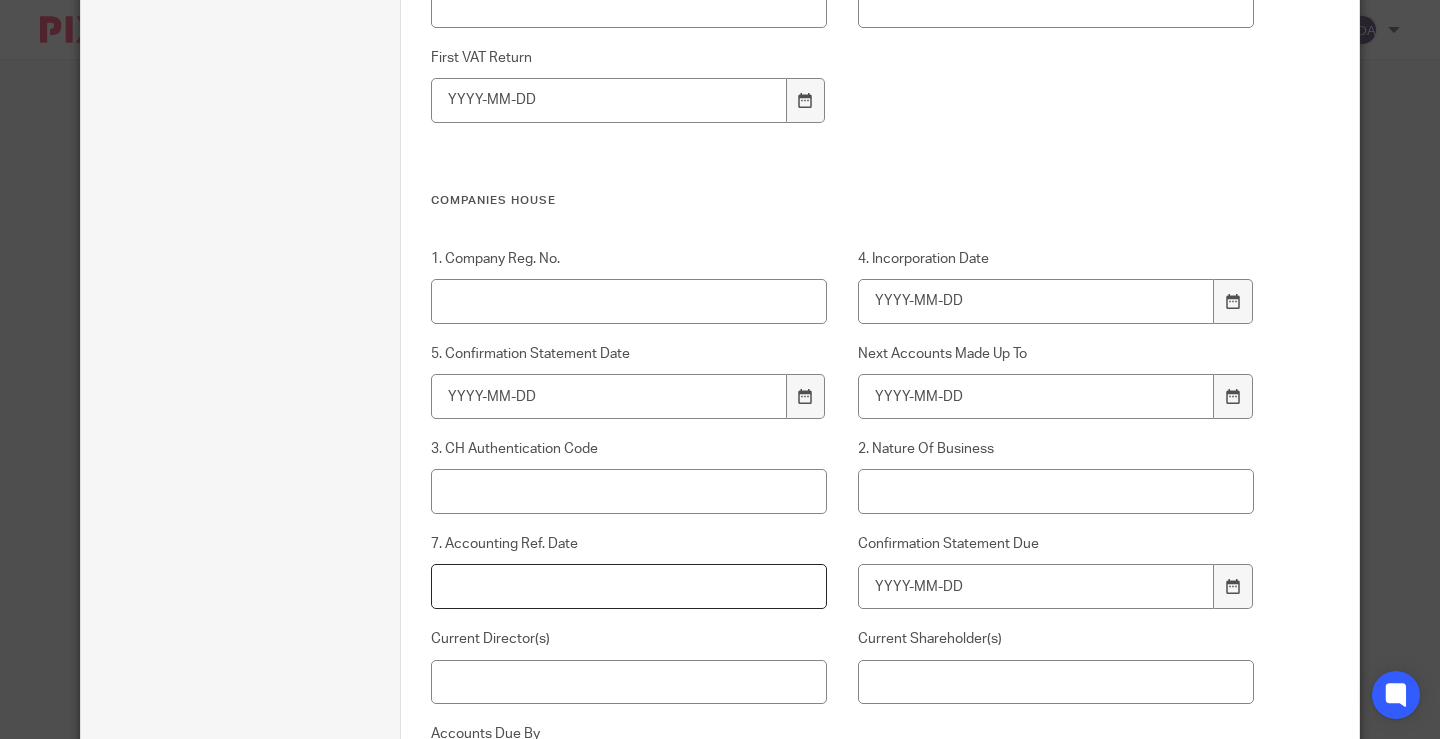 click on "7. Accounting Ref. Date" at bounding box center (629, 586) 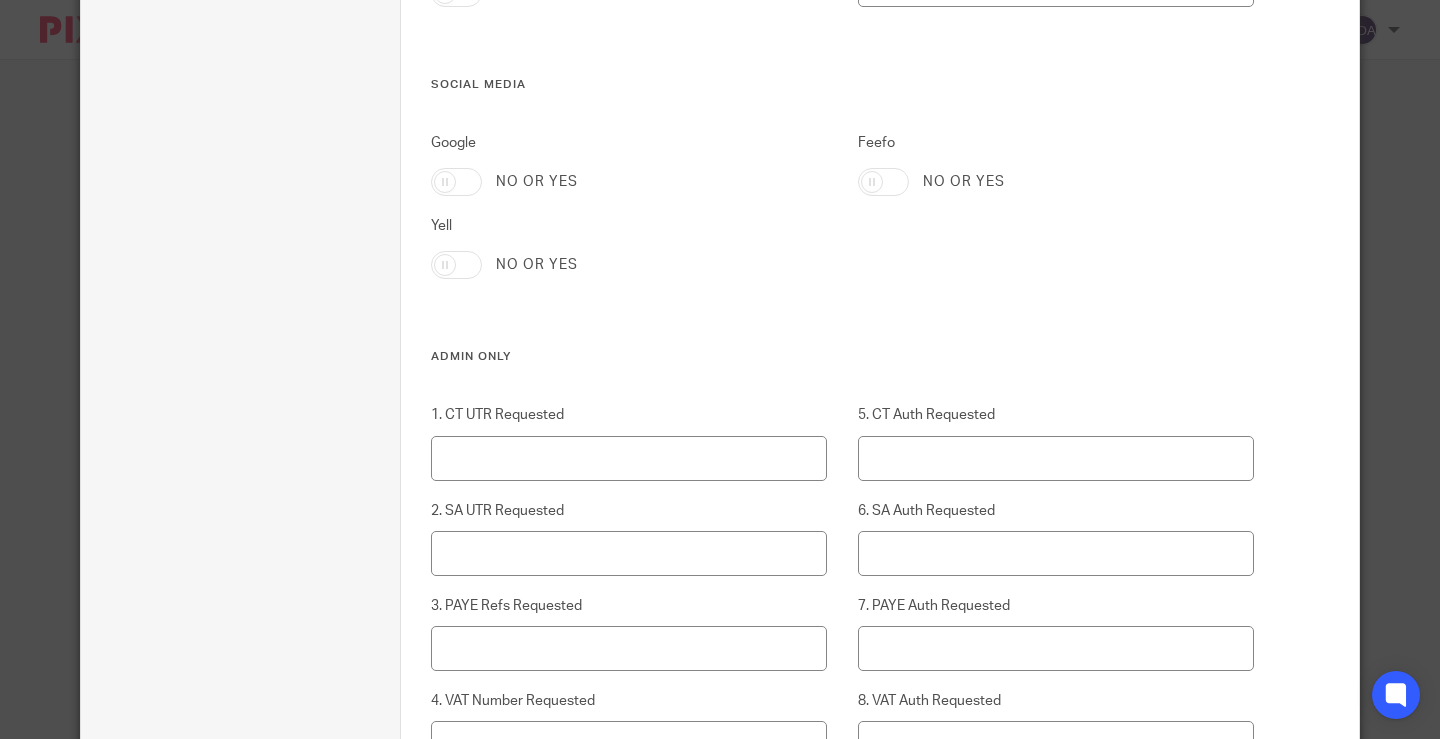 scroll, scrollTop: 4000, scrollLeft: 0, axis: vertical 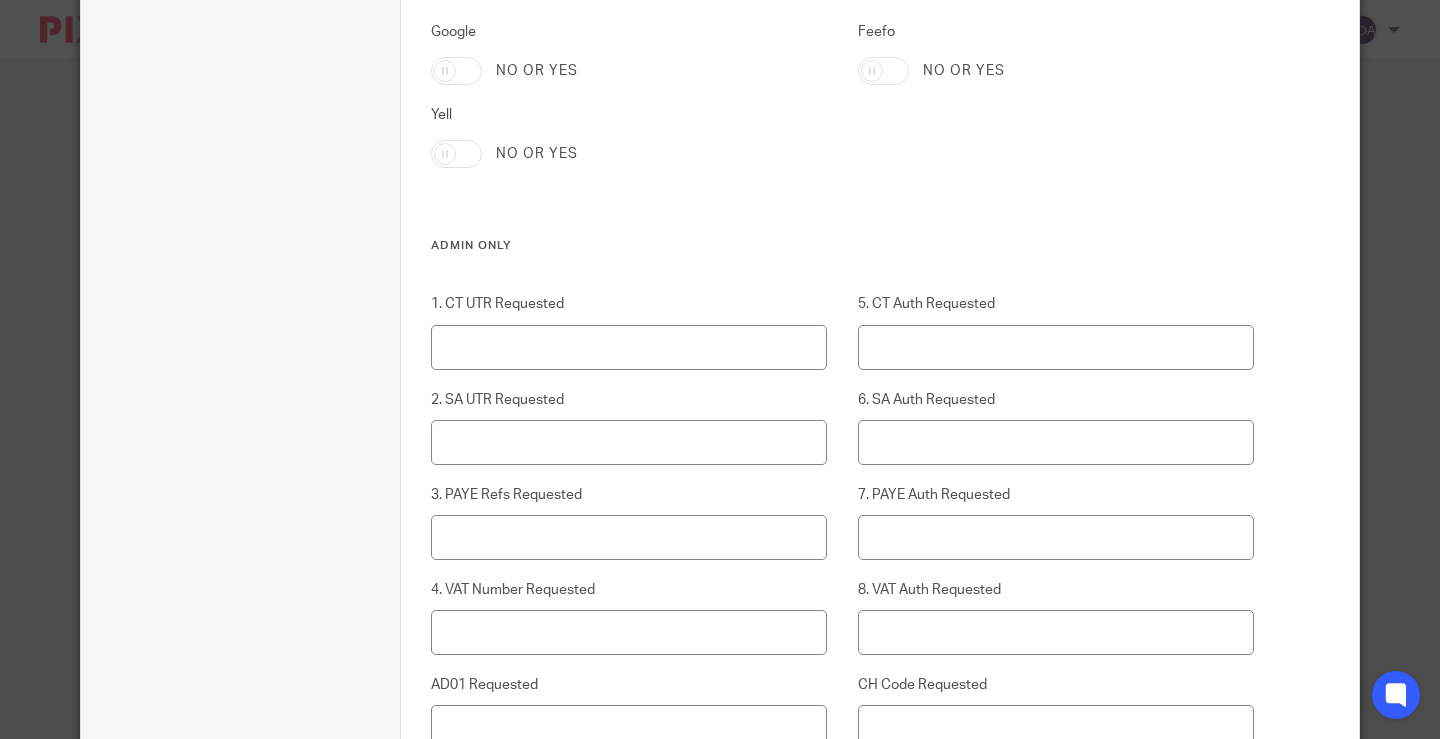 type on "05-04-2025" 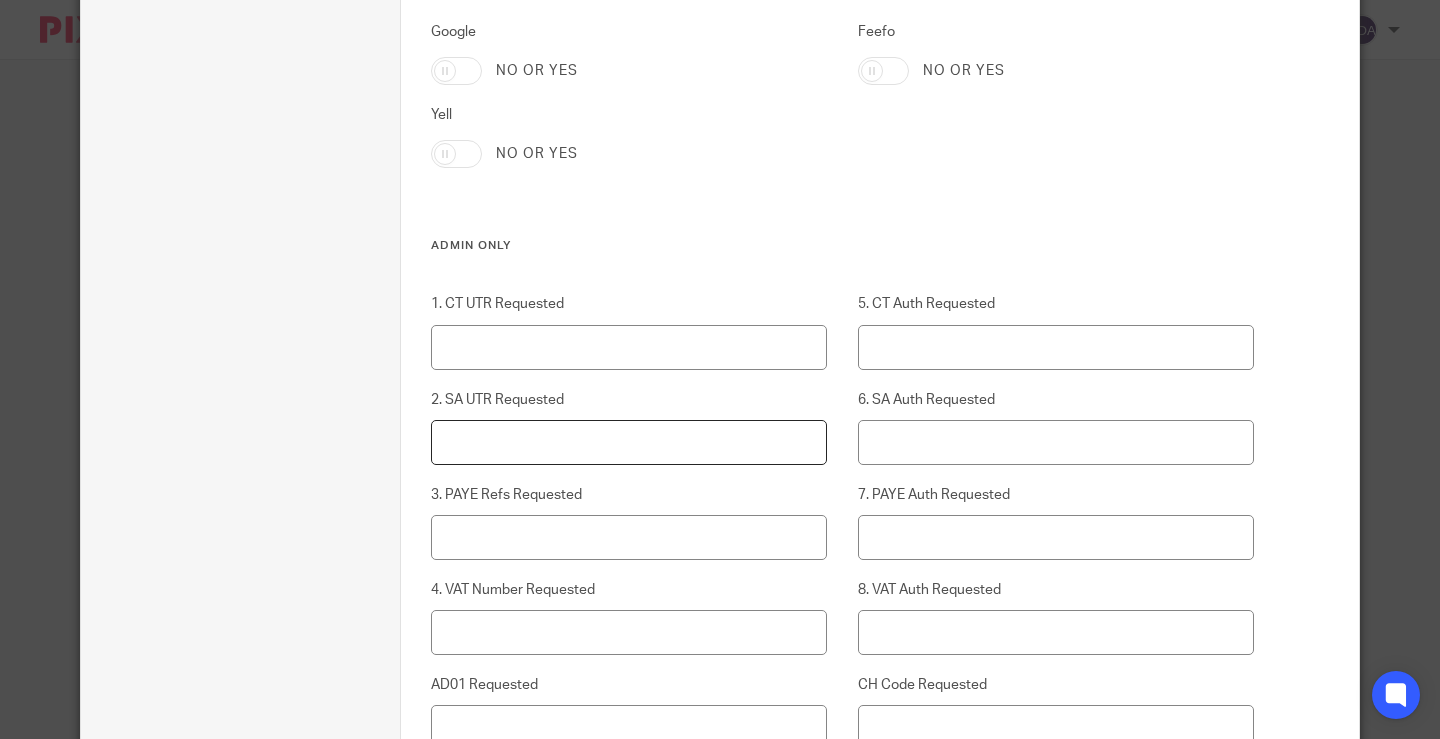 click on "2. SA UTR Requested" at bounding box center [629, 442] 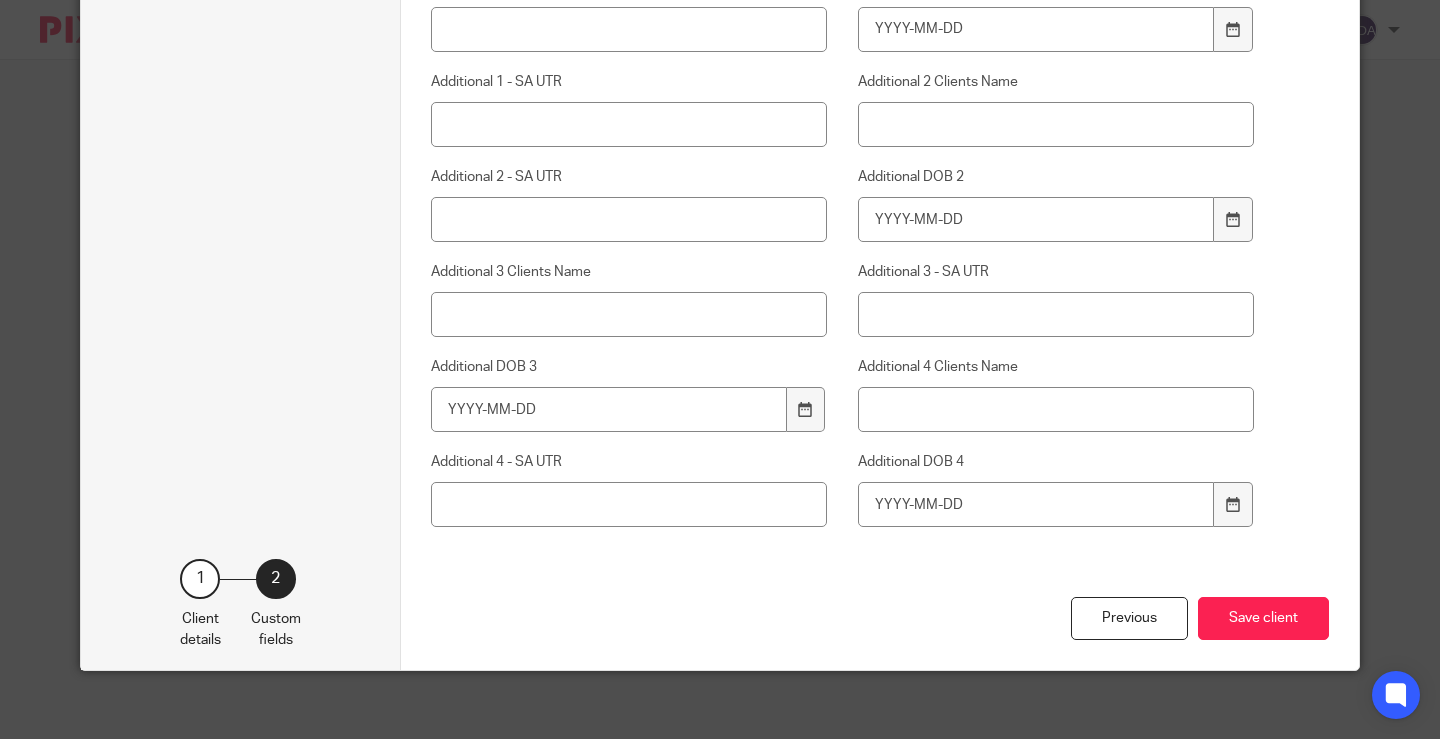 scroll, scrollTop: 7248, scrollLeft: 0, axis: vertical 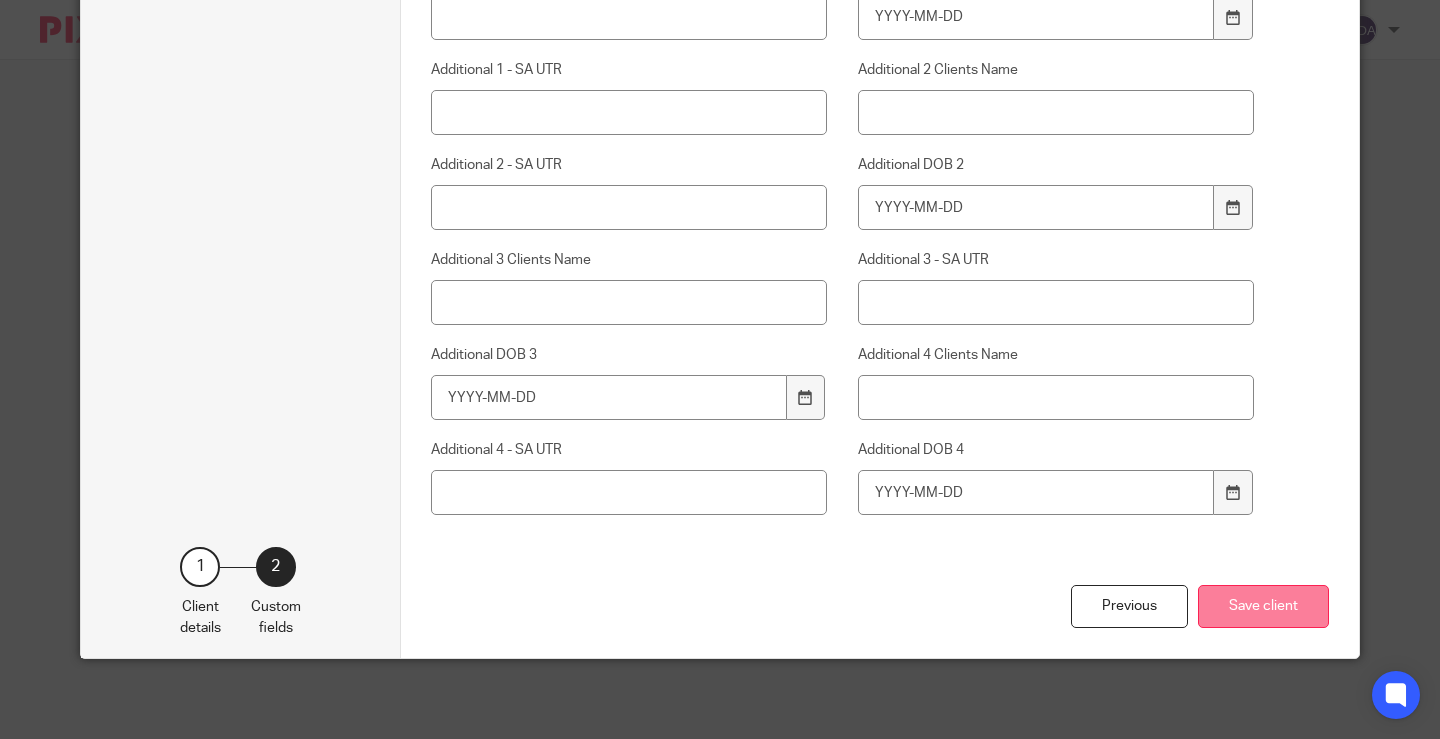 type on "Need to ask client" 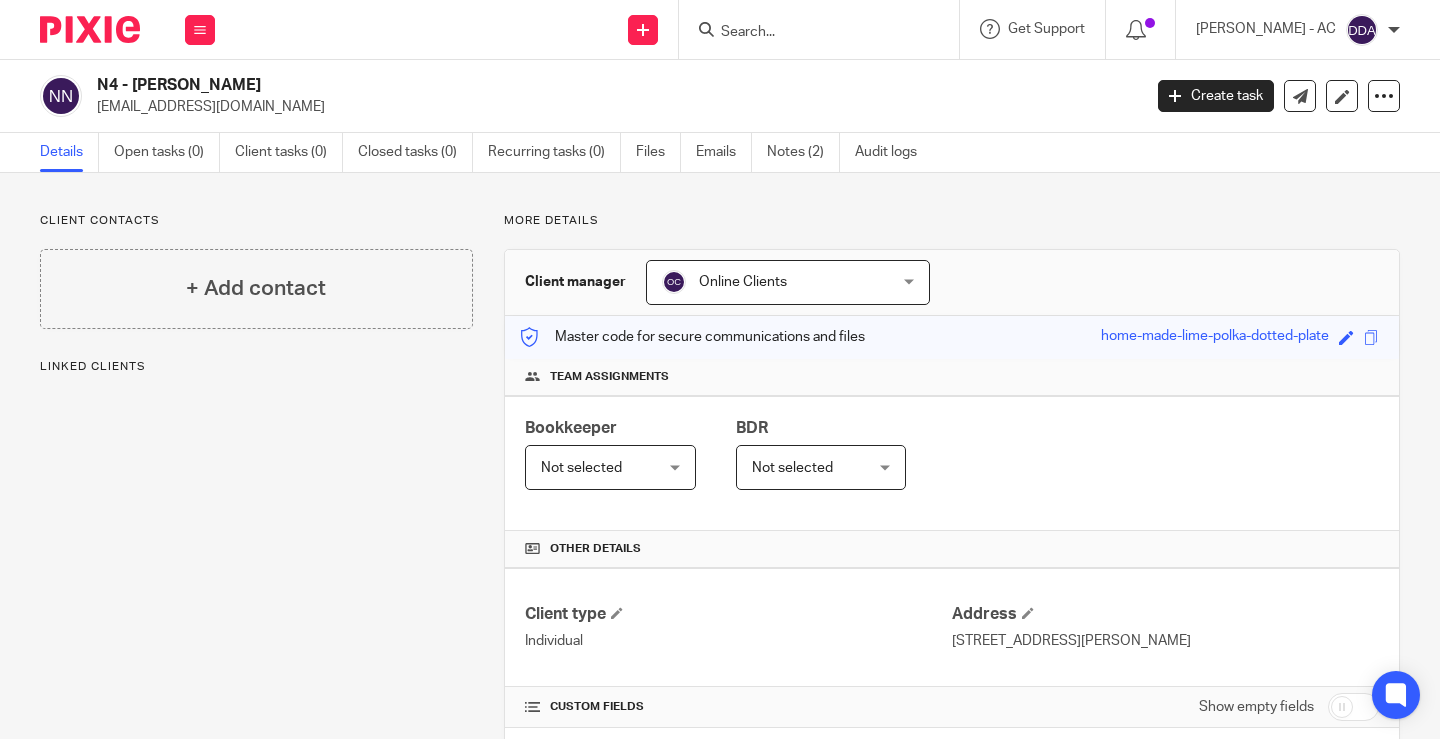 scroll, scrollTop: 0, scrollLeft: 0, axis: both 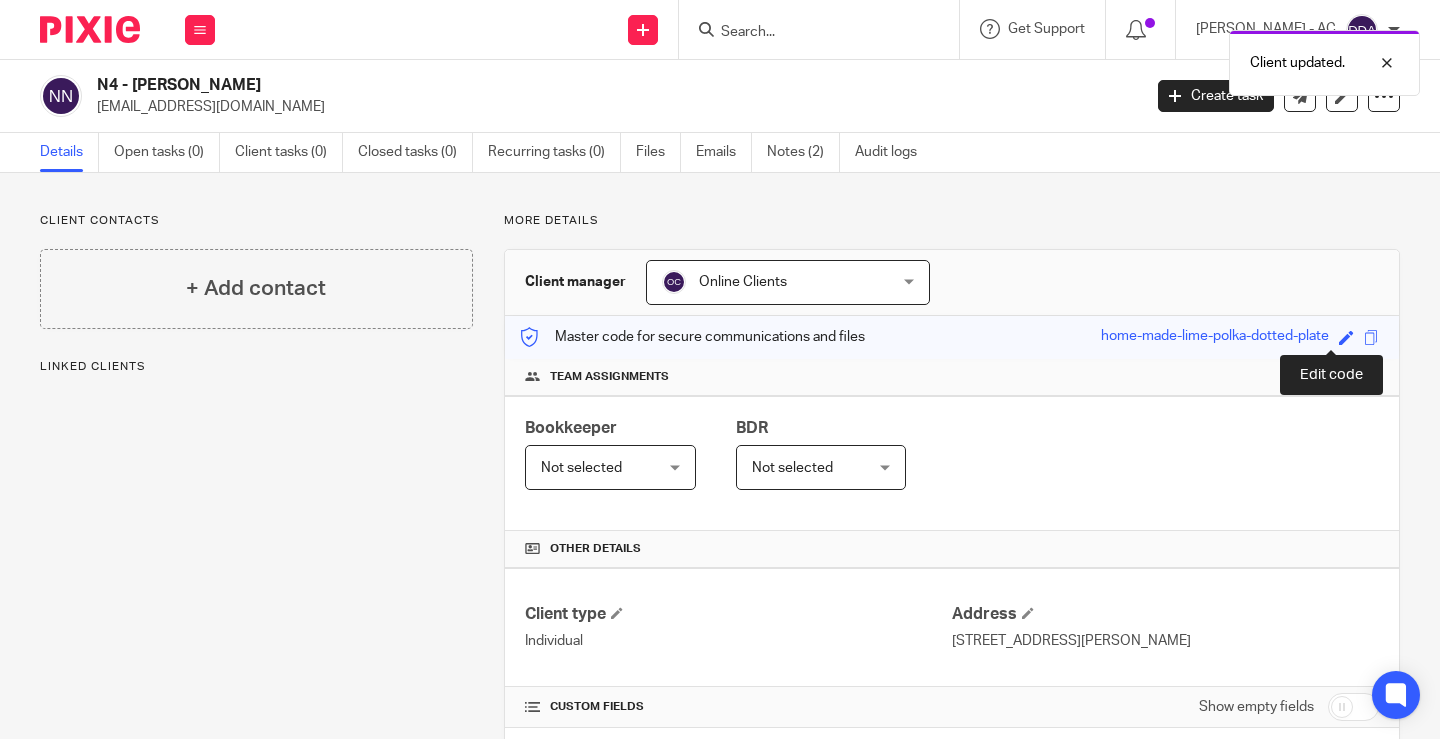click at bounding box center (1346, 337) 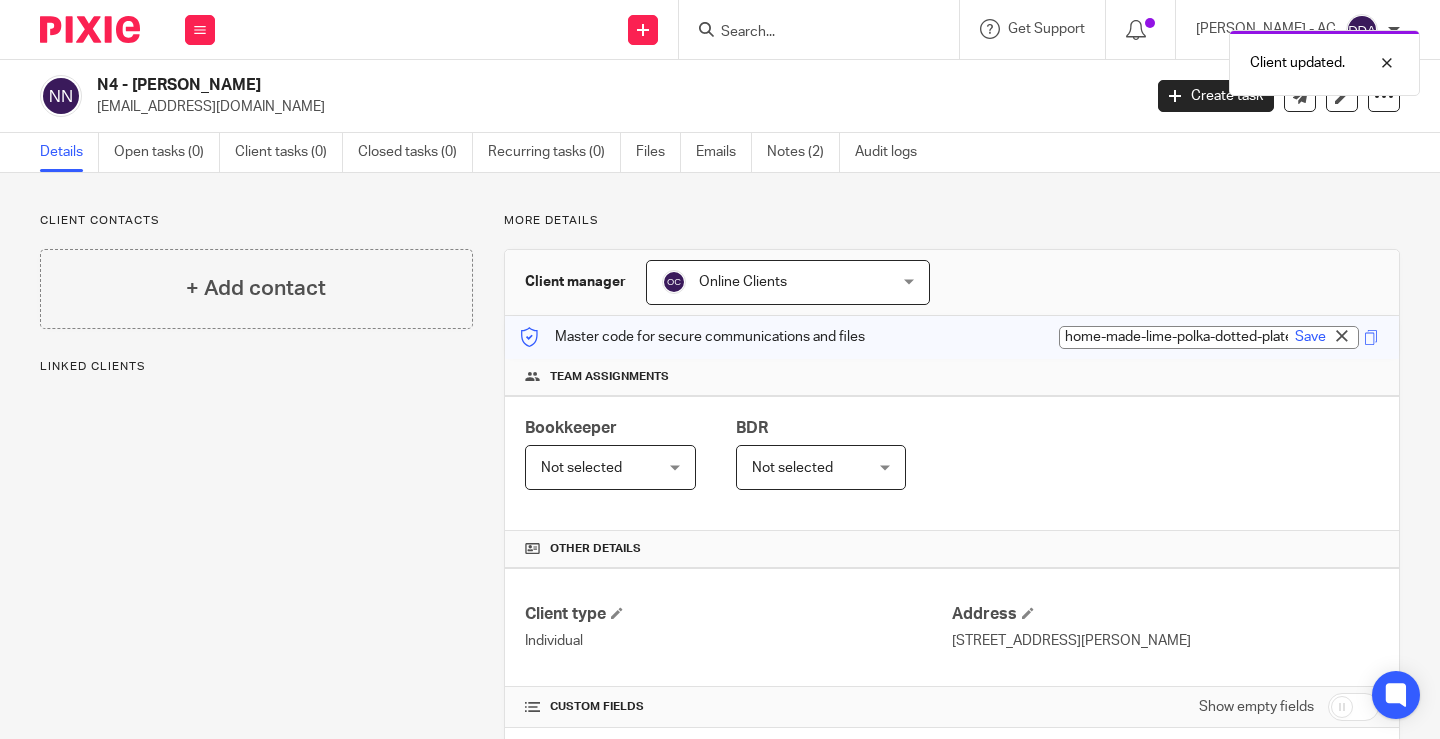 paste on "N4" 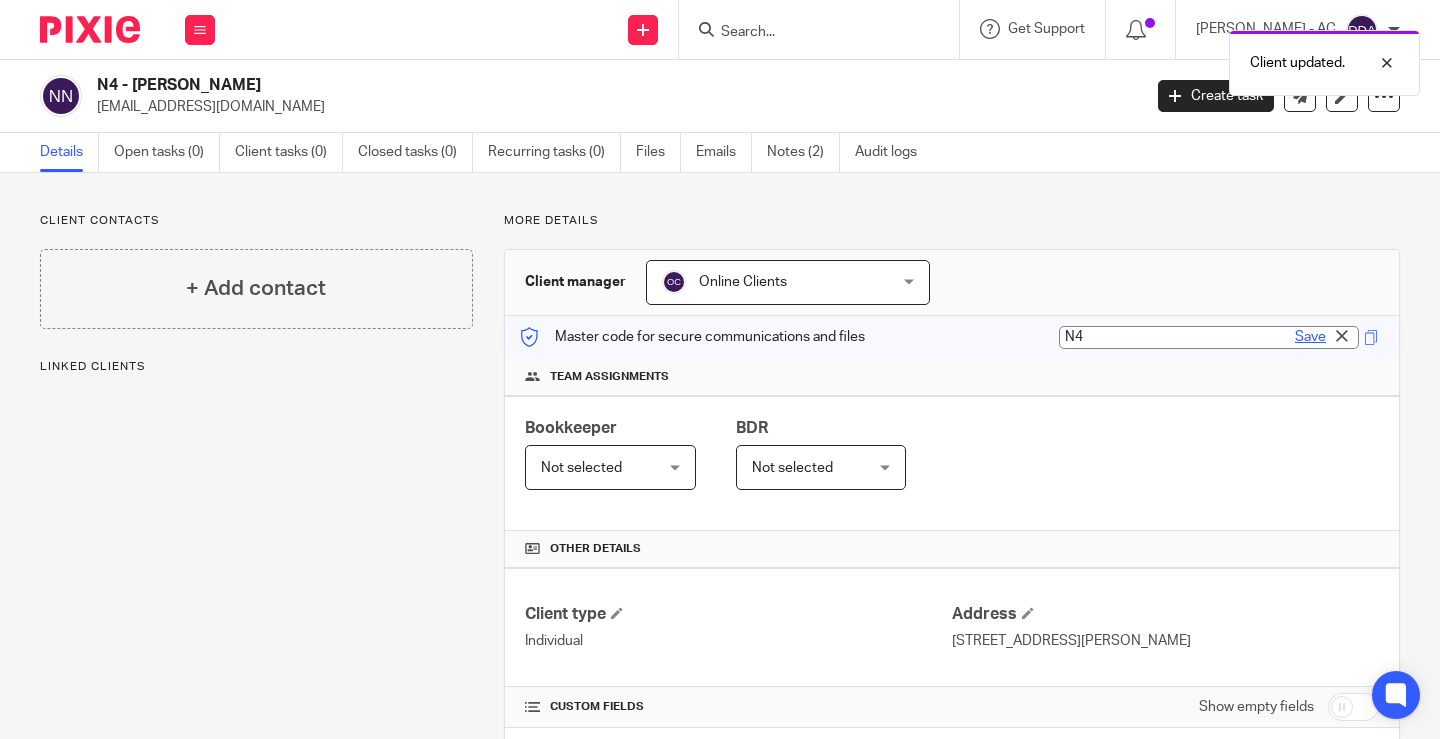 type on "N4" 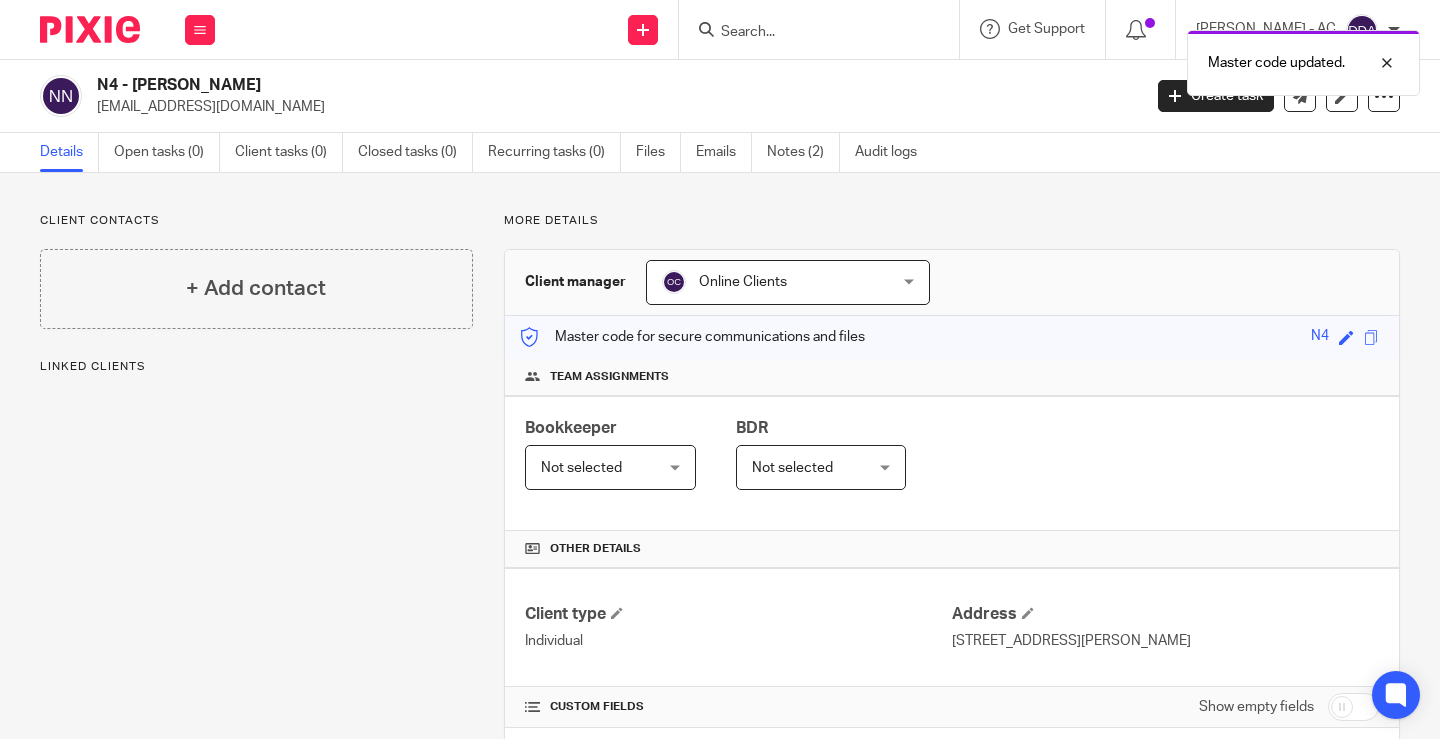 click on "Not selected" at bounding box center (581, 468) 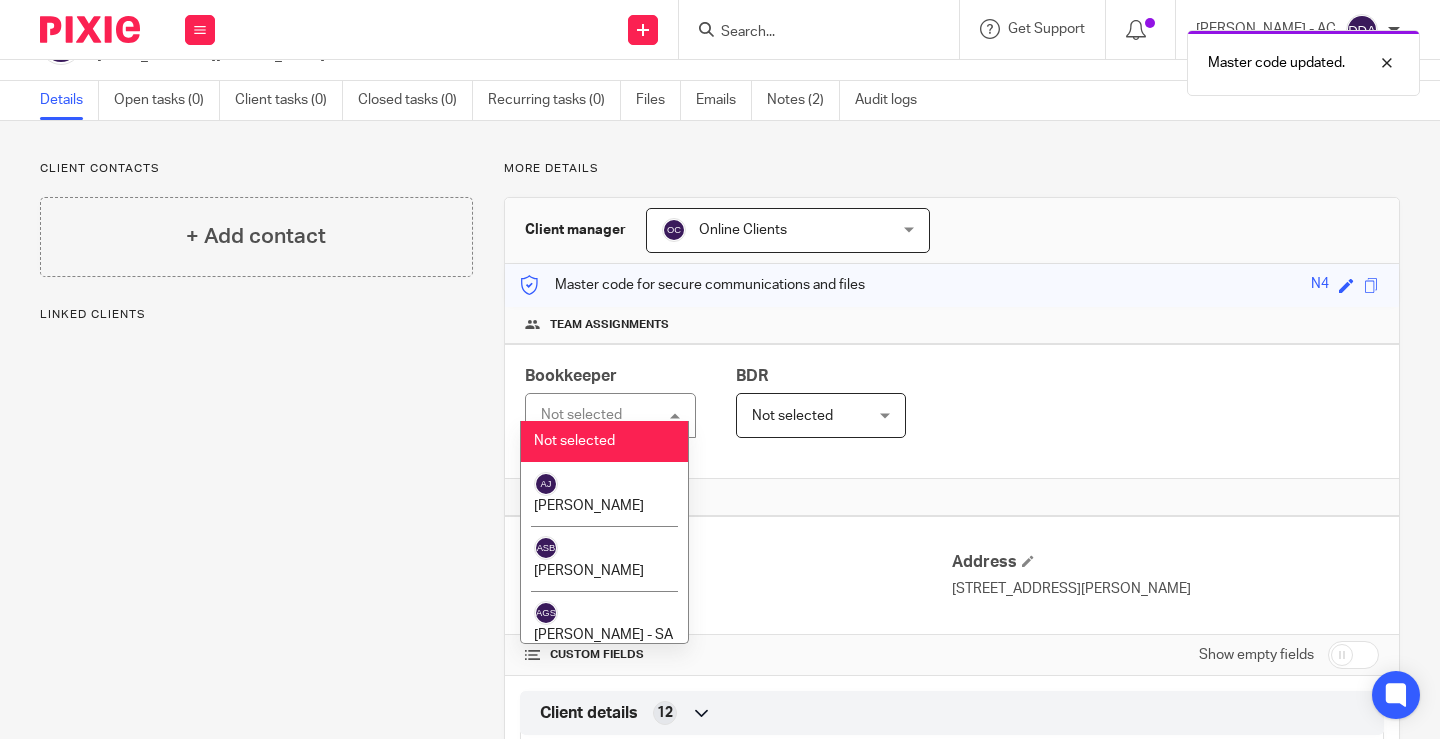 scroll, scrollTop: 100, scrollLeft: 0, axis: vertical 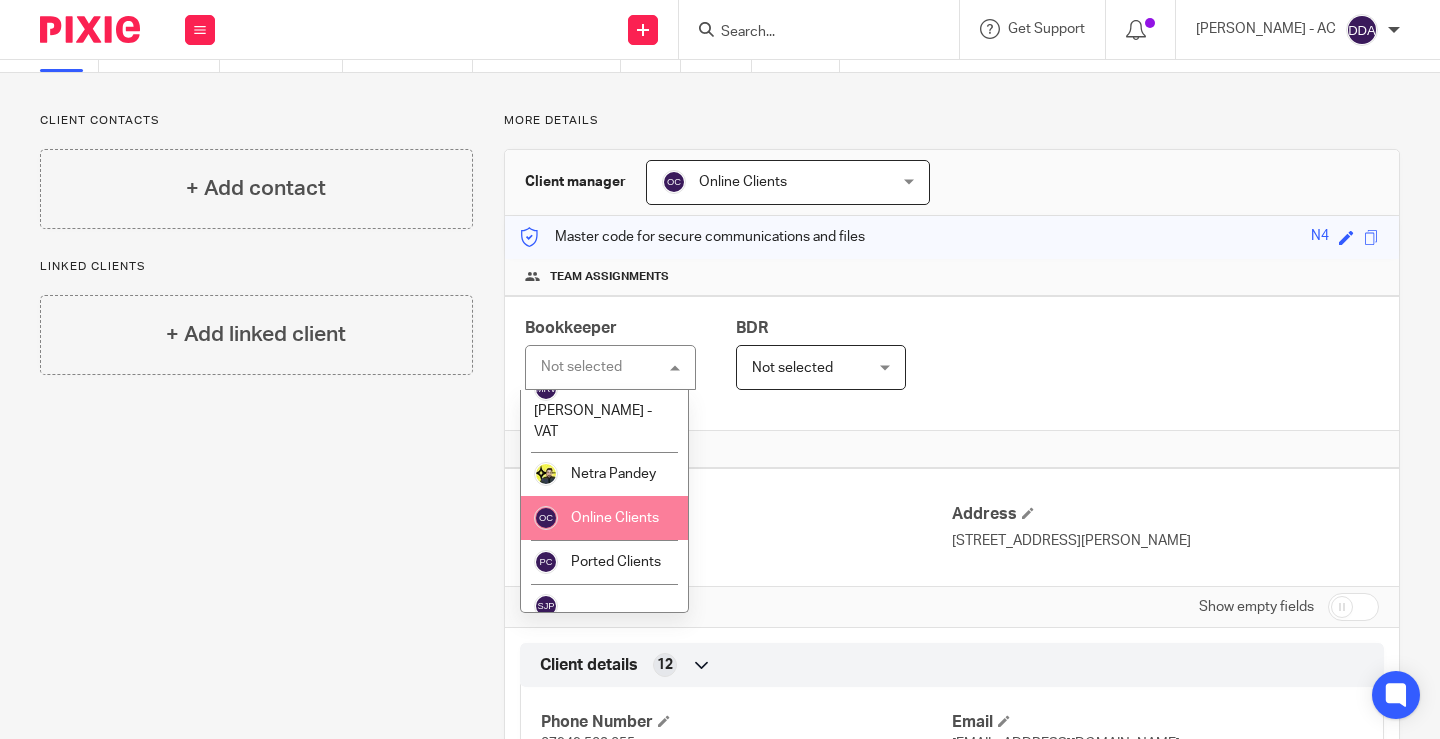 click on "Online Clients" at bounding box center [615, 518] 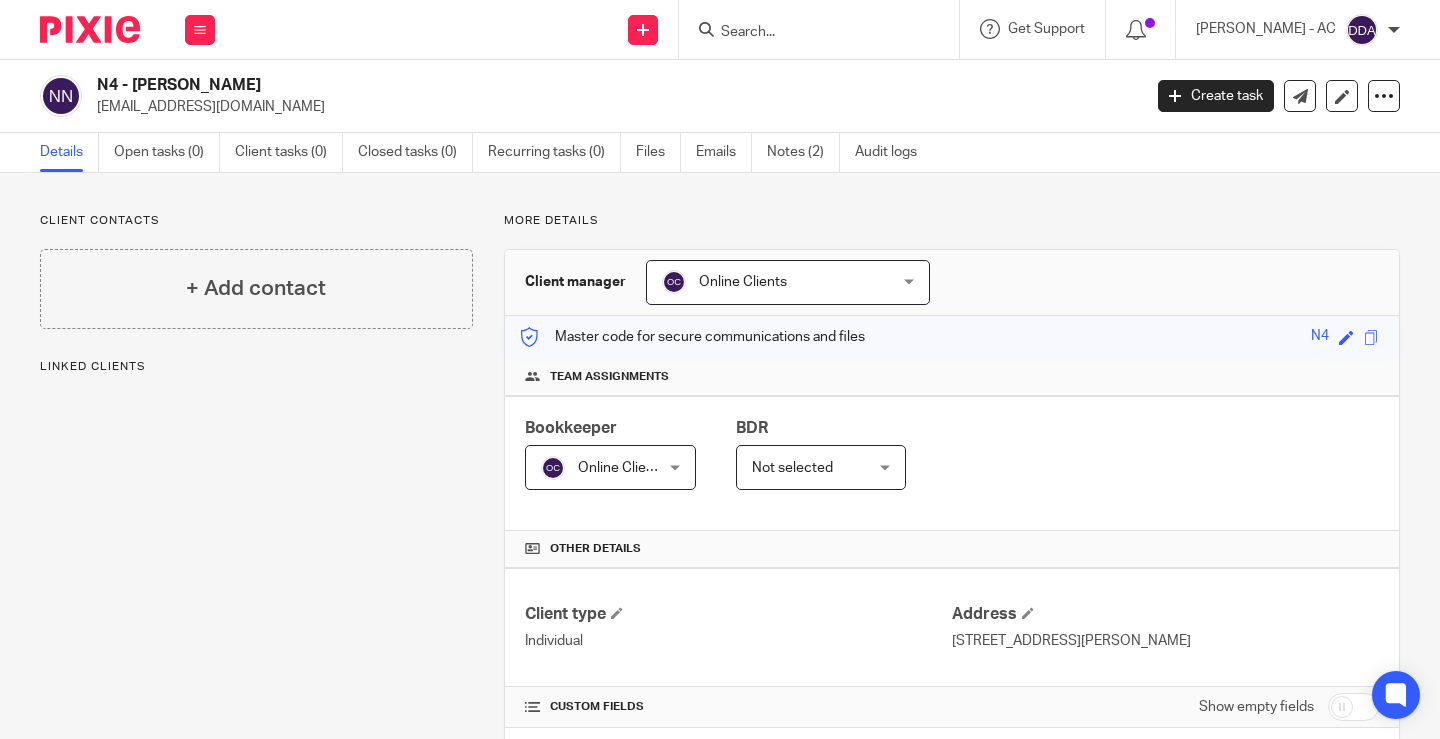 scroll, scrollTop: 0, scrollLeft: 0, axis: both 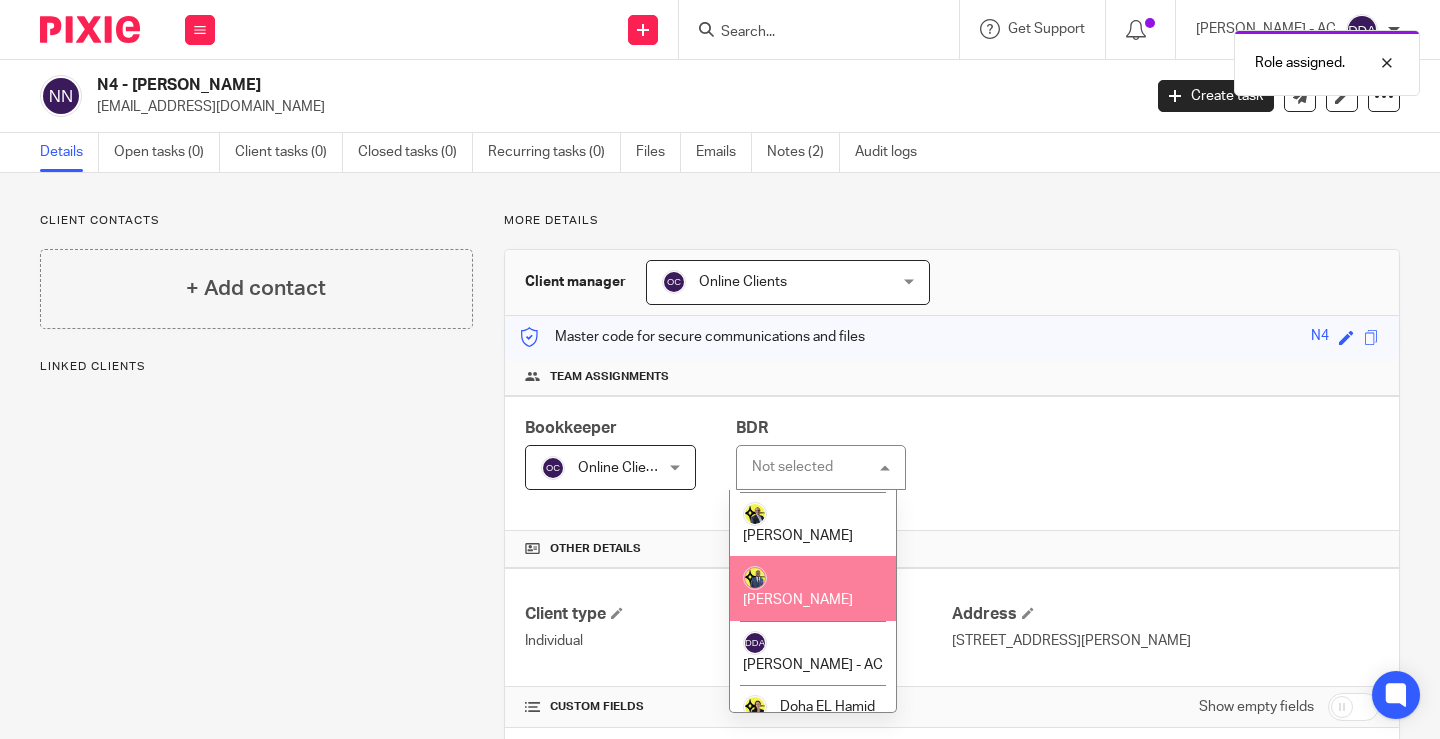 click on "[PERSON_NAME]" at bounding box center (798, 600) 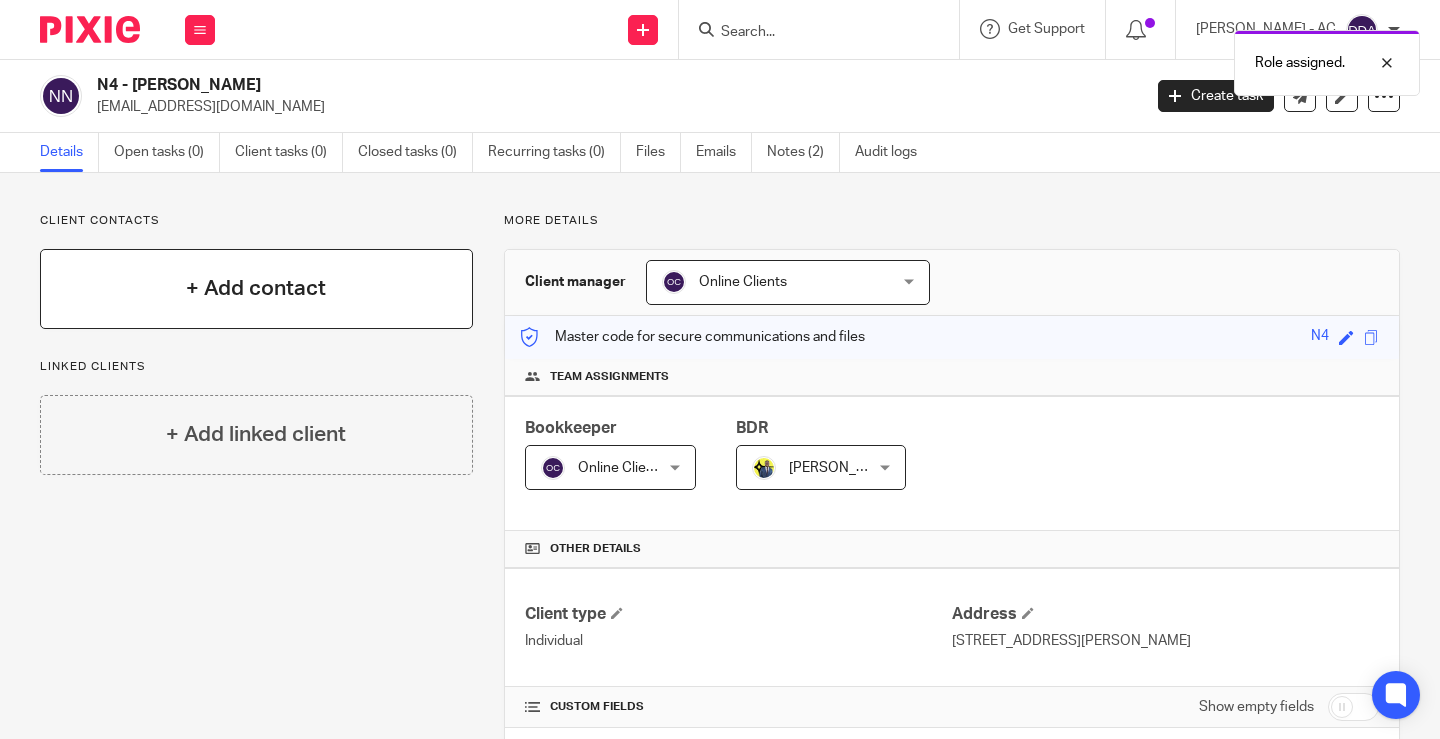click on "+ Add contact" at bounding box center [256, 289] 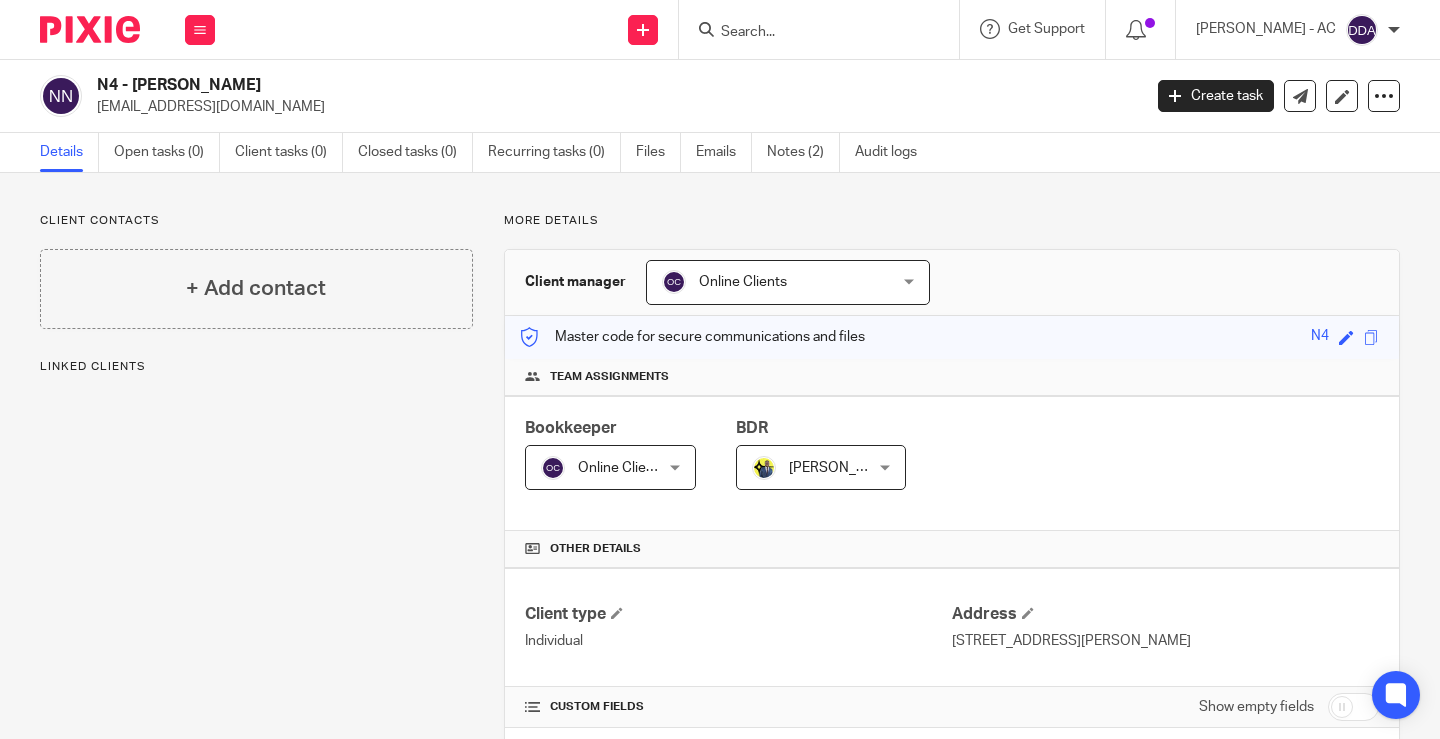 scroll, scrollTop: 0, scrollLeft: 0, axis: both 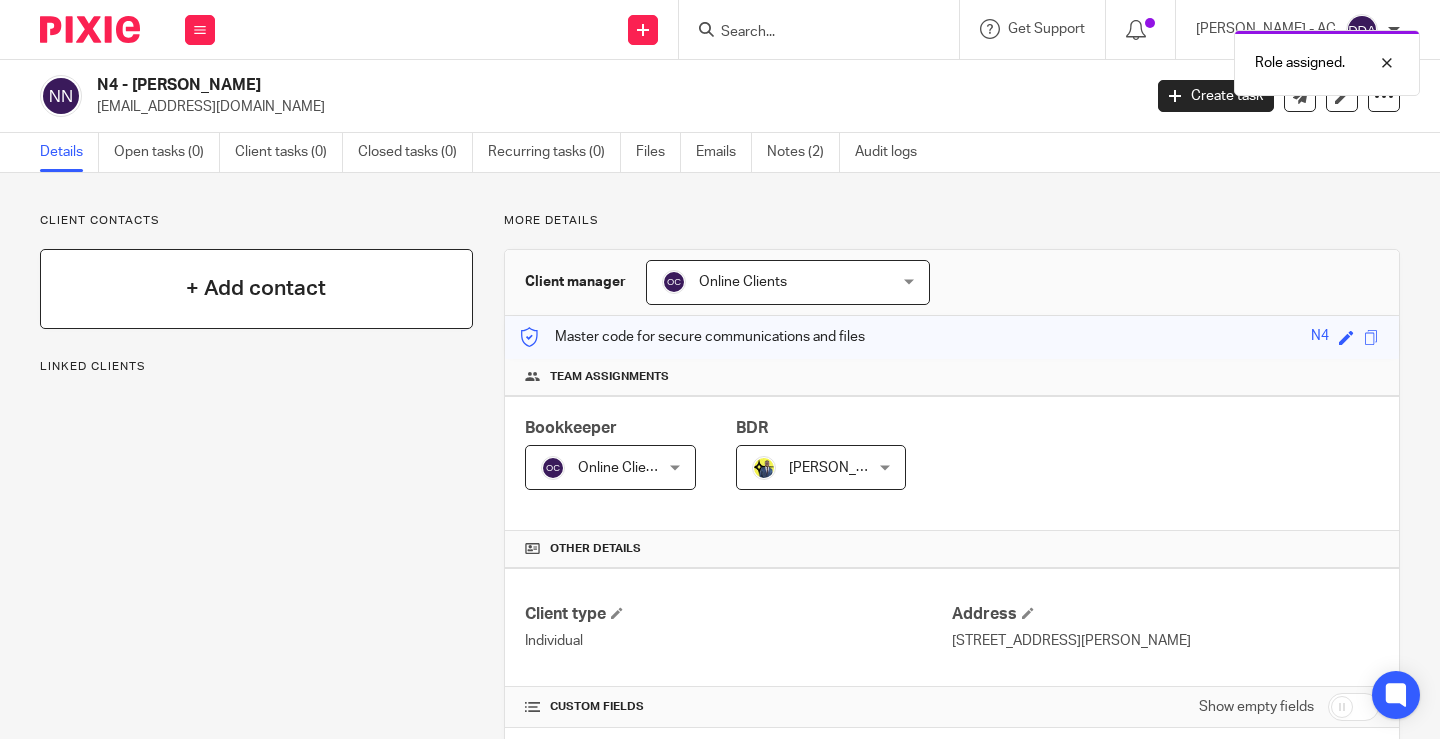 click on "+ Add contact" at bounding box center (256, 288) 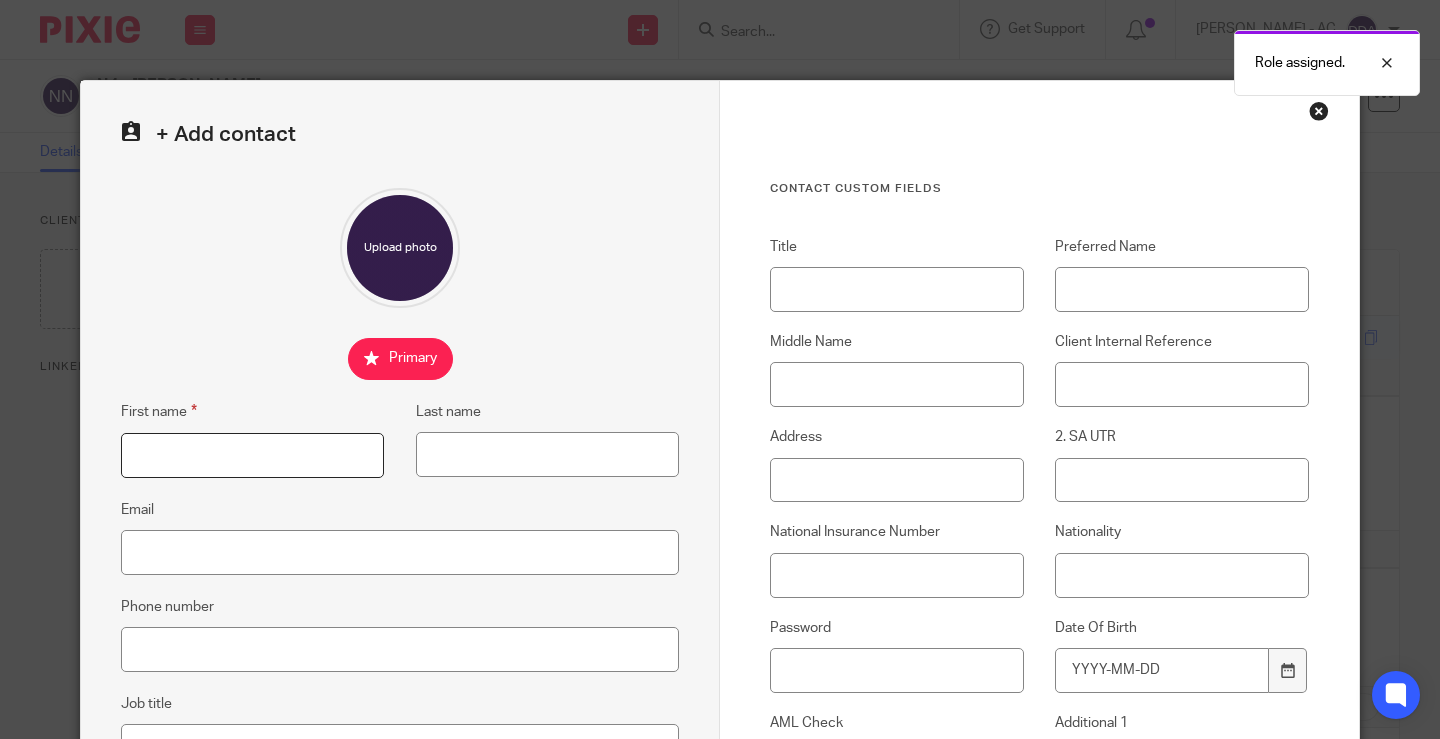 click on "First name" at bounding box center (252, 455) 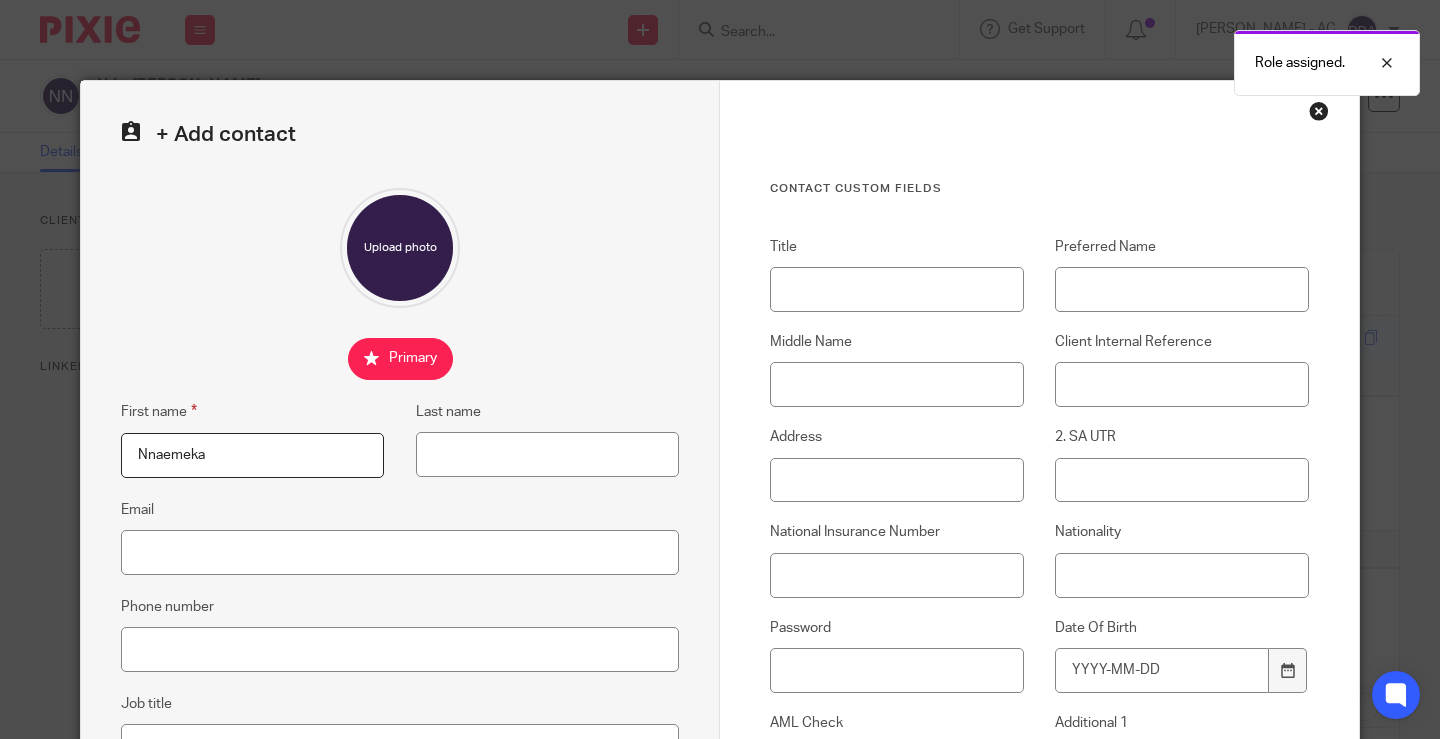type on "Nnaemeka" 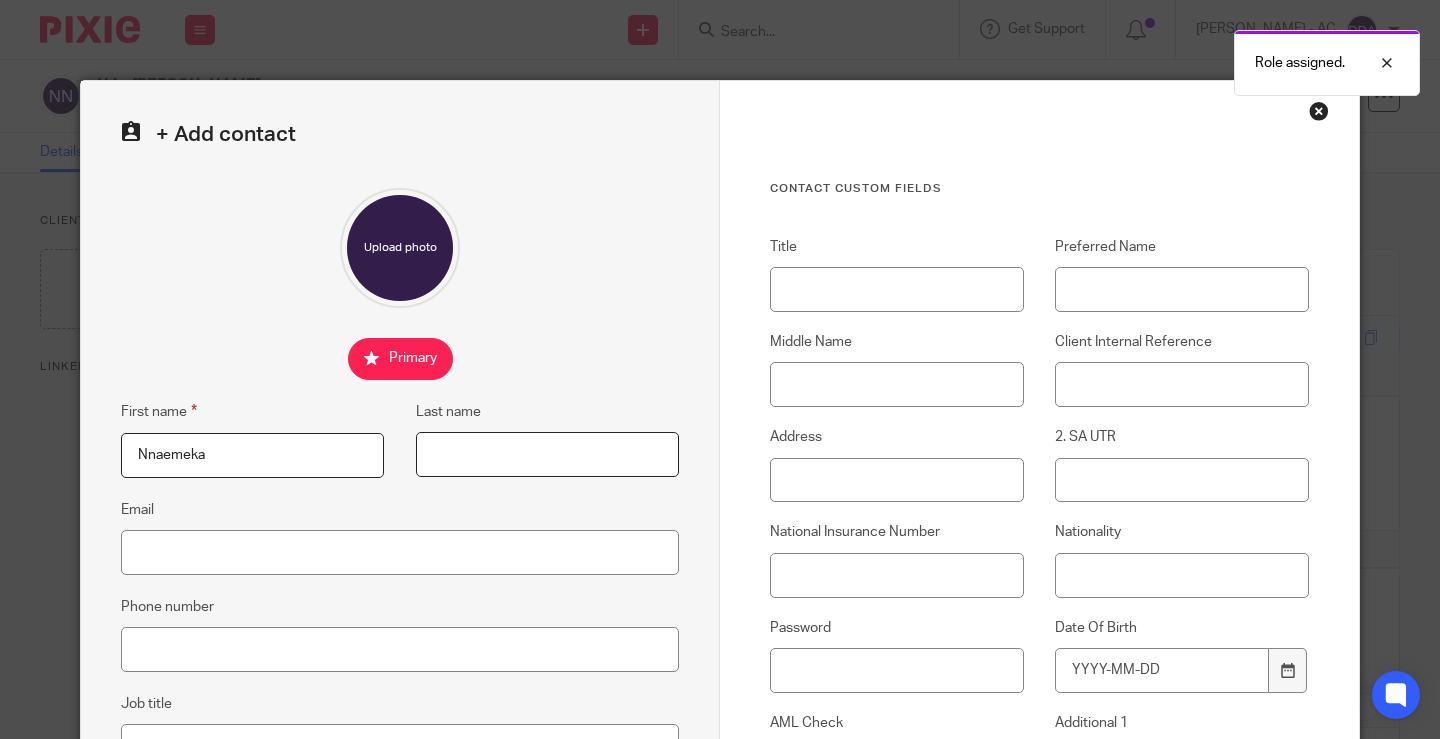 click on "Last name" at bounding box center [547, 454] 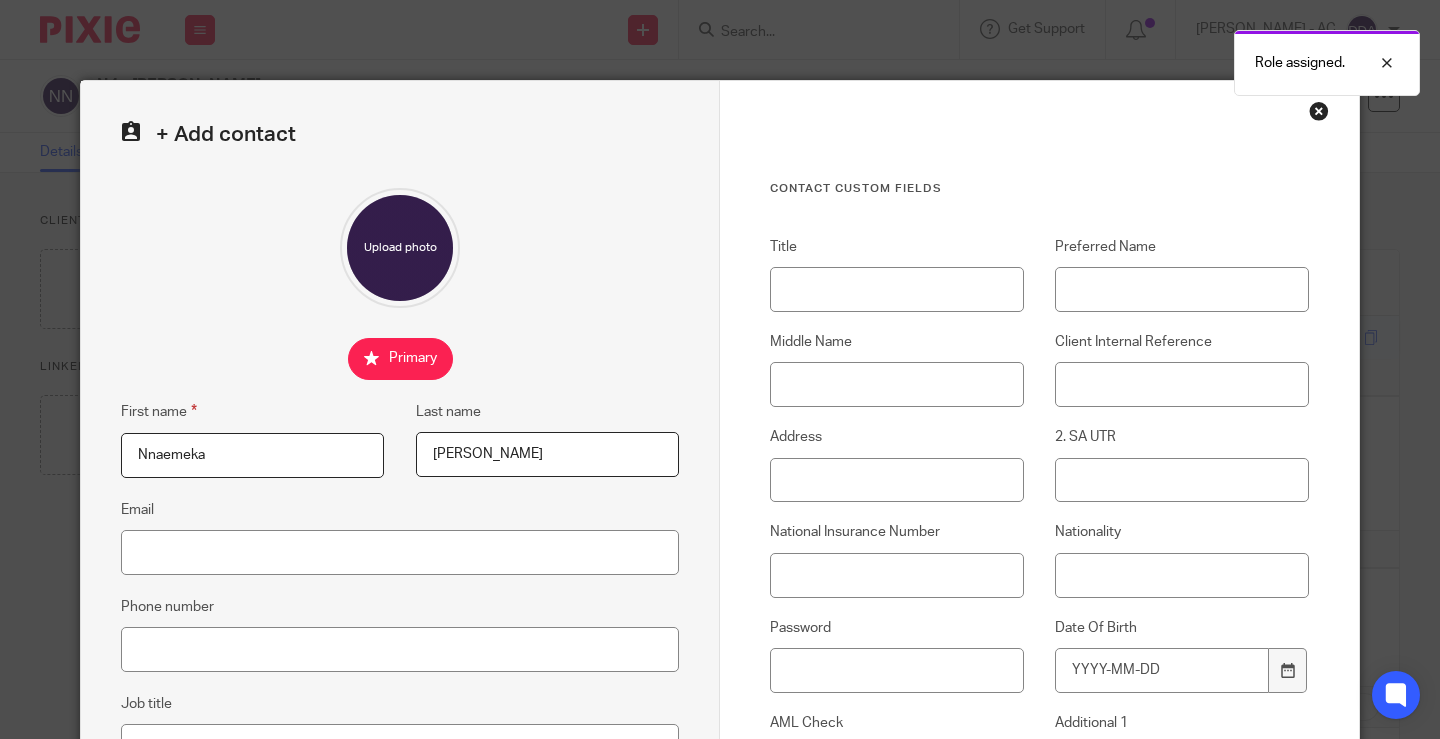 type on "Nwachukwu" 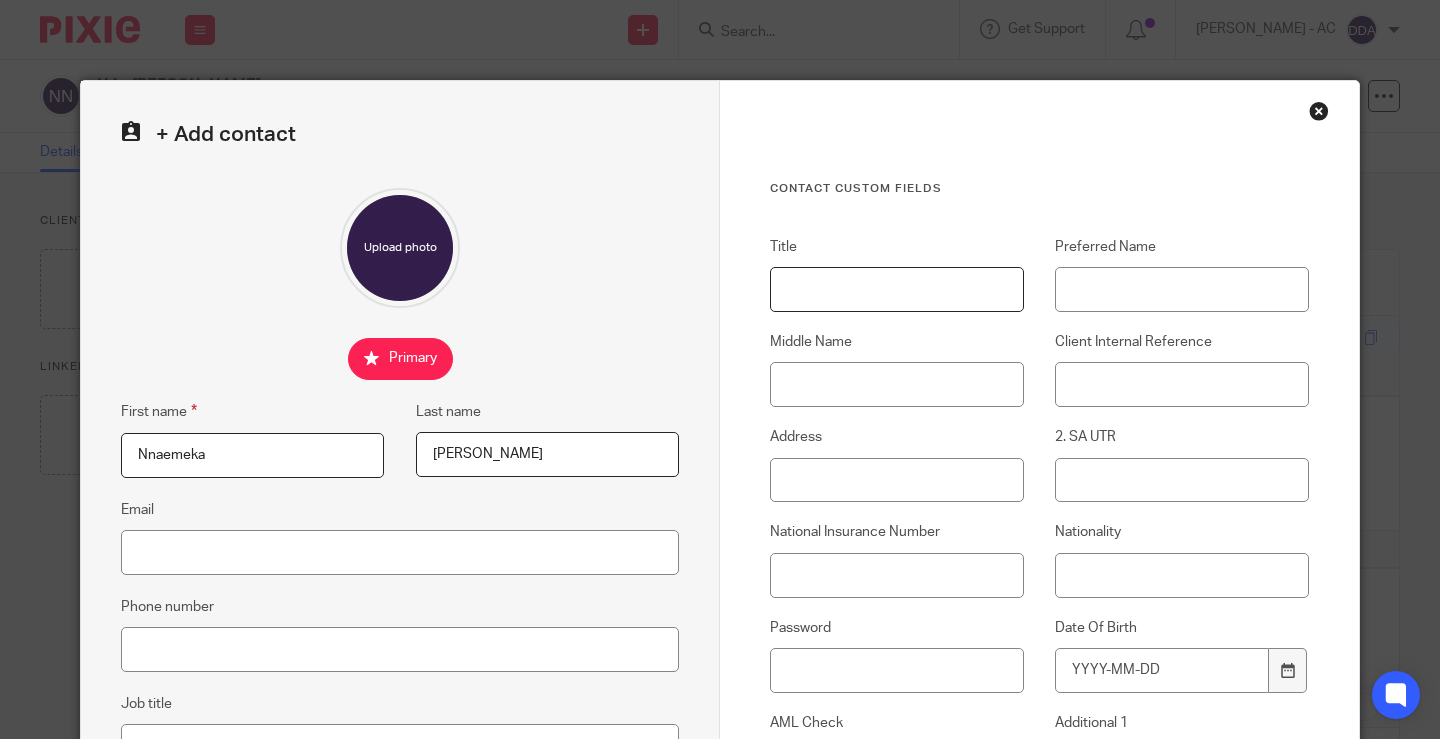 click on "Title" at bounding box center (897, 289) 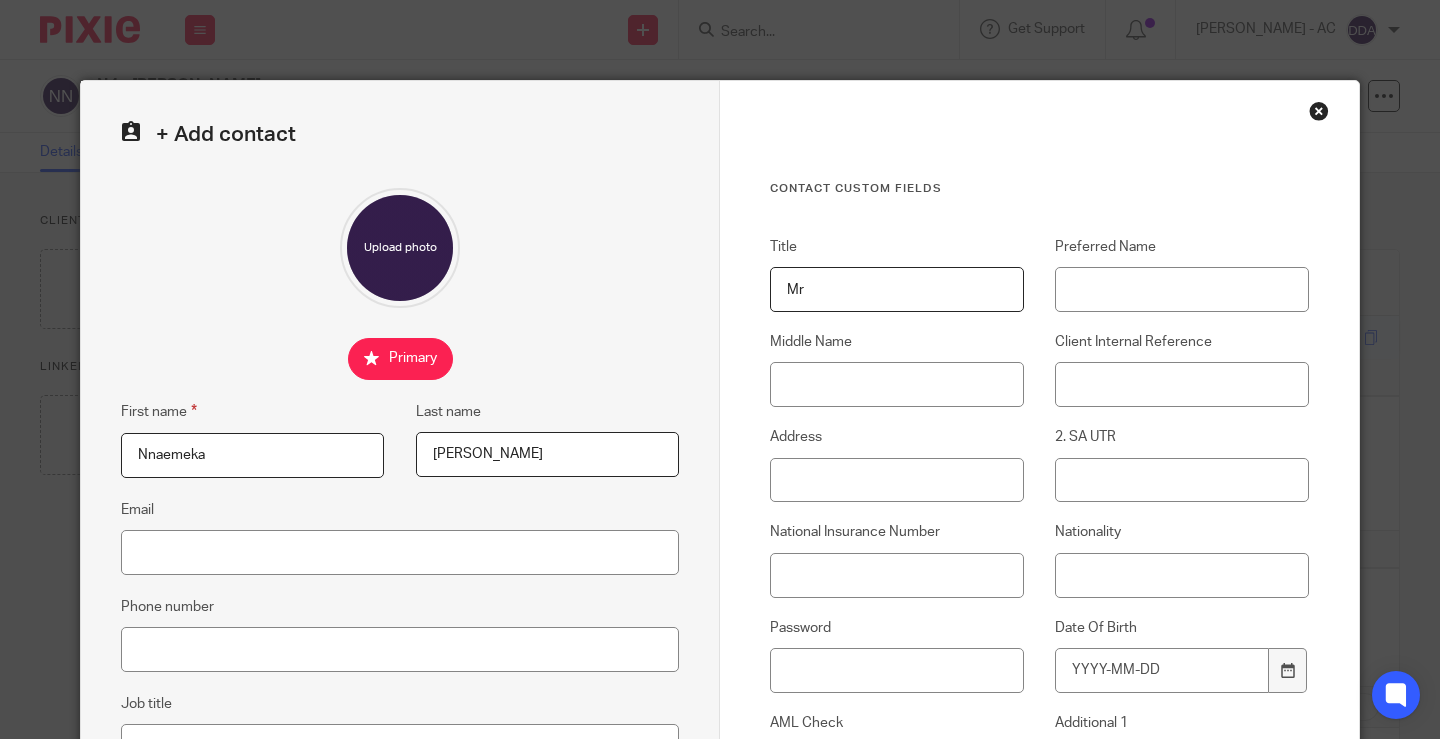 type on "Mr" 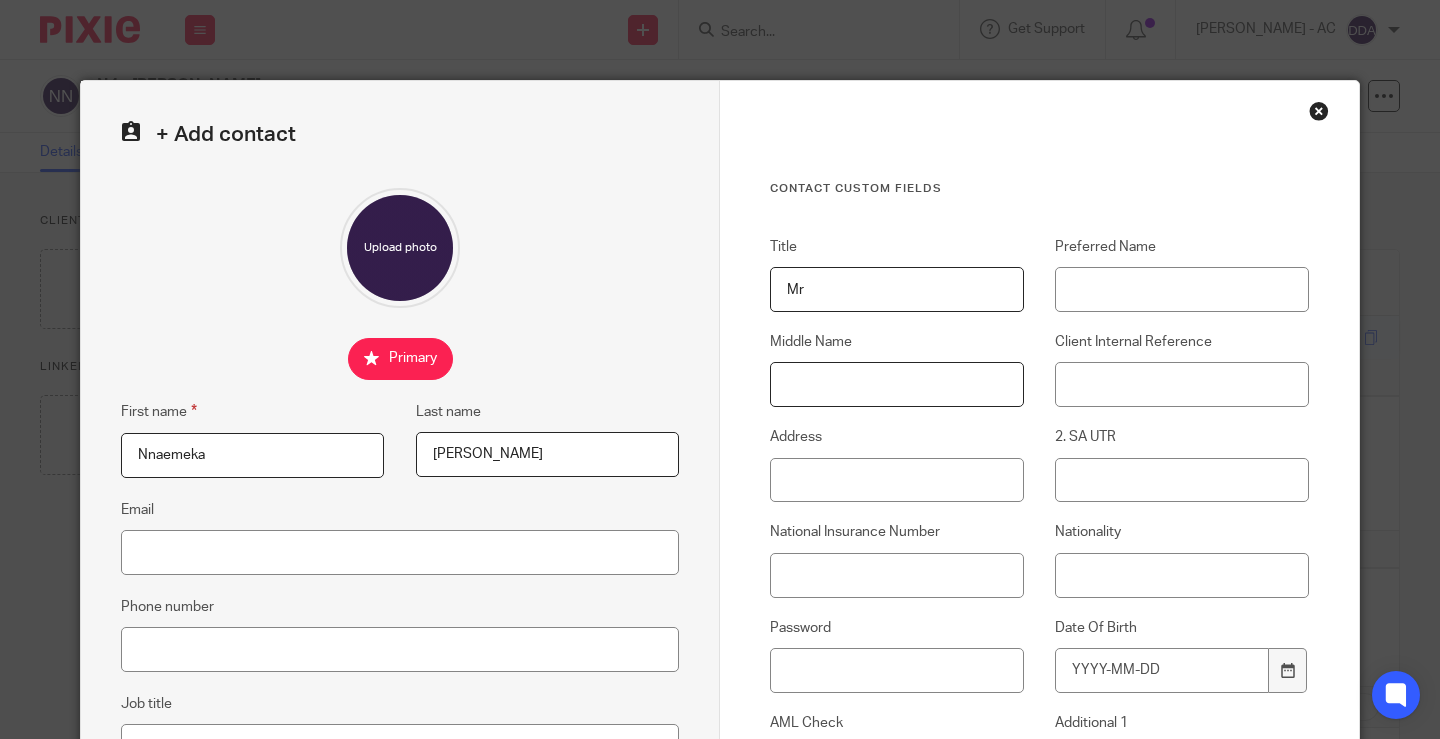 paste on "Charles" 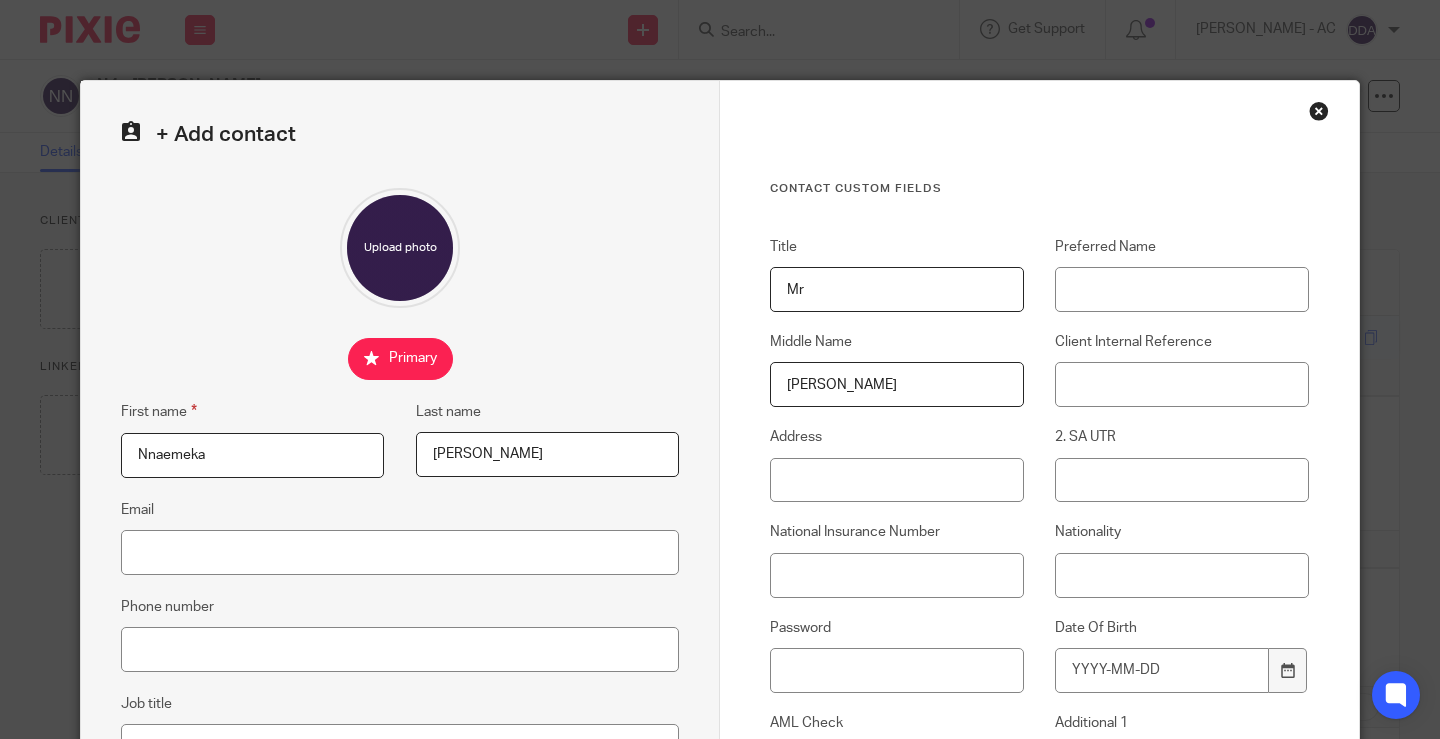 type on "Charles" 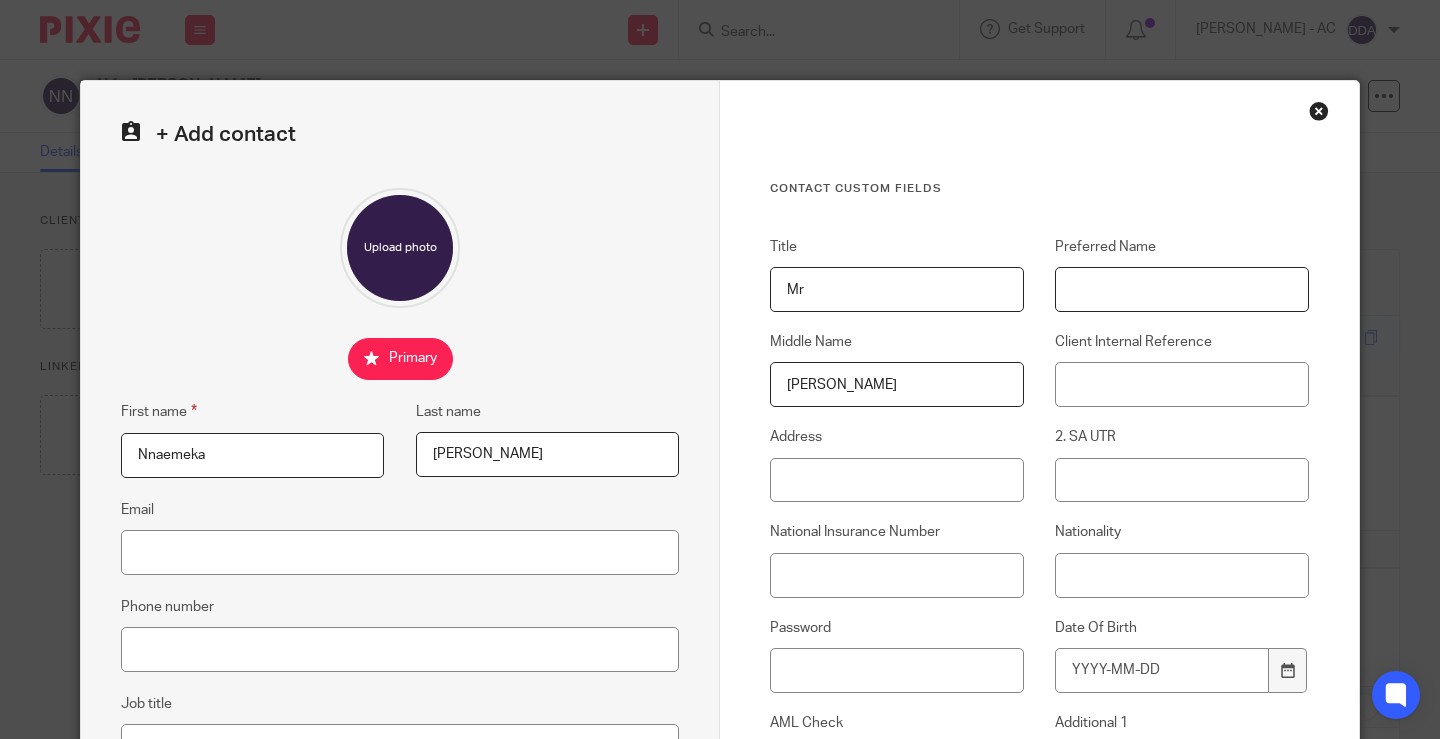 click on "Preferred Name" at bounding box center (1182, 289) 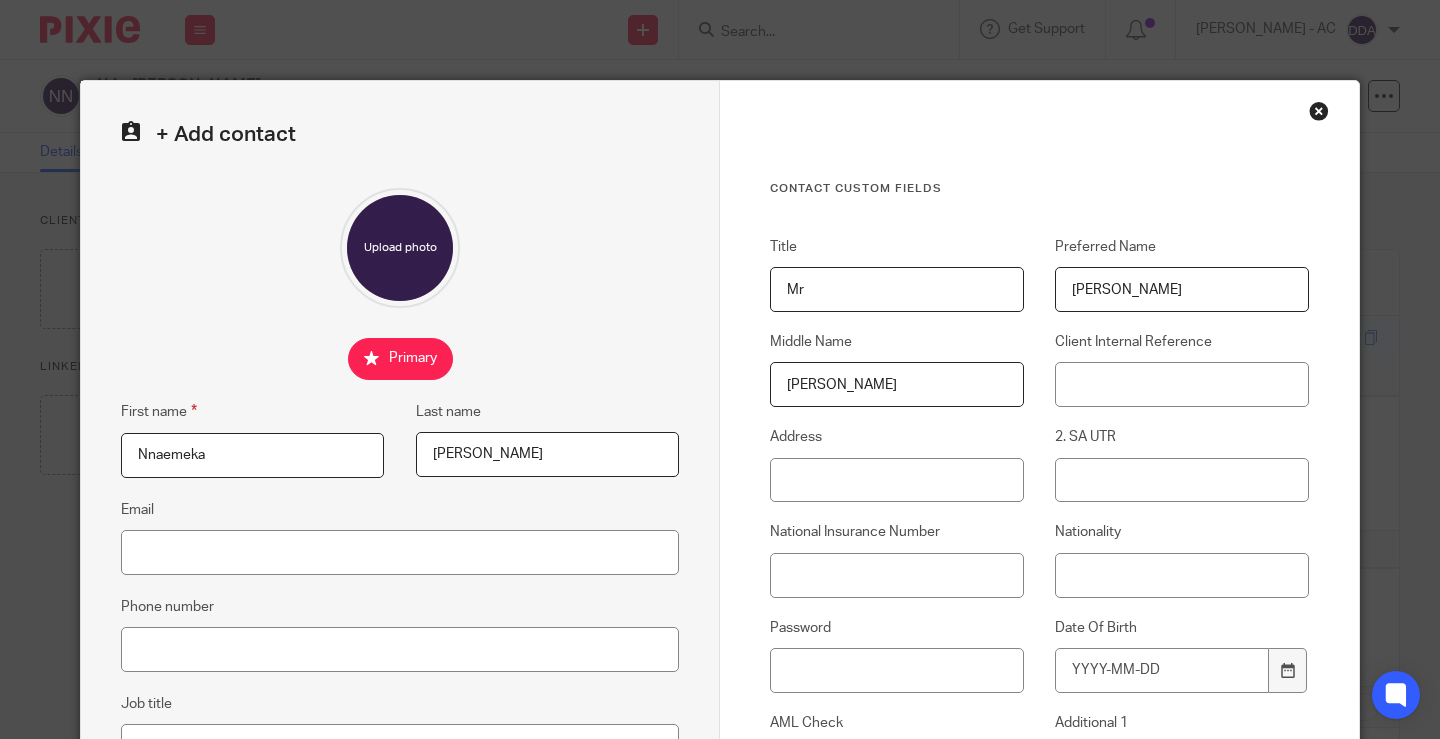 type on "Emeka" 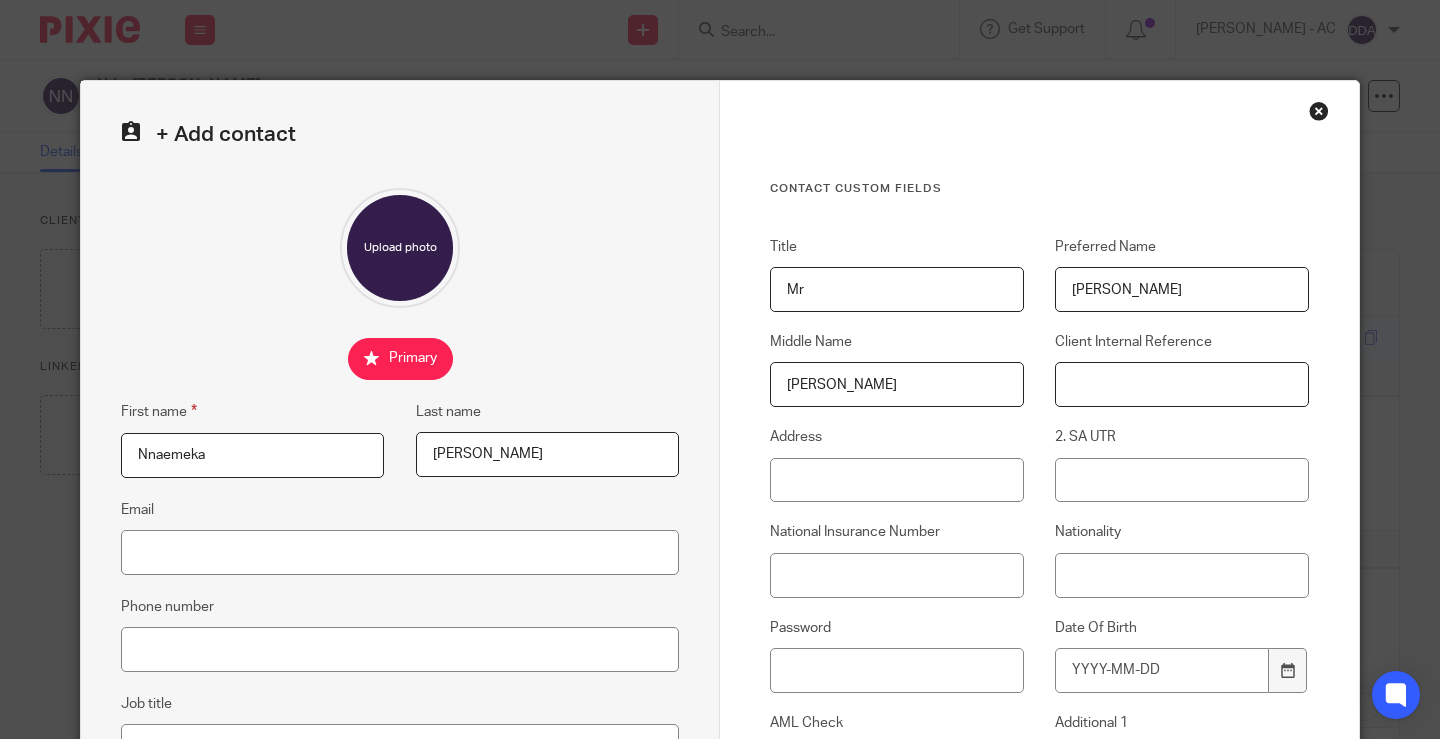 click on "Client Internal Reference" at bounding box center (1182, 384) 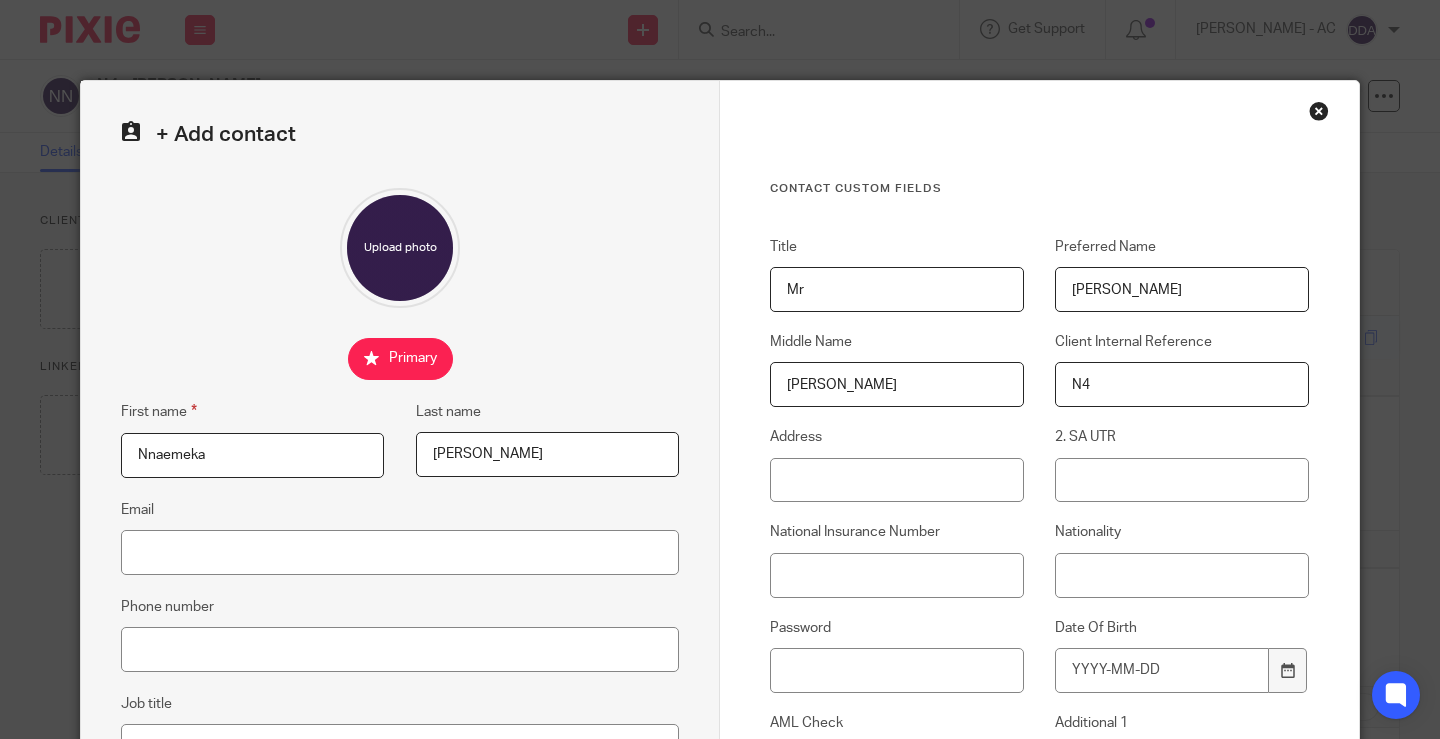 type on "N4" 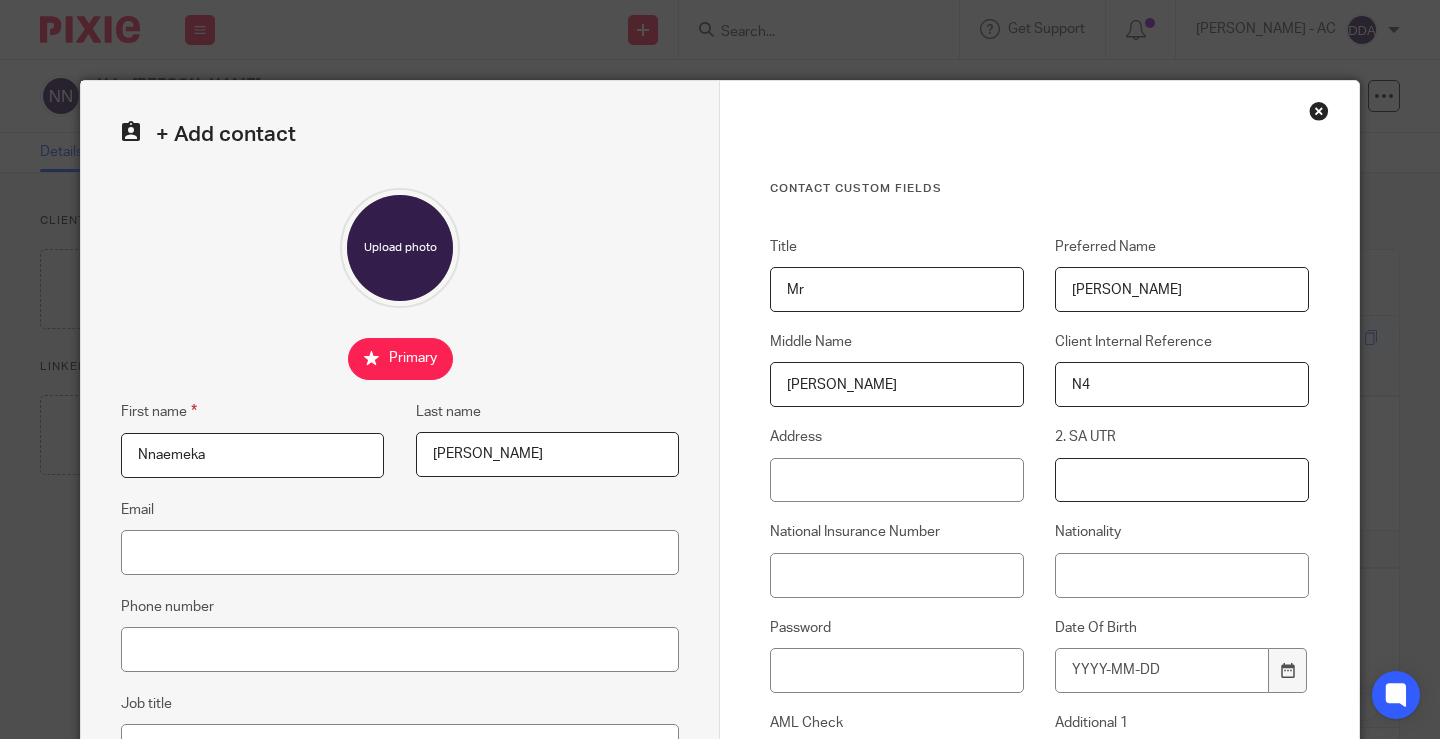 click on "2. SA UTR" at bounding box center [1182, 480] 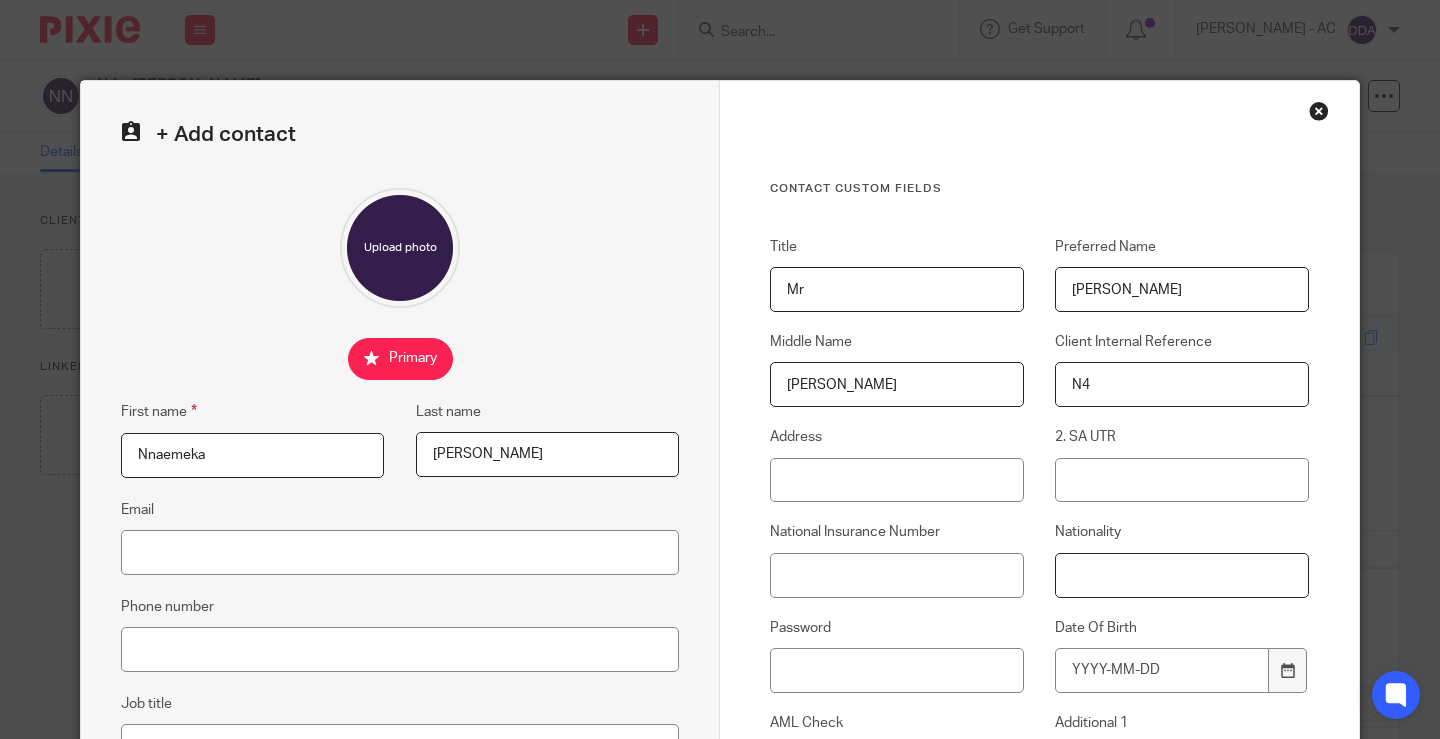 click on "Nationality" at bounding box center [1182, 575] 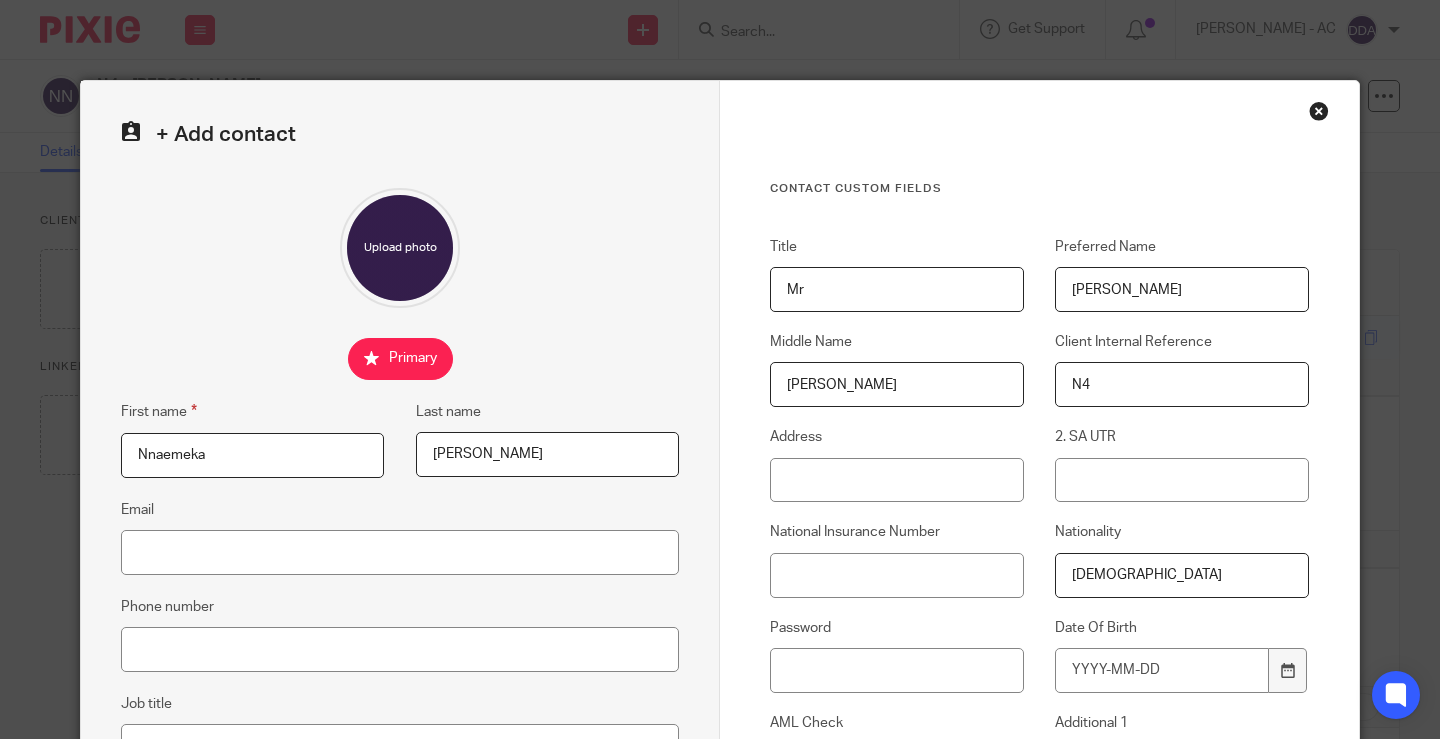 type on "Nigerian" 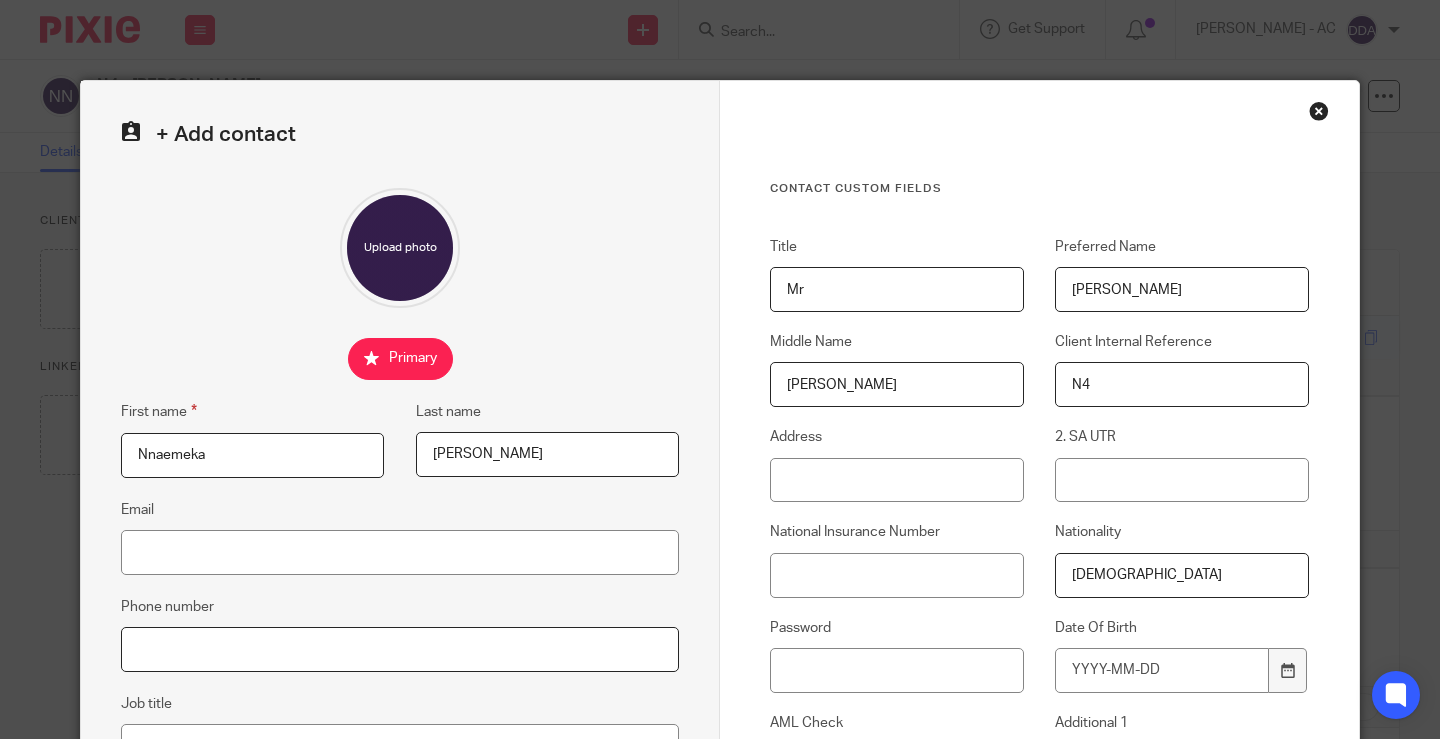 click on "Phone number" at bounding box center [400, 649] 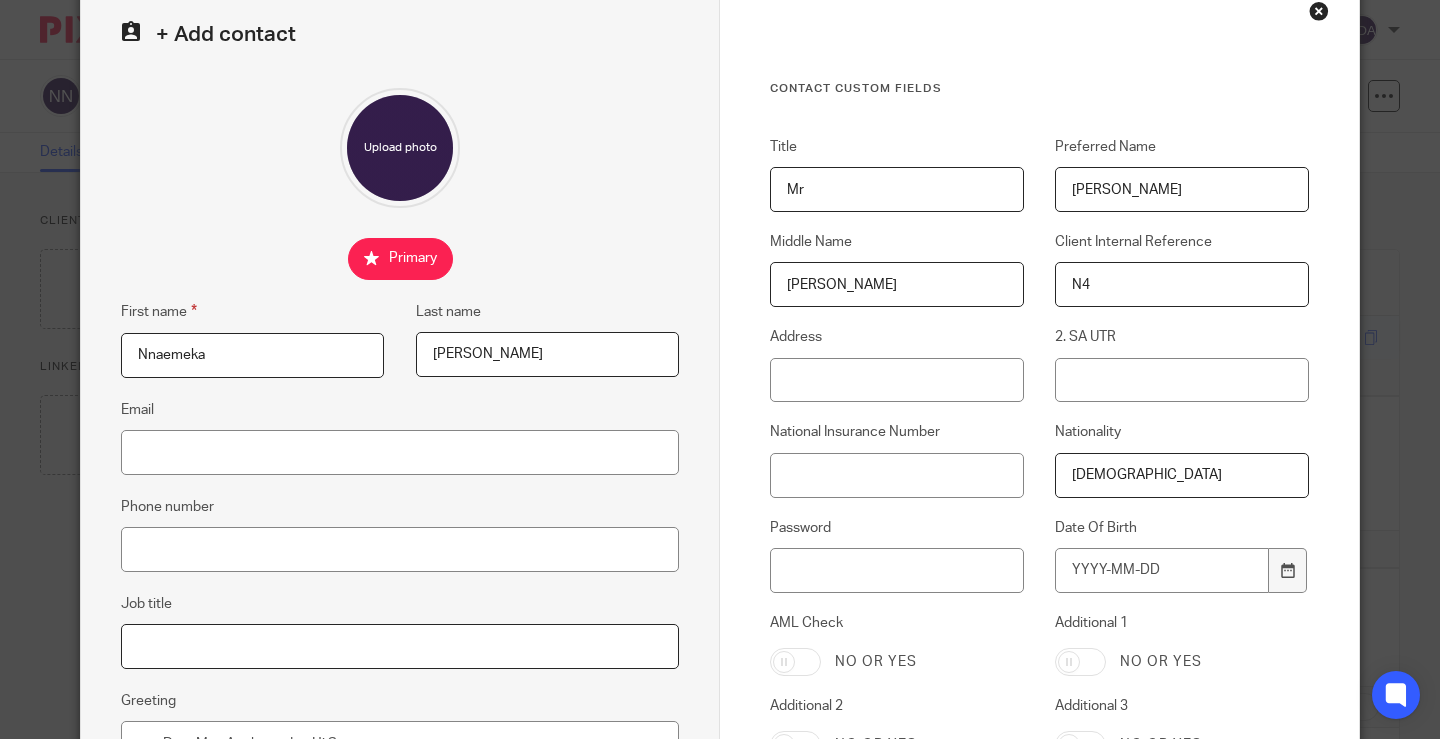 click on "Job title" at bounding box center (400, 646) 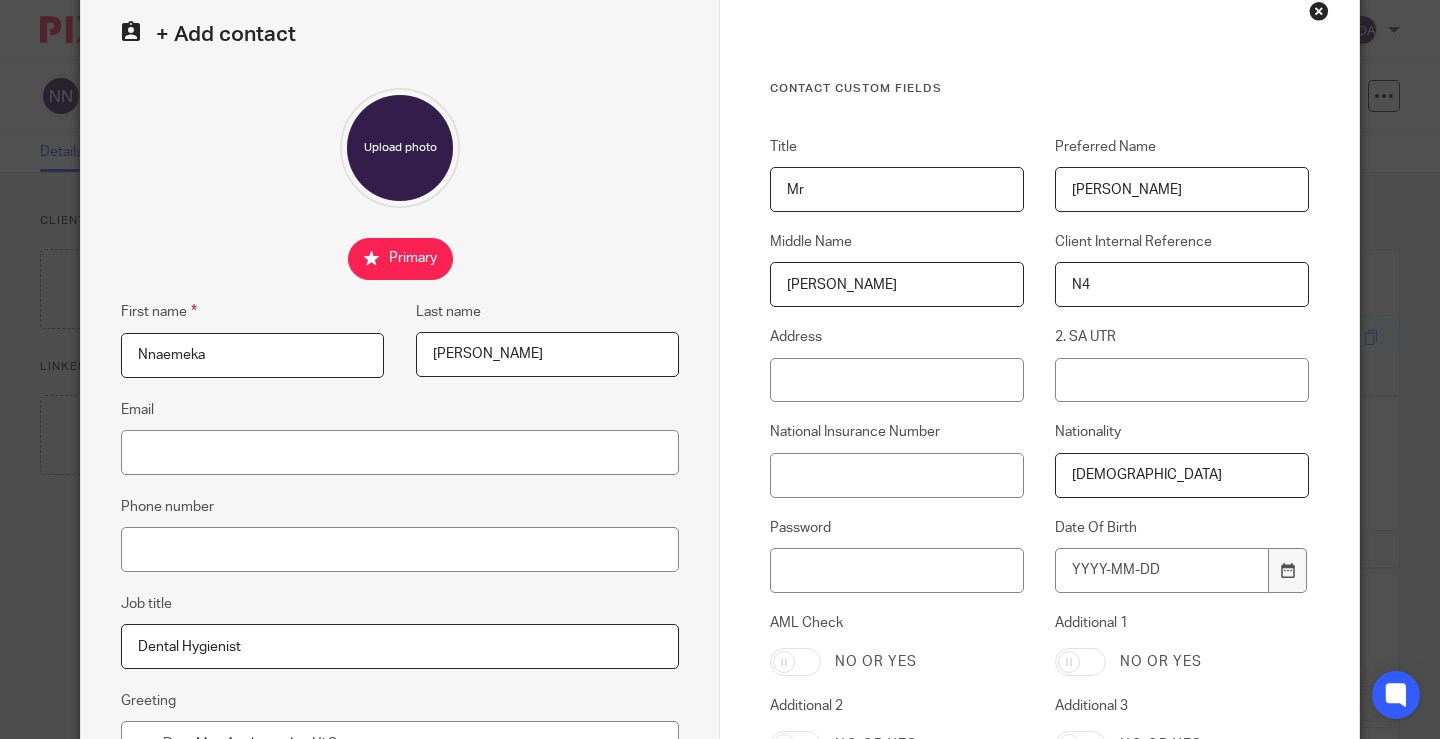 type on "Dental Hygienist" 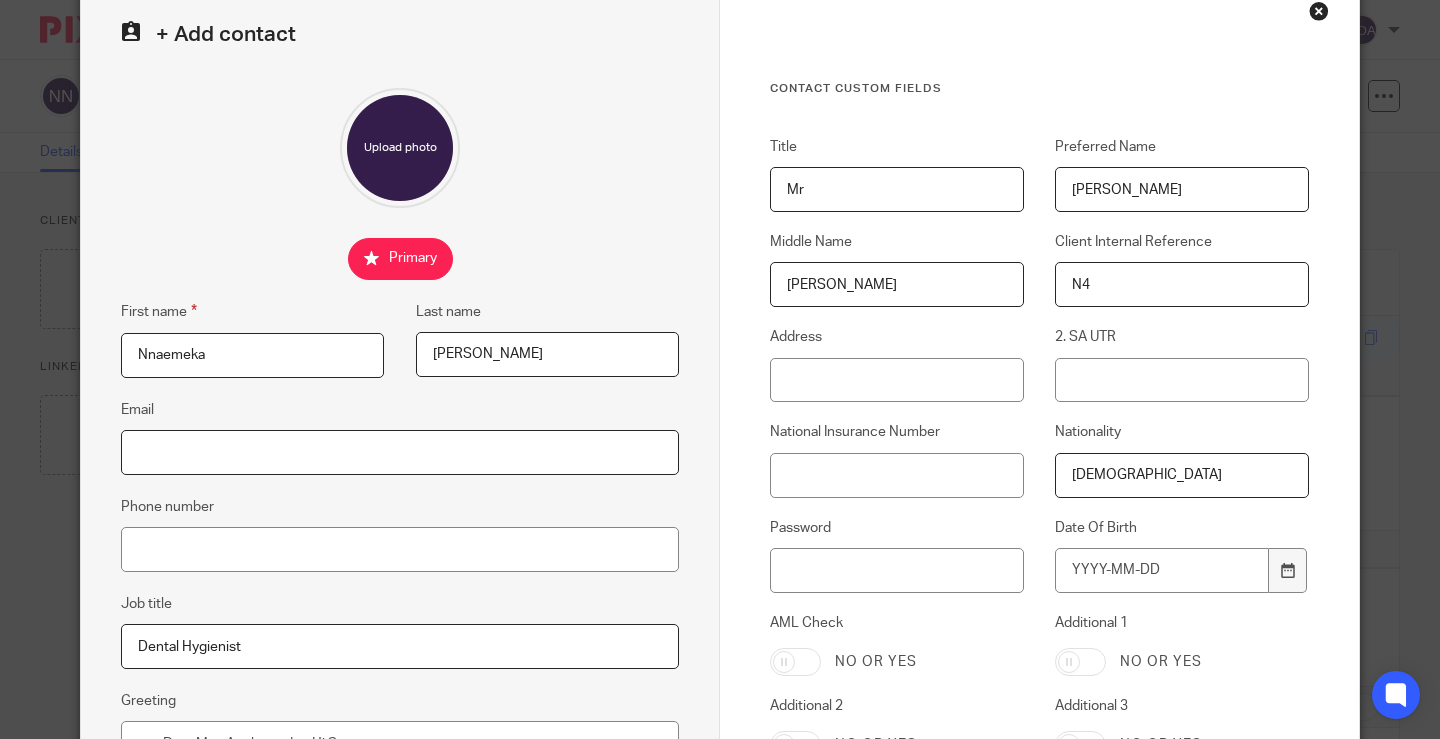 click on "Email" at bounding box center (400, 452) 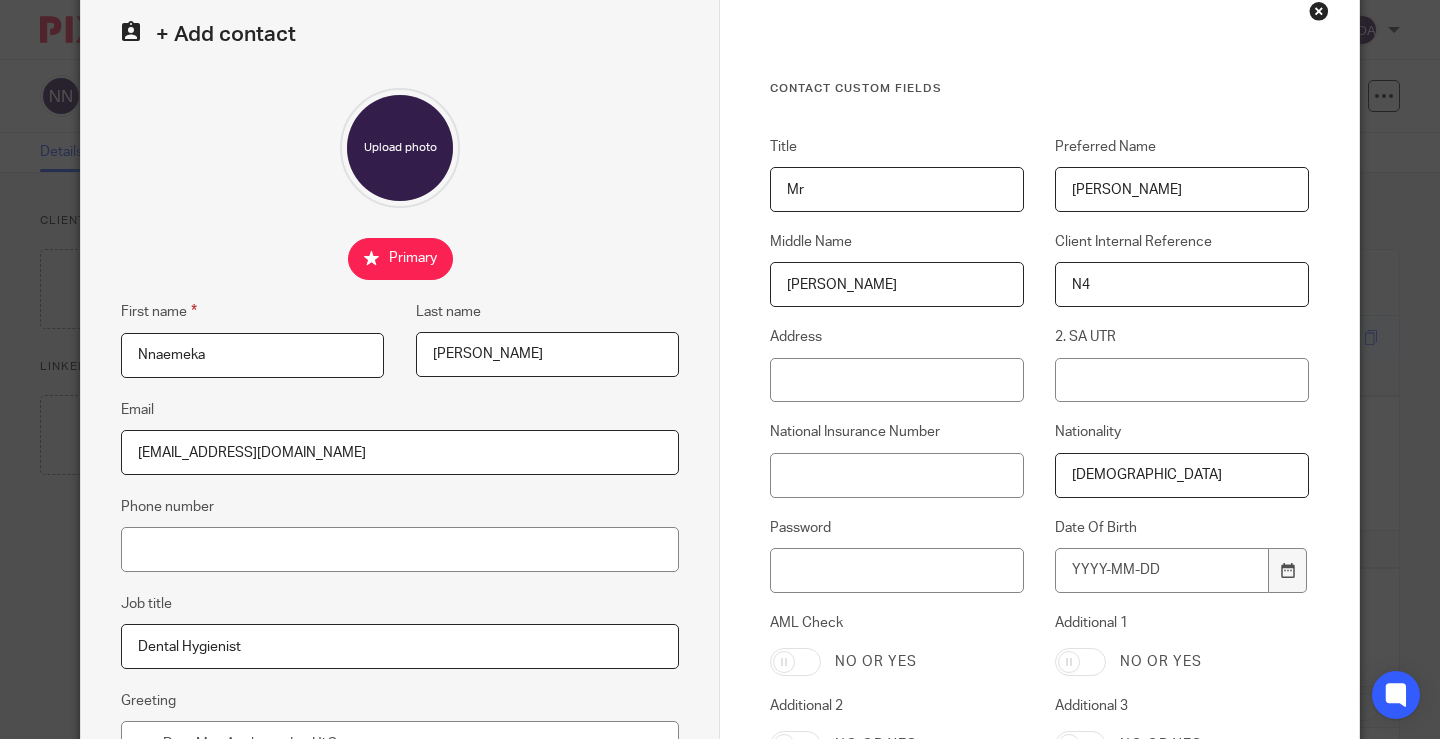 type on "emeksnc@yahoo.com" 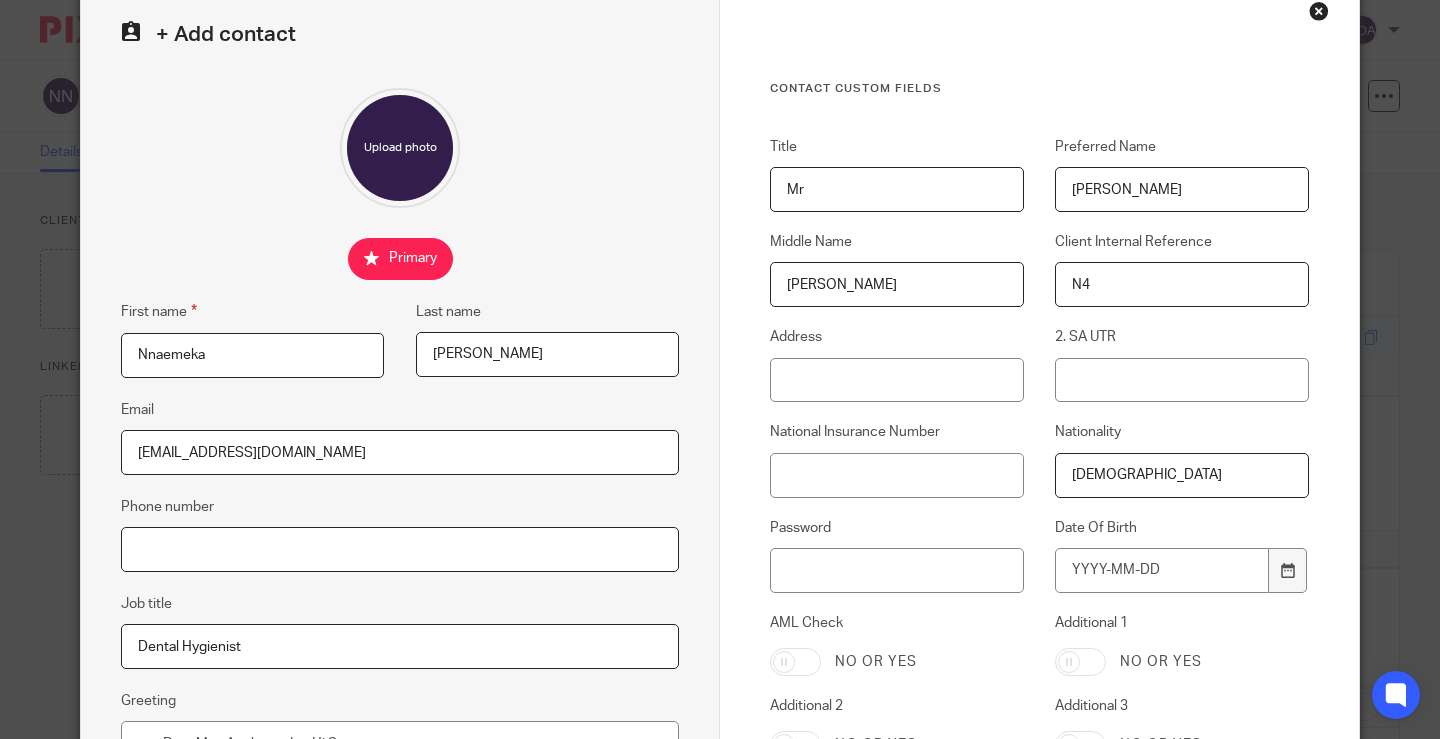 click on "Phone number" at bounding box center (400, 549) 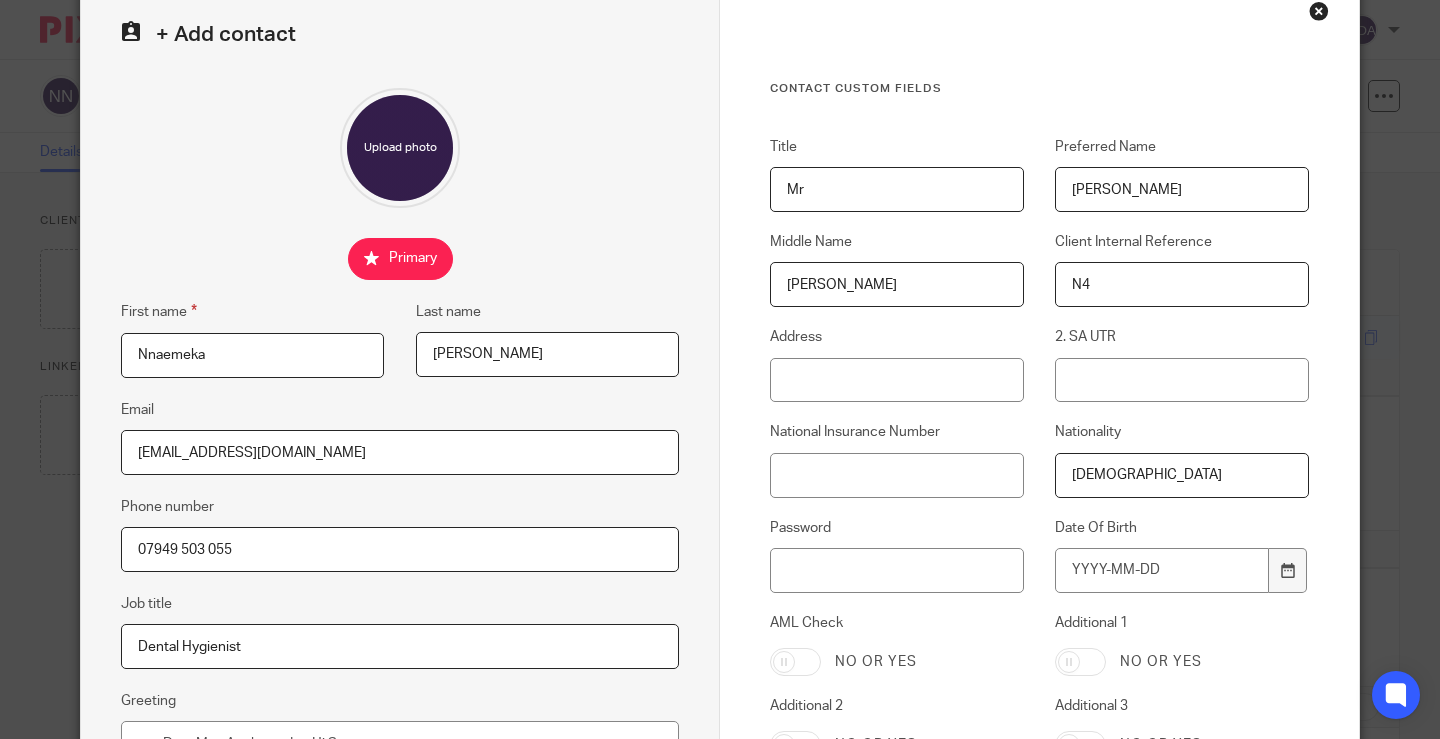 type on "07949 503 055" 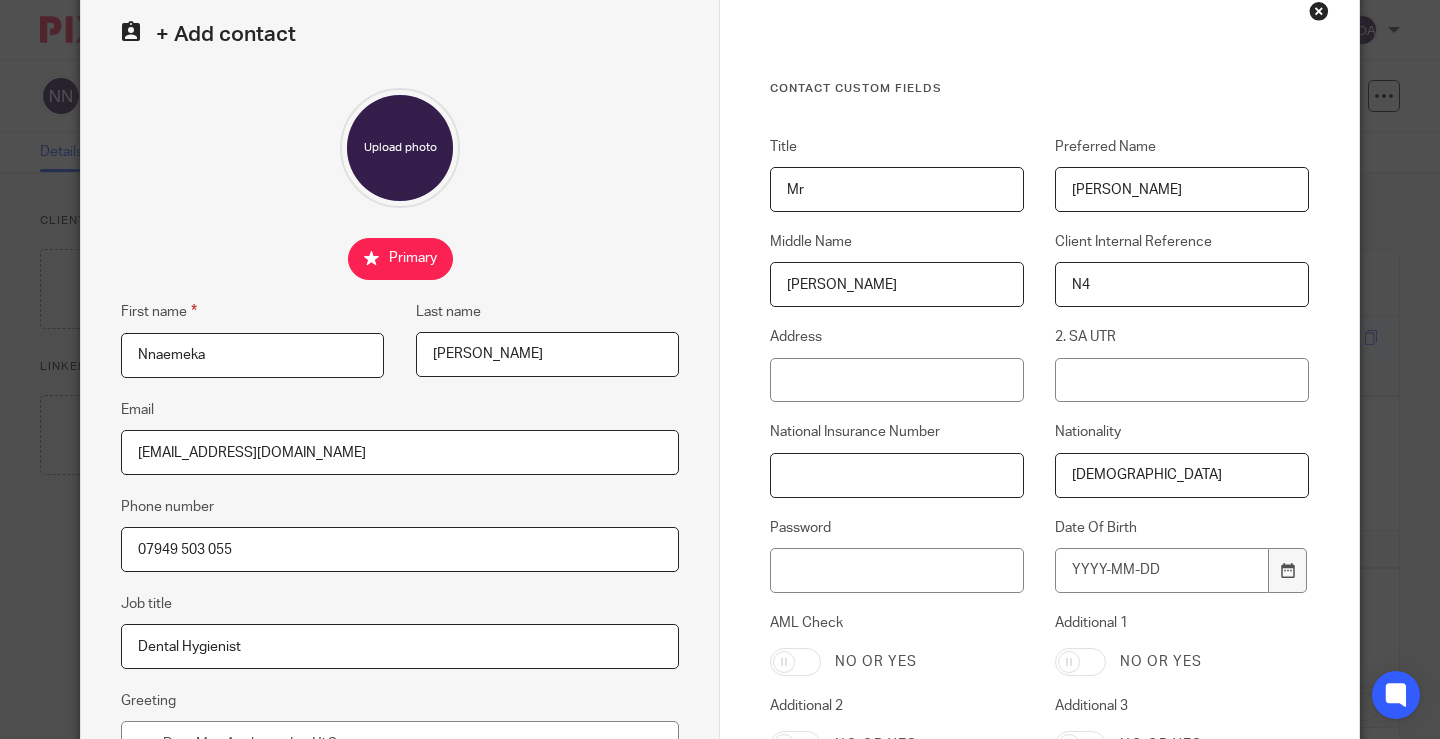 click on "National Insurance Number" at bounding box center (897, 475) 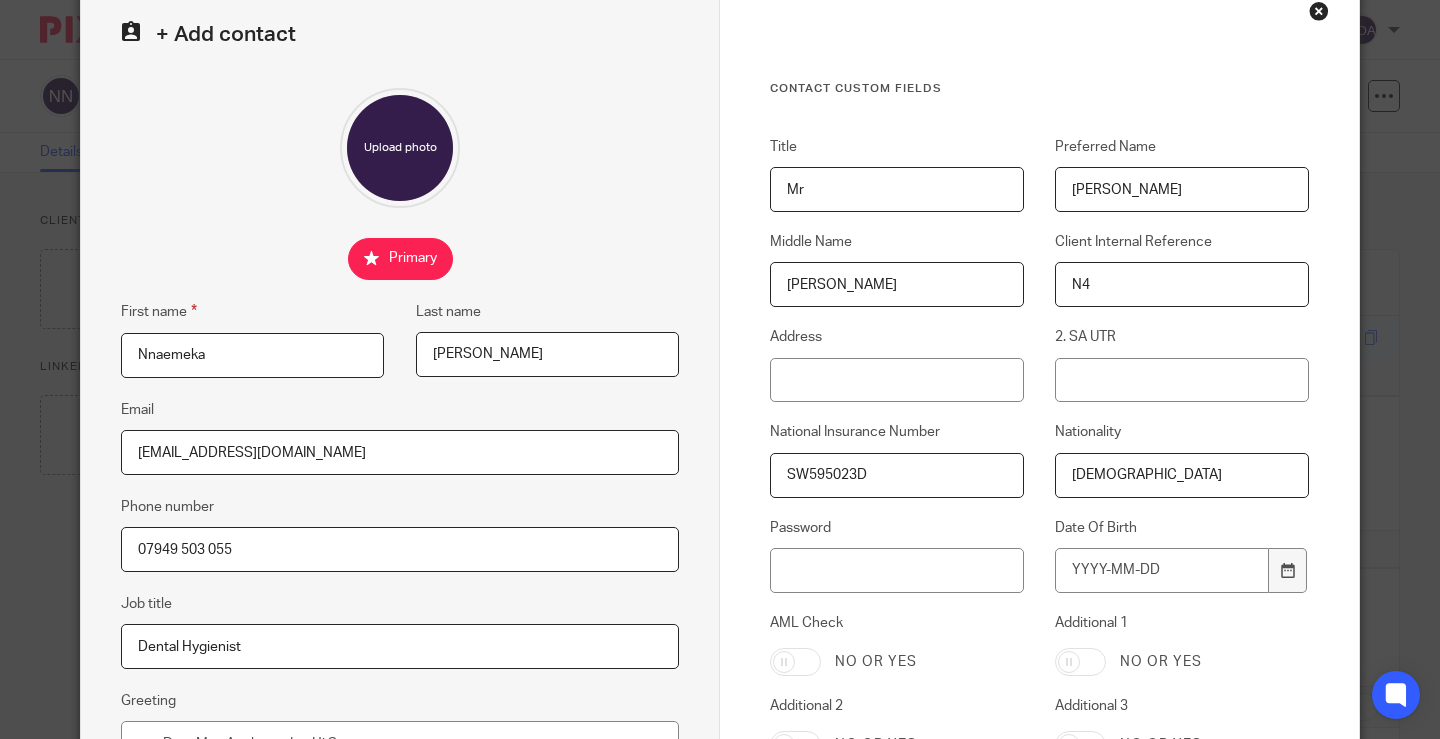 type on "SW595023D" 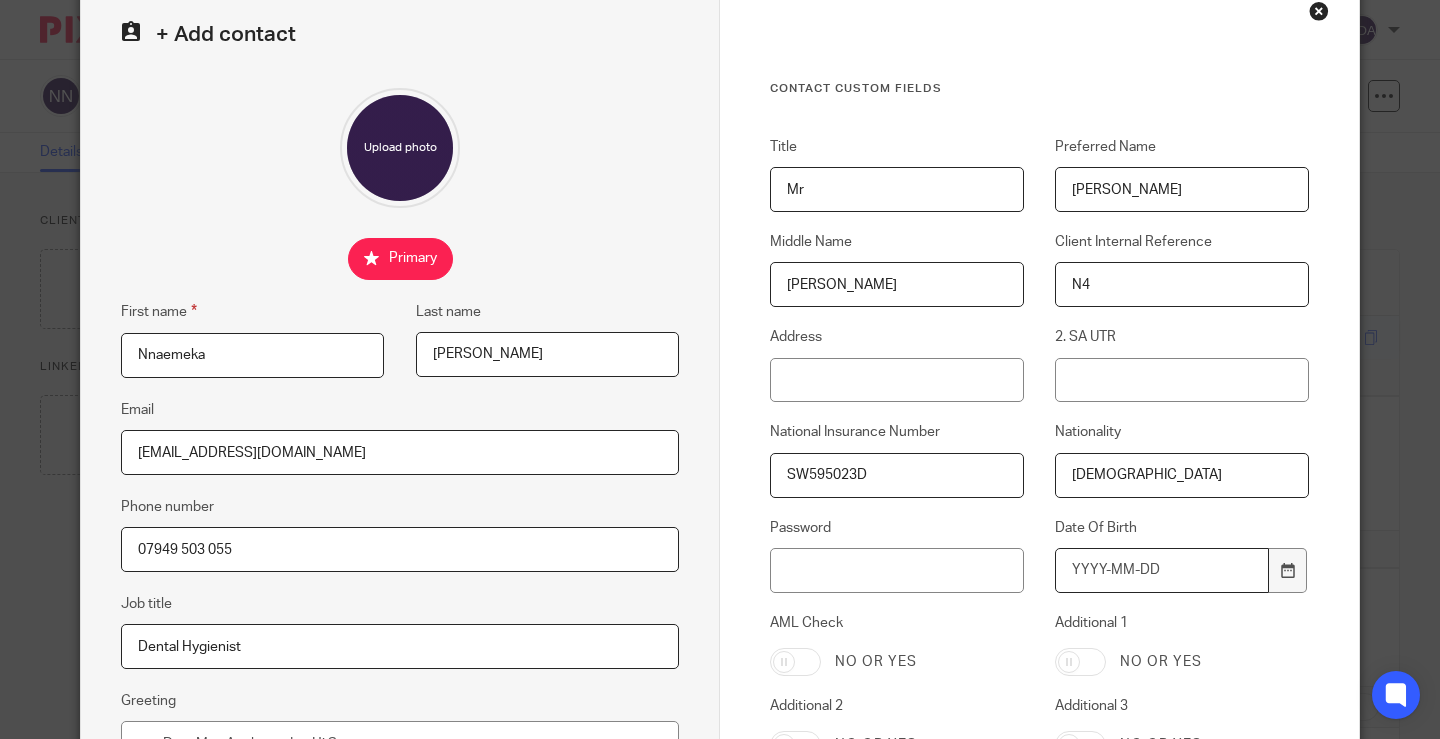 click on "Date Of Birth" at bounding box center (1162, 570) 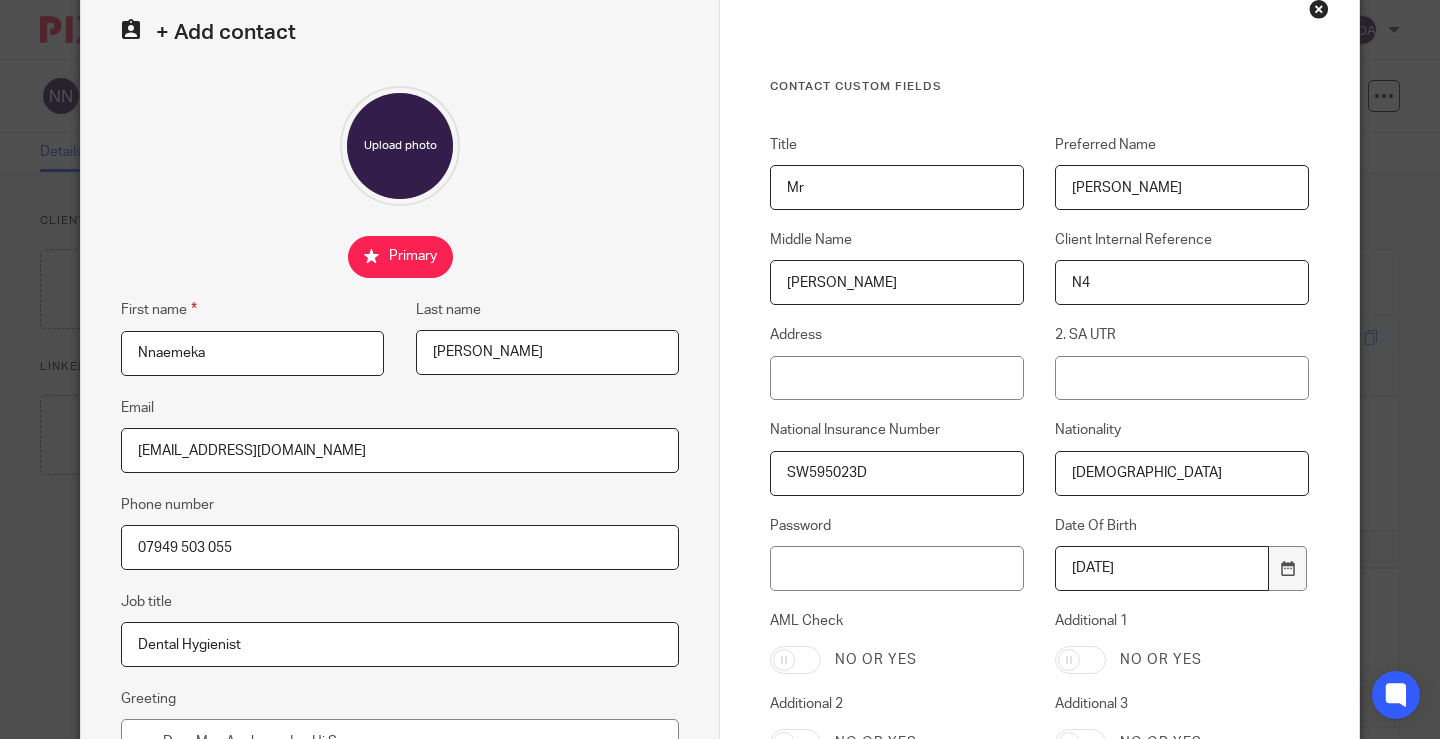 scroll, scrollTop: 100, scrollLeft: 0, axis: vertical 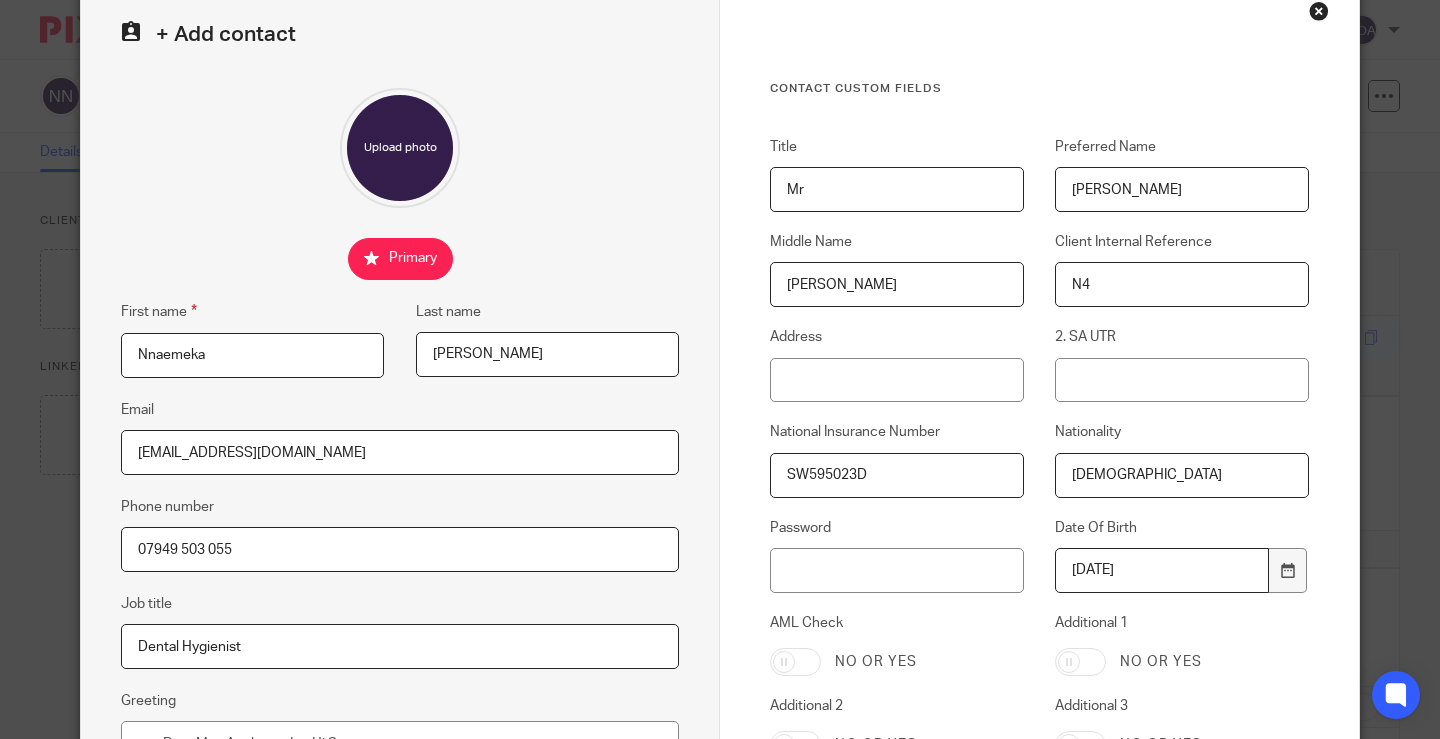 type on "1978-02-15" 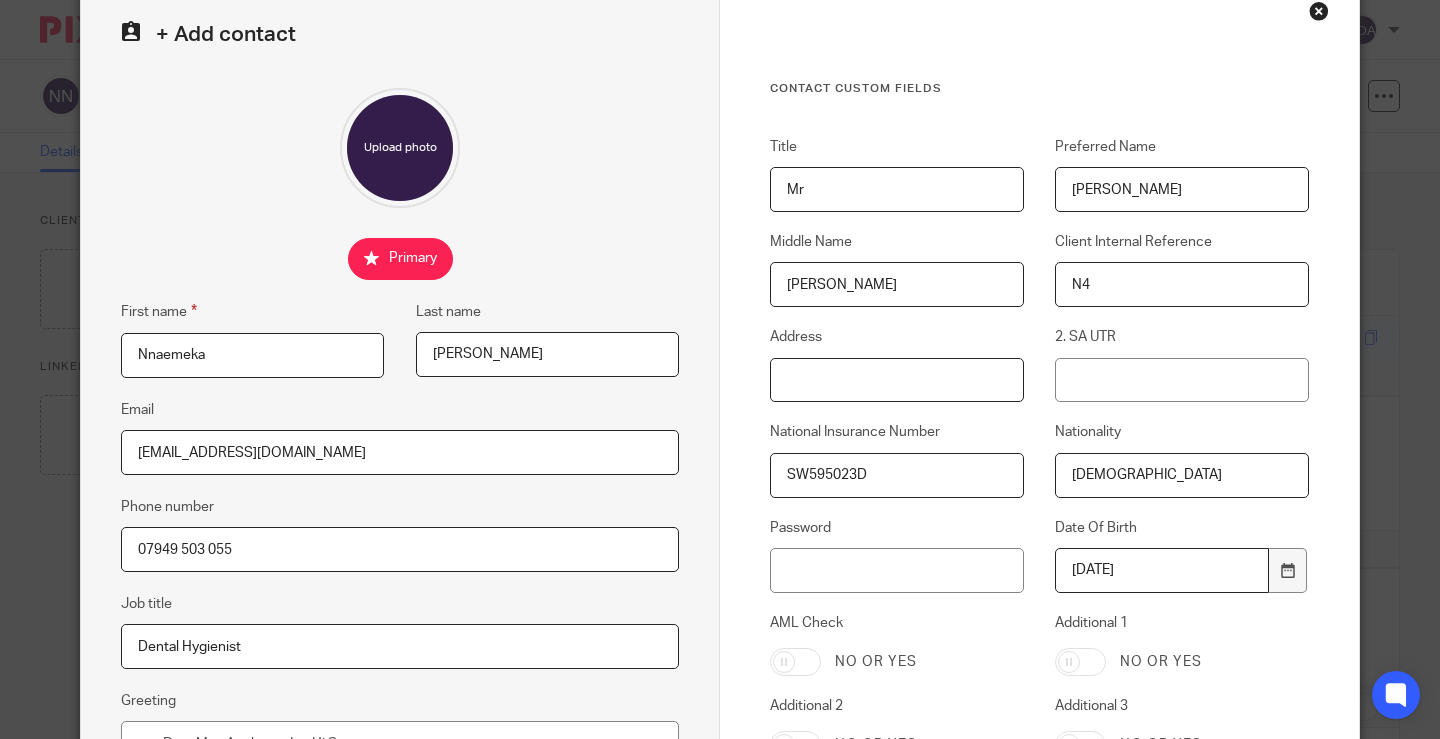 click on "Address" at bounding box center [897, 380] 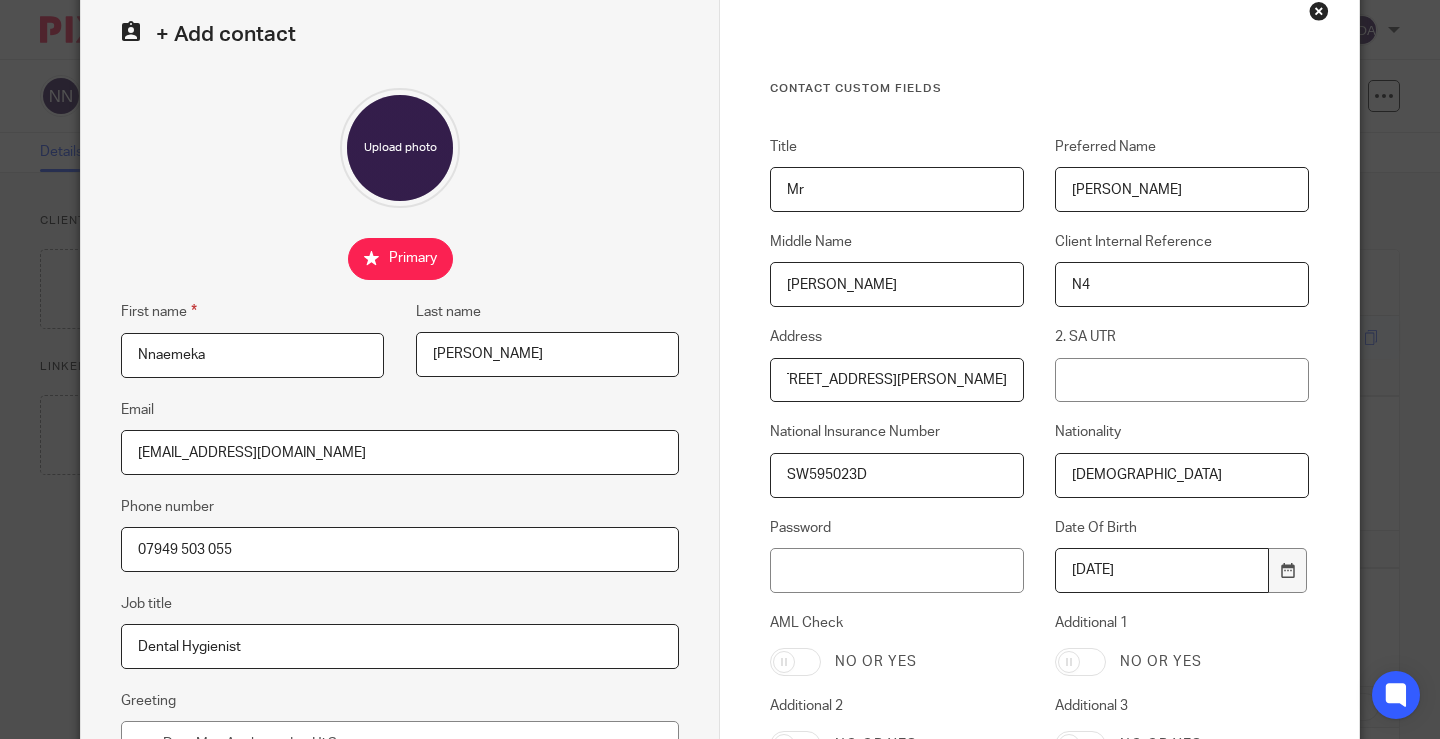 scroll, scrollTop: 0, scrollLeft: 19, axis: horizontal 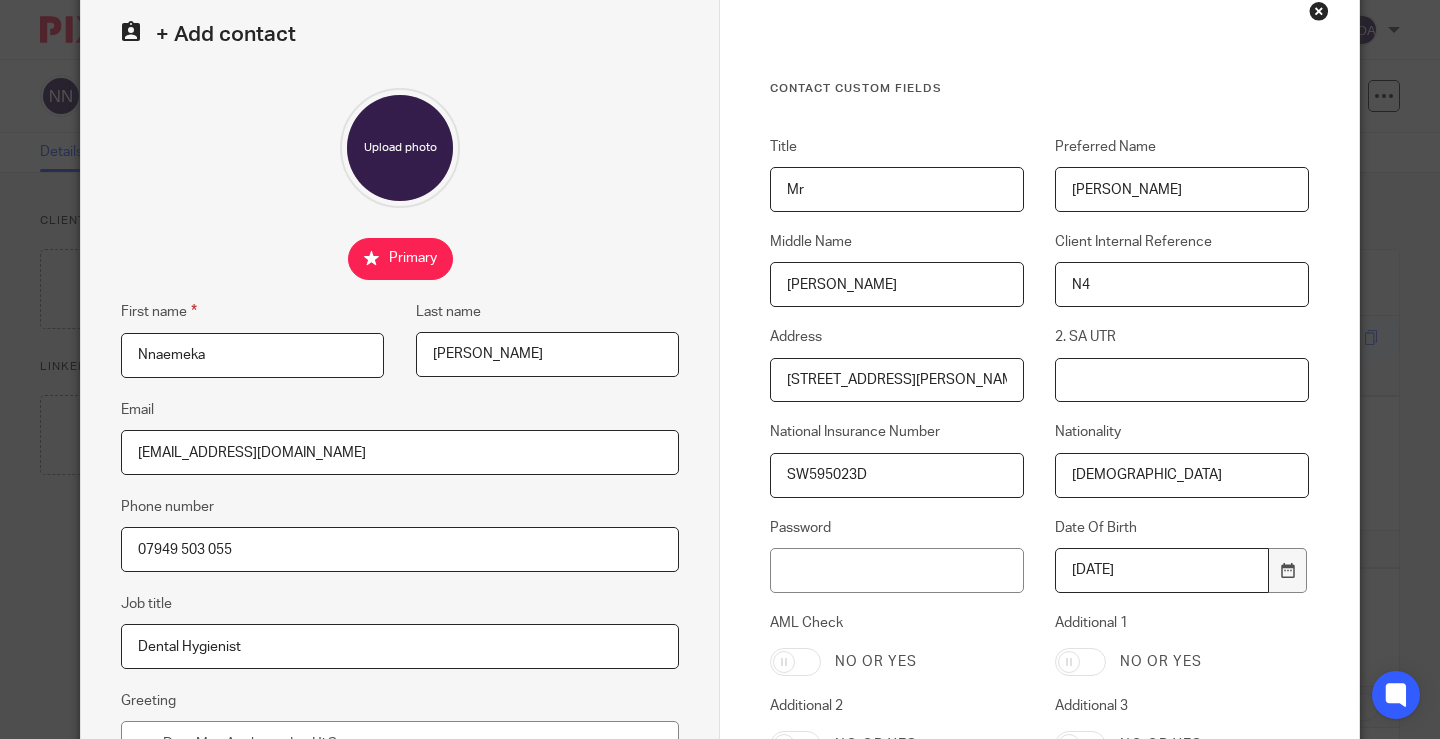 click on "2. SA UTR" at bounding box center [1182, 380] 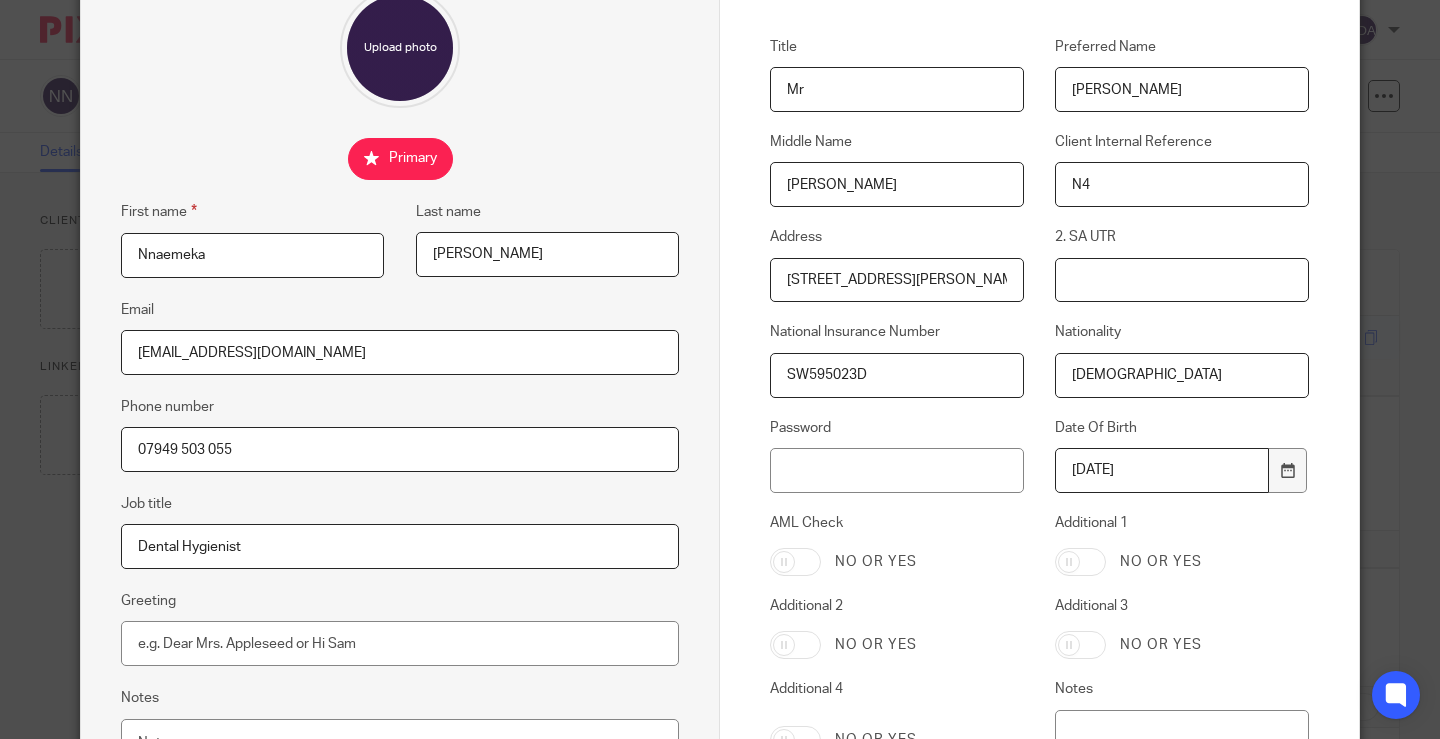 scroll, scrollTop: 300, scrollLeft: 0, axis: vertical 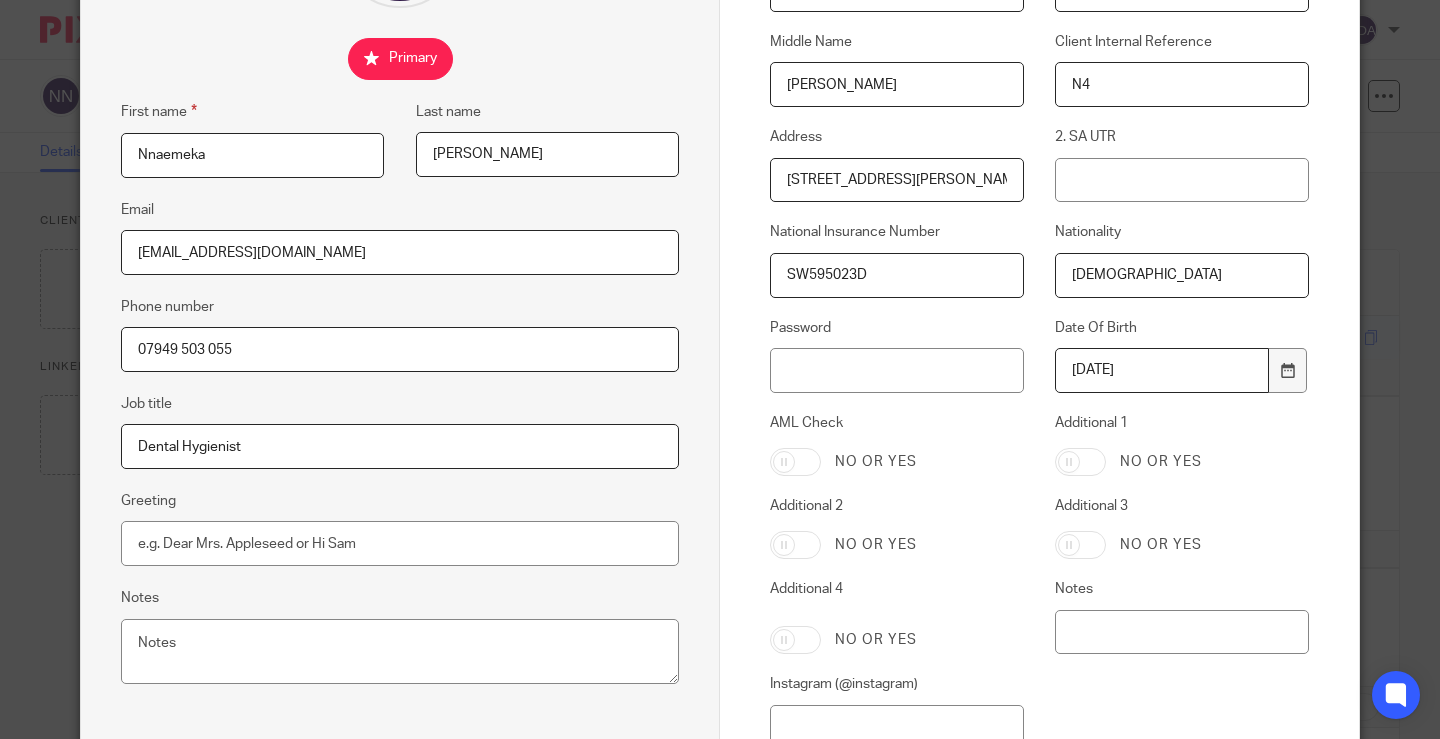 click on "Additional 2" at bounding box center (897, 506) 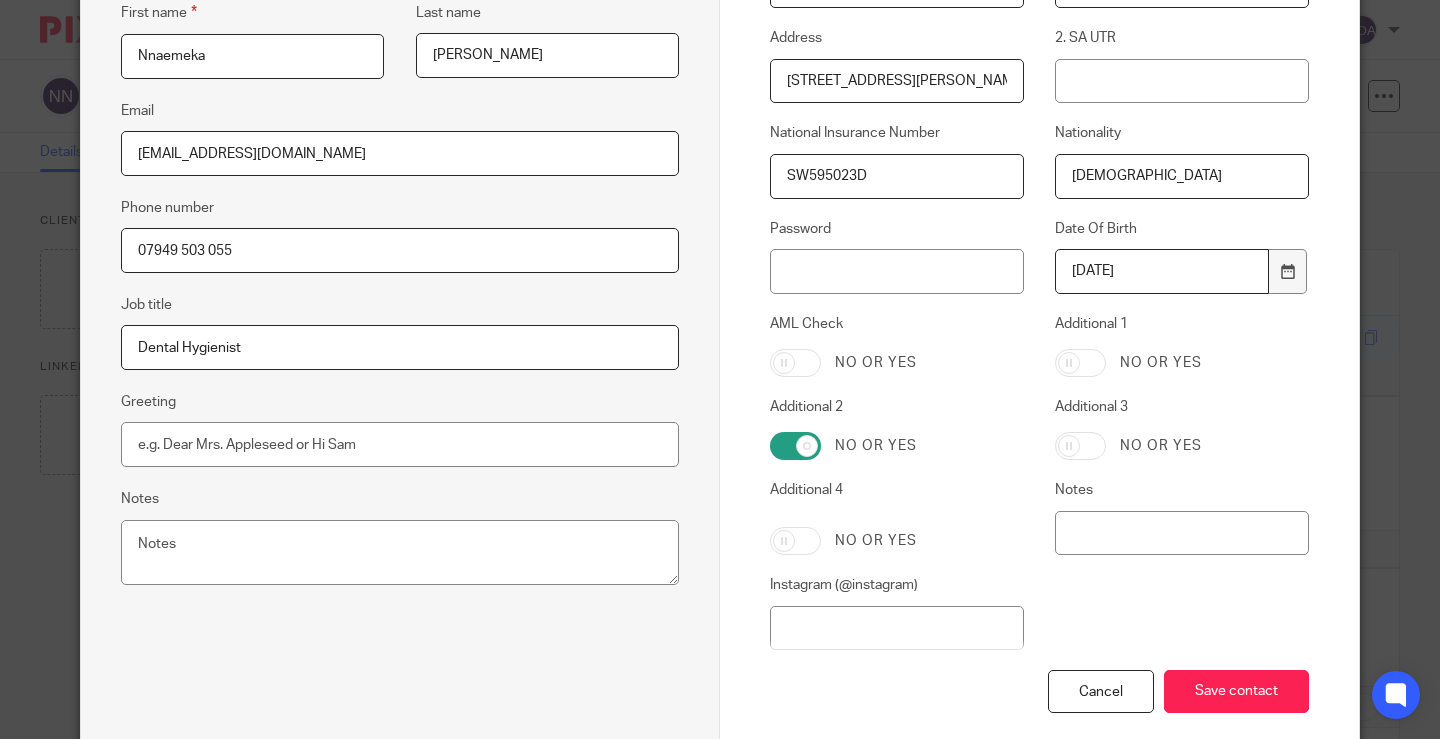 scroll, scrollTop: 400, scrollLeft: 0, axis: vertical 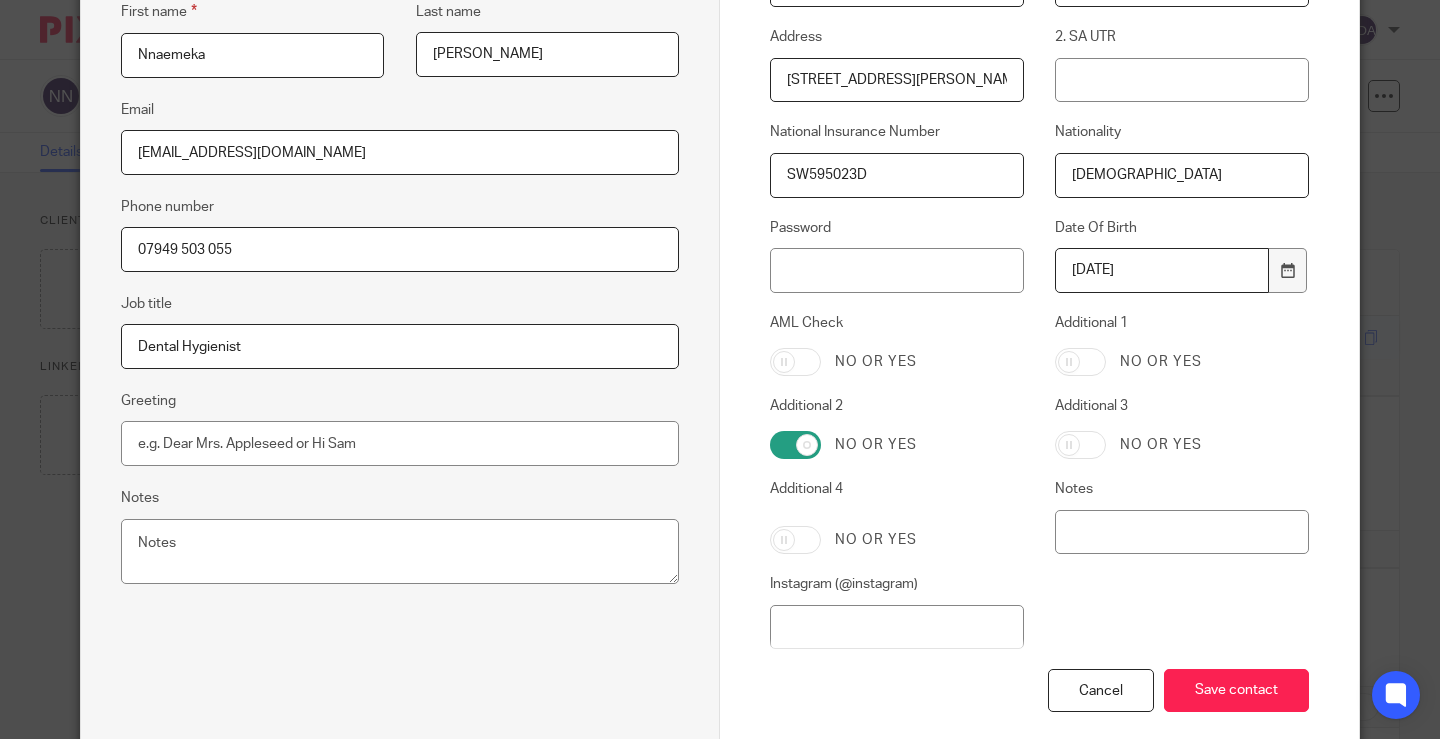 click on "Additional 2" at bounding box center (795, 445) 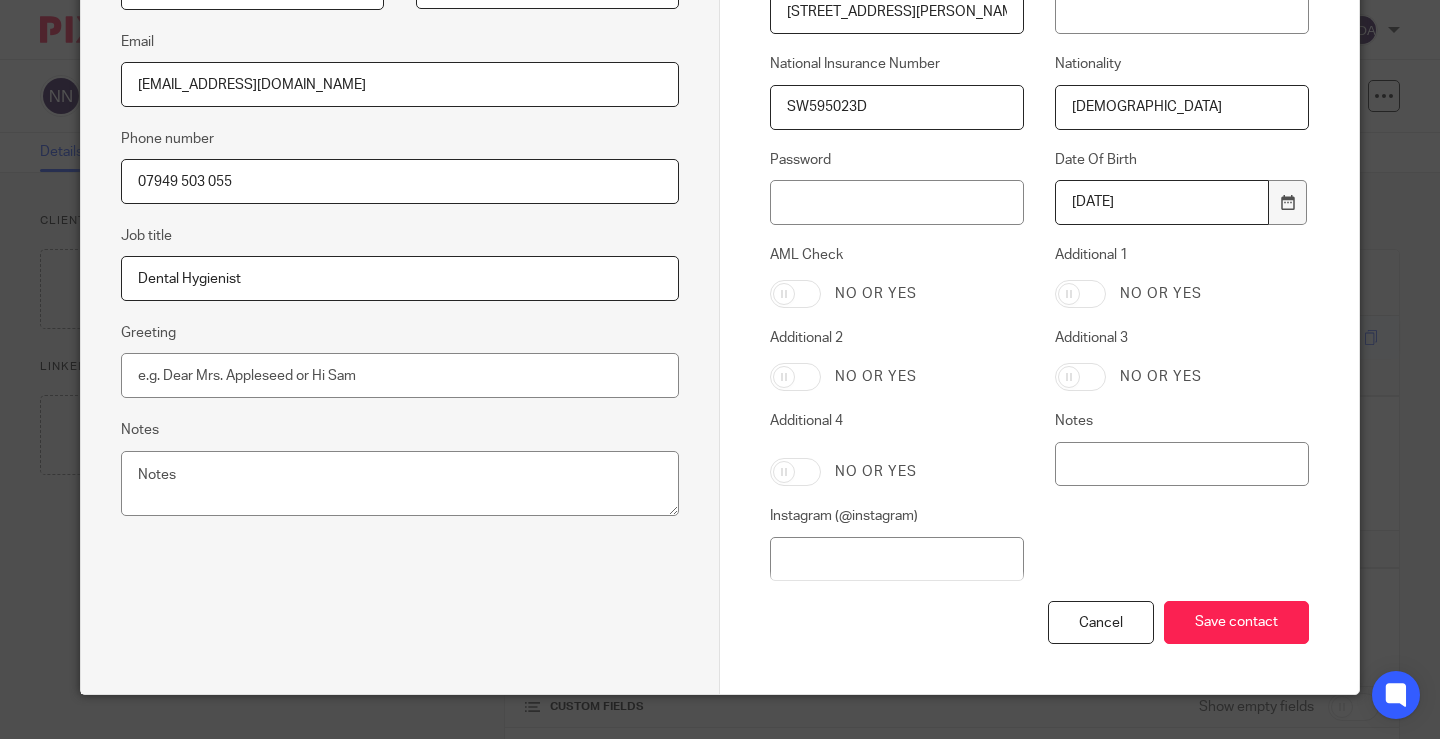 scroll, scrollTop: 504, scrollLeft: 0, axis: vertical 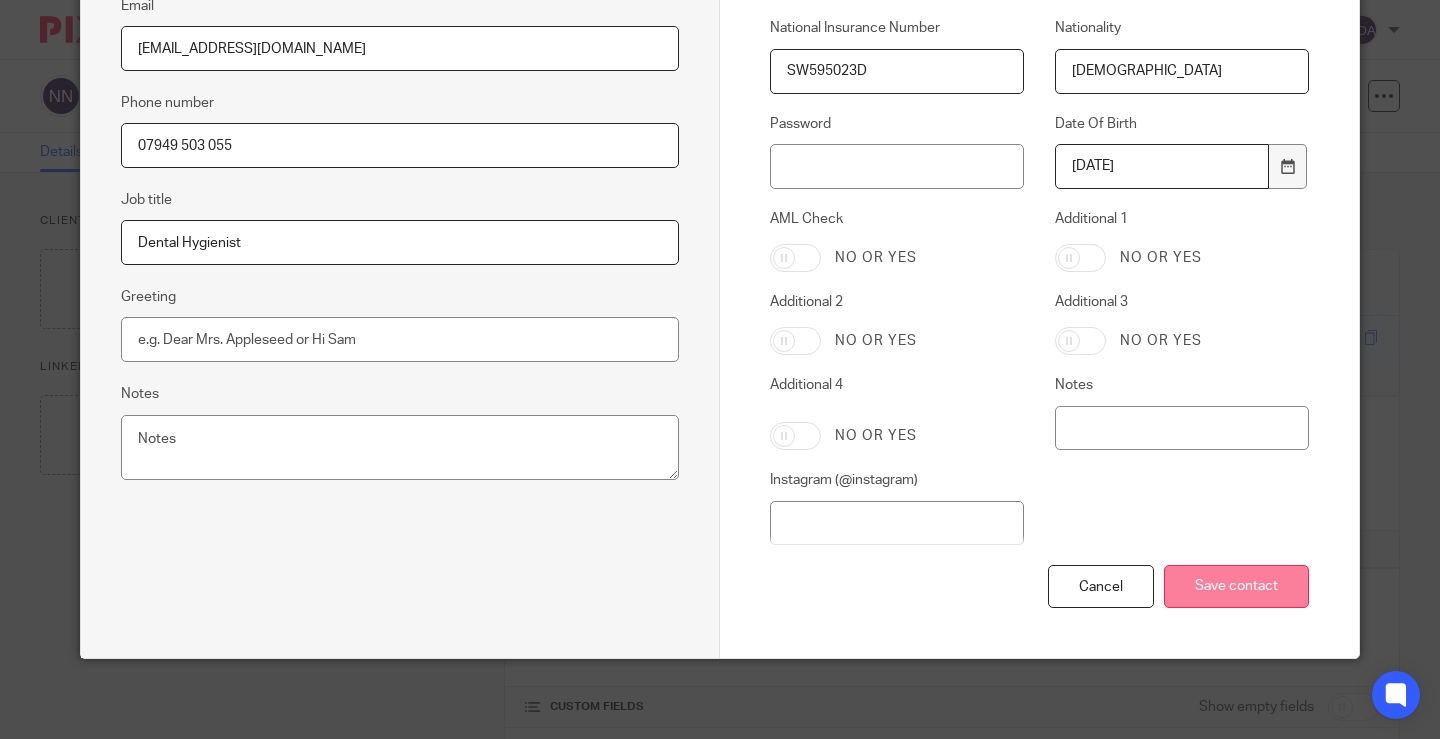 click on "Save contact" at bounding box center [1236, 586] 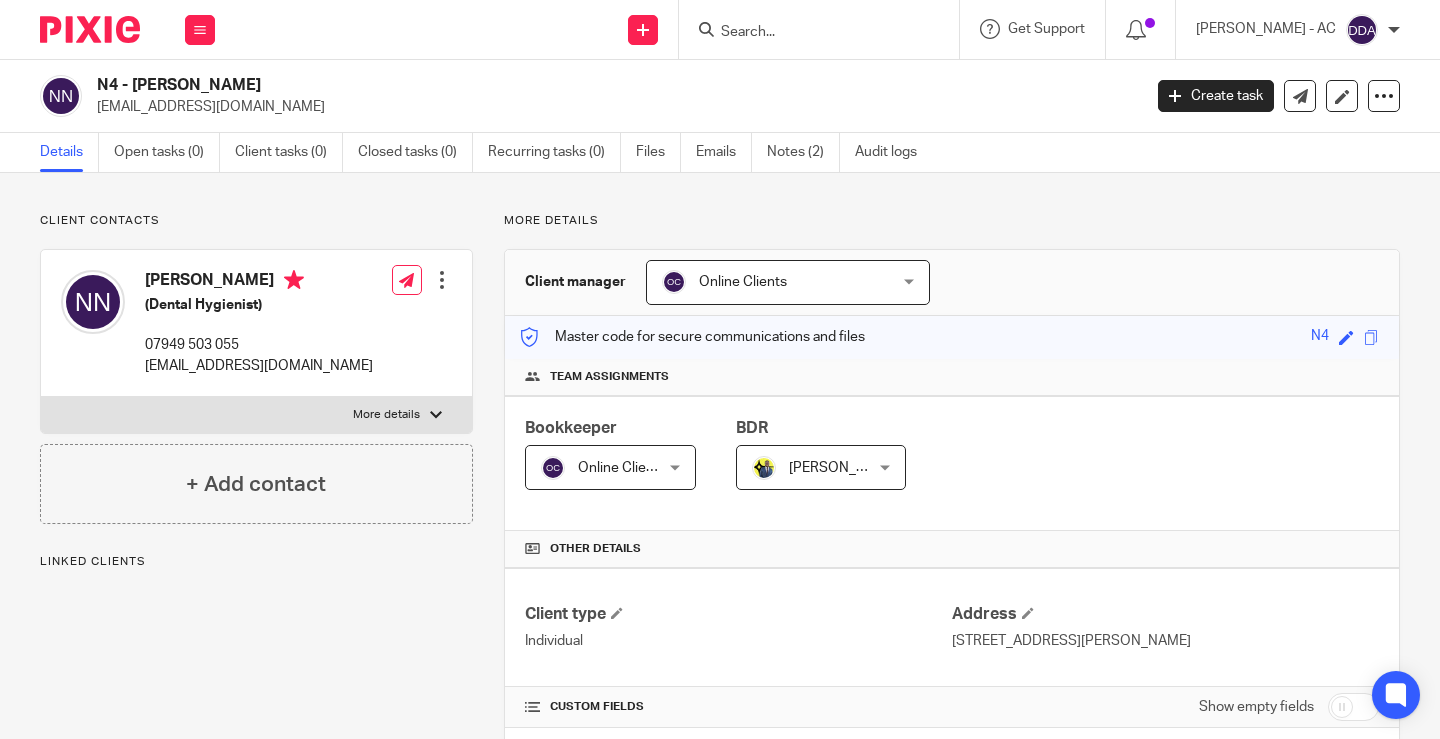 scroll, scrollTop: 0, scrollLeft: 0, axis: both 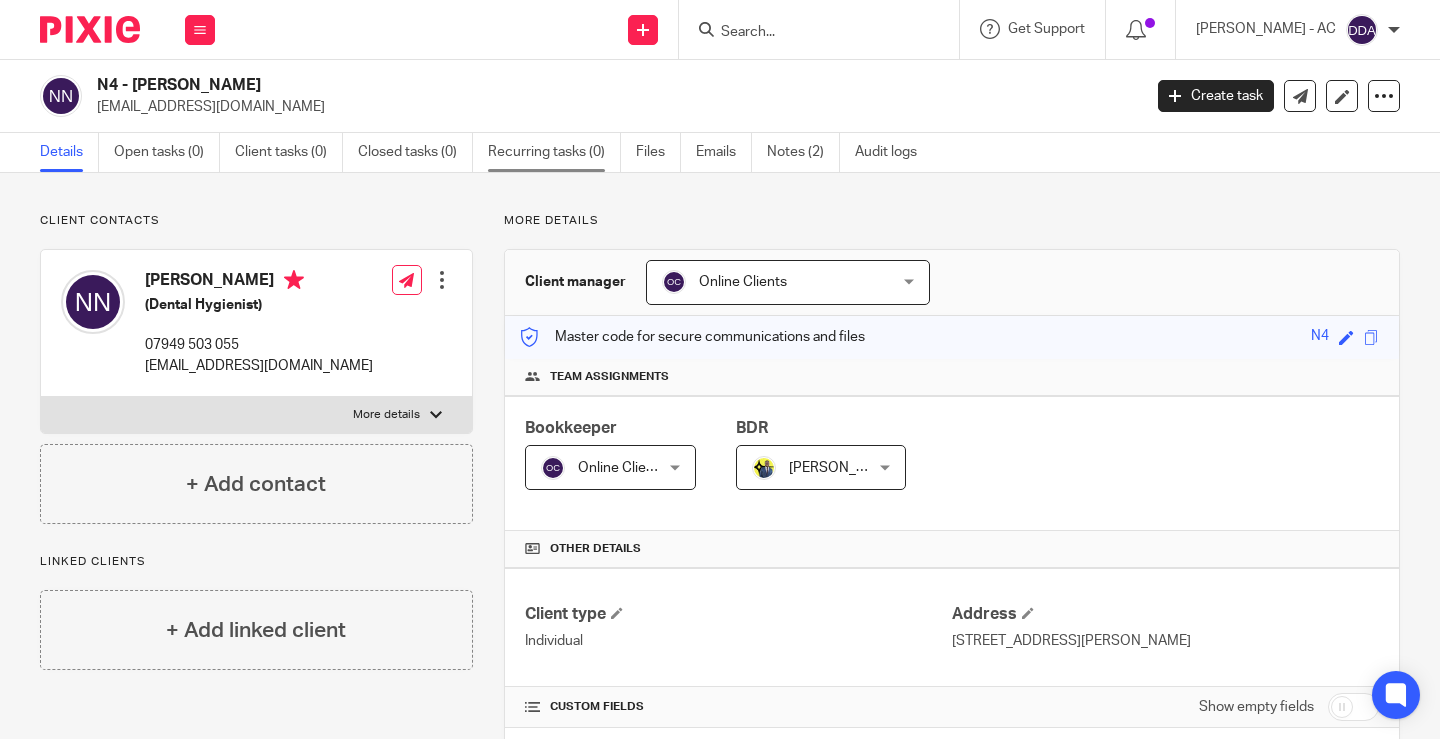 click on "Recurring tasks (0)" at bounding box center (554, 152) 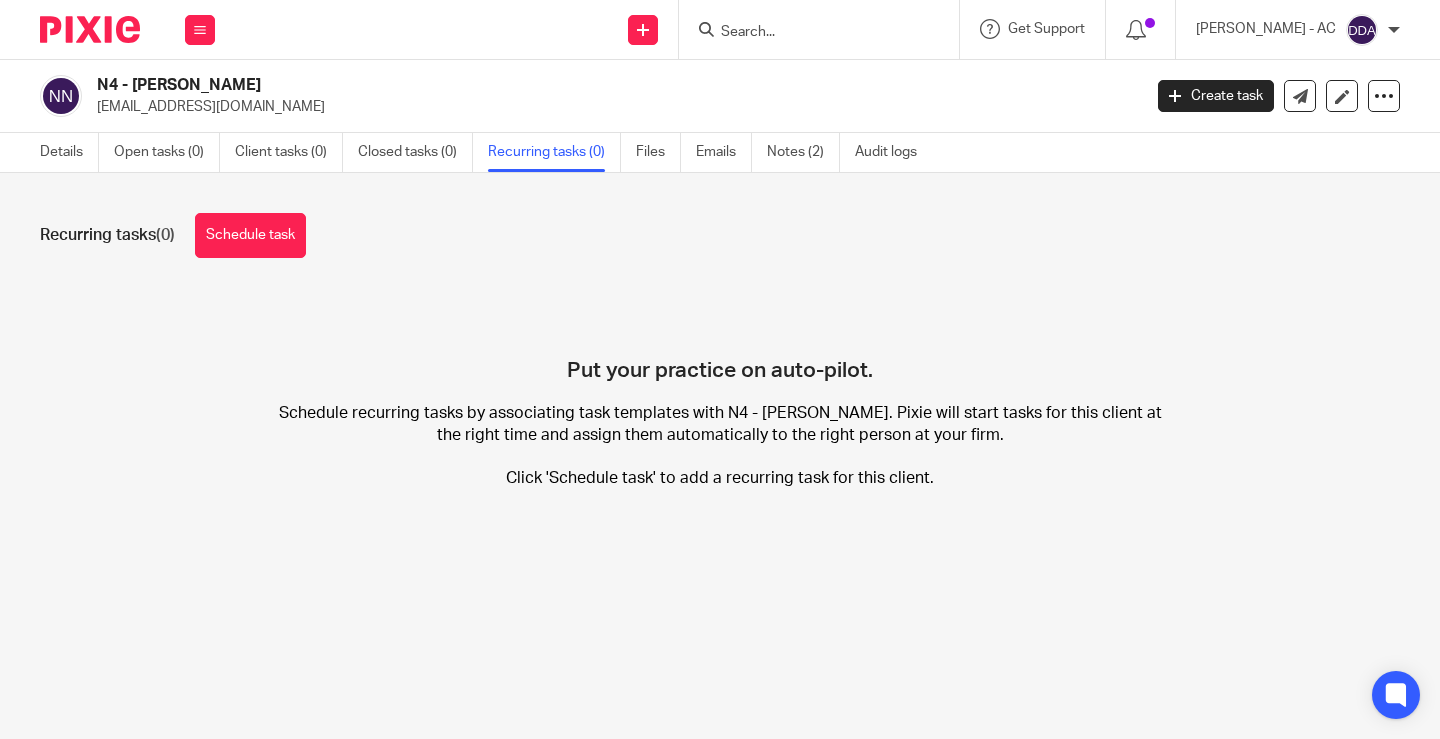scroll, scrollTop: 0, scrollLeft: 0, axis: both 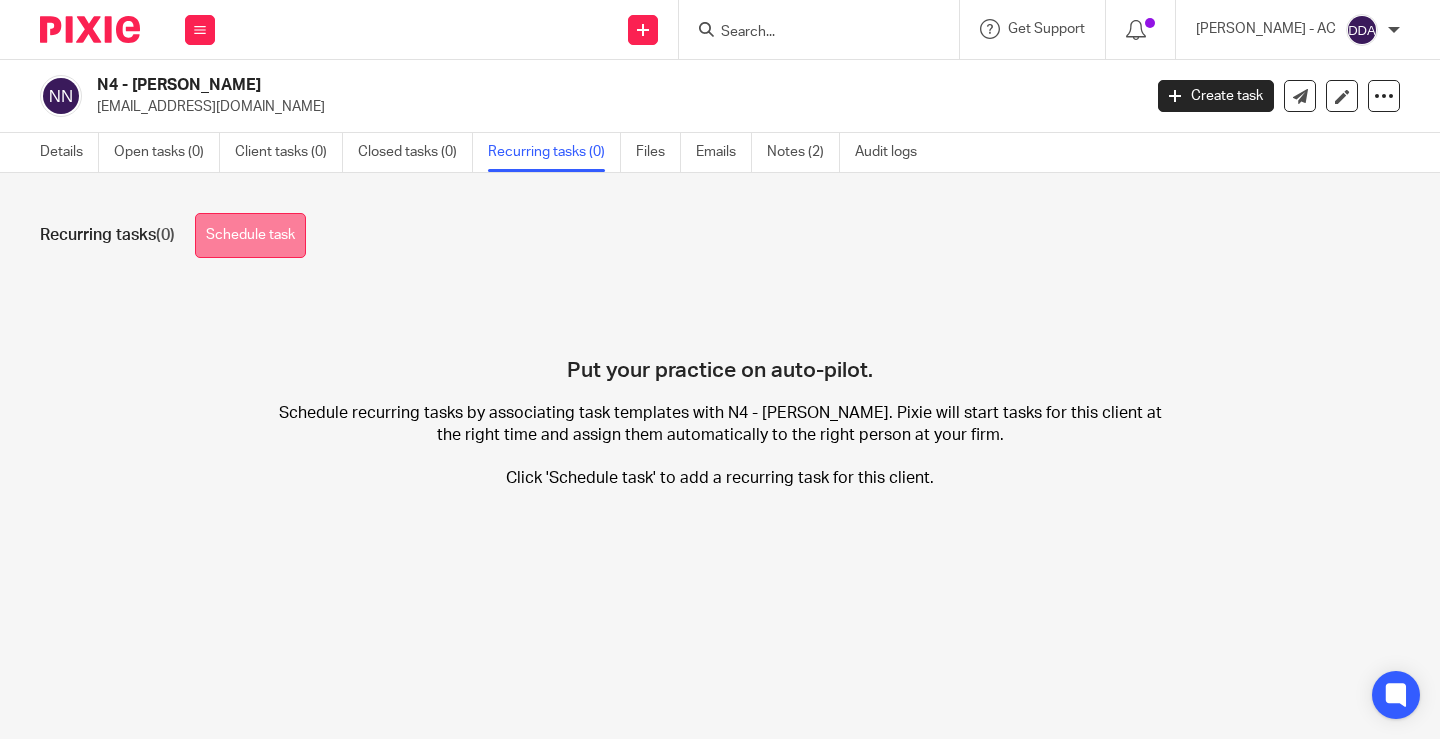 click on "Schedule task" at bounding box center (250, 235) 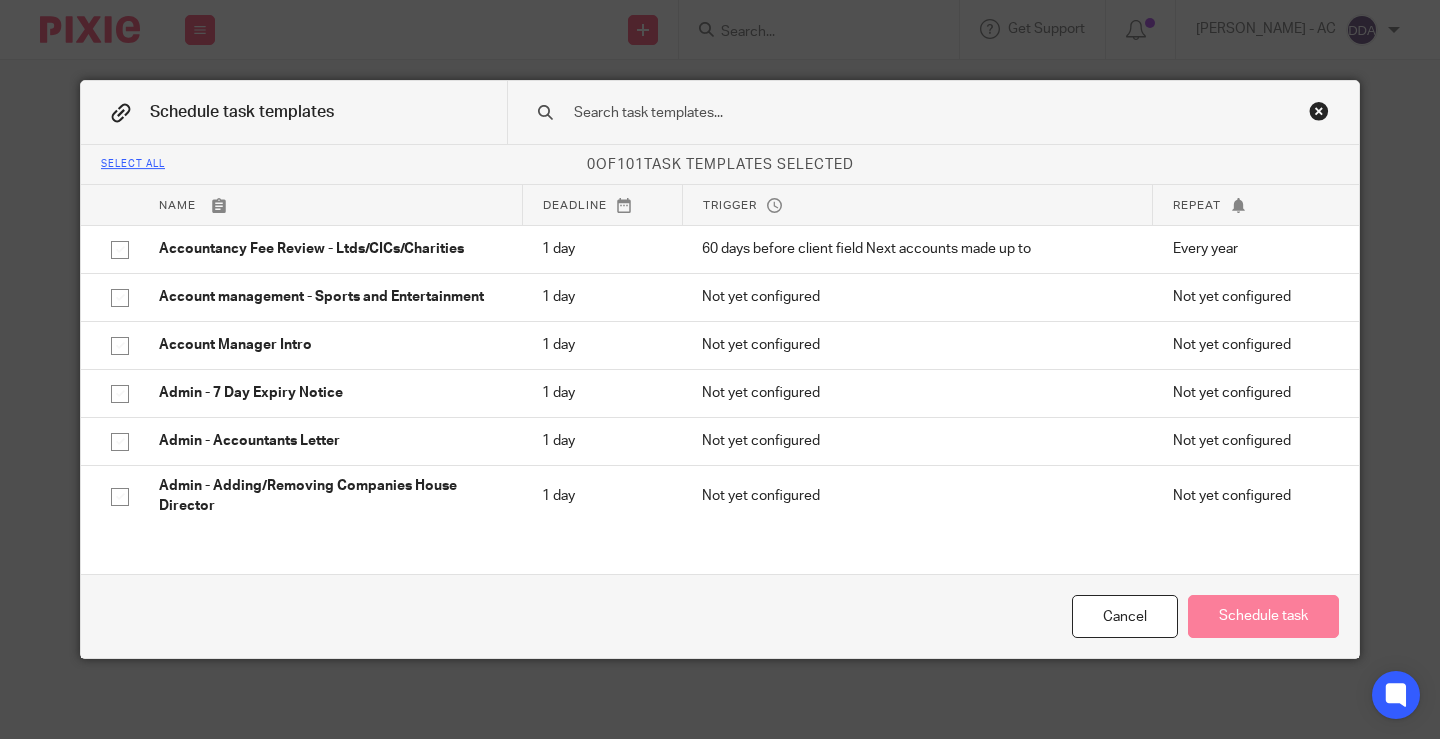 scroll, scrollTop: 0, scrollLeft: 0, axis: both 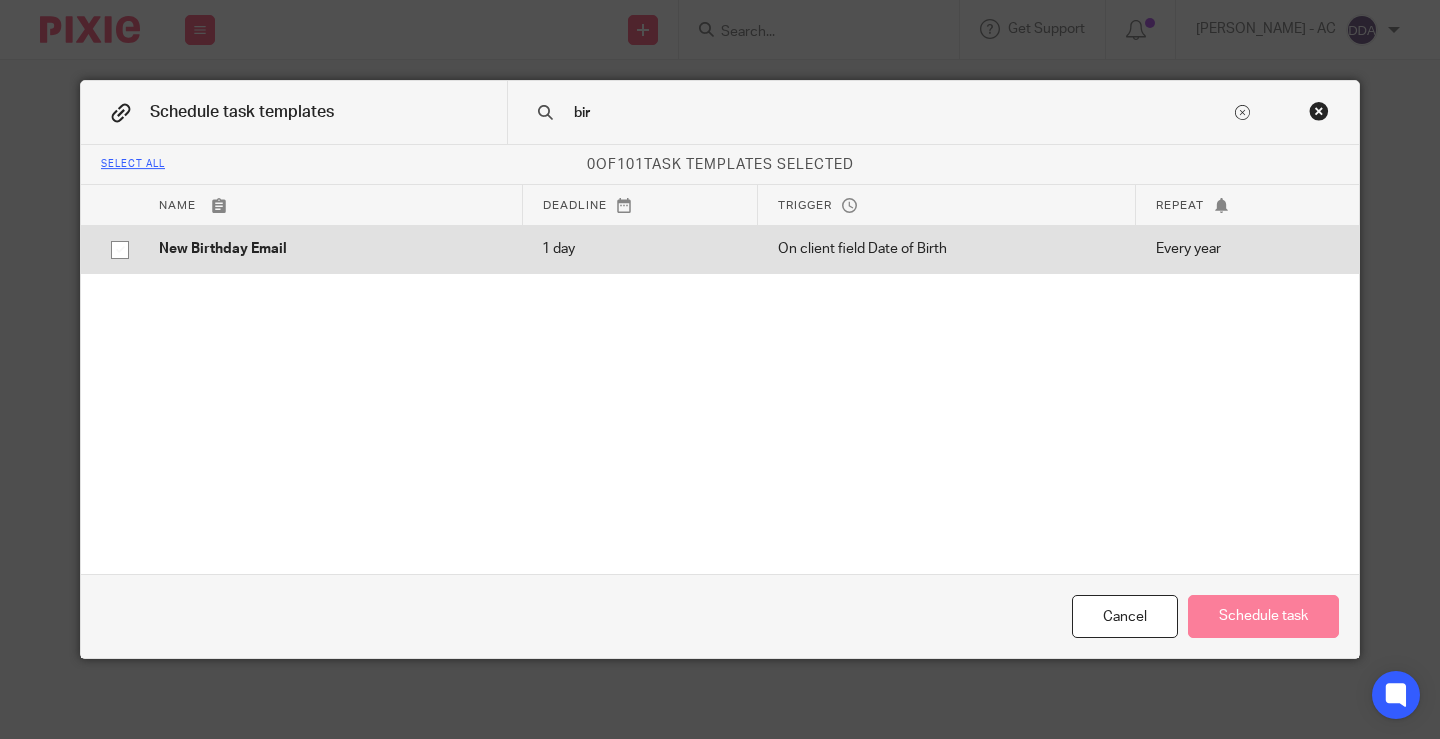 type on "bir" 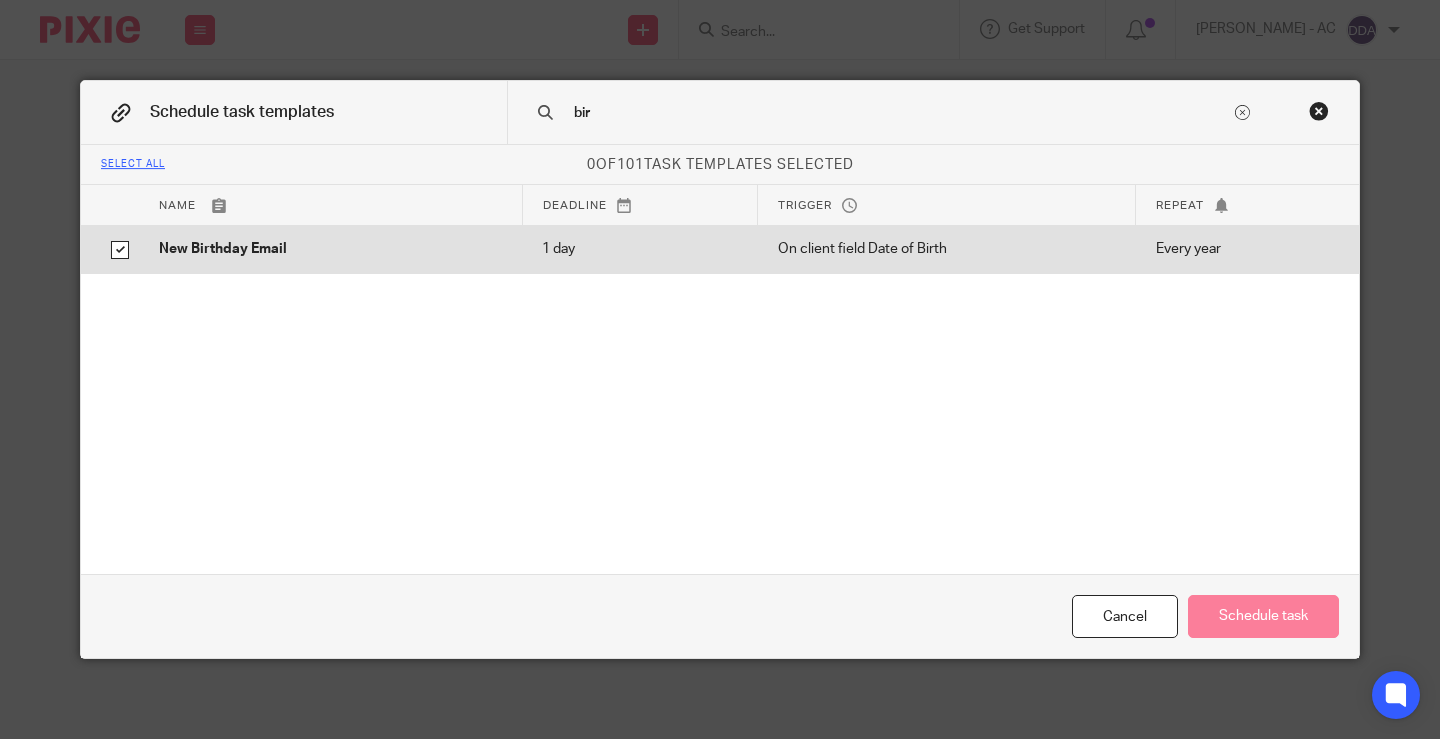 checkbox on "true" 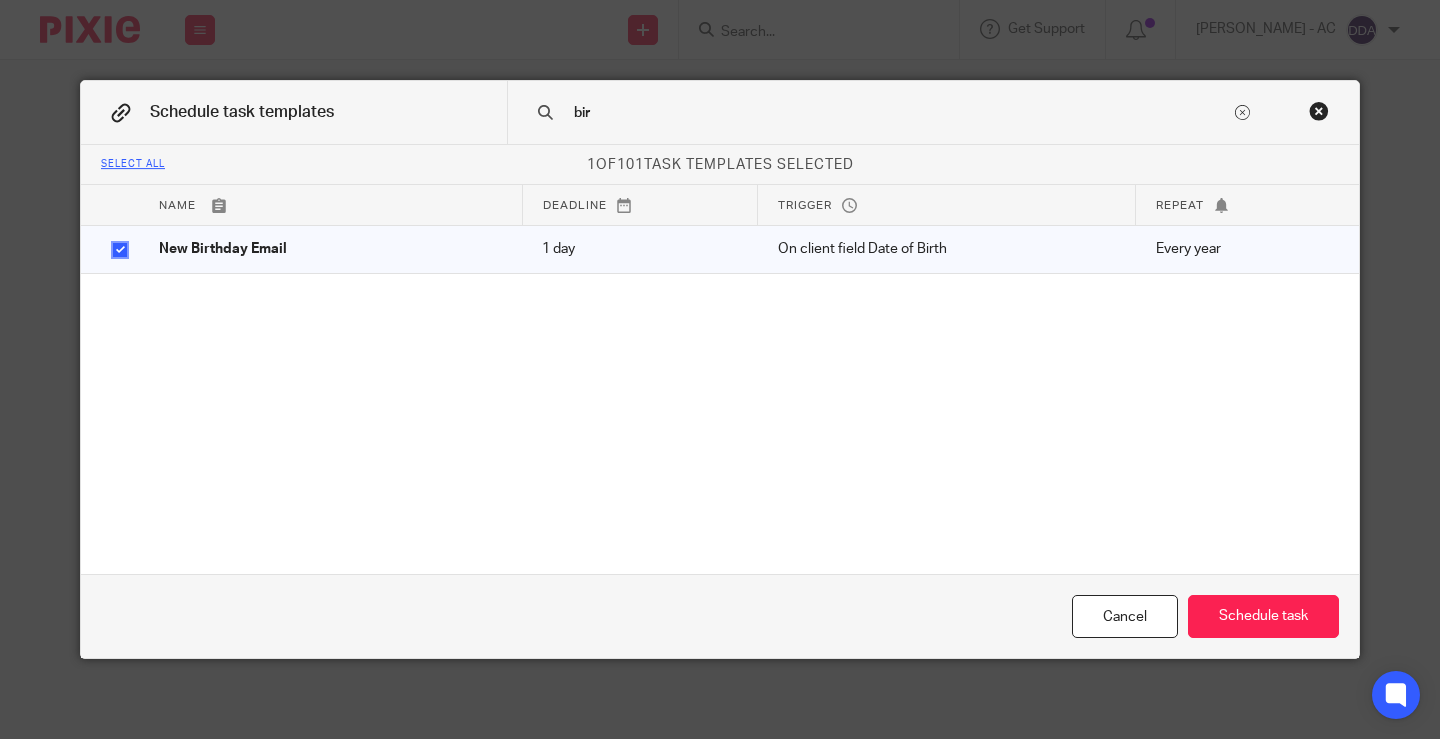 drag, startPoint x: 575, startPoint y: 108, endPoint x: 515, endPoint y: 103, distance: 60.207973 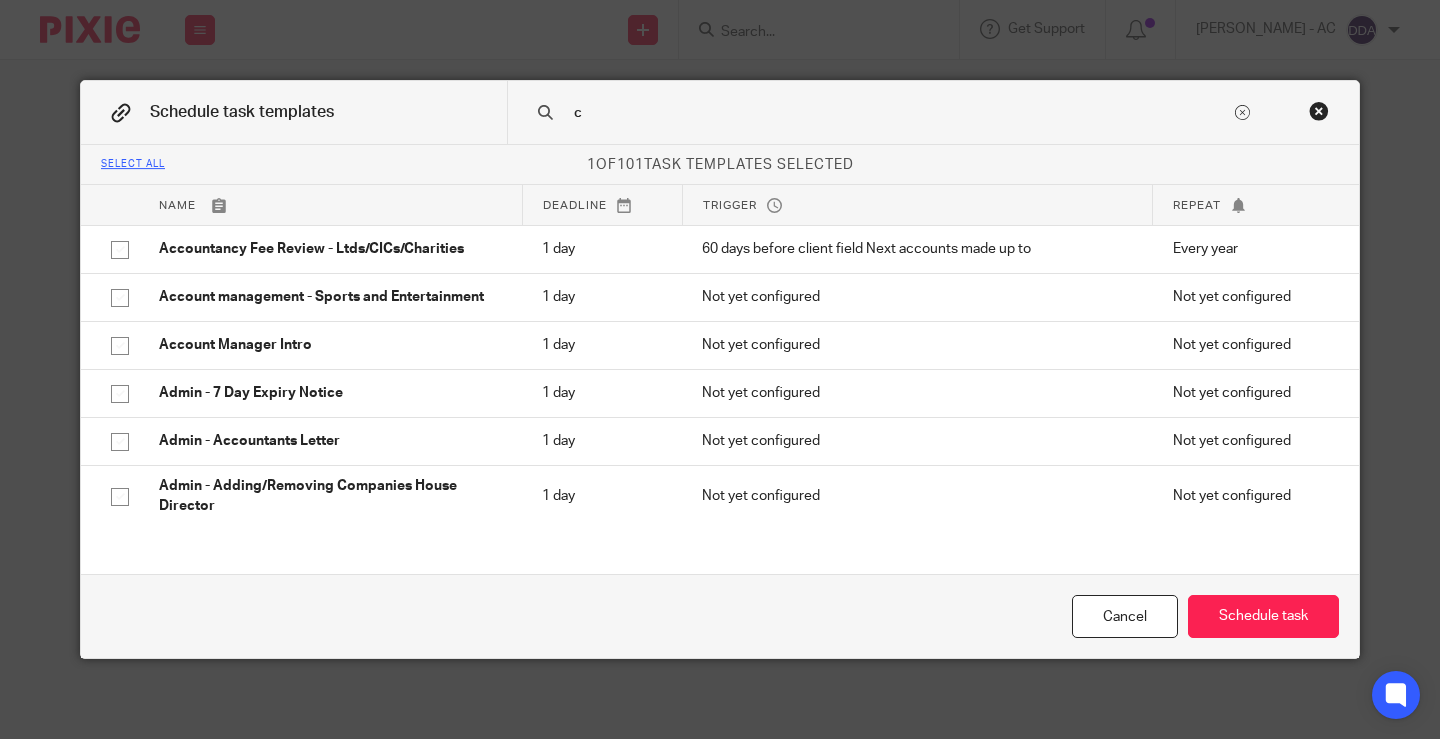 type on "r" 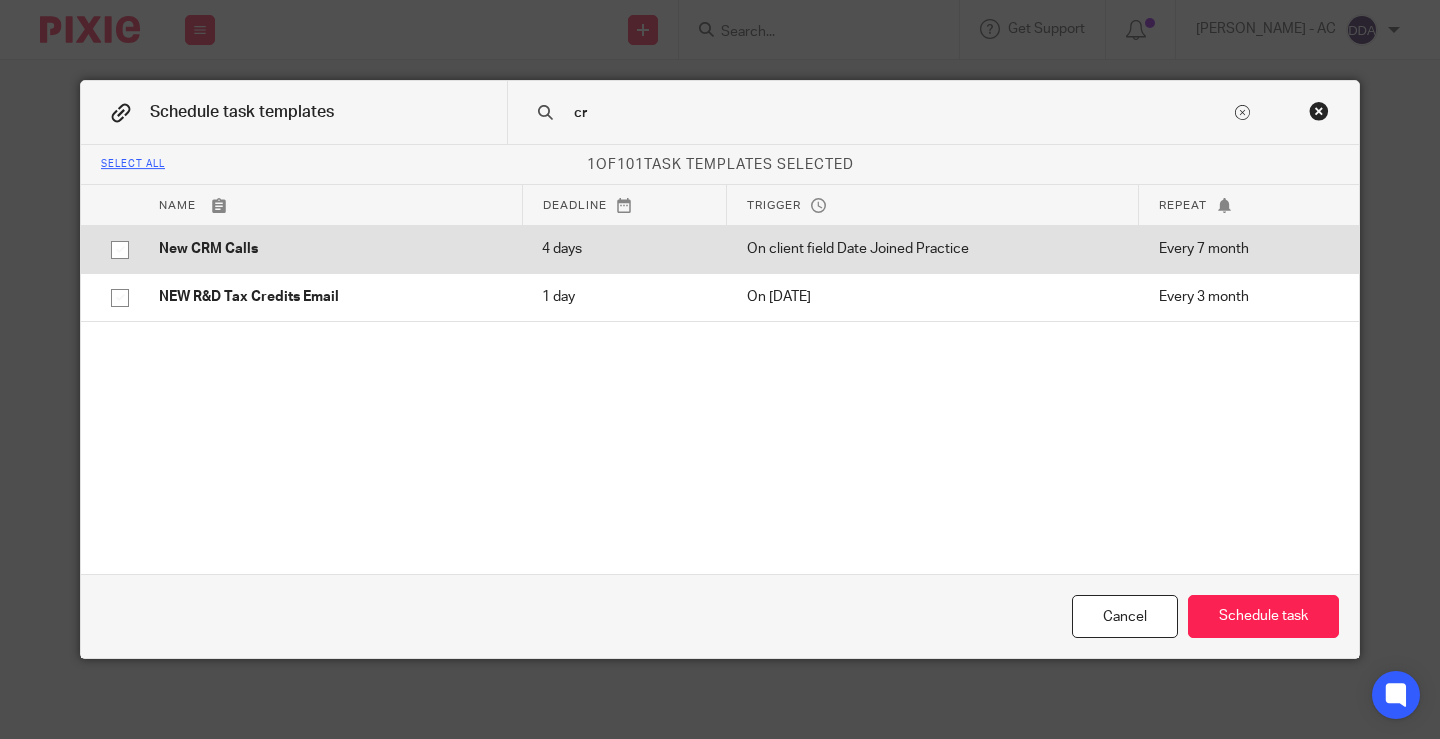 type on "cr" 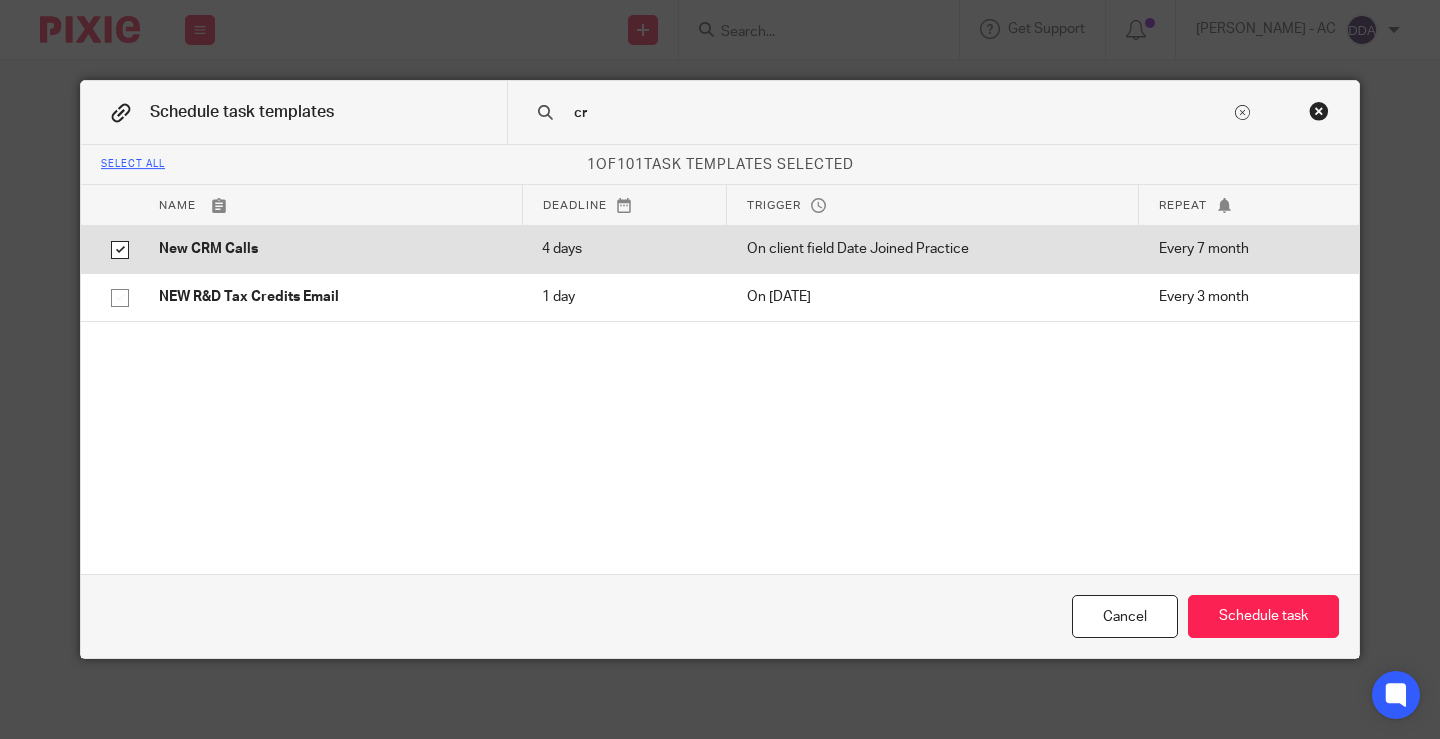 checkbox on "true" 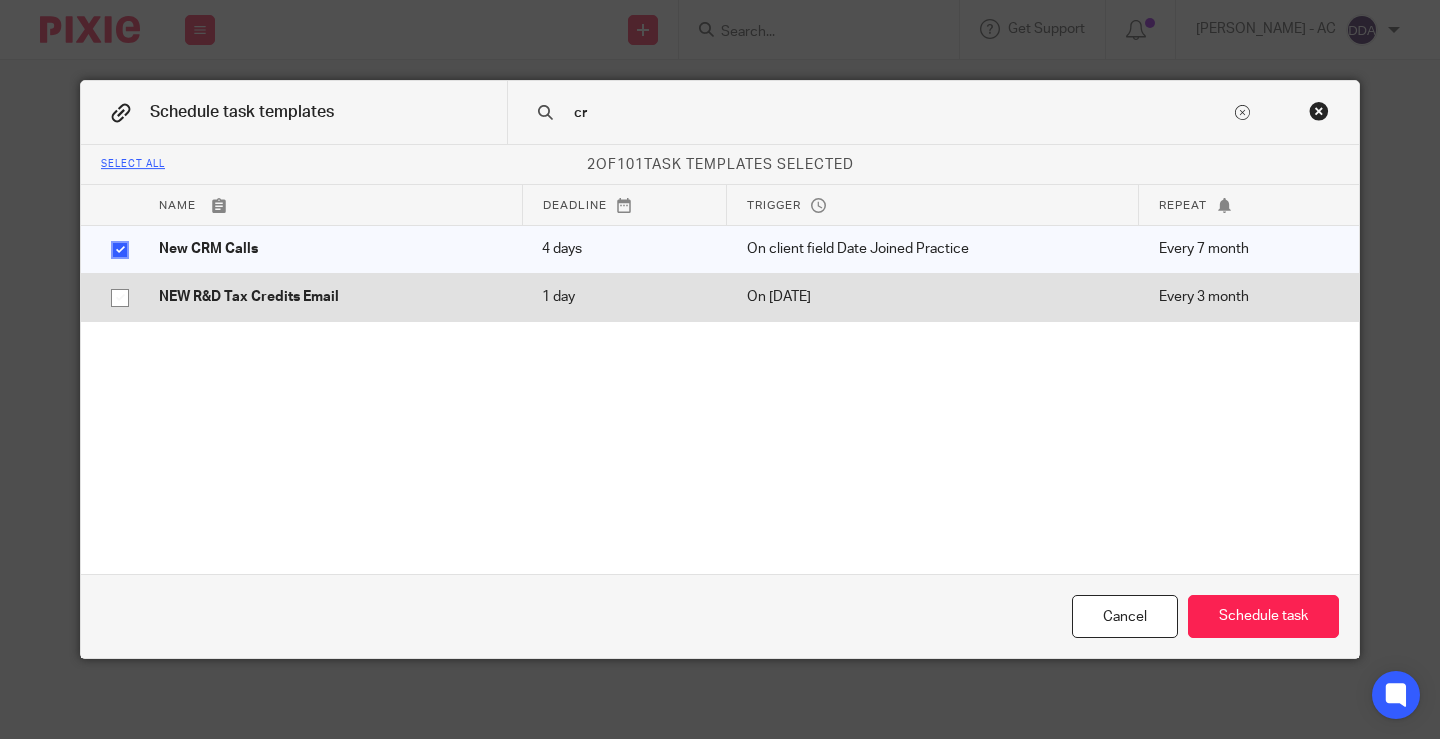 click on "NEW R&D Tax Credits Email" at bounding box center (330, 297) 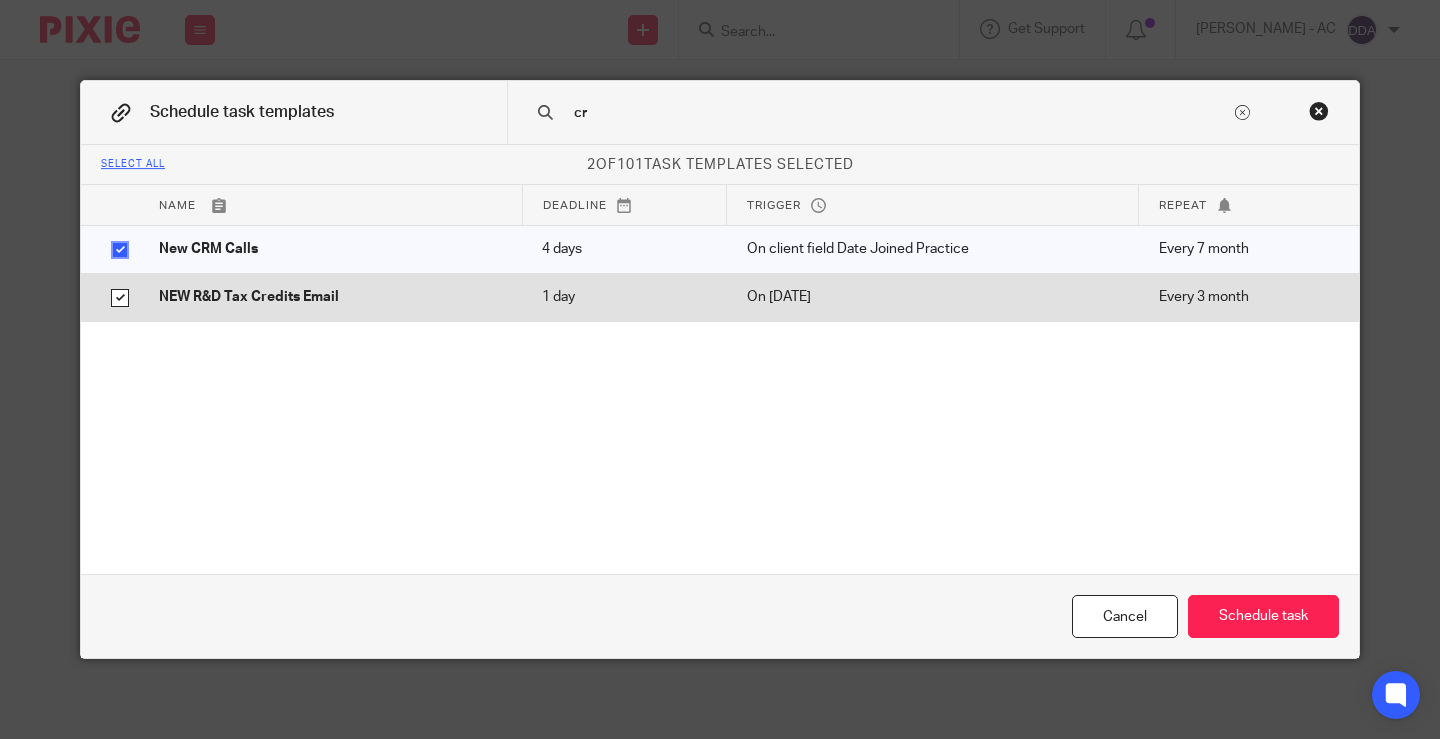 checkbox on "true" 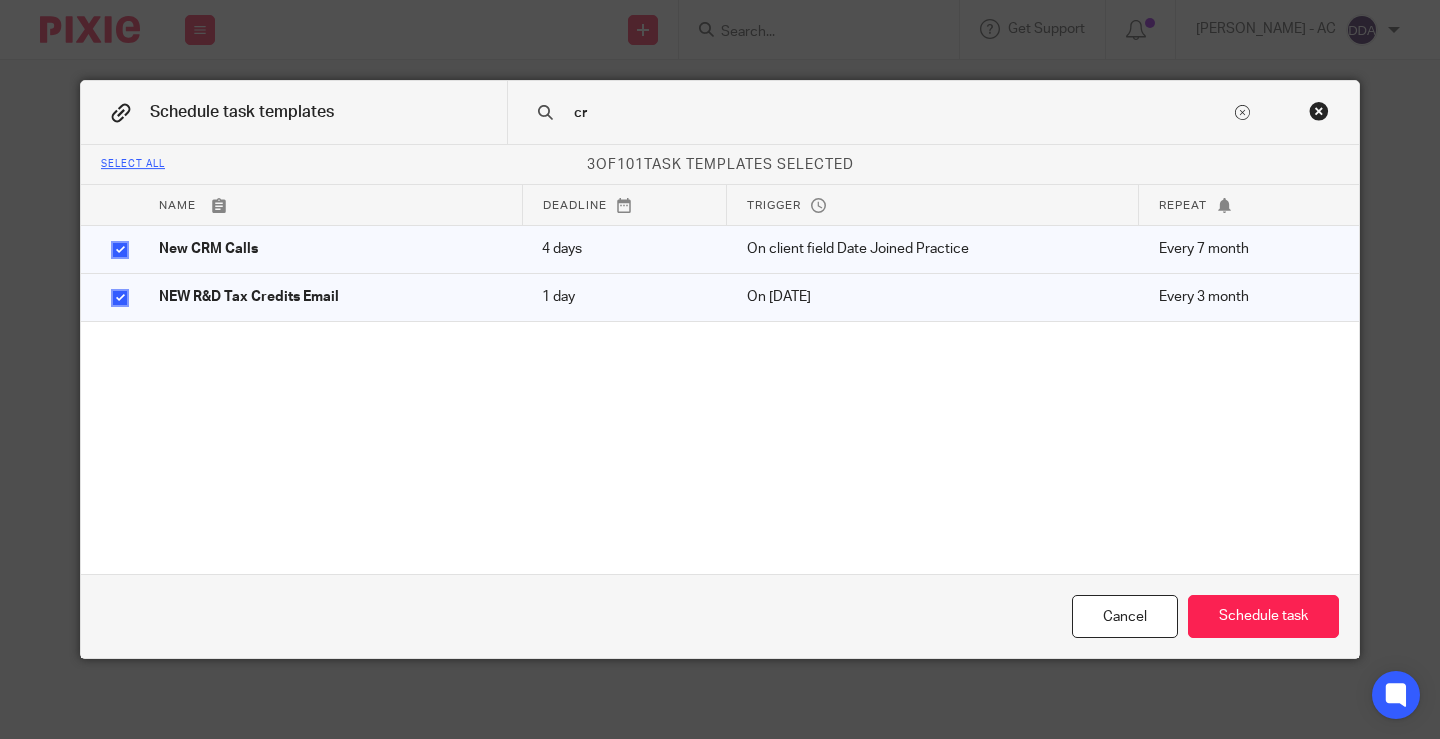 drag, startPoint x: 631, startPoint y: 98, endPoint x: 582, endPoint y: 107, distance: 49.819675 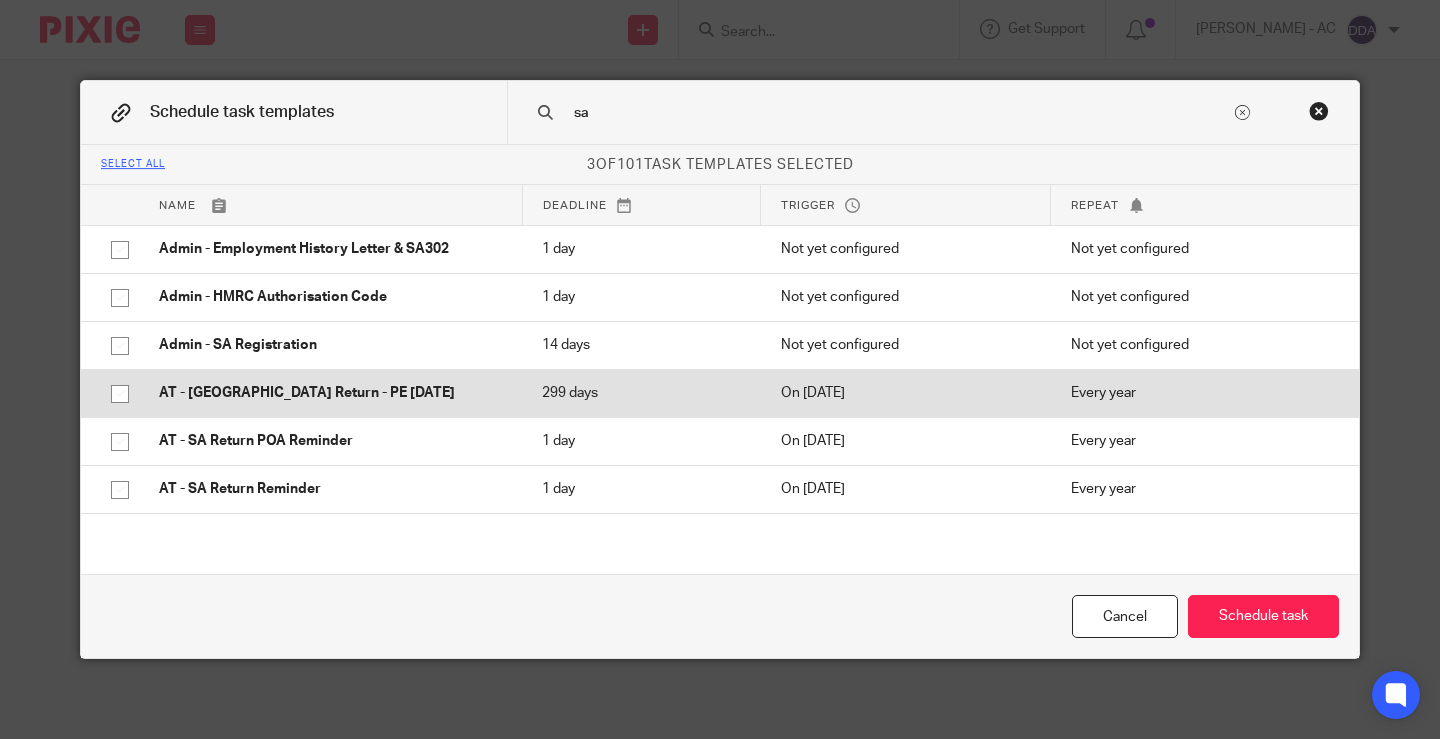 type on "sa" 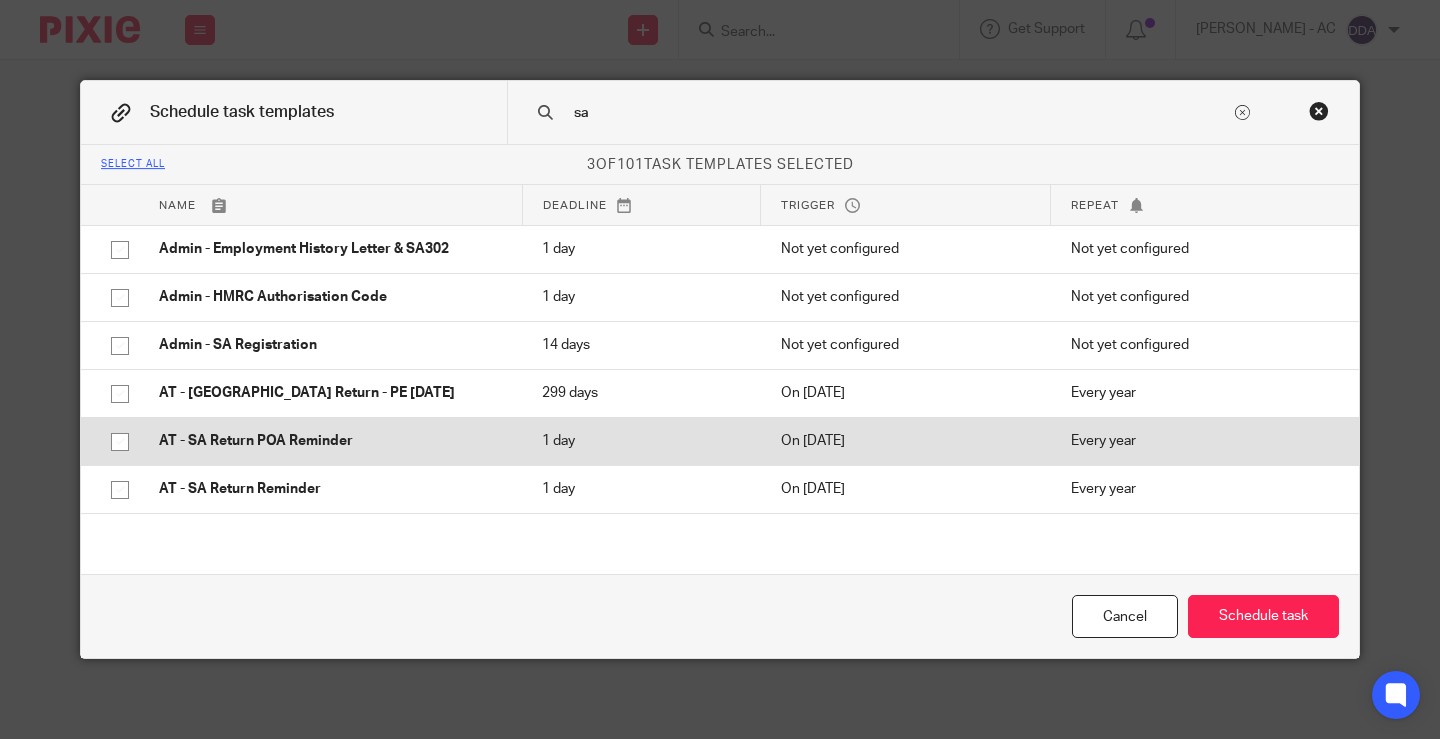 drag, startPoint x: 419, startPoint y: 396, endPoint x: 354, endPoint y: 461, distance: 91.92388 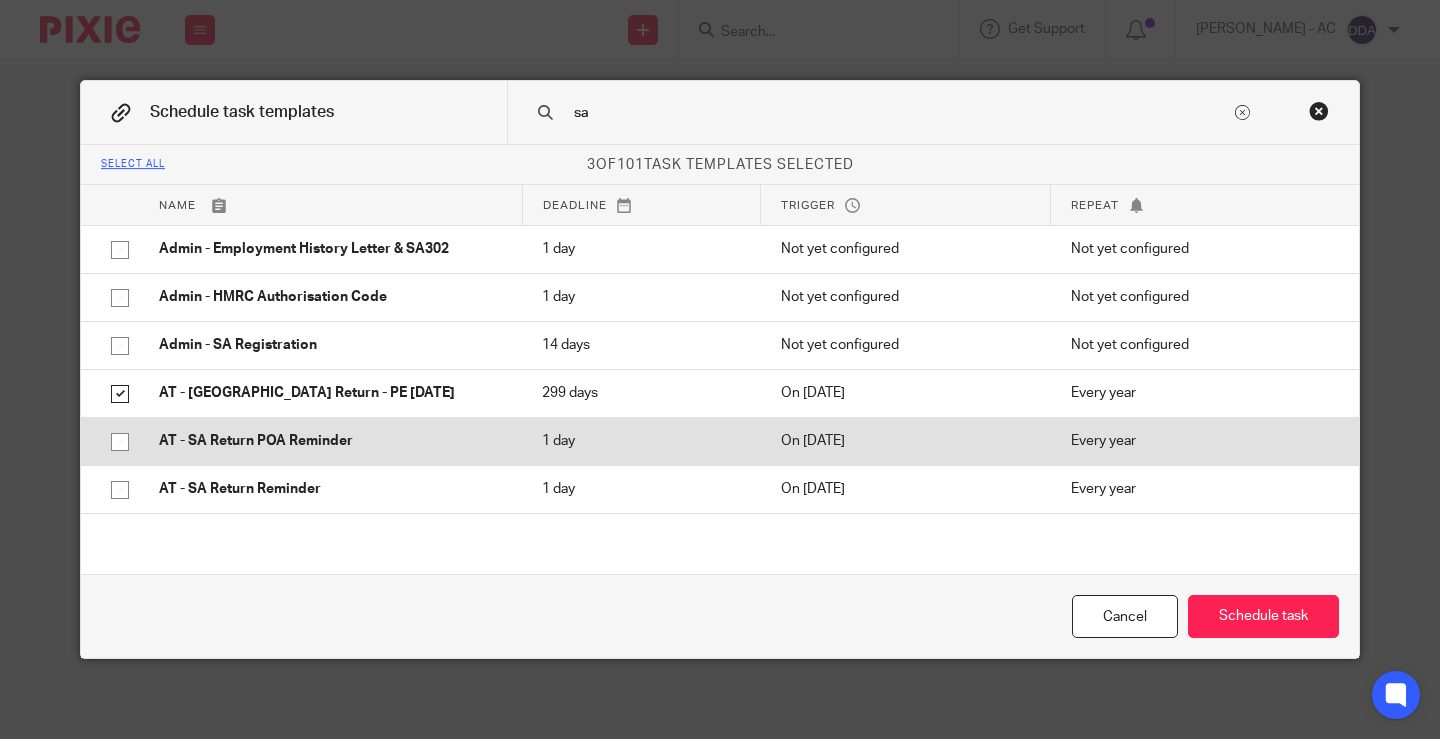 checkbox on "true" 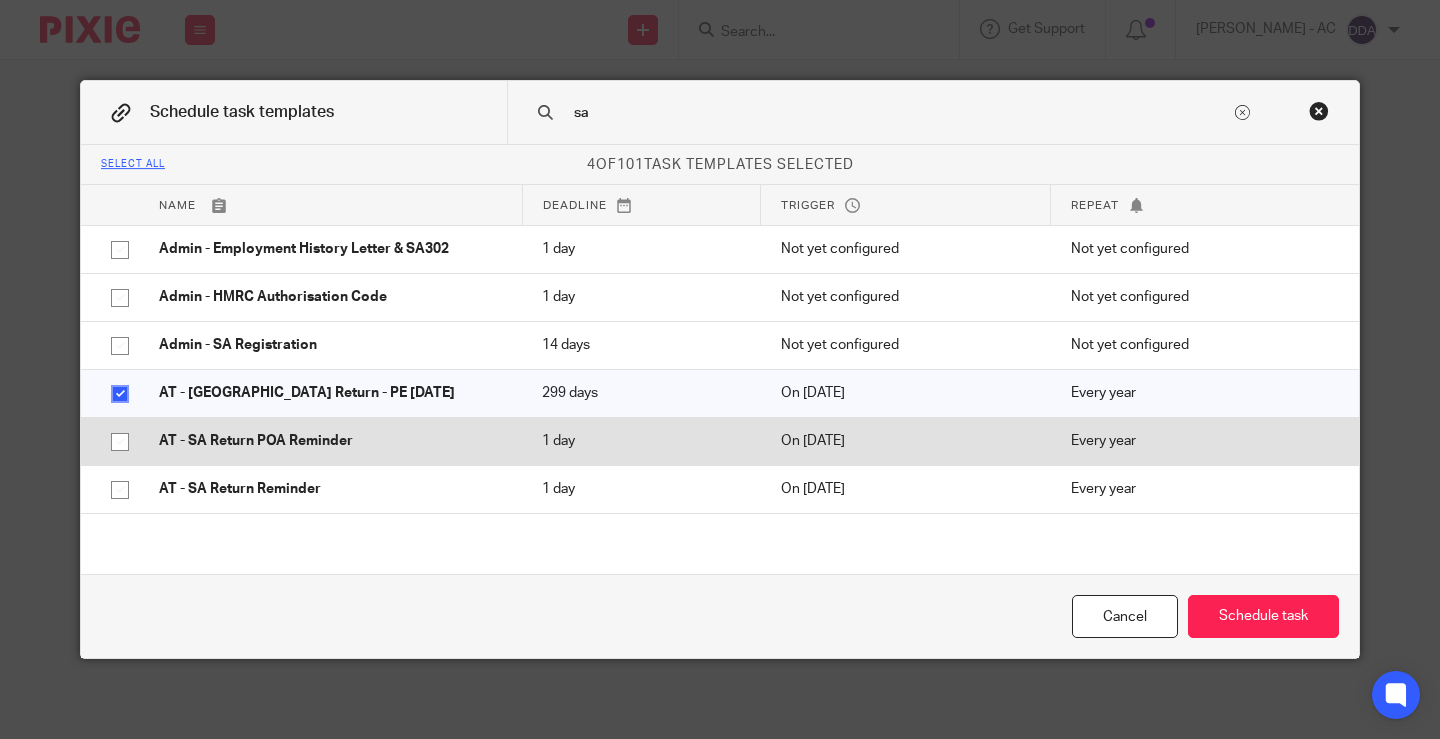 click on "AT - SA Return POA Reminder" at bounding box center [330, 441] 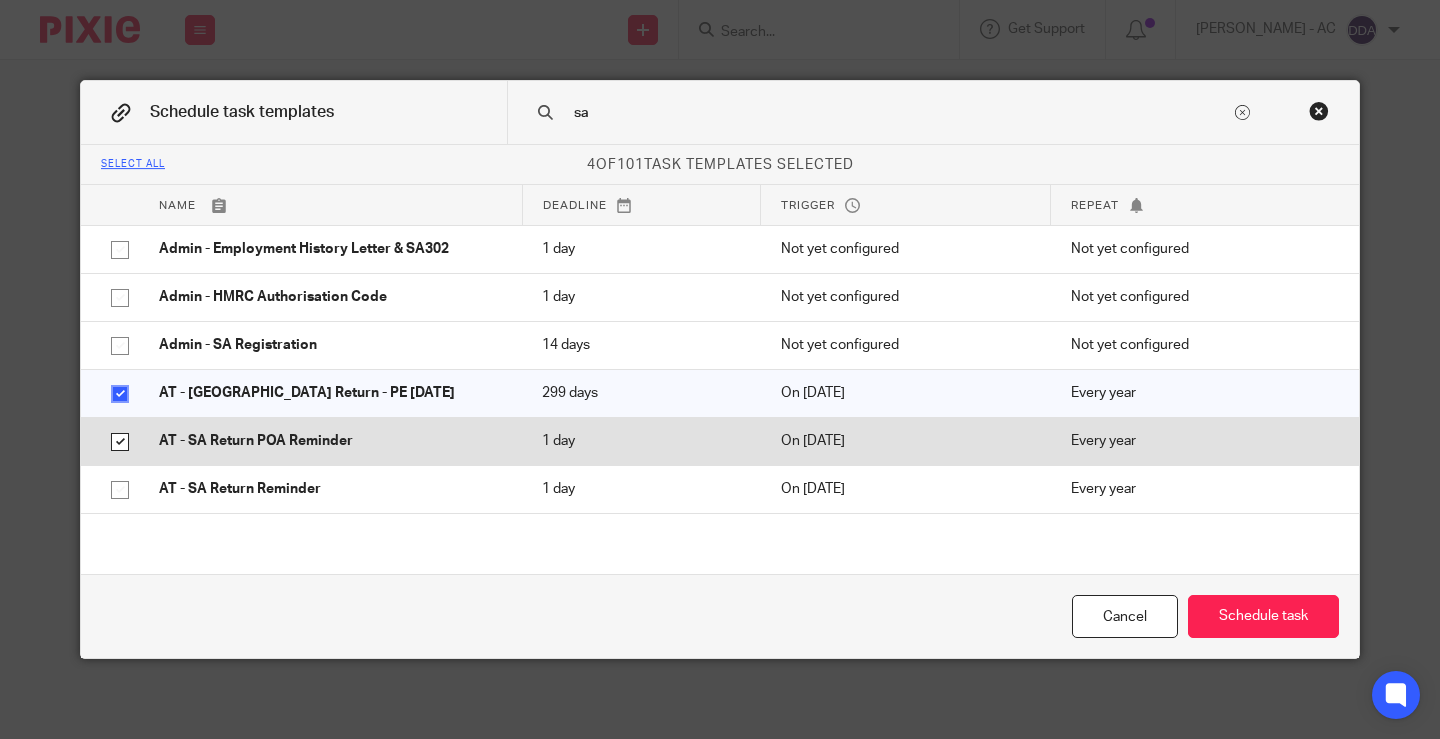 checkbox on "true" 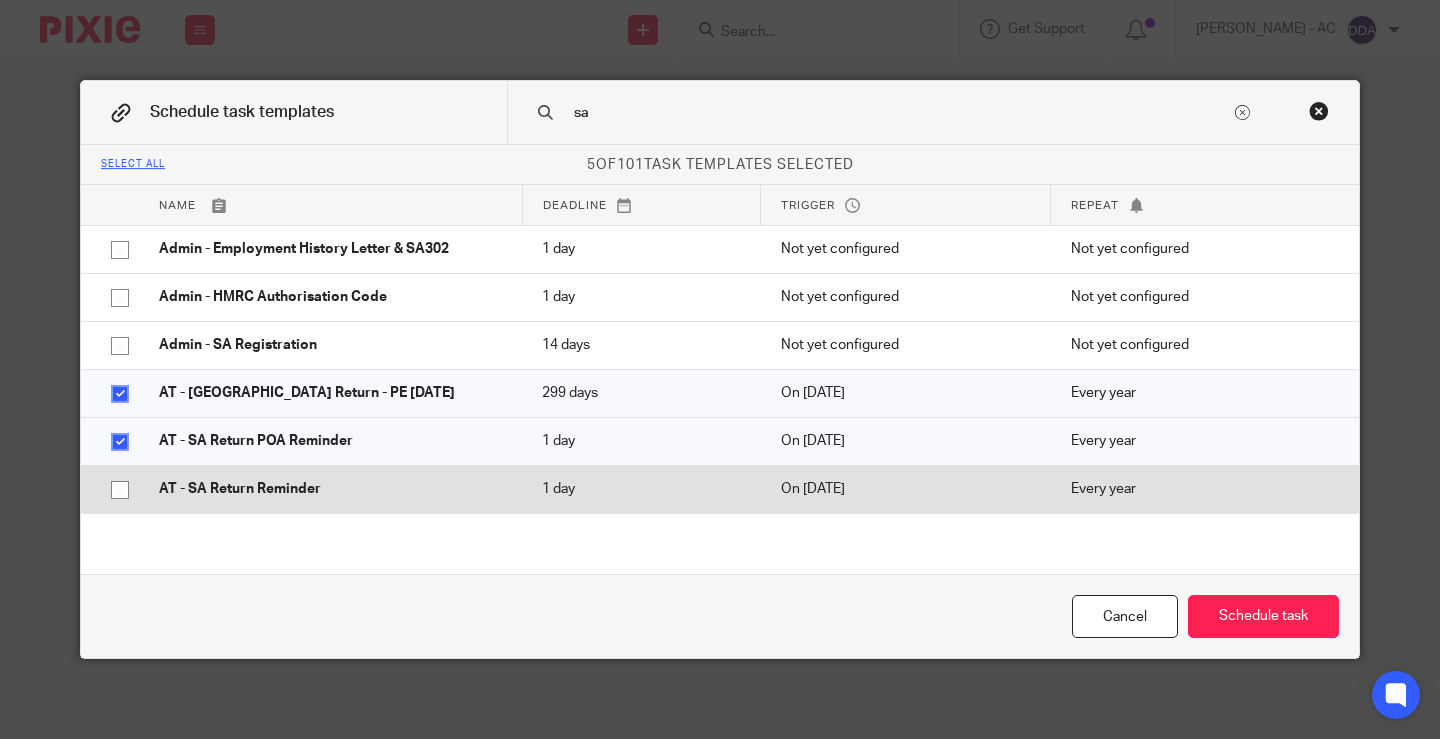 click on "AT - SA Return Reminder" at bounding box center (330, 489) 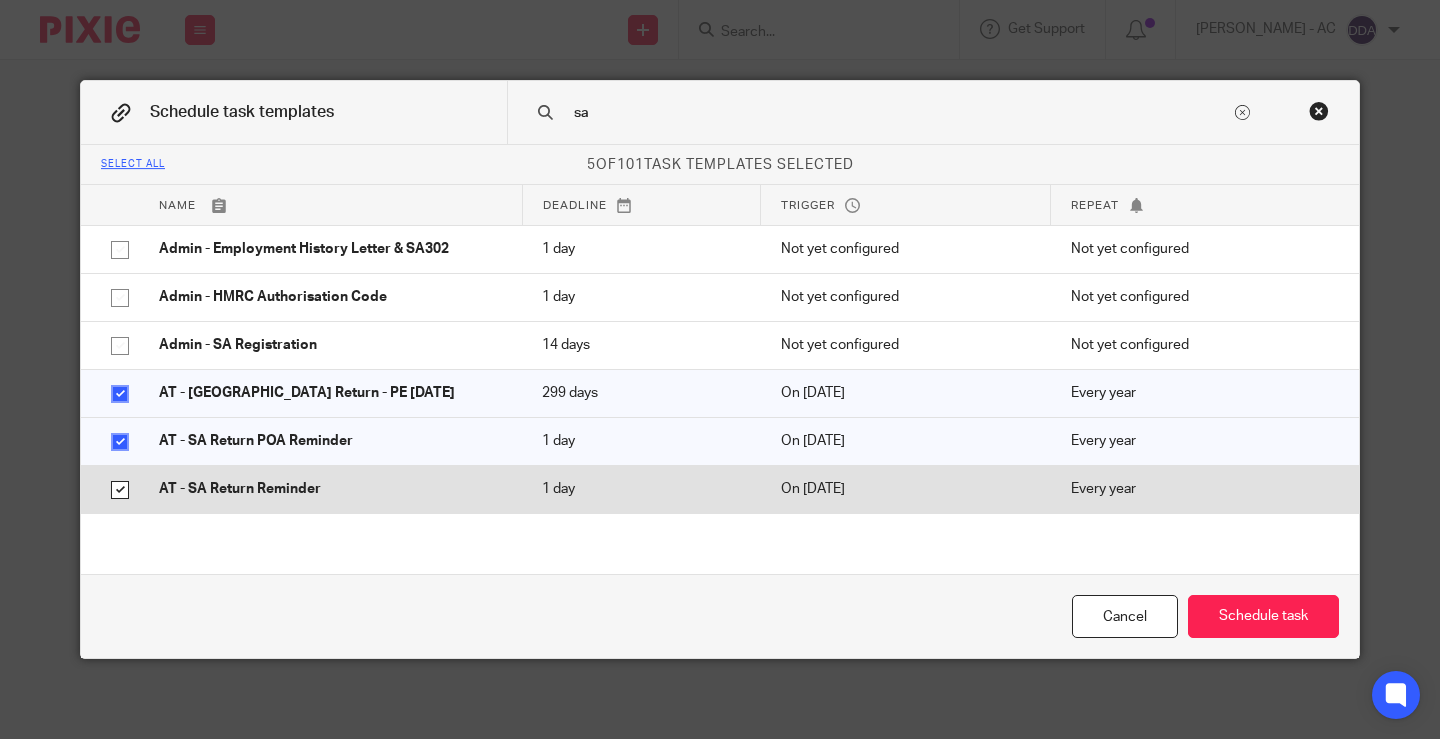 checkbox on "true" 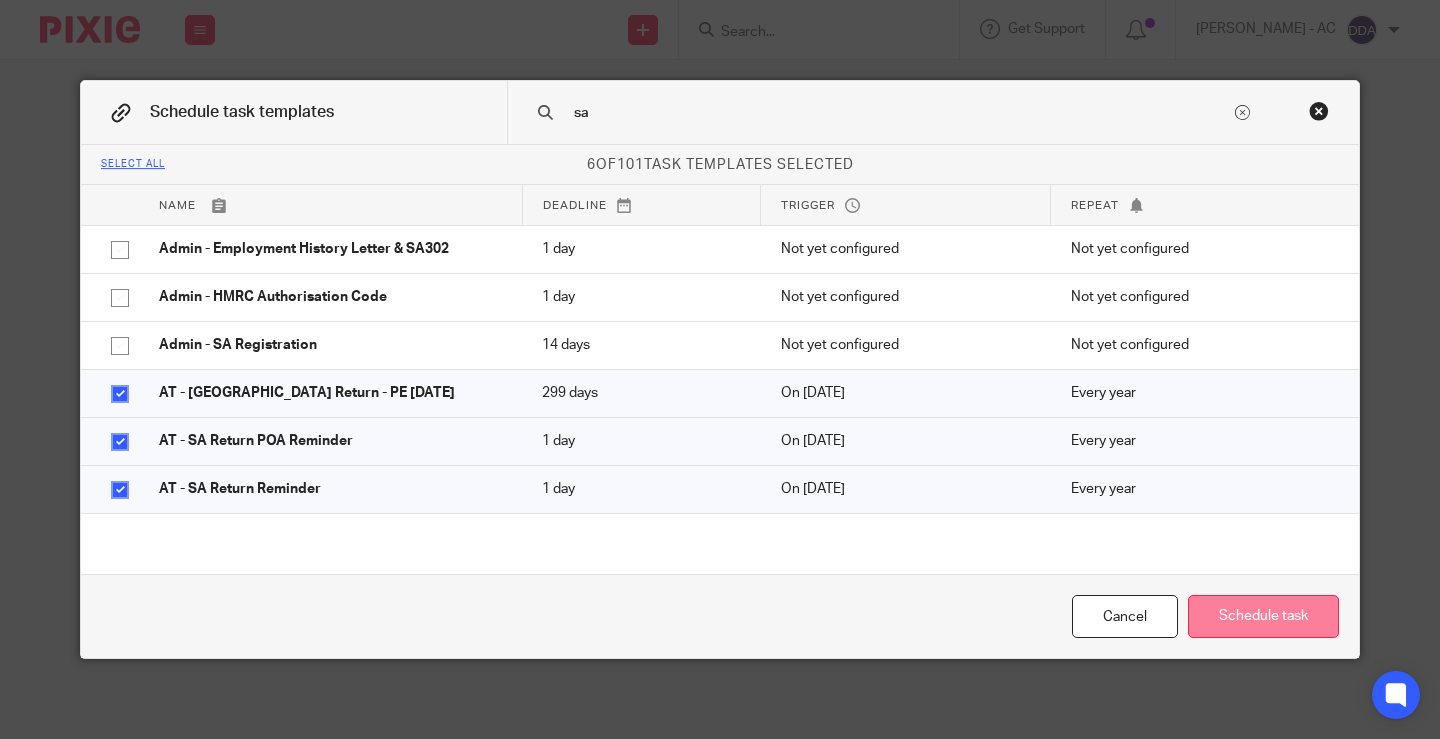 click on "Schedule task" at bounding box center [1263, 616] 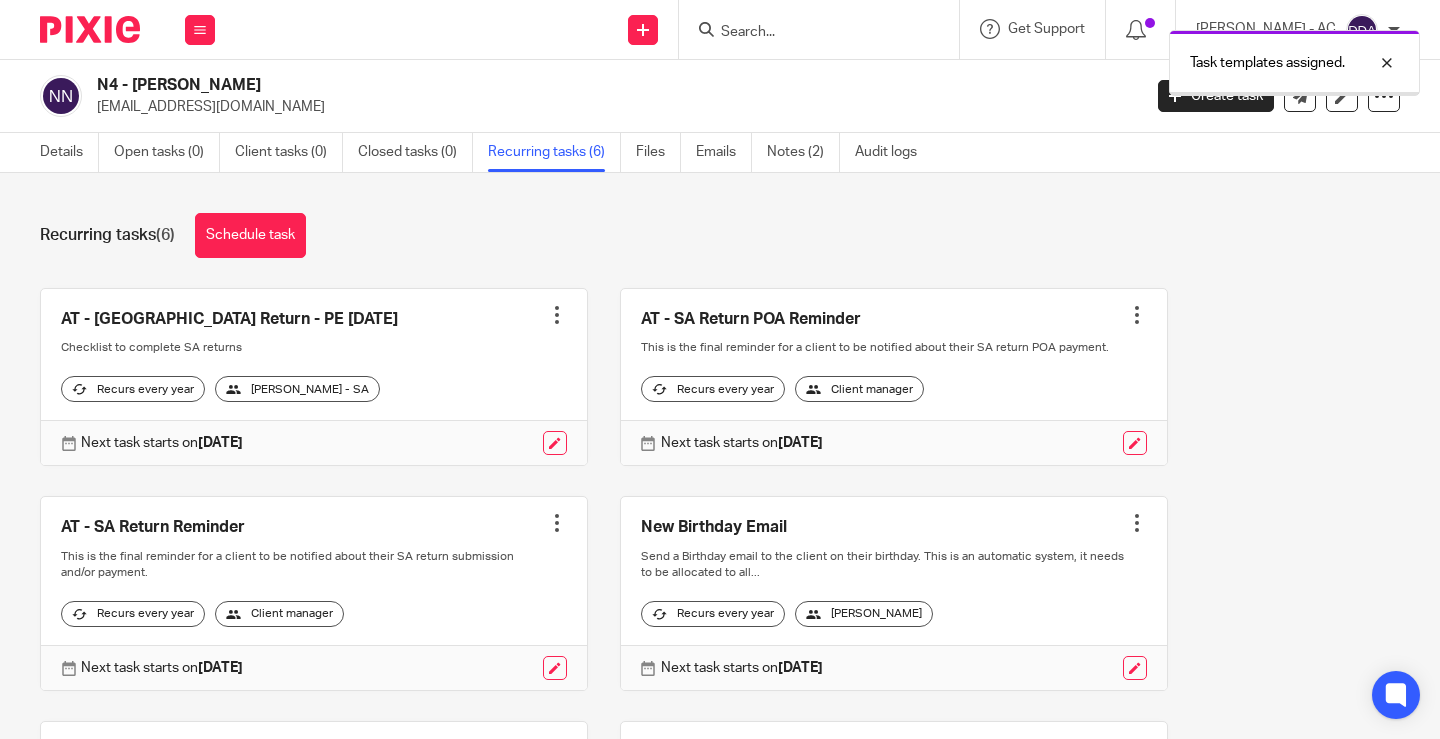 scroll, scrollTop: 0, scrollLeft: 0, axis: both 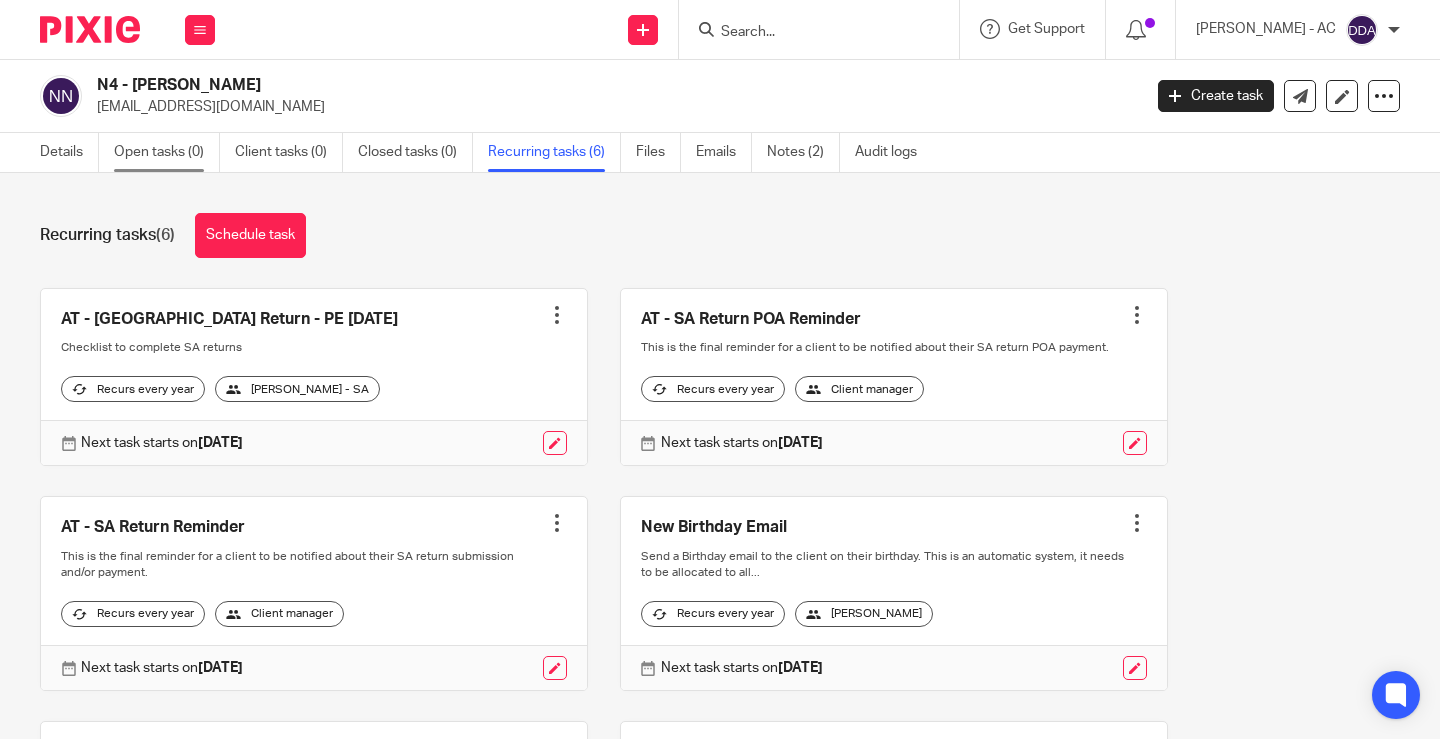 click on "Open tasks (0)" at bounding box center (167, 152) 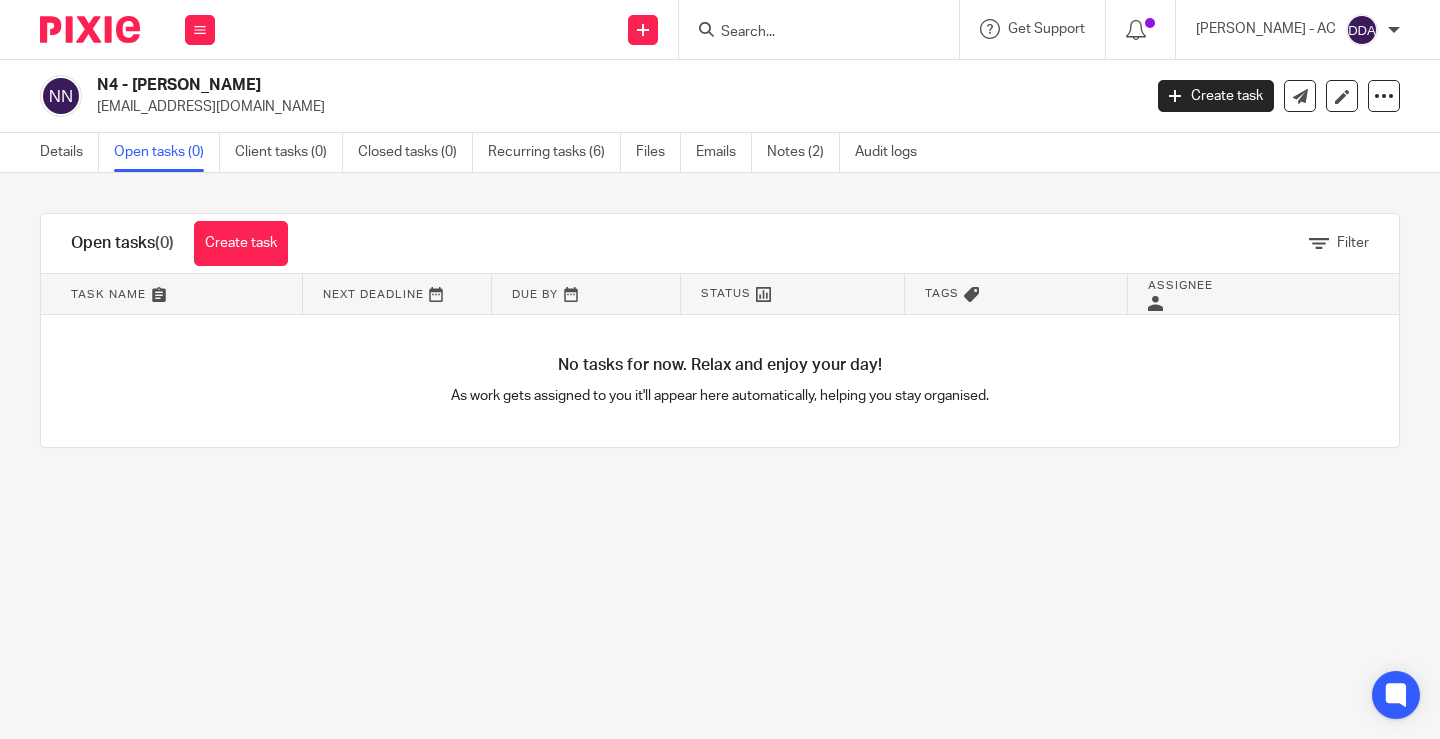 scroll, scrollTop: 0, scrollLeft: 0, axis: both 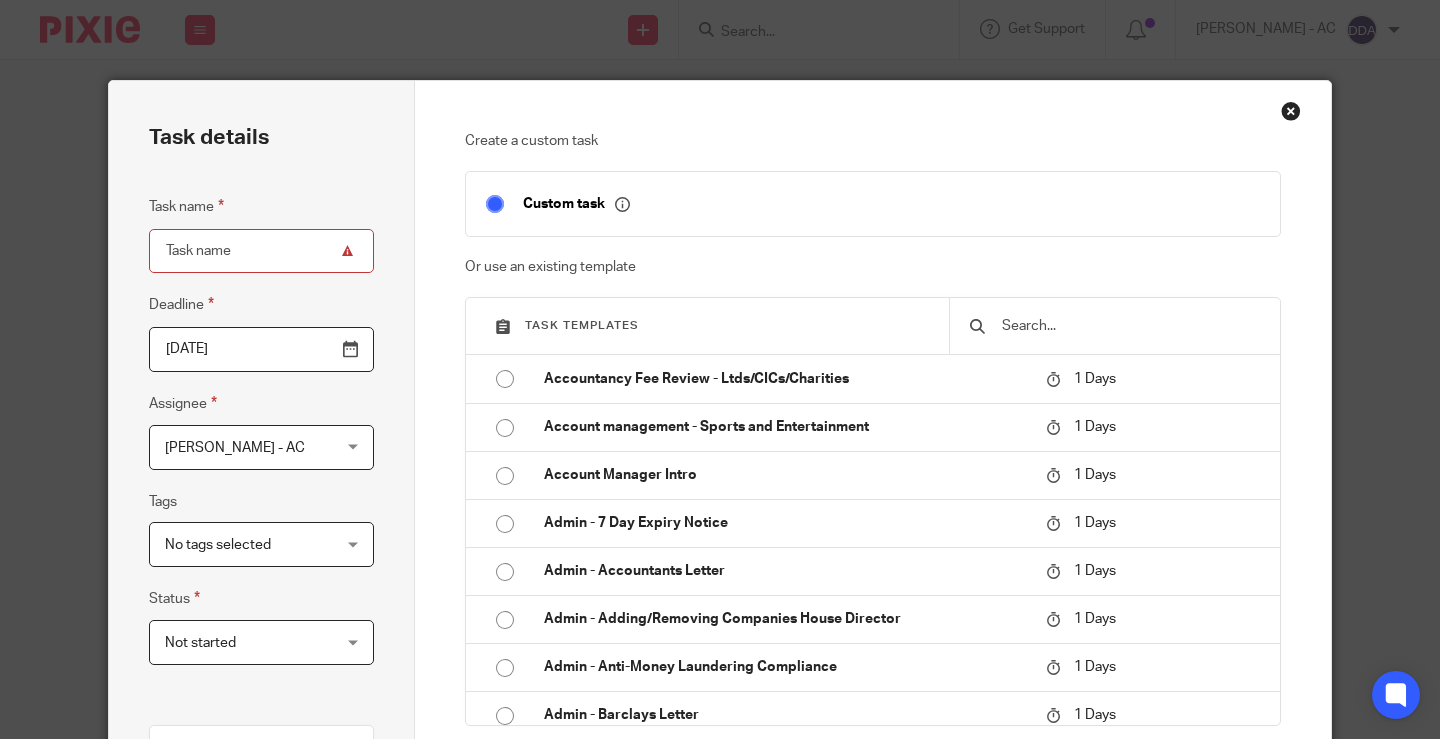 click at bounding box center (1130, 326) 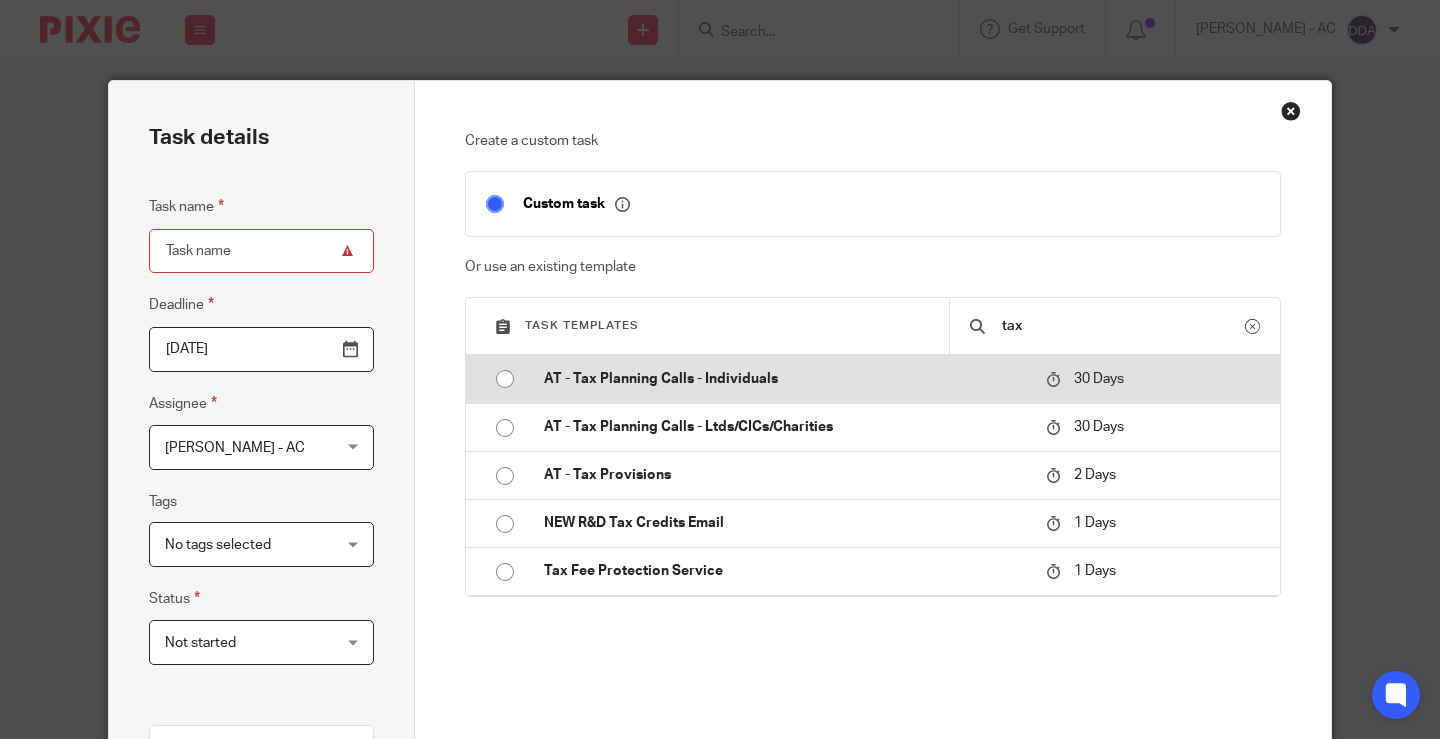 type on "tax" 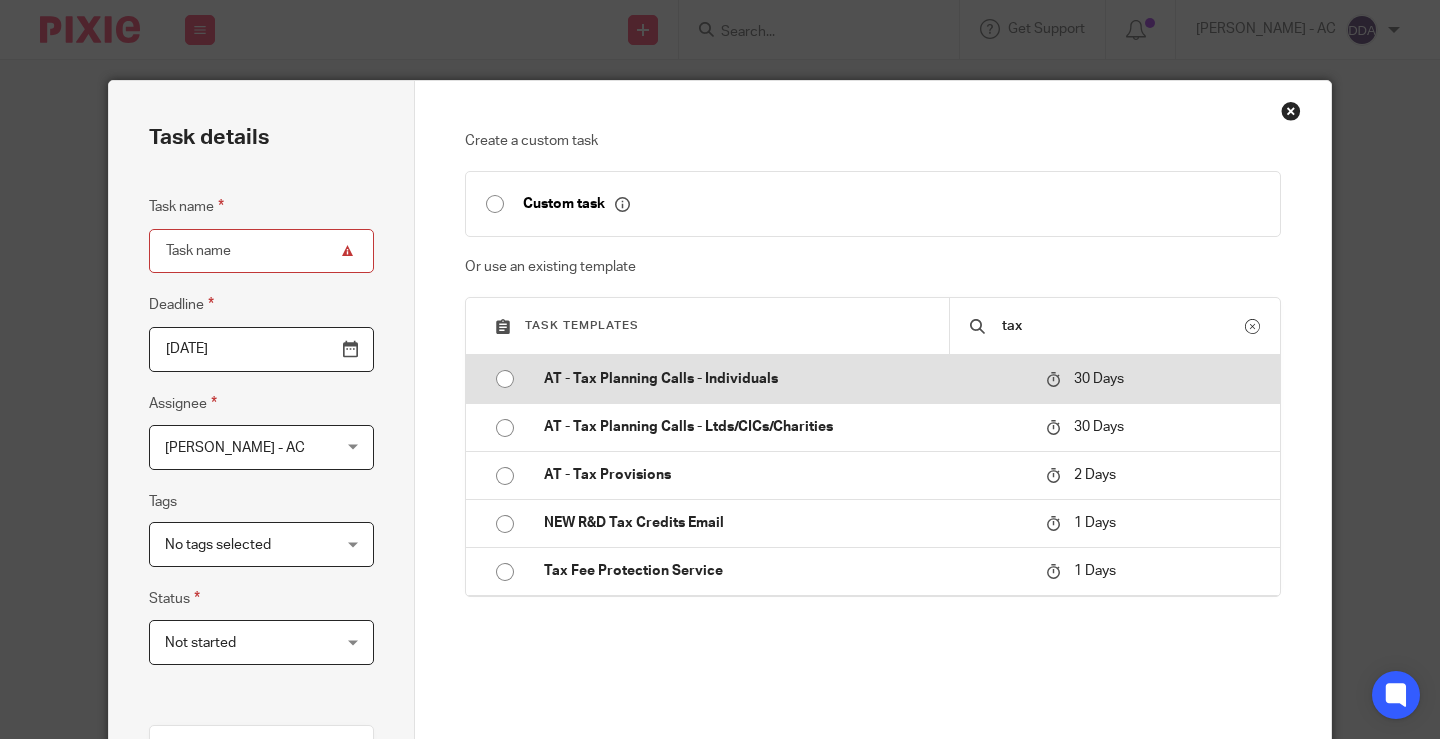 type on "2025-08-09" 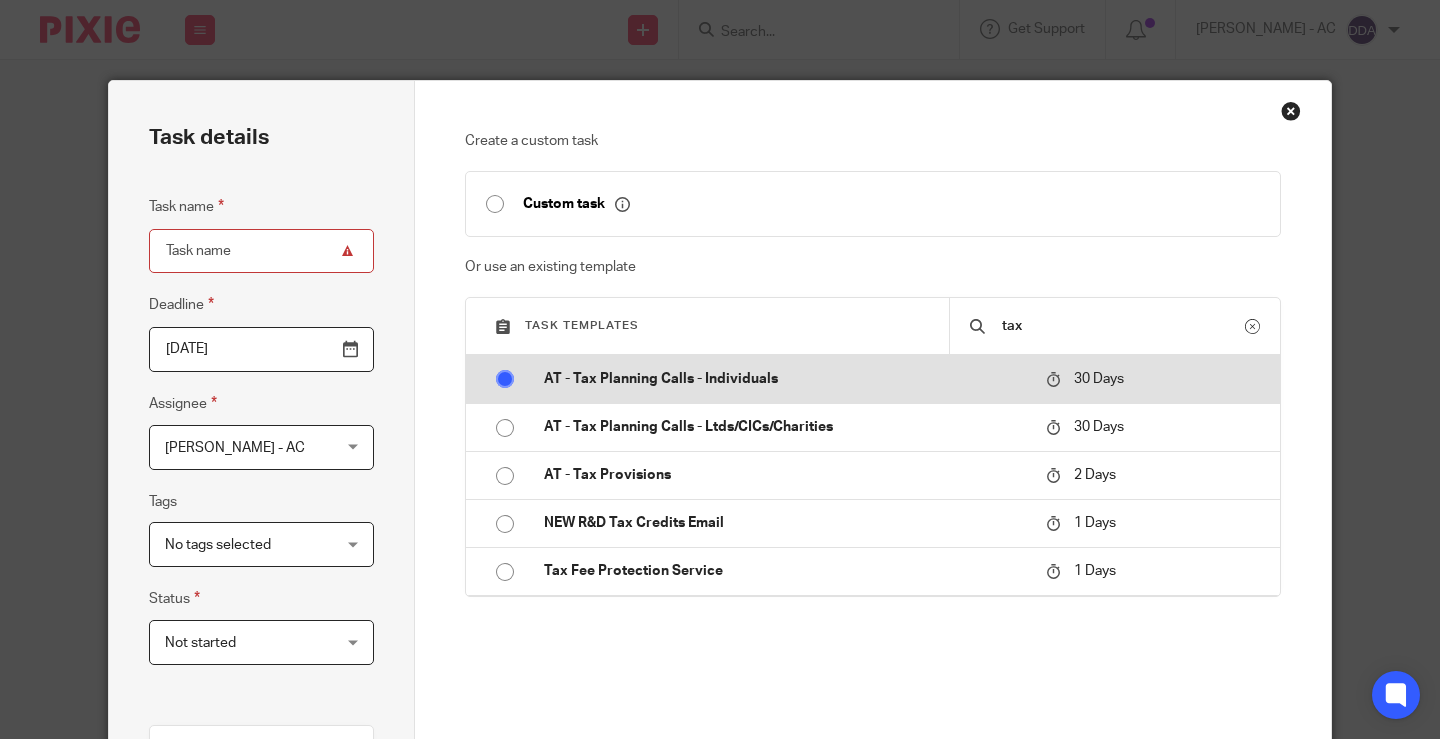 type on "AT - Tax Planning Calls  - Individuals" 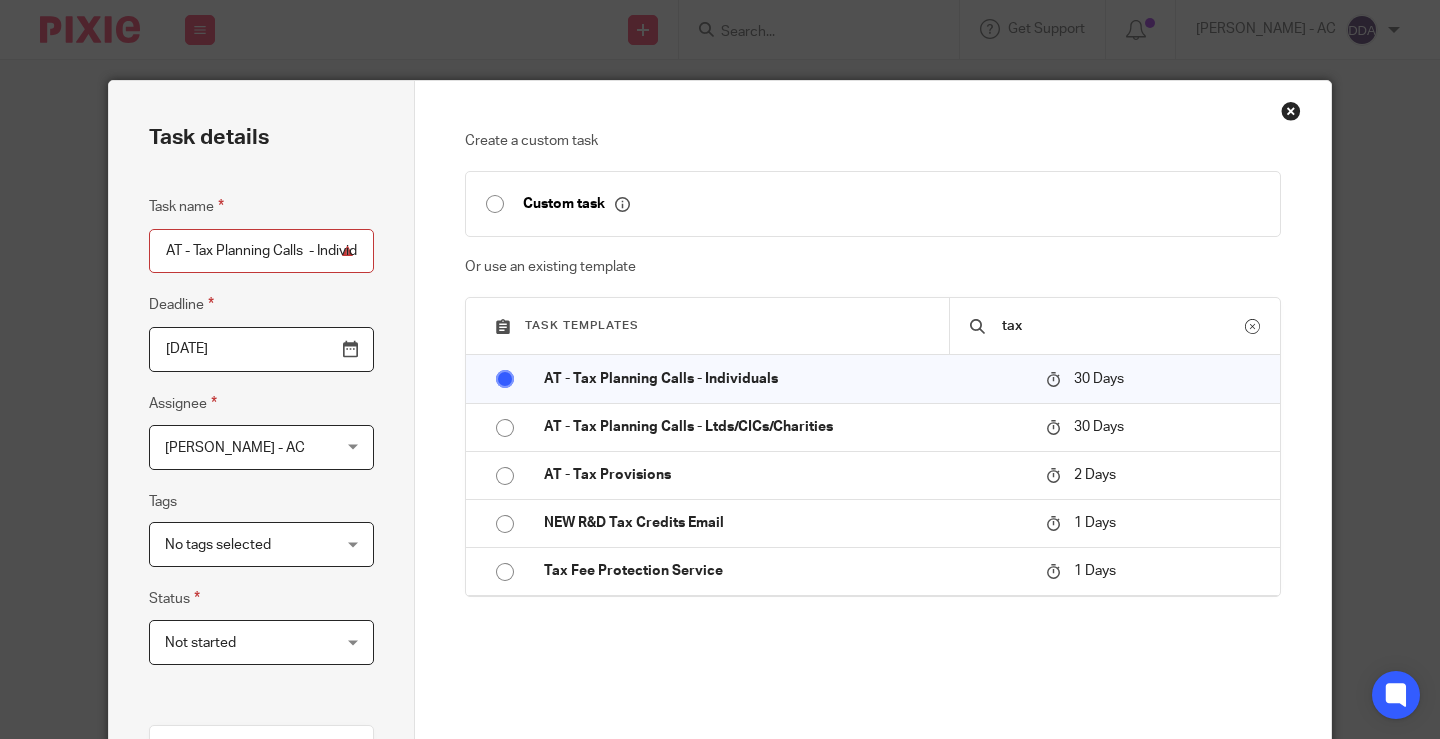 click on "[PERSON_NAME] - AC" at bounding box center (248, 447) 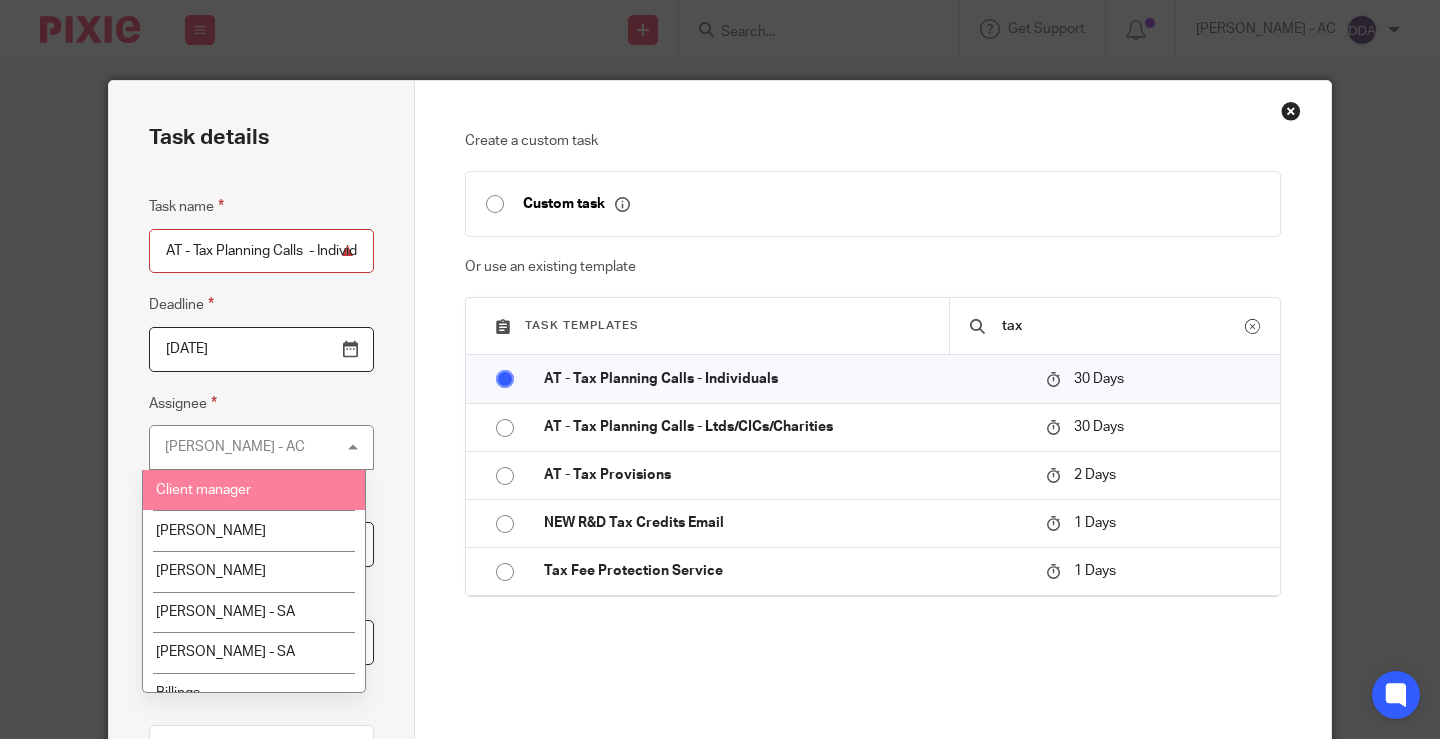 click on "Client manager" at bounding box center [203, 490] 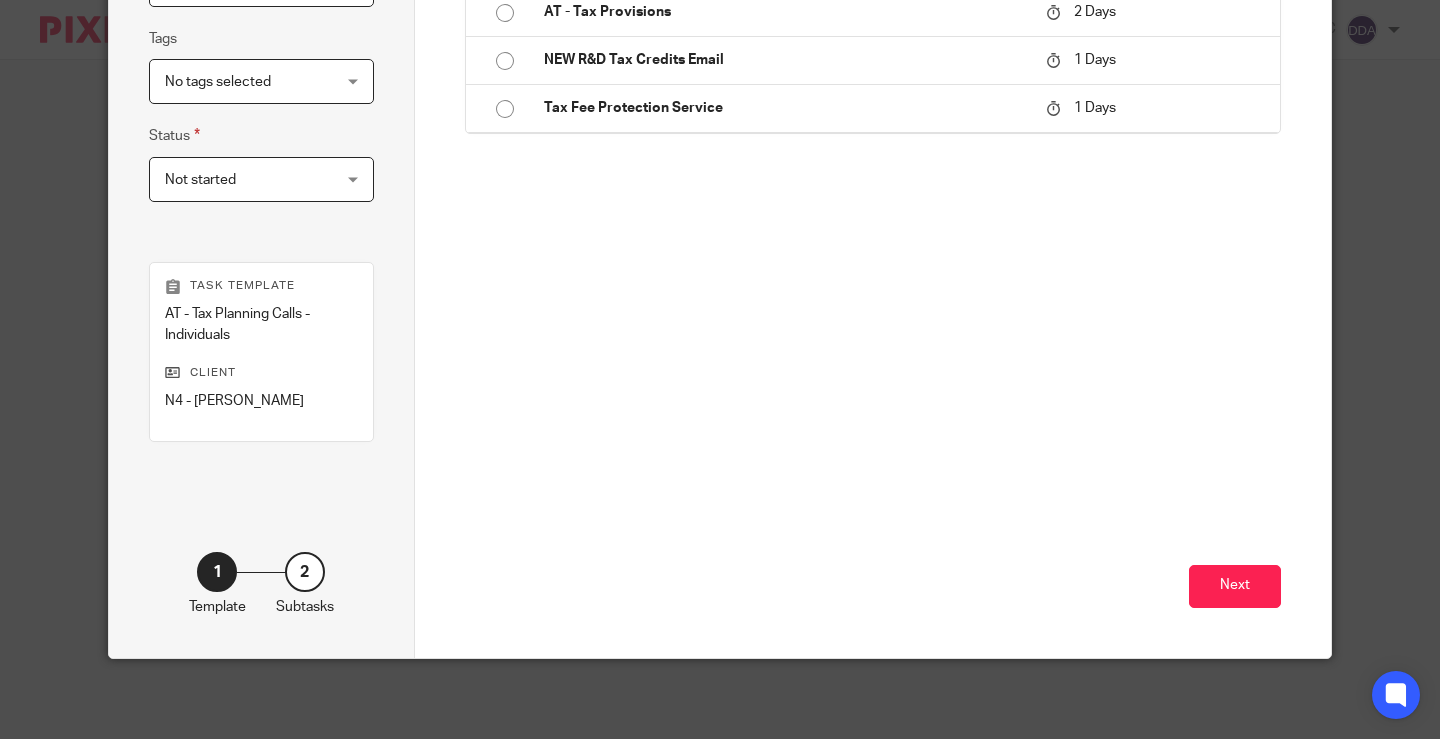 scroll, scrollTop: 483, scrollLeft: 0, axis: vertical 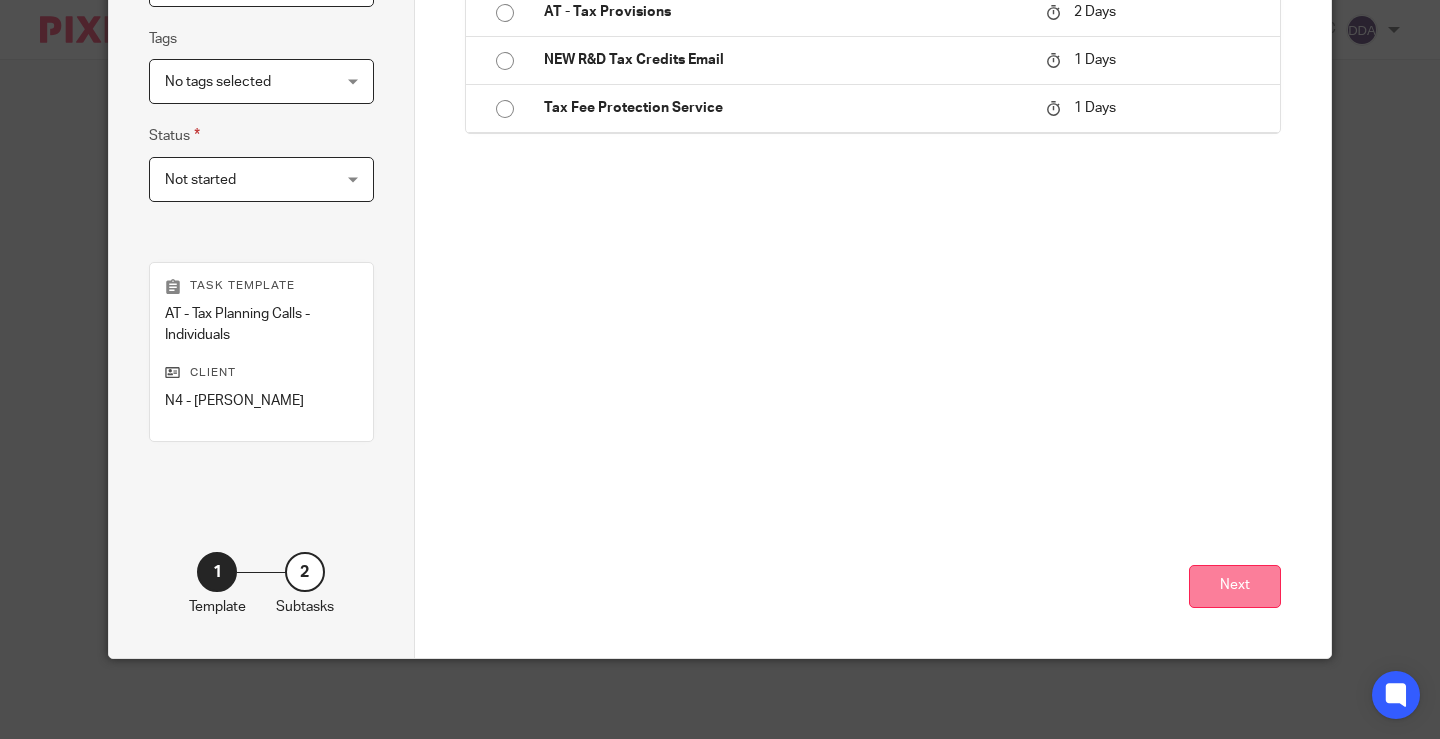 click on "Next" at bounding box center (1235, 586) 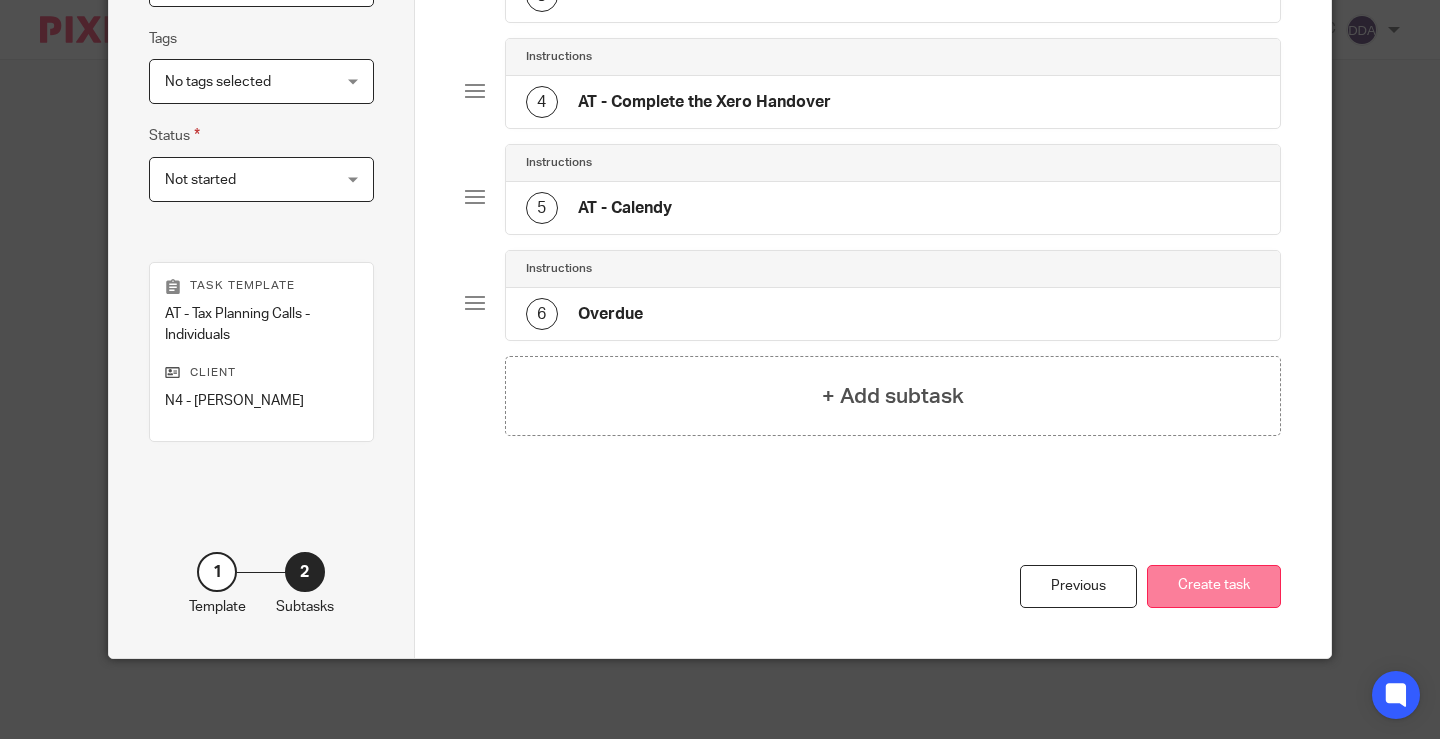 click on "Create task" at bounding box center (1214, 586) 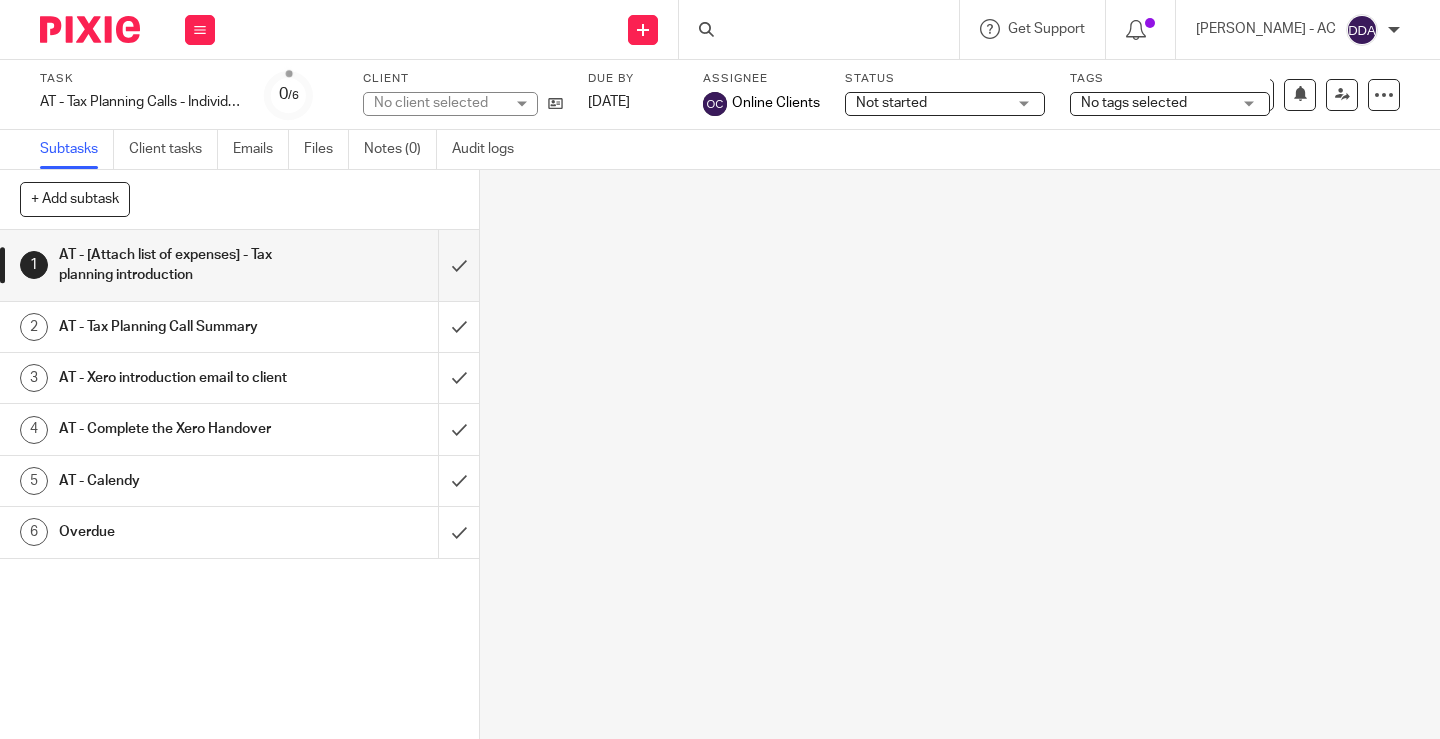 scroll, scrollTop: 0, scrollLeft: 0, axis: both 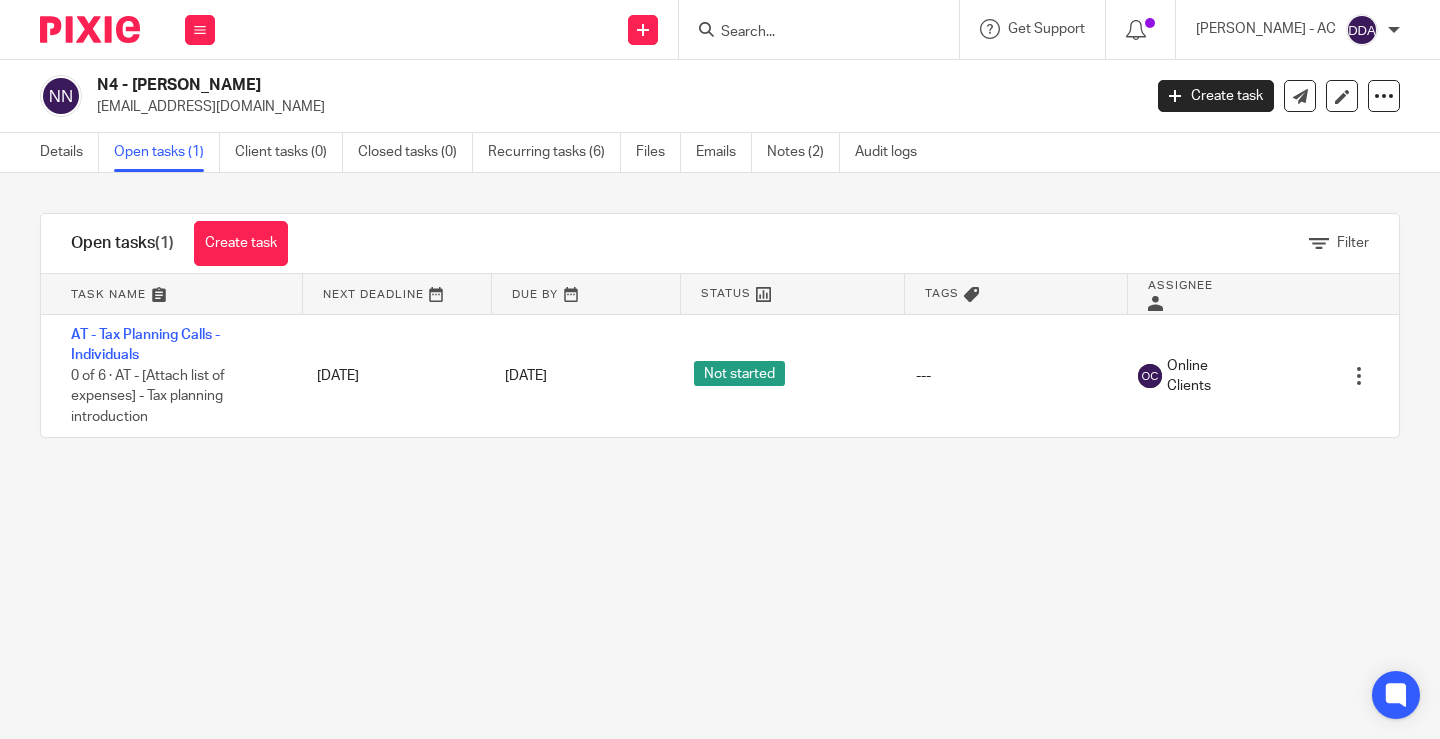 click on "Open tasks (1)" at bounding box center (167, 152) 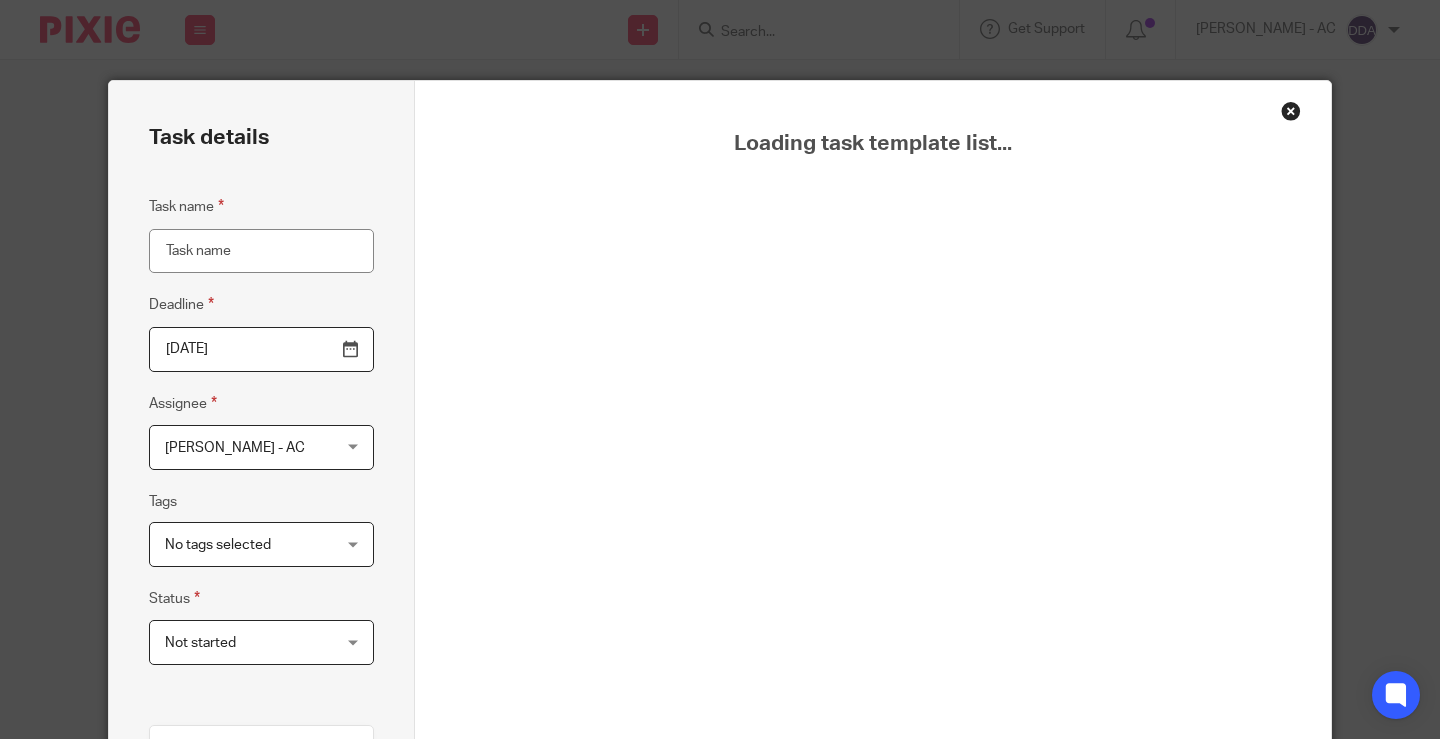 scroll, scrollTop: 0, scrollLeft: 0, axis: both 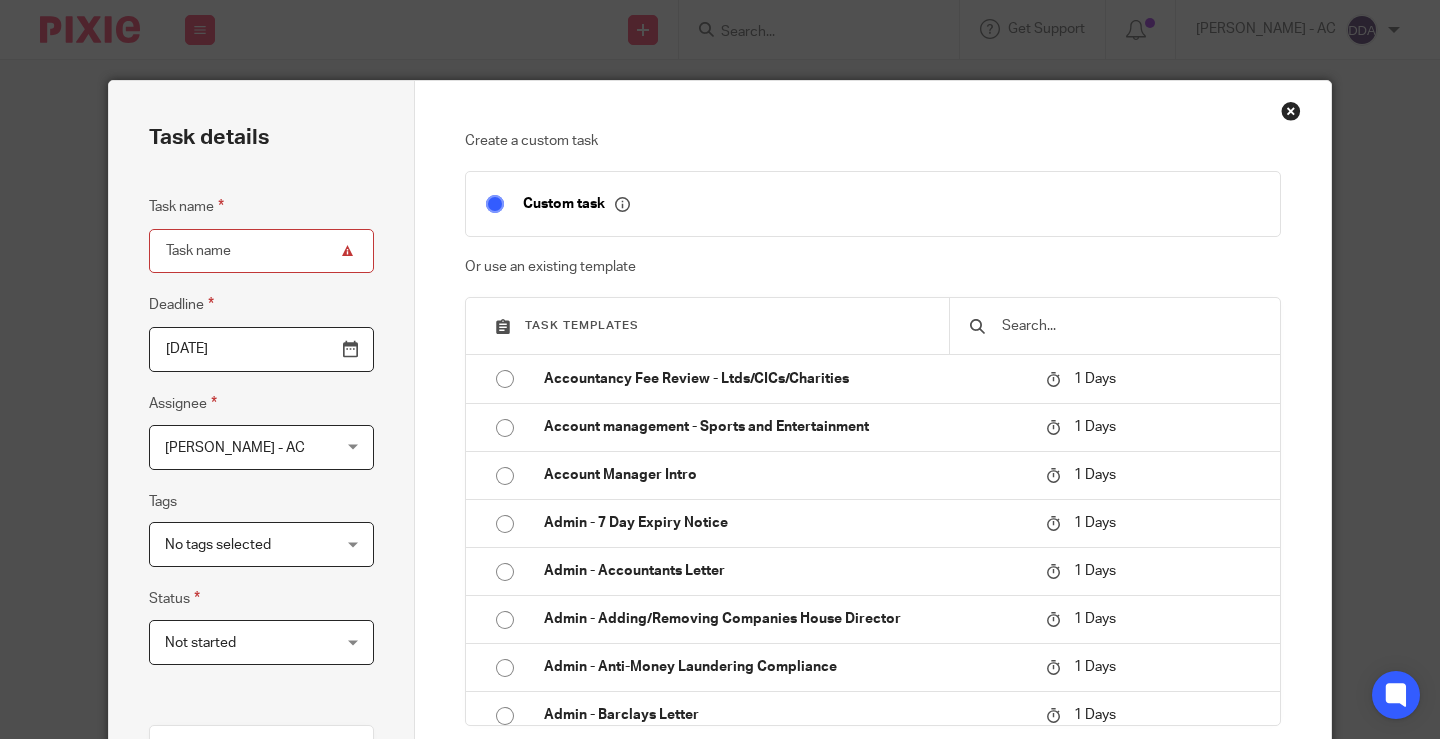 click at bounding box center (1130, 326) 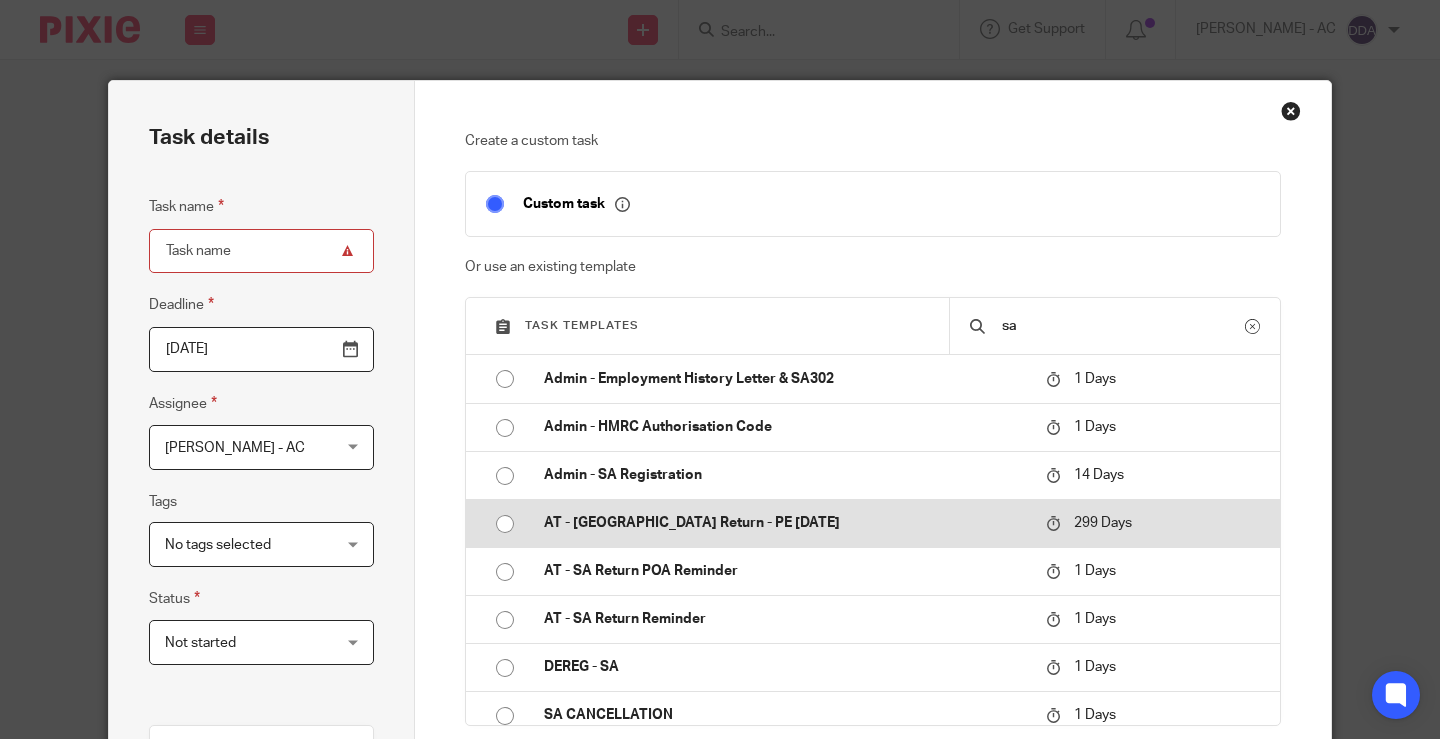 type on "sa" 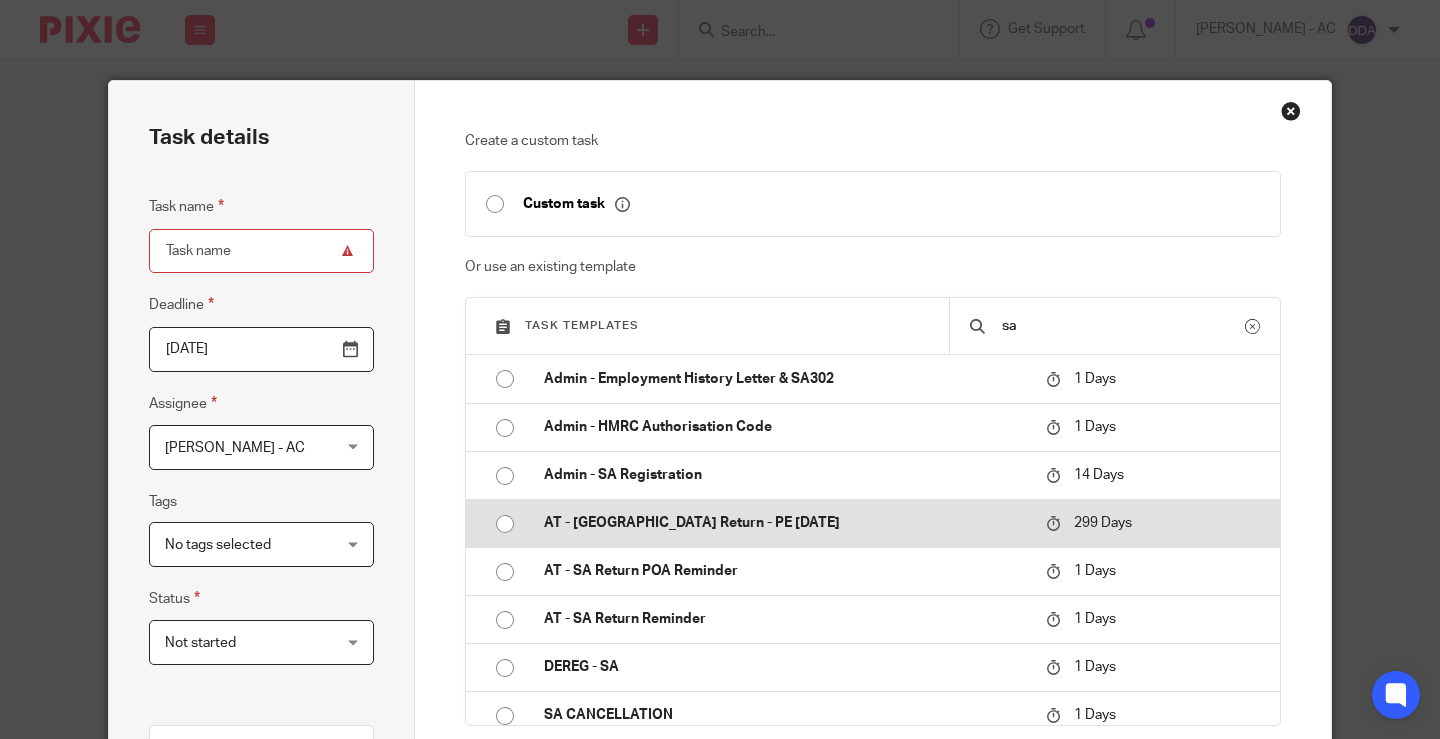 type on "[DATE]" 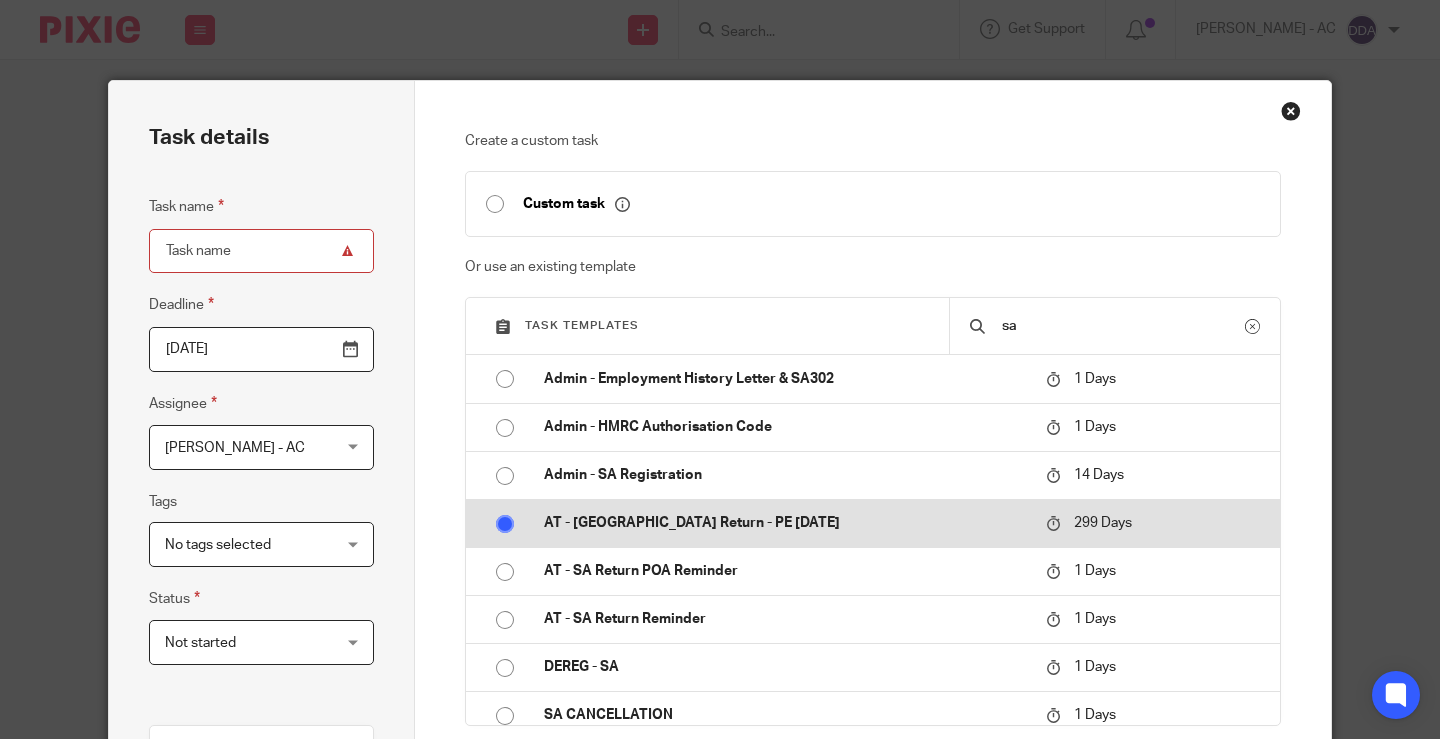 type on "AT - [GEOGRAPHIC_DATA] Return - PE [DATE]" 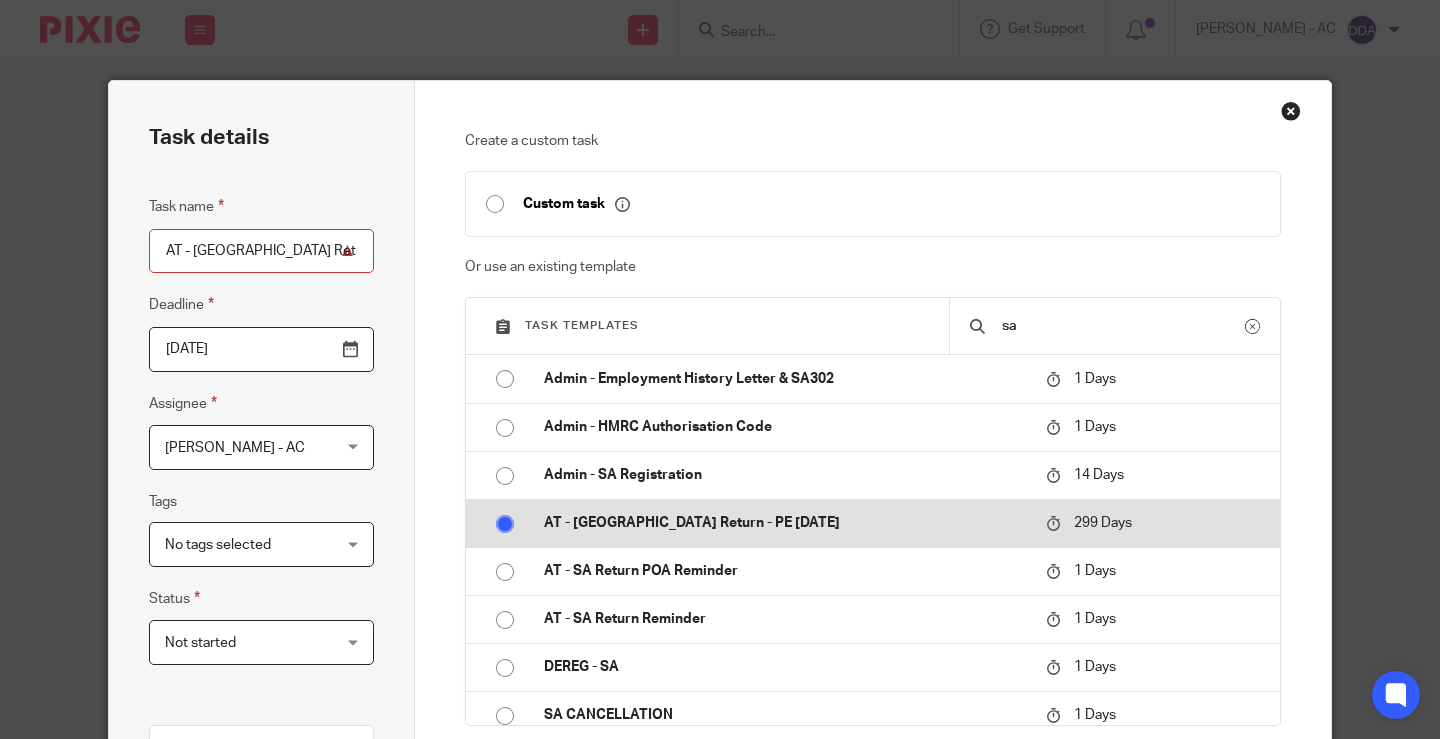 radio on "true" 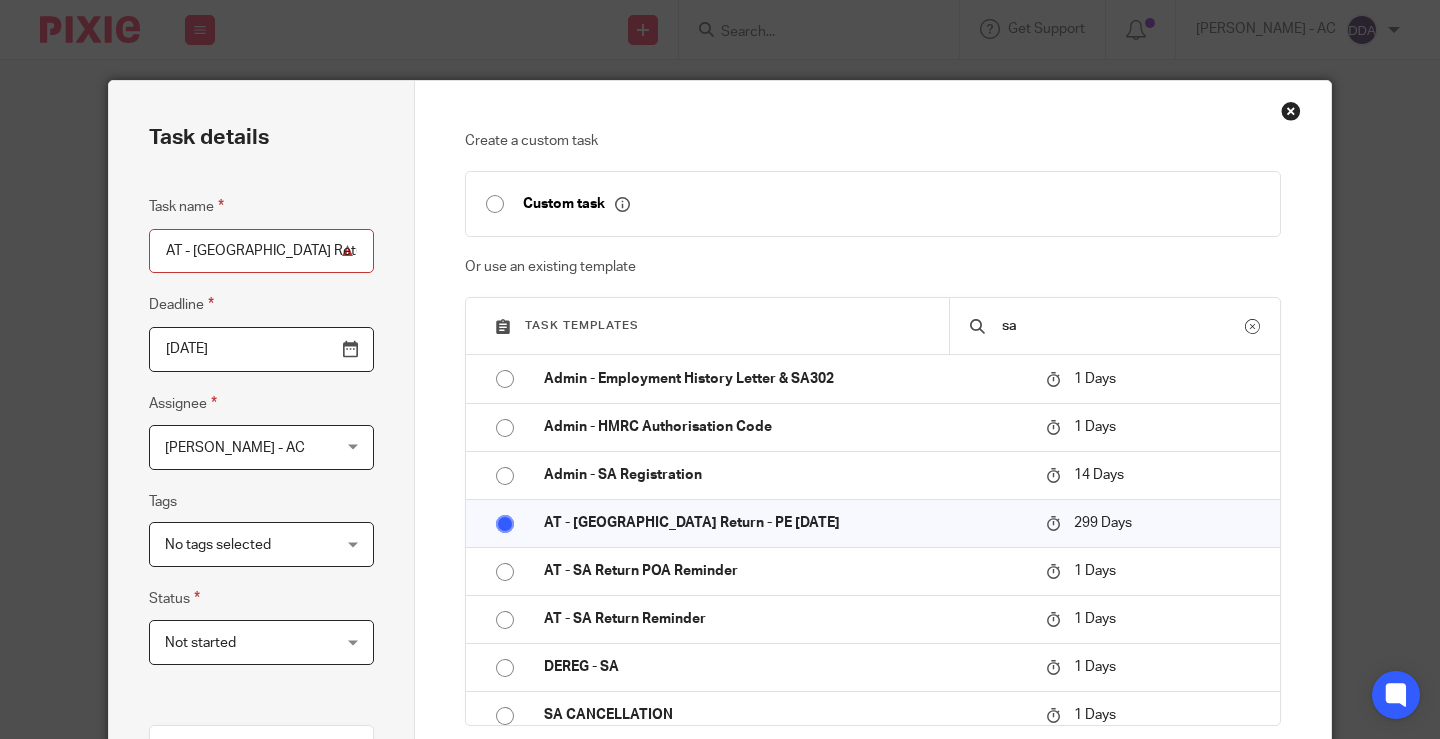 click on "[DATE]" at bounding box center [261, 349] 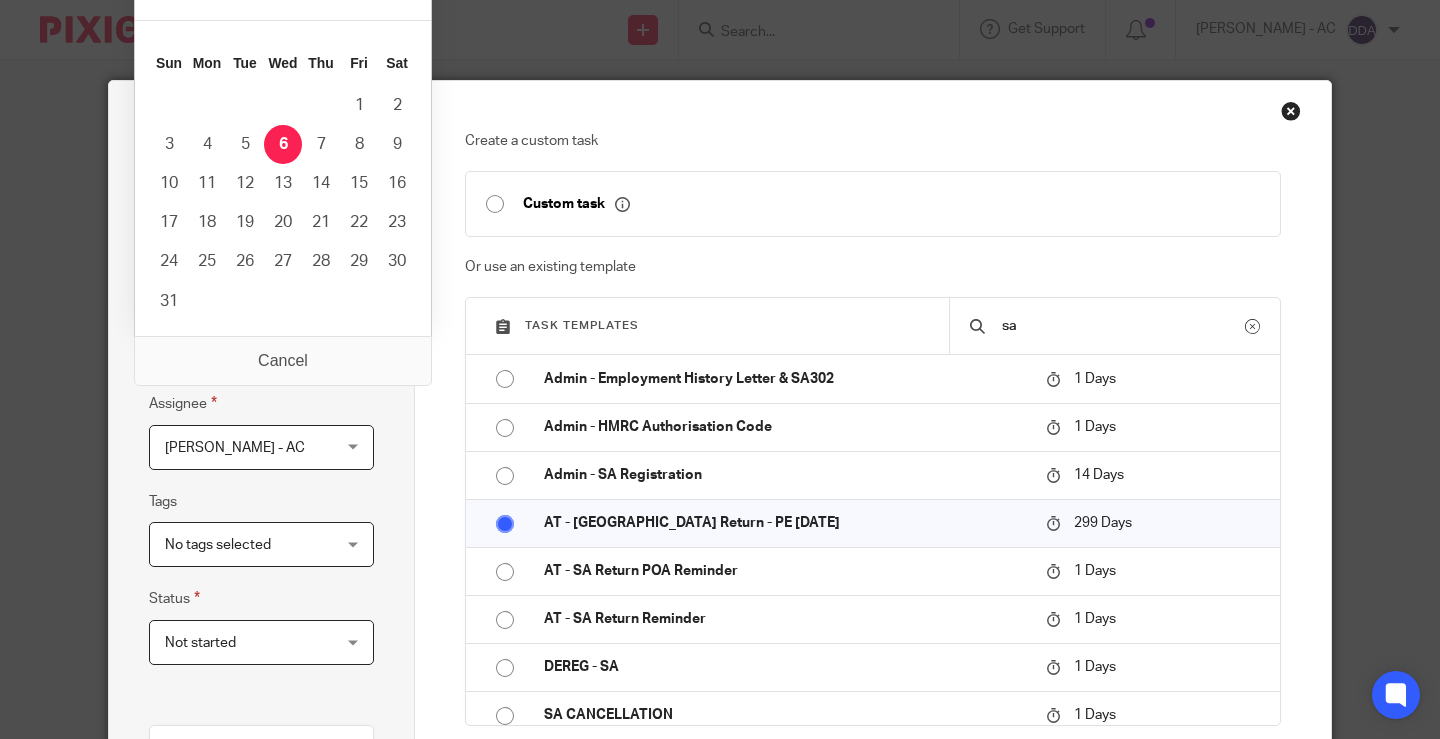 click on "Assignee
[PERSON_NAME] - AC
[PERSON_NAME] - AC
Client manager
[PERSON_NAME]
[PERSON_NAME]
[PERSON_NAME] - SA
Bhumi Fulbaje - [PERSON_NAME] .
[PERSON_NAME]
[PERSON_NAME]
[PERSON_NAME]
[PERSON_NAME]
[PERSON_NAME]
[PERSON_NAME]
[PERSON_NAME] - AC
[GEOGRAPHIC_DATA][PERSON_NAME]
[PERSON_NAME]
[PERSON_NAME] - CT
Marketing .
[PERSON_NAME]
[PERSON_NAME] - VAT
[PERSON_NAME]
Online Clients
Ported Clients
[PERSON_NAME] - Payroll
35" at bounding box center [261, 431] 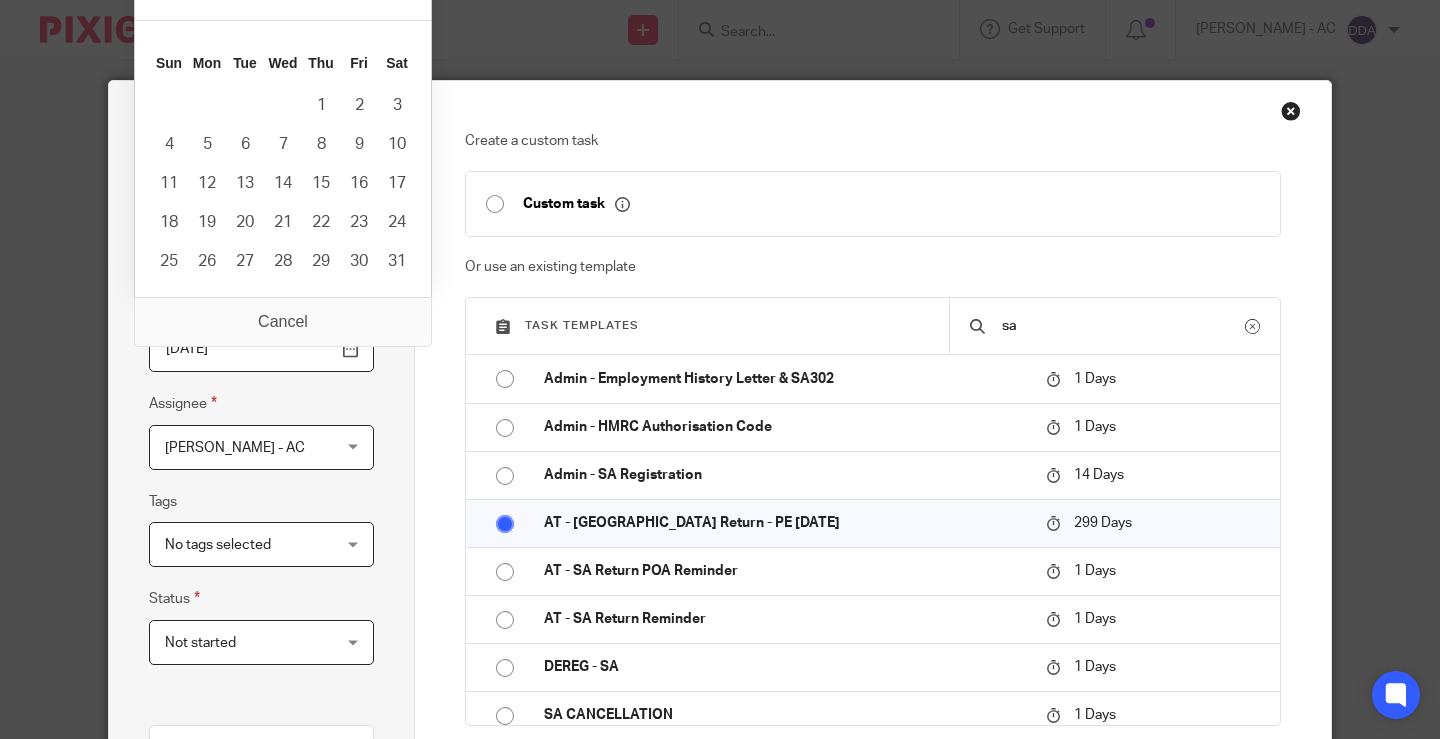 click on "January January February March April May June July August September October November December 2026 2016 2017 2018 2019 2020 2021 2022 2023 2024 2025 2026 2027 2028 2029 2030 2031 2032 2033 2034 2035 2036 Previous Month Next Month" at bounding box center (283, -9) 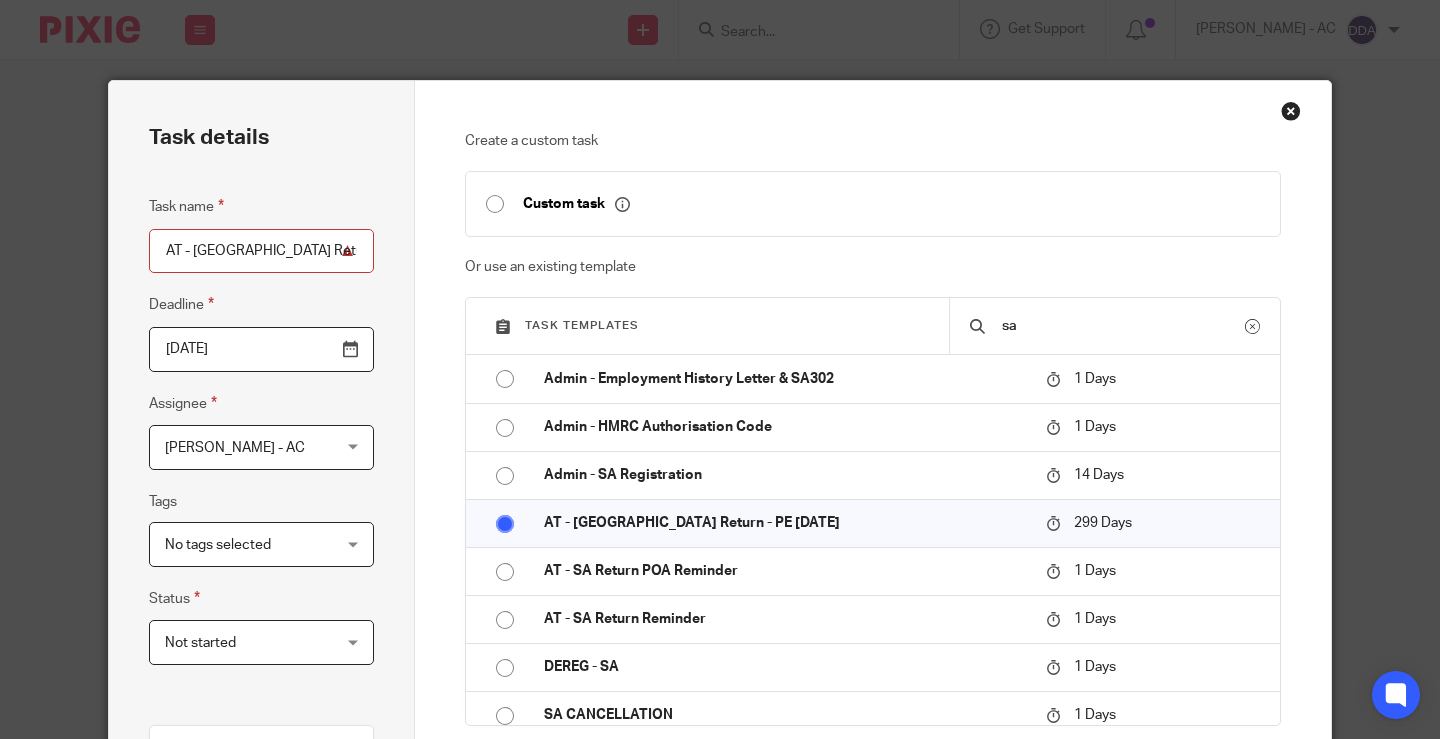 click on "2026-01-30" at bounding box center [261, 349] 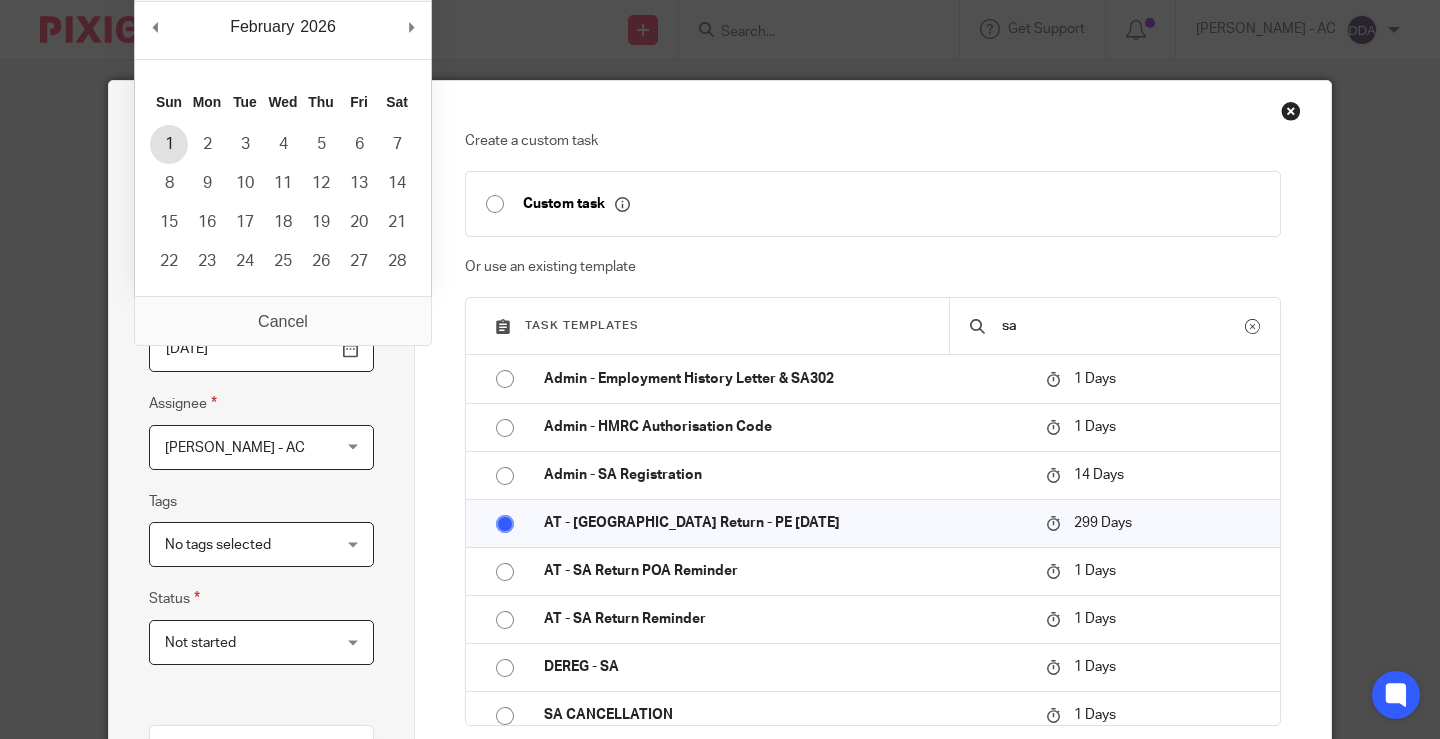 type on "2026-01-31" 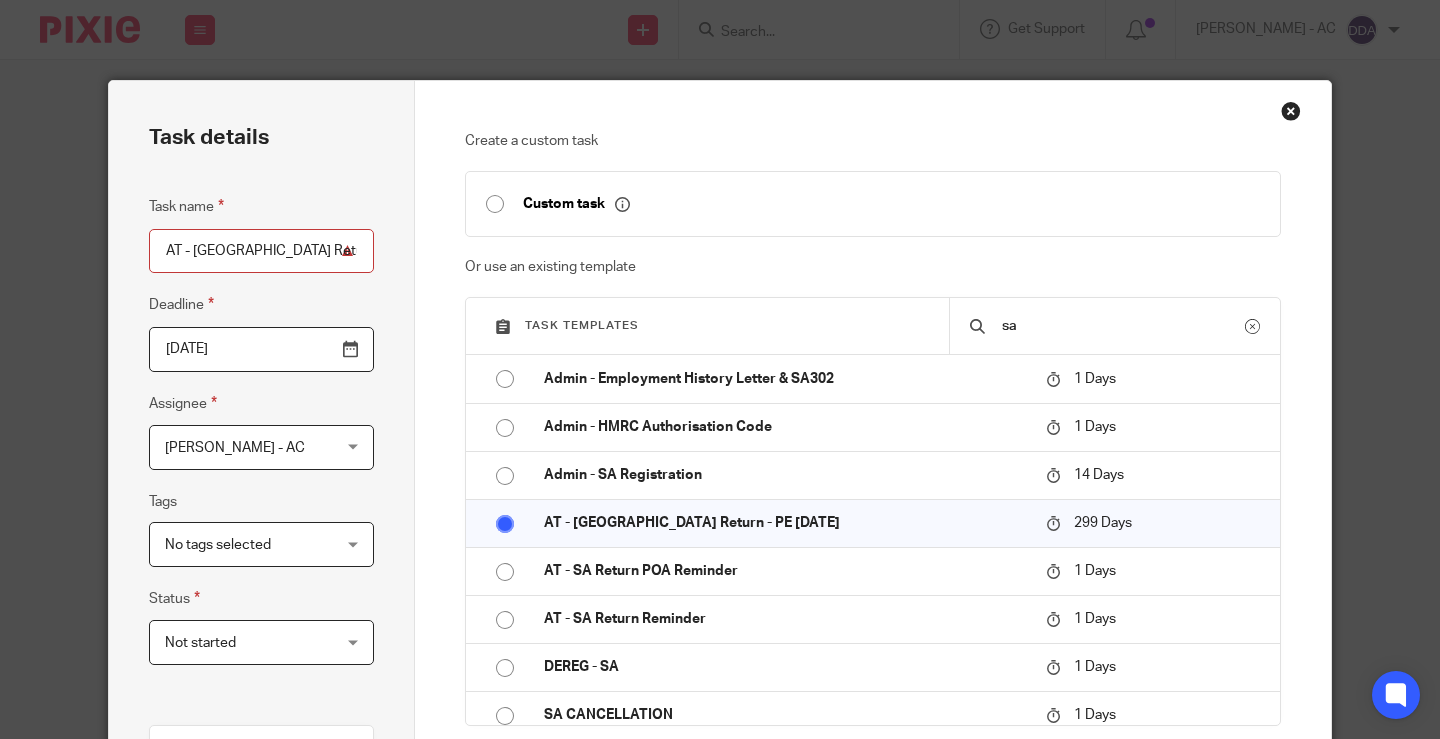 click on "[PERSON_NAME] - AC" at bounding box center [248, 447] 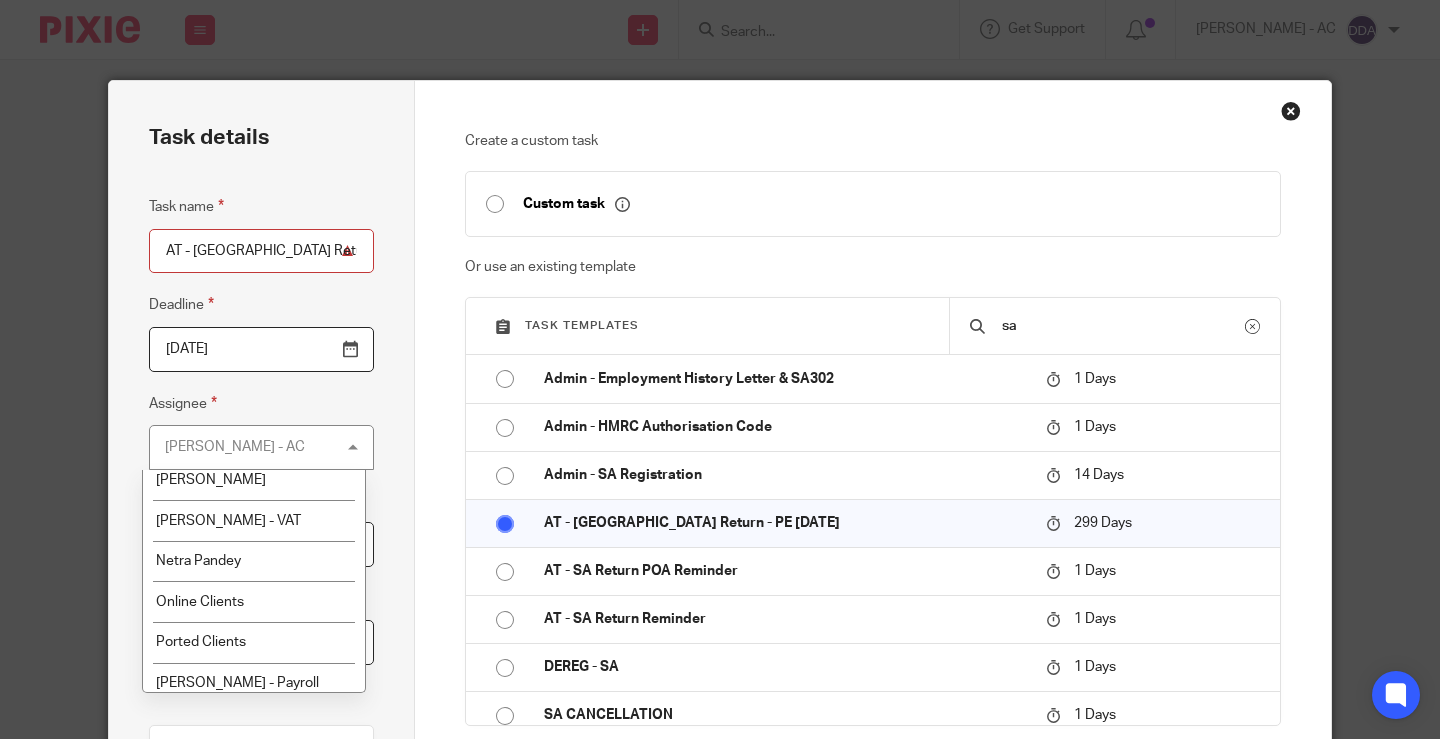 scroll, scrollTop: 800, scrollLeft: 0, axis: vertical 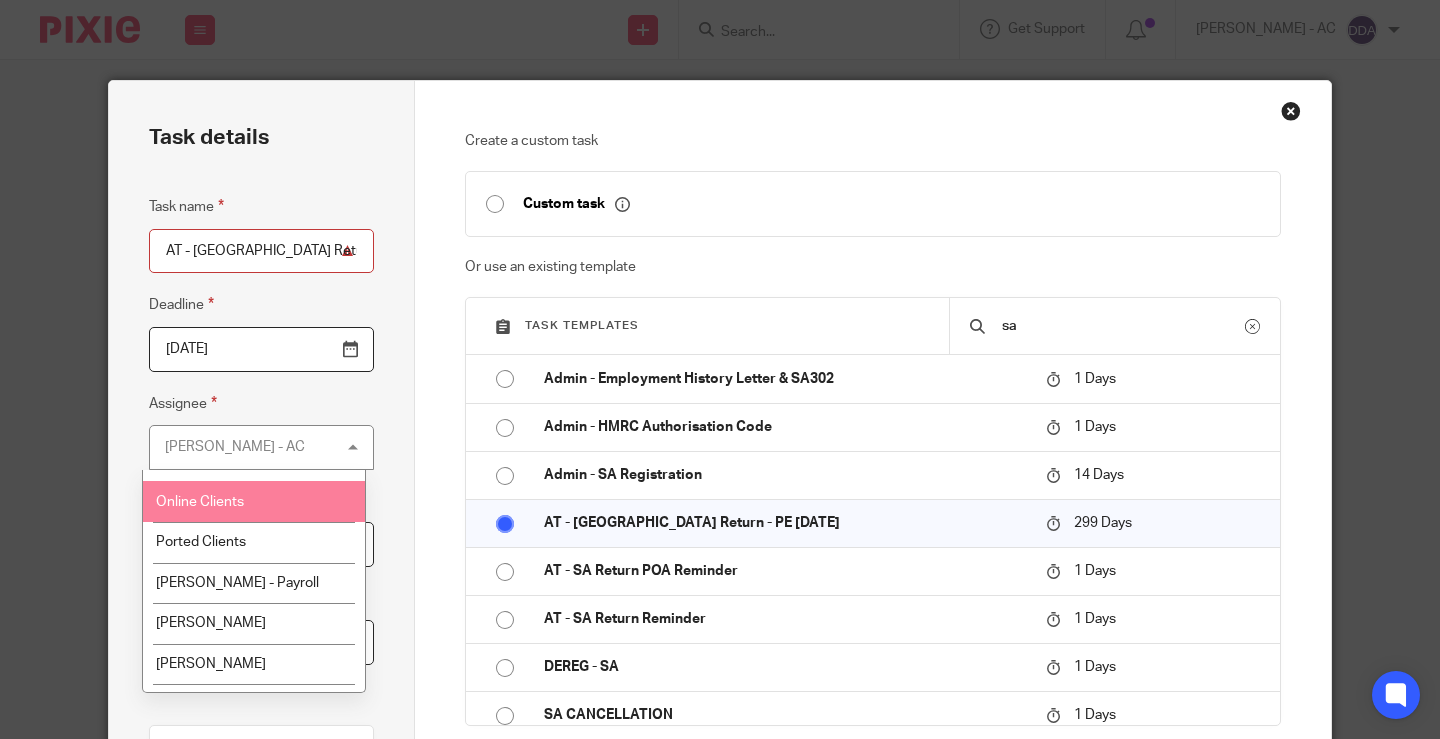 click on "Online Clients" at bounding box center [200, 502] 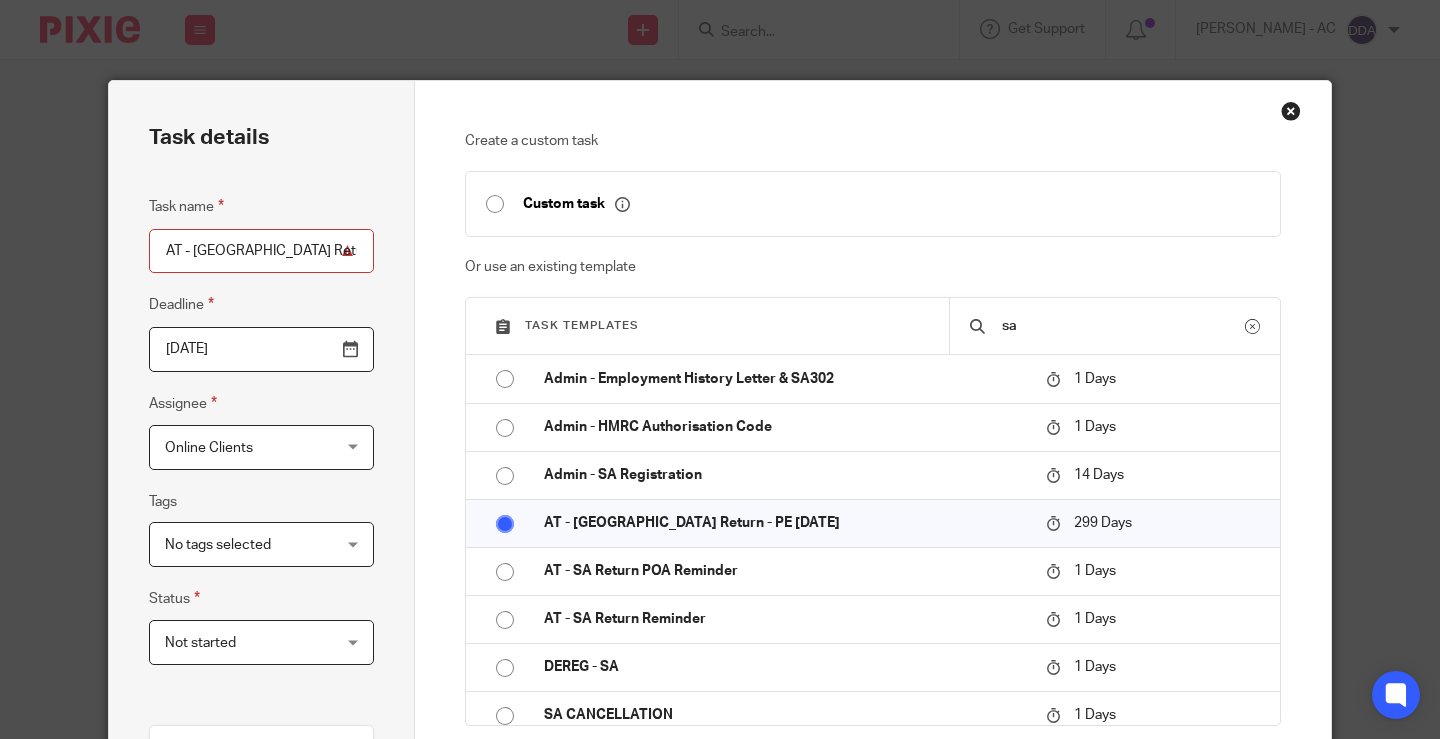 click on "Task name   AT - SA Return - PE 05-04-2025
Deadline
2026-01-31   Assignee
Online Clients
Online Clients
Client manager
Abhay Jayswal
Akhil Siby - Billings
Anjali Gamit - SA
Bhumi Fulbaje - SA
Billings .
Bobo Lee
Brijesh Prajapati
Carine Thompson
Chirag Patoliya
Dan Whitehead
Dennis Roehr
Devanshi Darji - AC
Doha EL Hamid
Harsh Sharma
Jignesh Dekate - CT
Marketing .
Megan George
Mehul Raval - VAT
Netra Pandey
Online Clients
25" at bounding box center [261, 440] 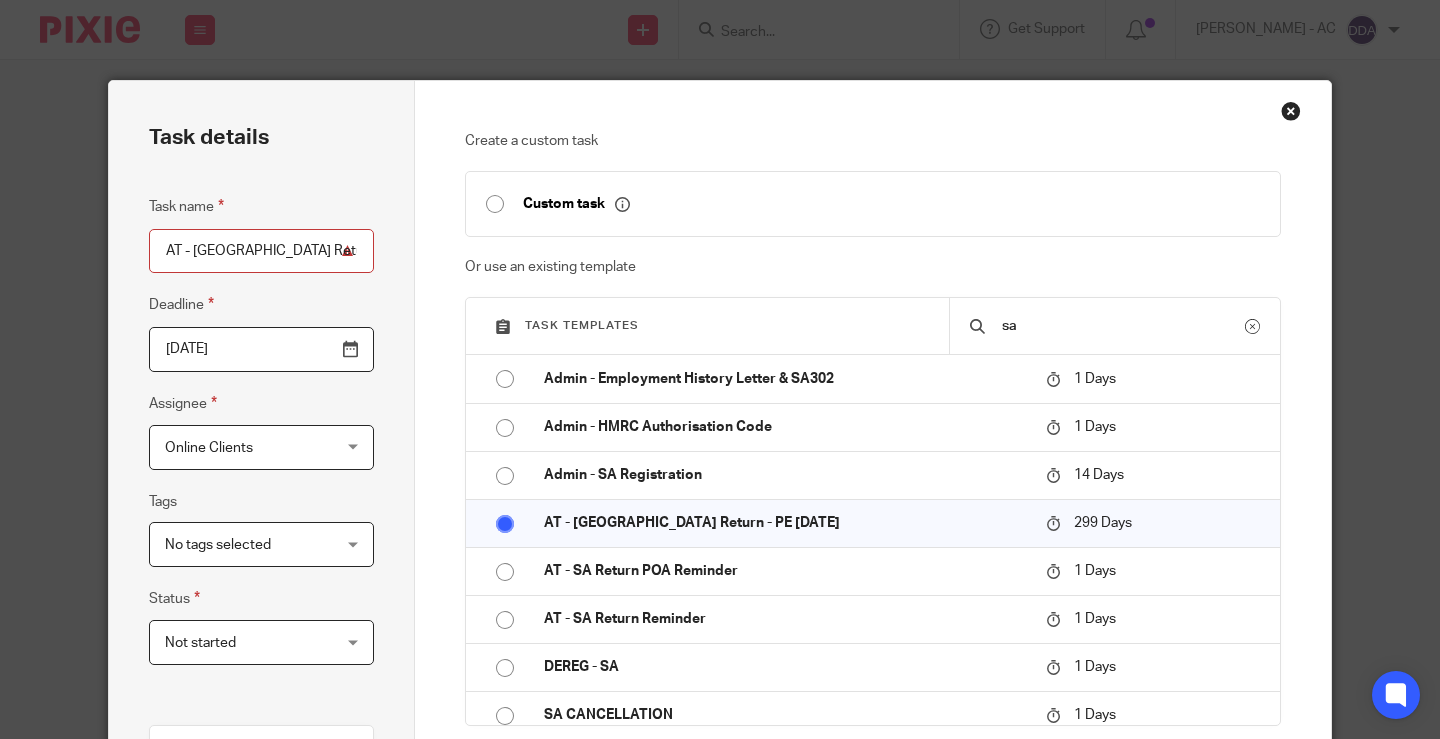 scroll, scrollTop: 0, scrollLeft: 8, axis: horizontal 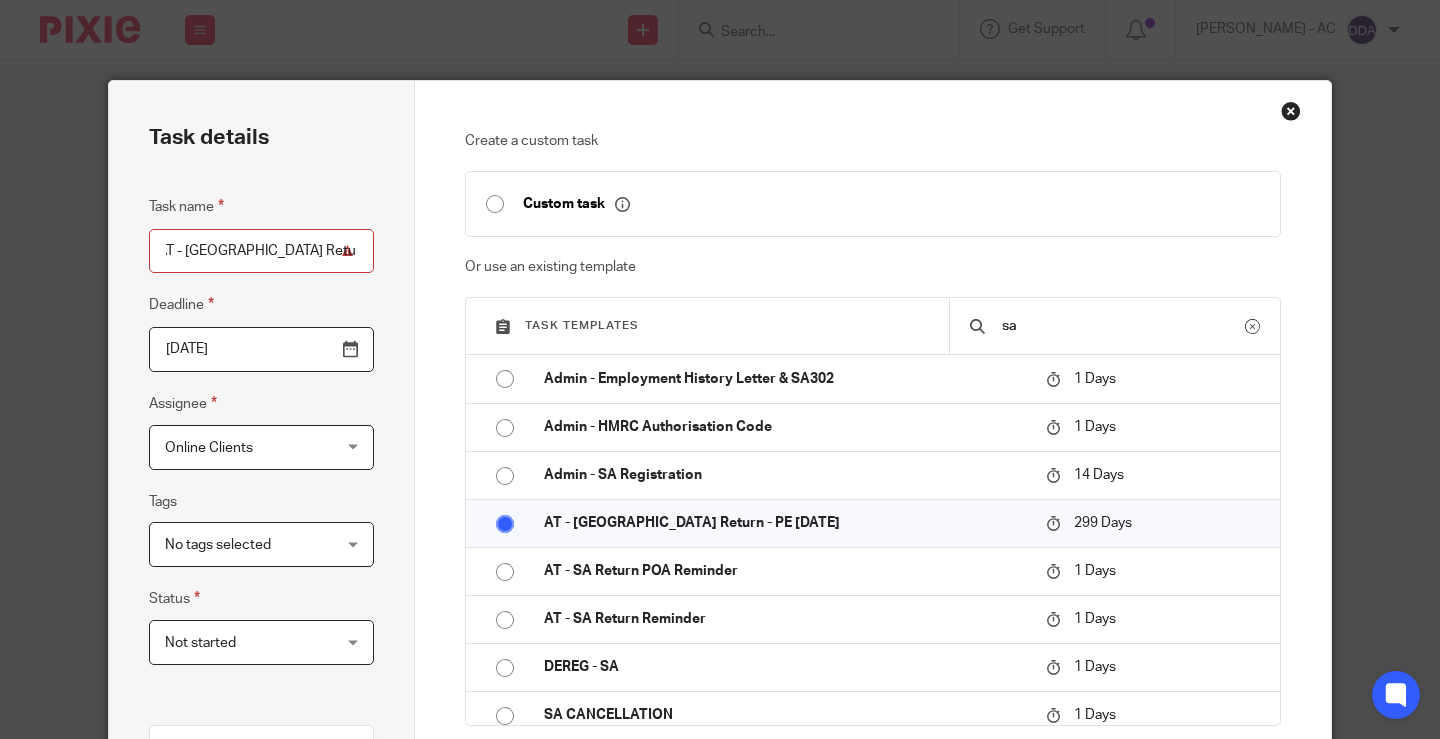 drag, startPoint x: 161, startPoint y: 250, endPoint x: 431, endPoint y: 248, distance: 270.00742 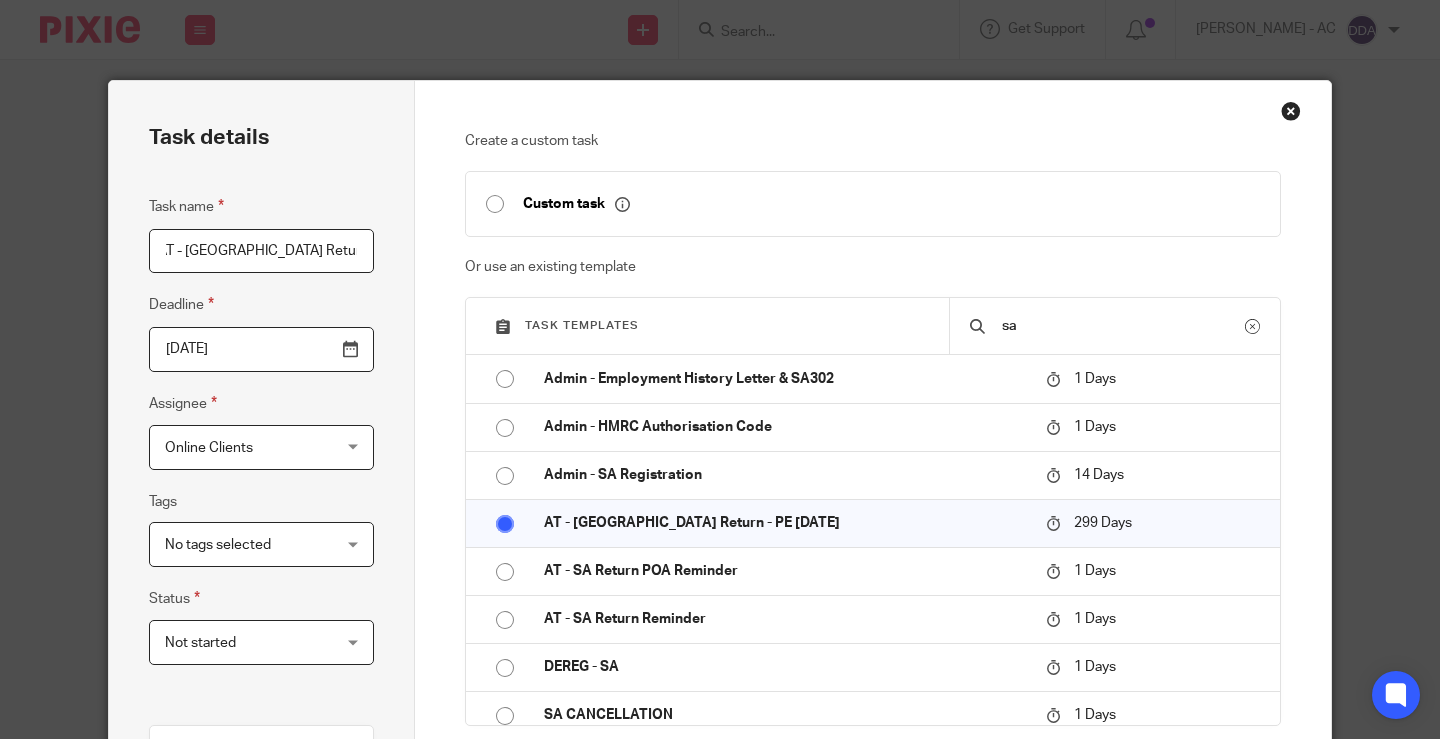 scroll, scrollTop: 0, scrollLeft: 0, axis: both 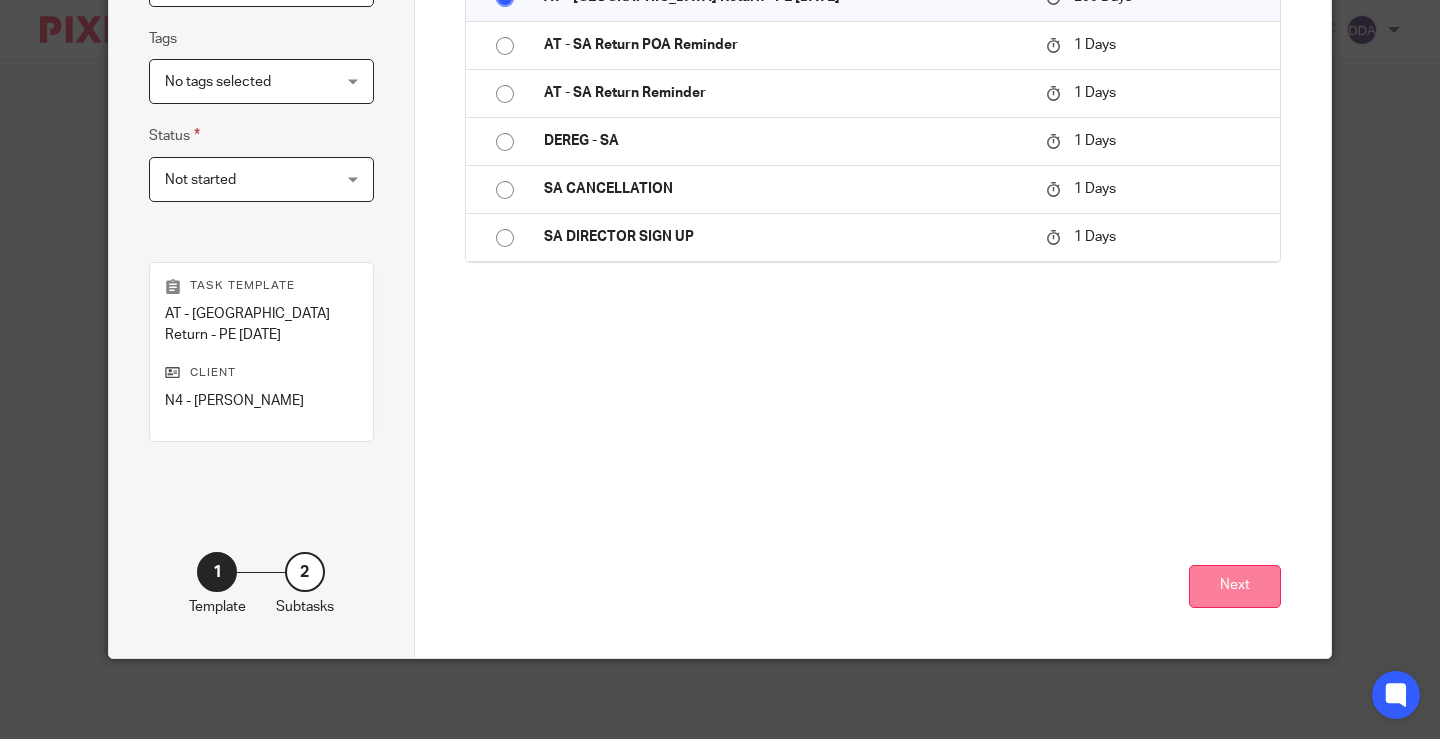 click on "Next" at bounding box center (1235, 586) 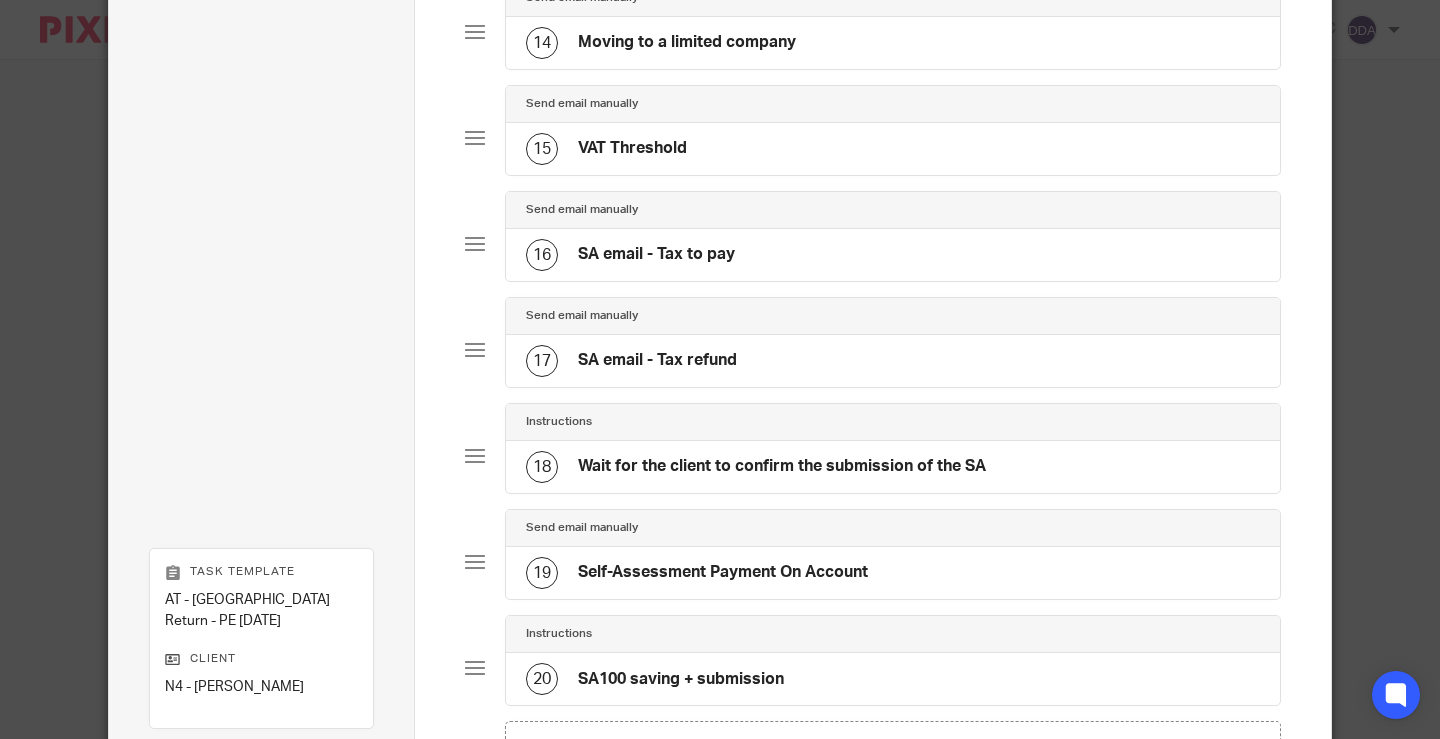 scroll, scrollTop: 1869, scrollLeft: 0, axis: vertical 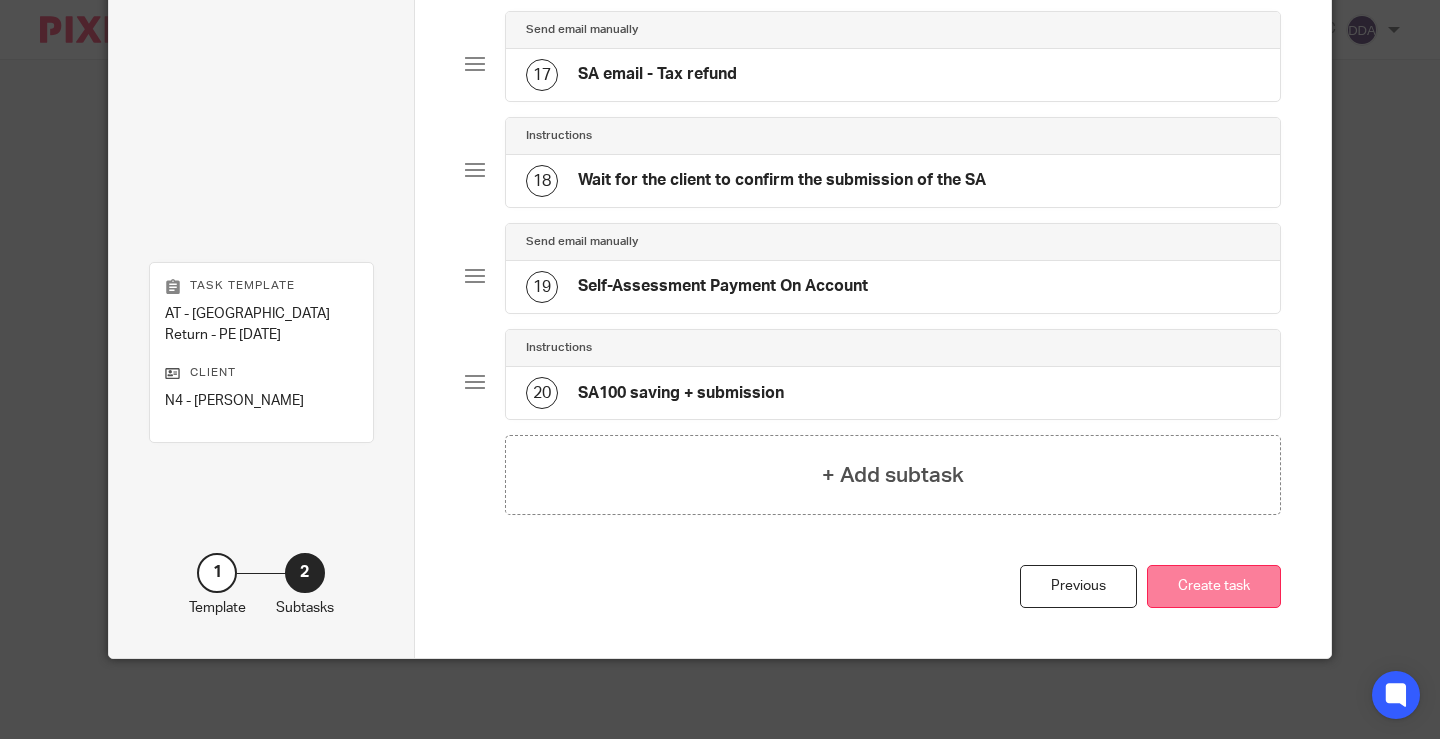 click on "Create task" at bounding box center [1214, 586] 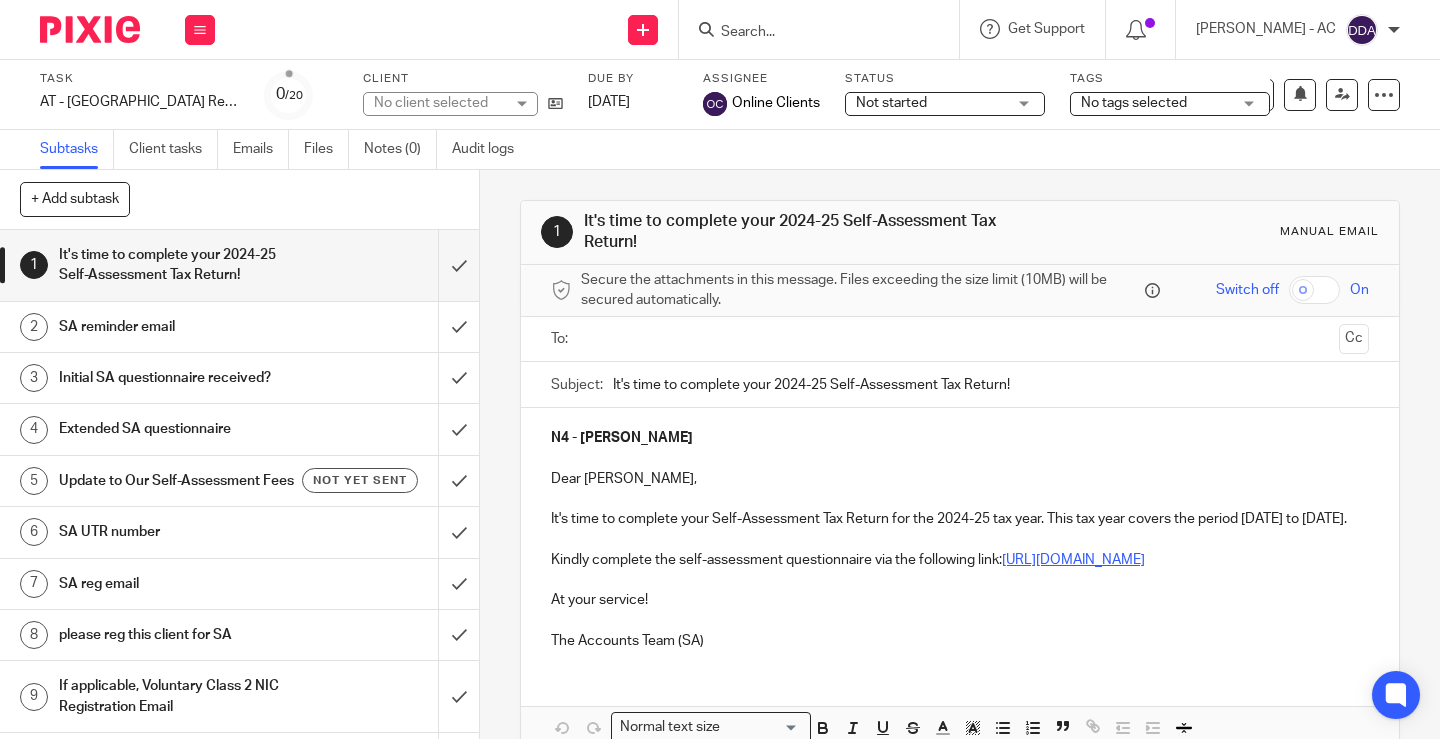 scroll, scrollTop: 0, scrollLeft: 0, axis: both 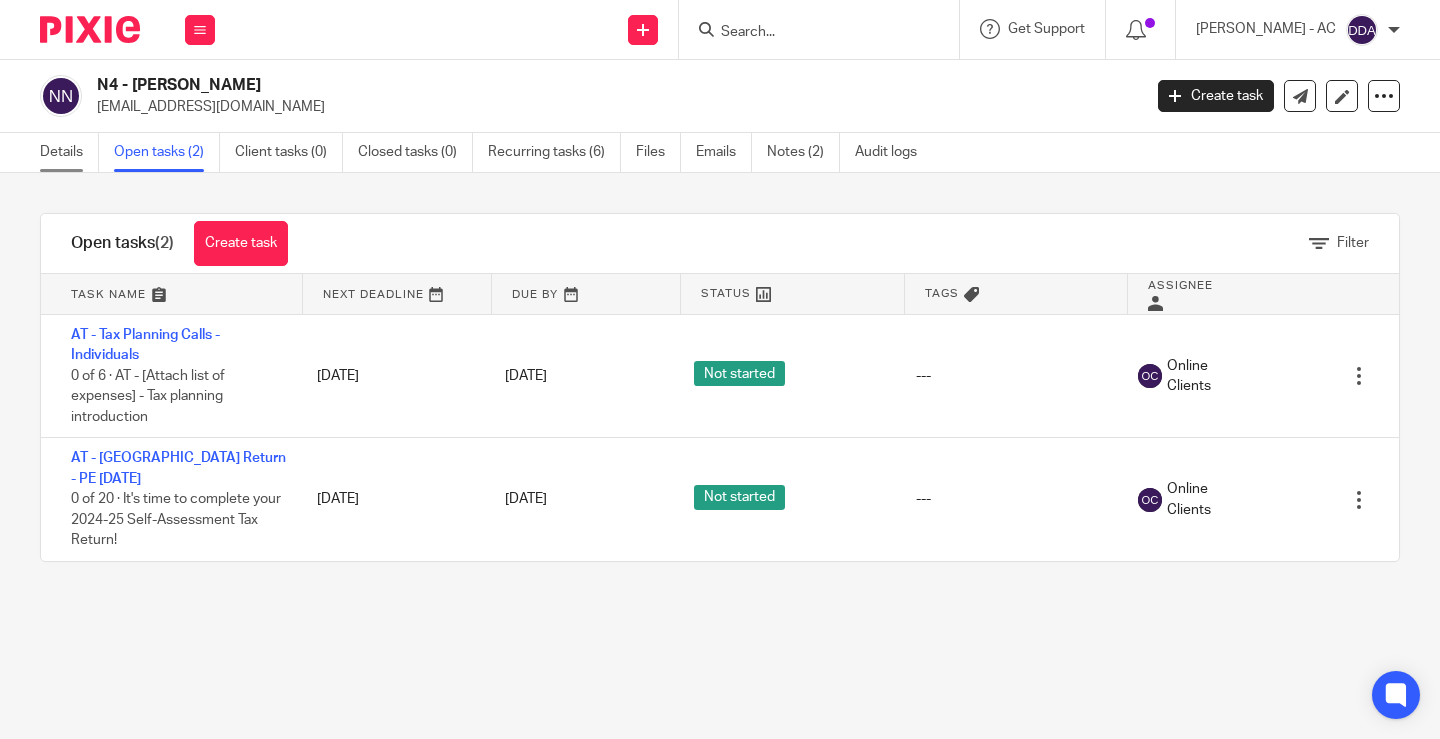 click on "Details" at bounding box center [69, 152] 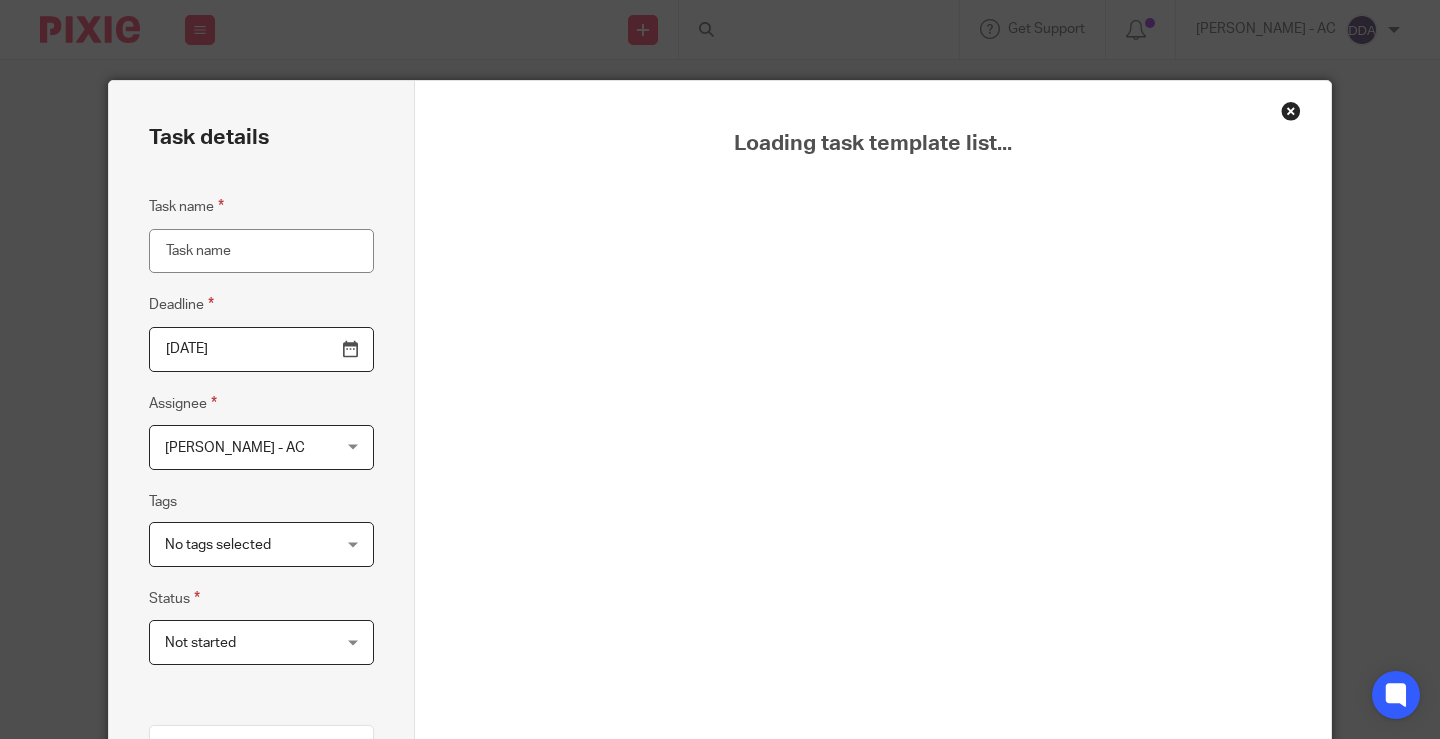 scroll, scrollTop: 0, scrollLeft: 0, axis: both 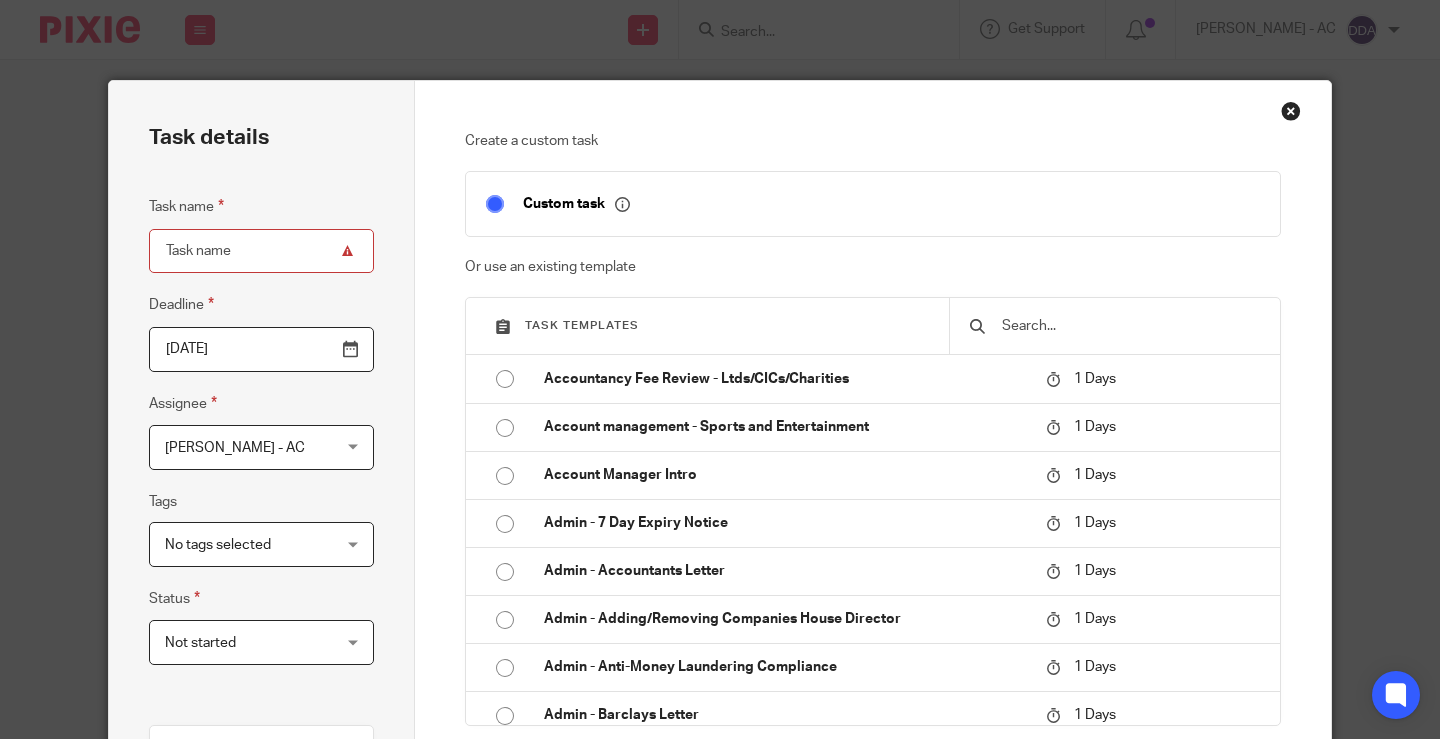 click at bounding box center (1130, 326) 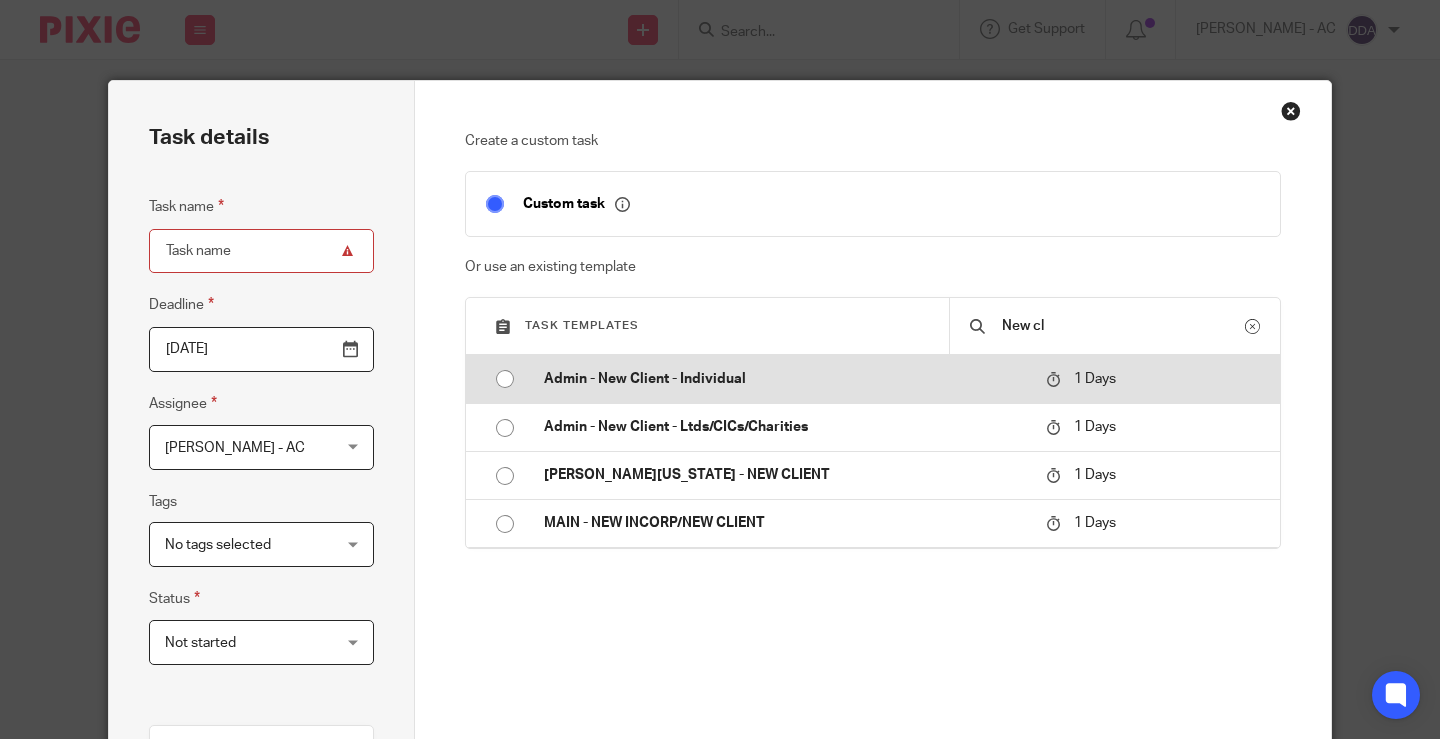 type on "New cl" 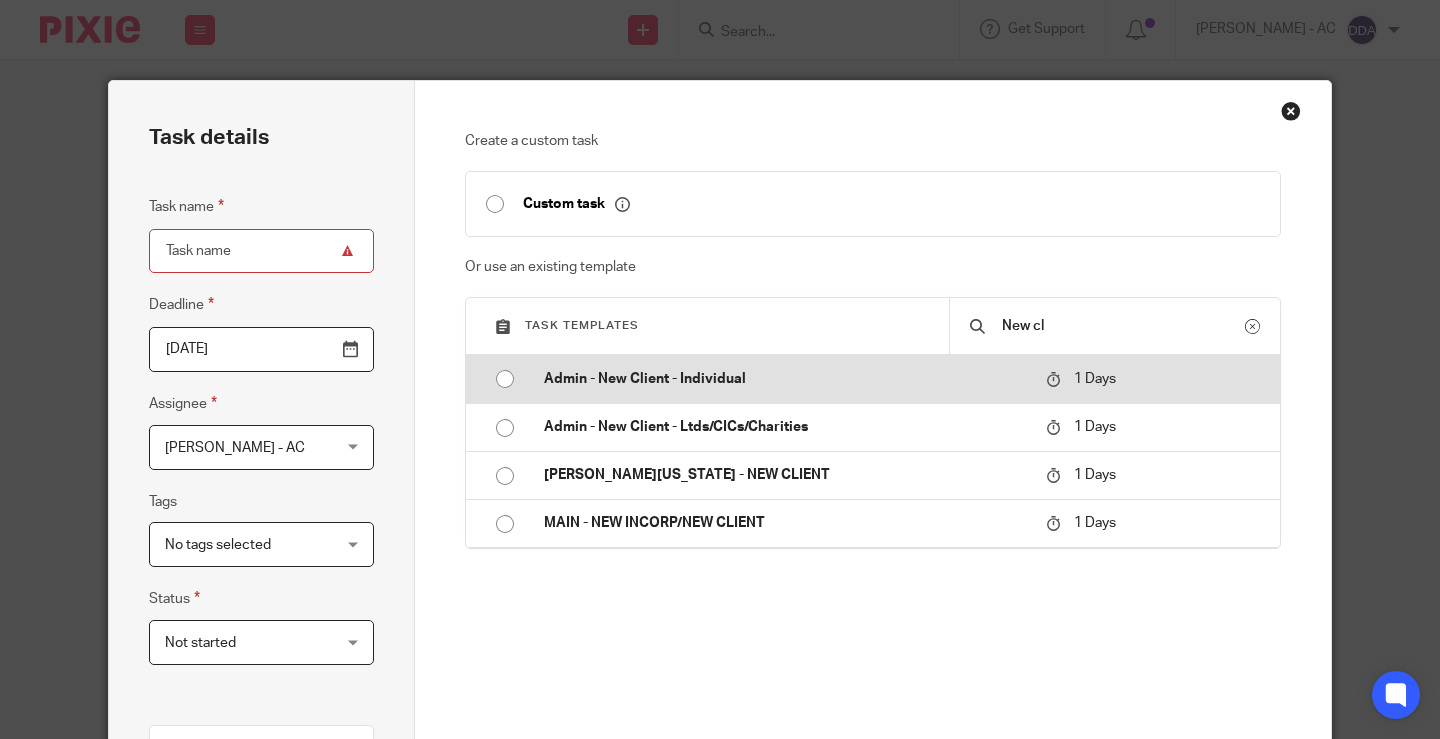 type on "2025-07-11" 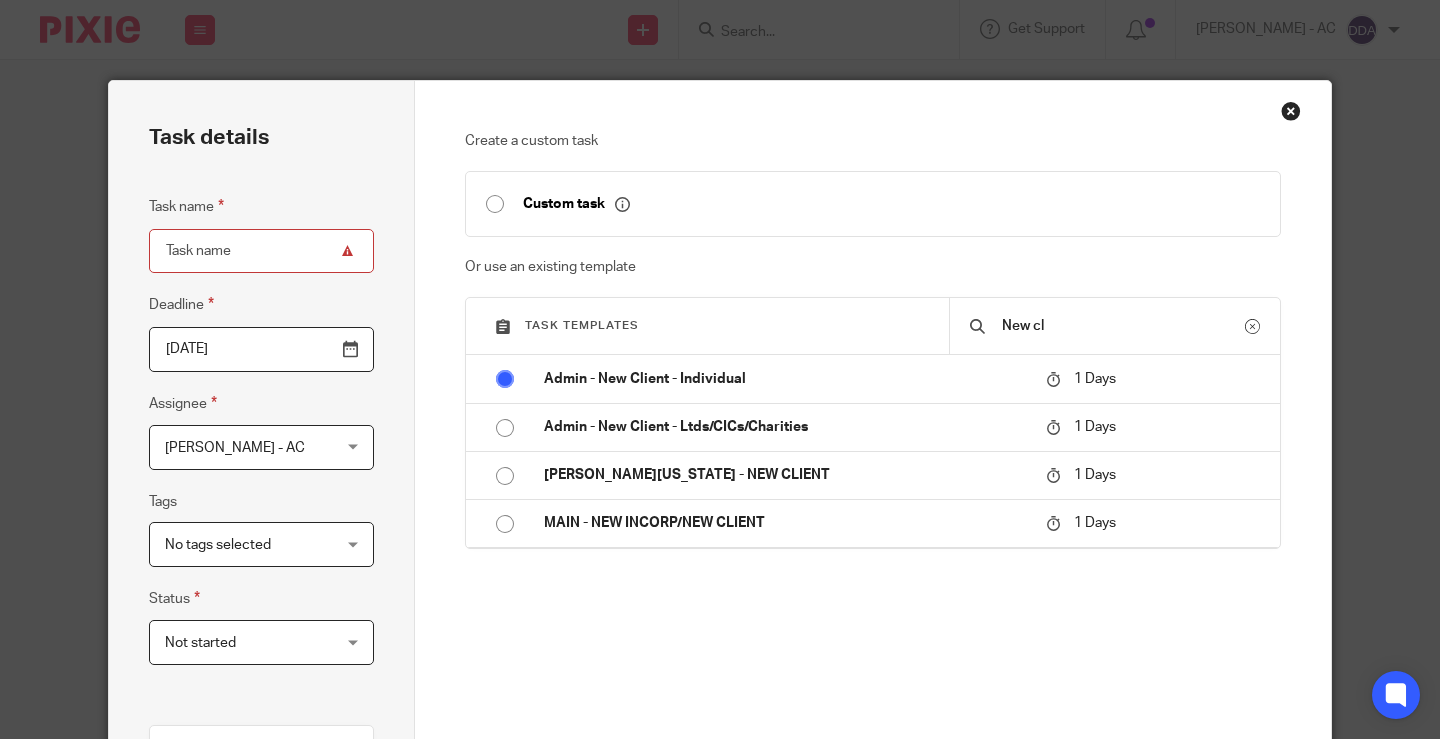 type on "Admin - New Client - Individual" 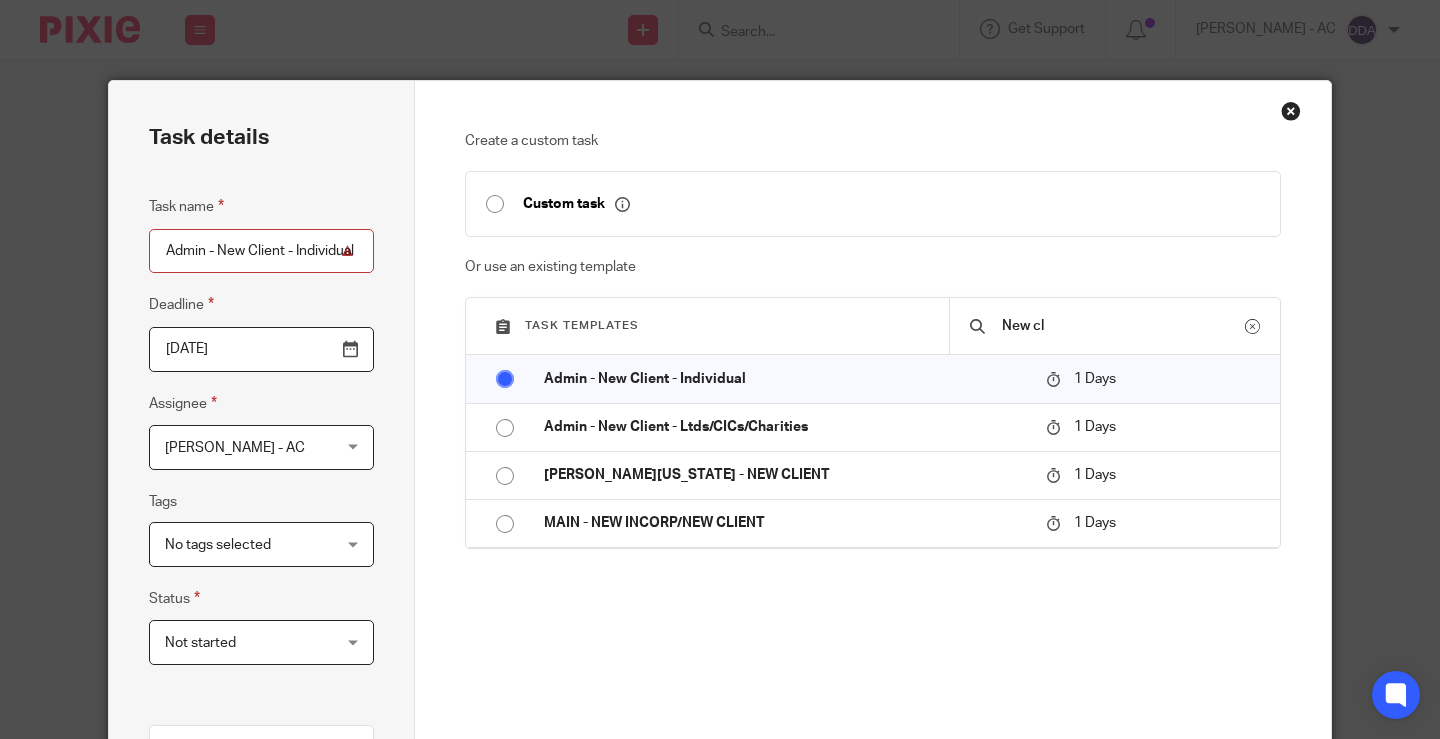 click on "Admin - New Client - Individual" at bounding box center (261, 251) 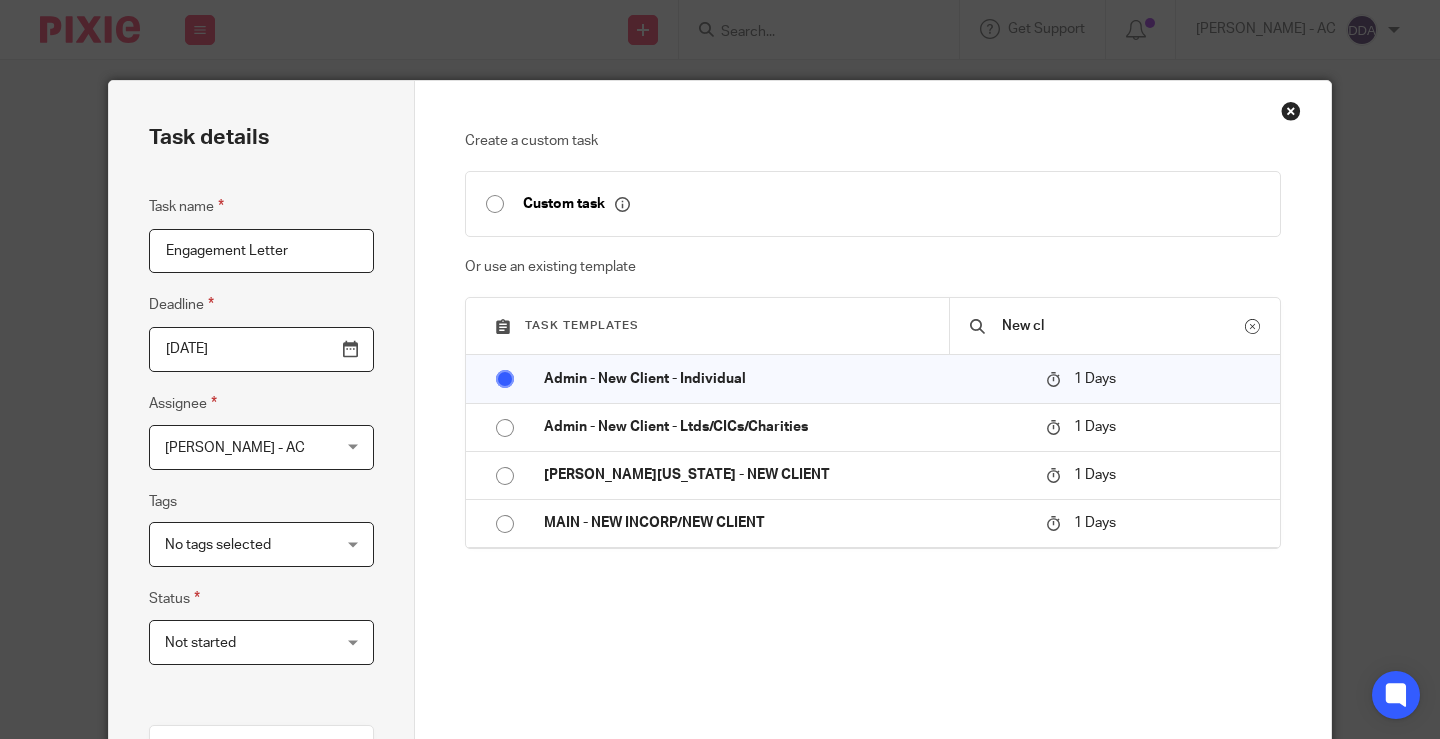 type on "Engagement Letter" 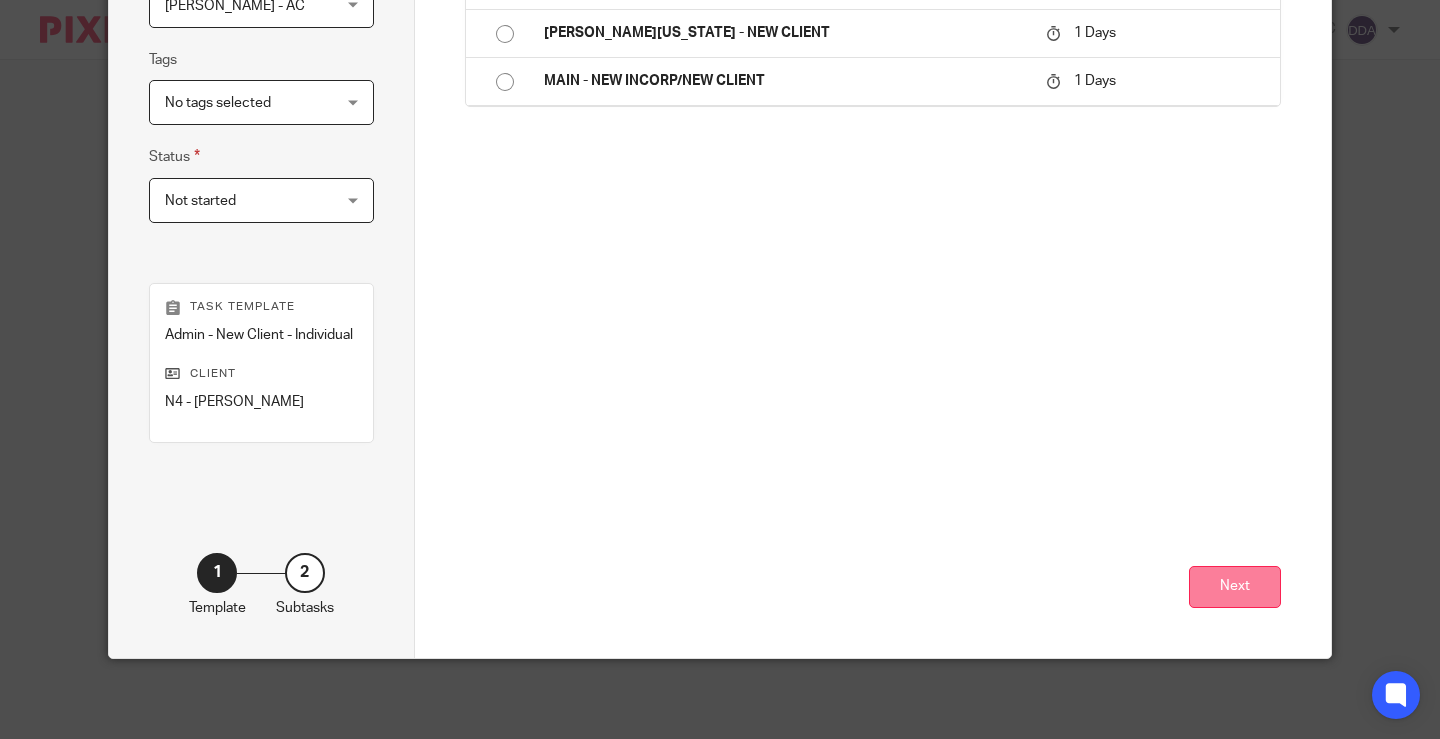 click on "Next" at bounding box center (1235, 587) 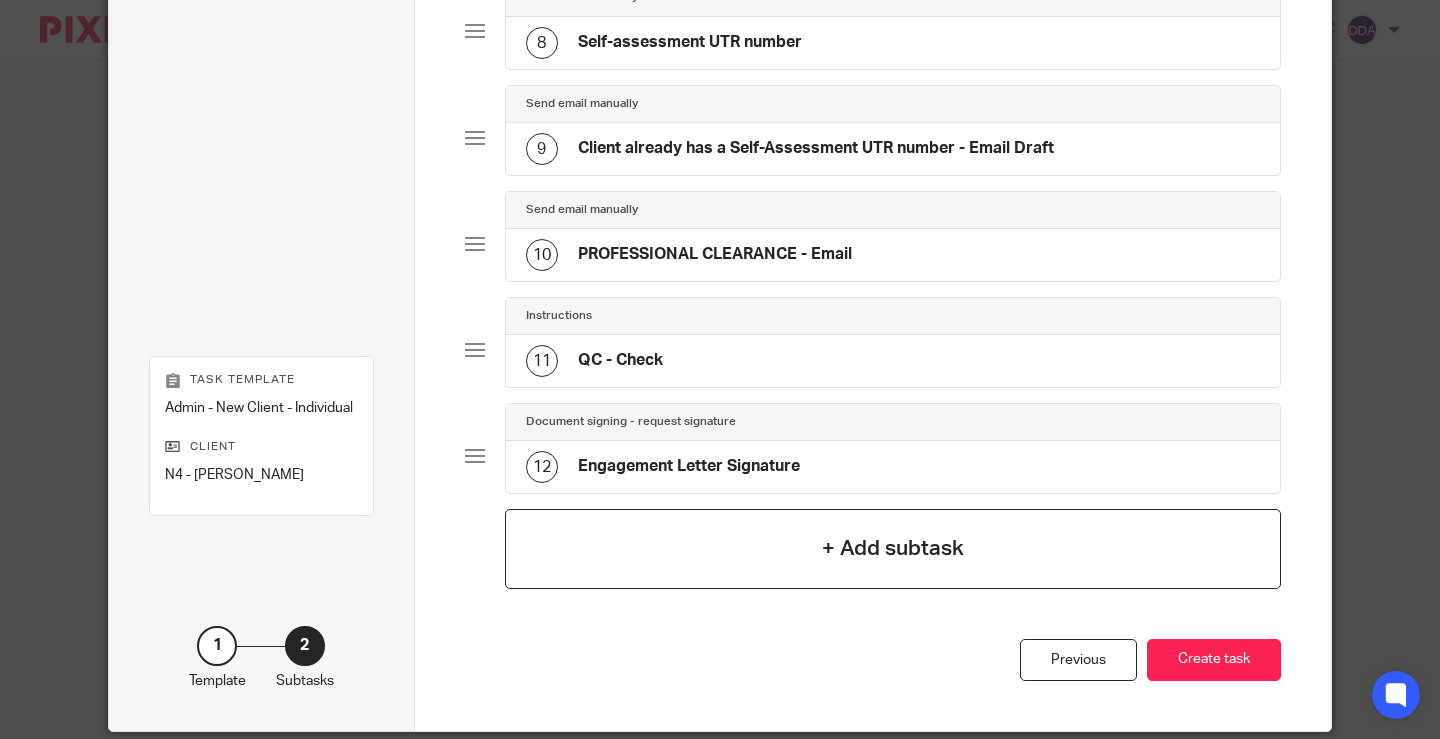 scroll, scrollTop: 1020, scrollLeft: 0, axis: vertical 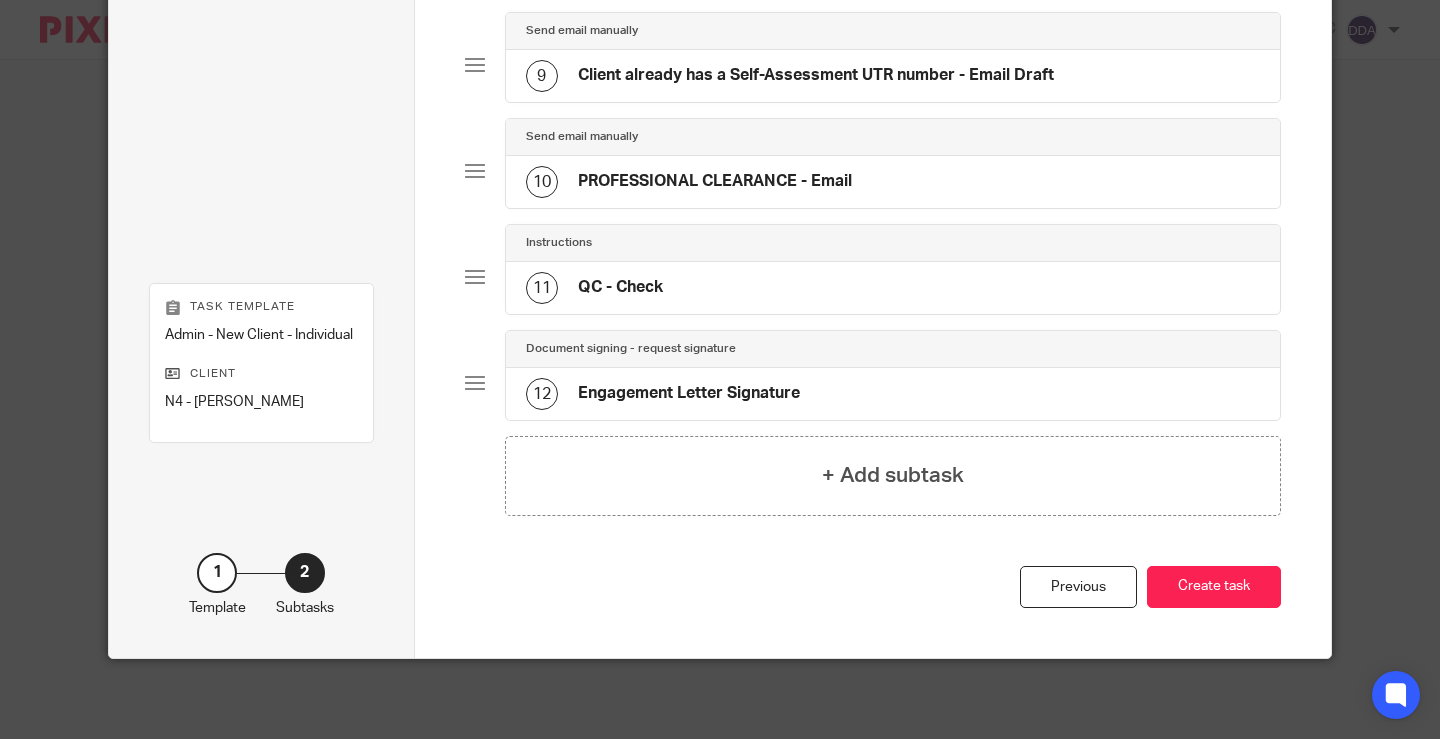 click on "Engagement Letter Signature" at bounding box center [689, 393] 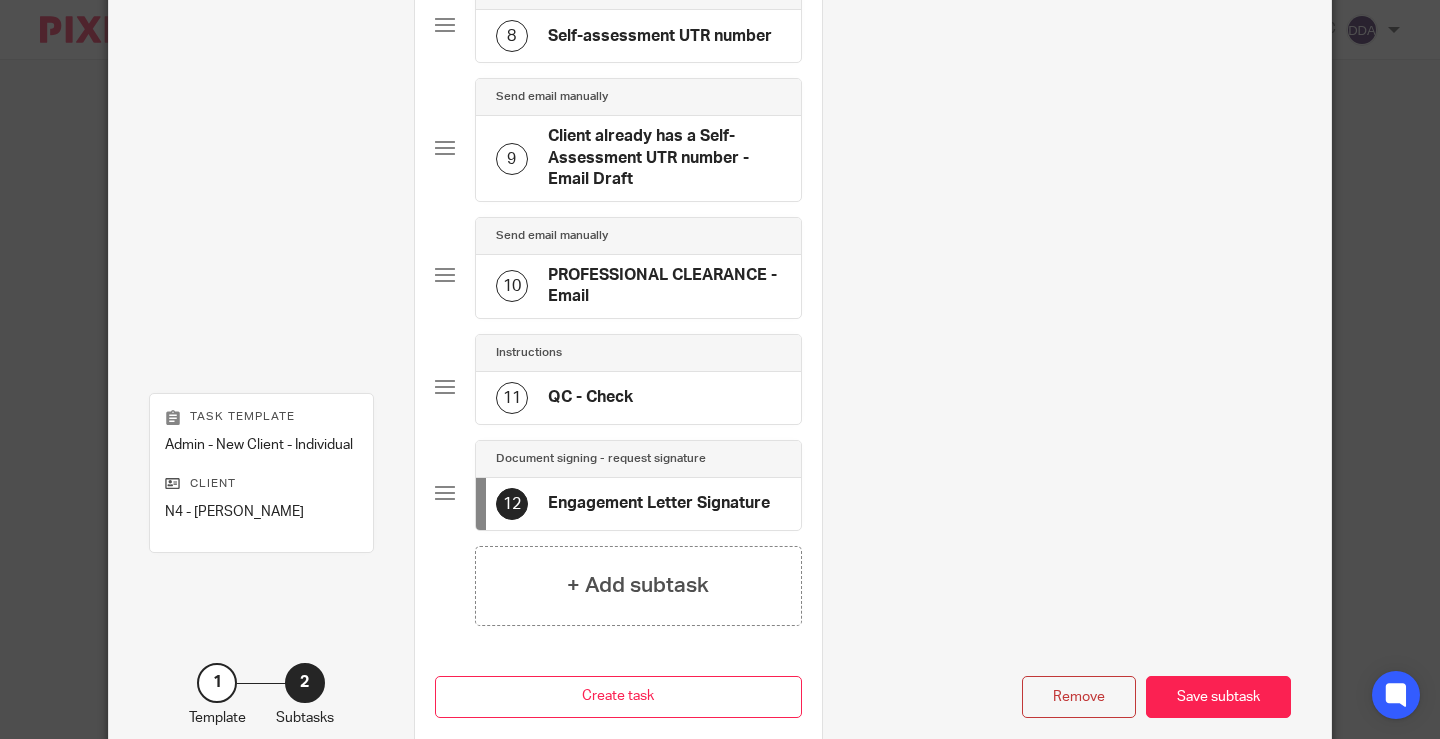 scroll, scrollTop: 1020, scrollLeft: 0, axis: vertical 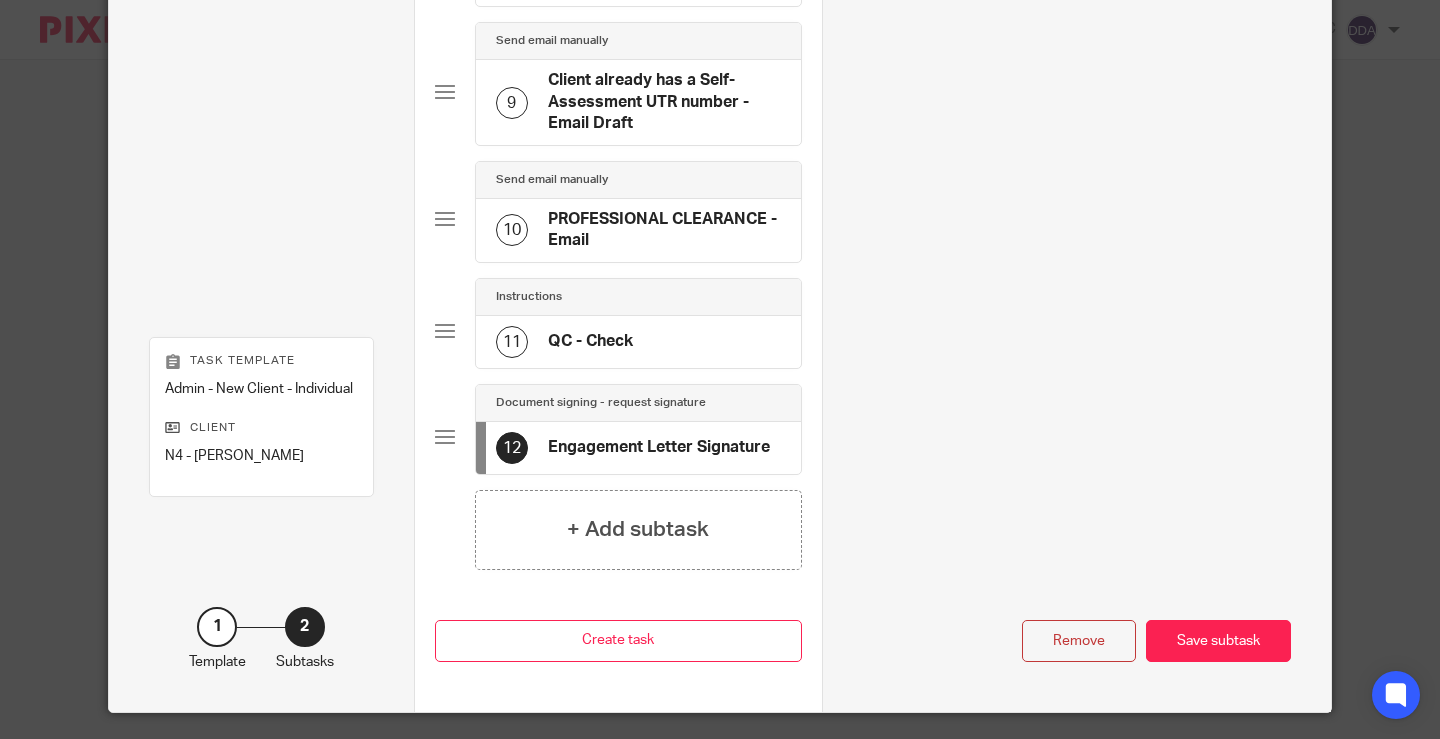click on "Engagement Letter Signature" at bounding box center [659, 447] 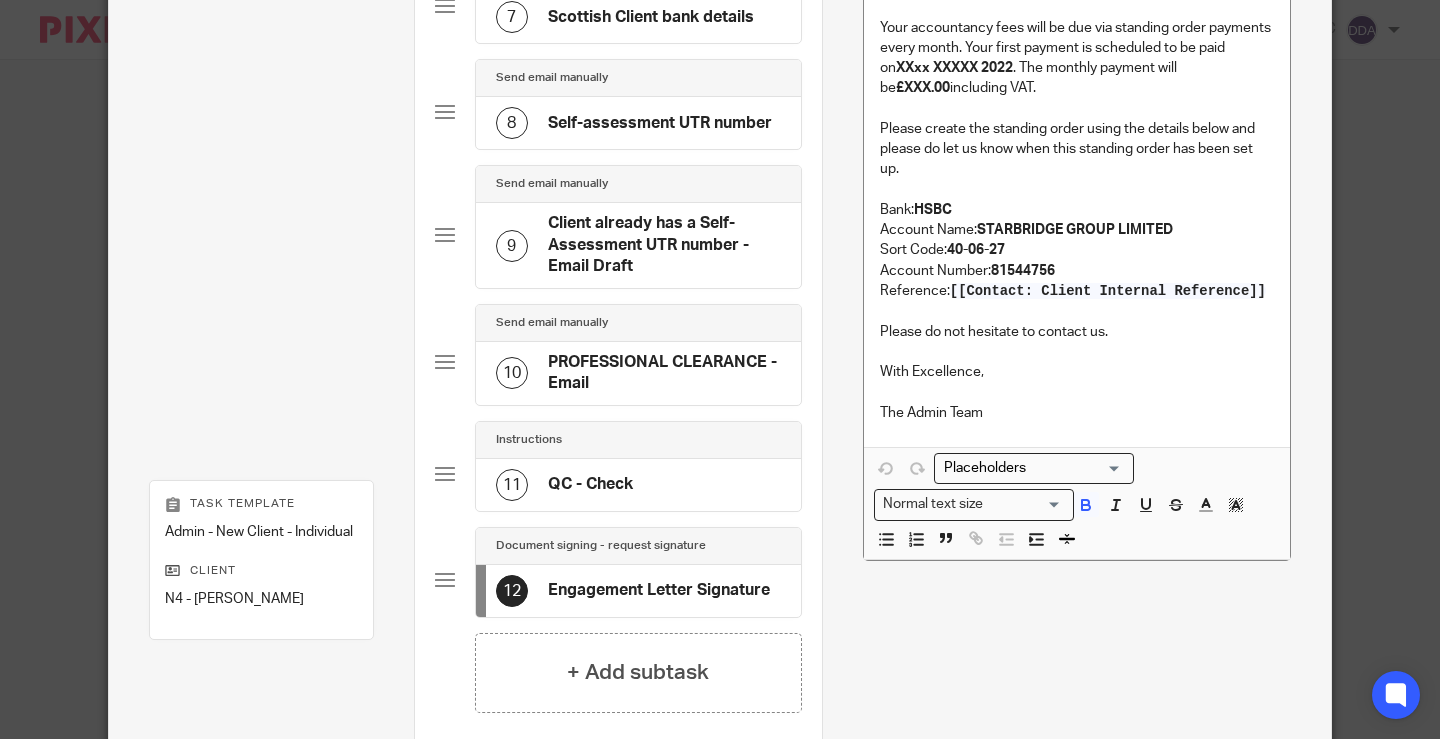 scroll, scrollTop: 520, scrollLeft: 0, axis: vertical 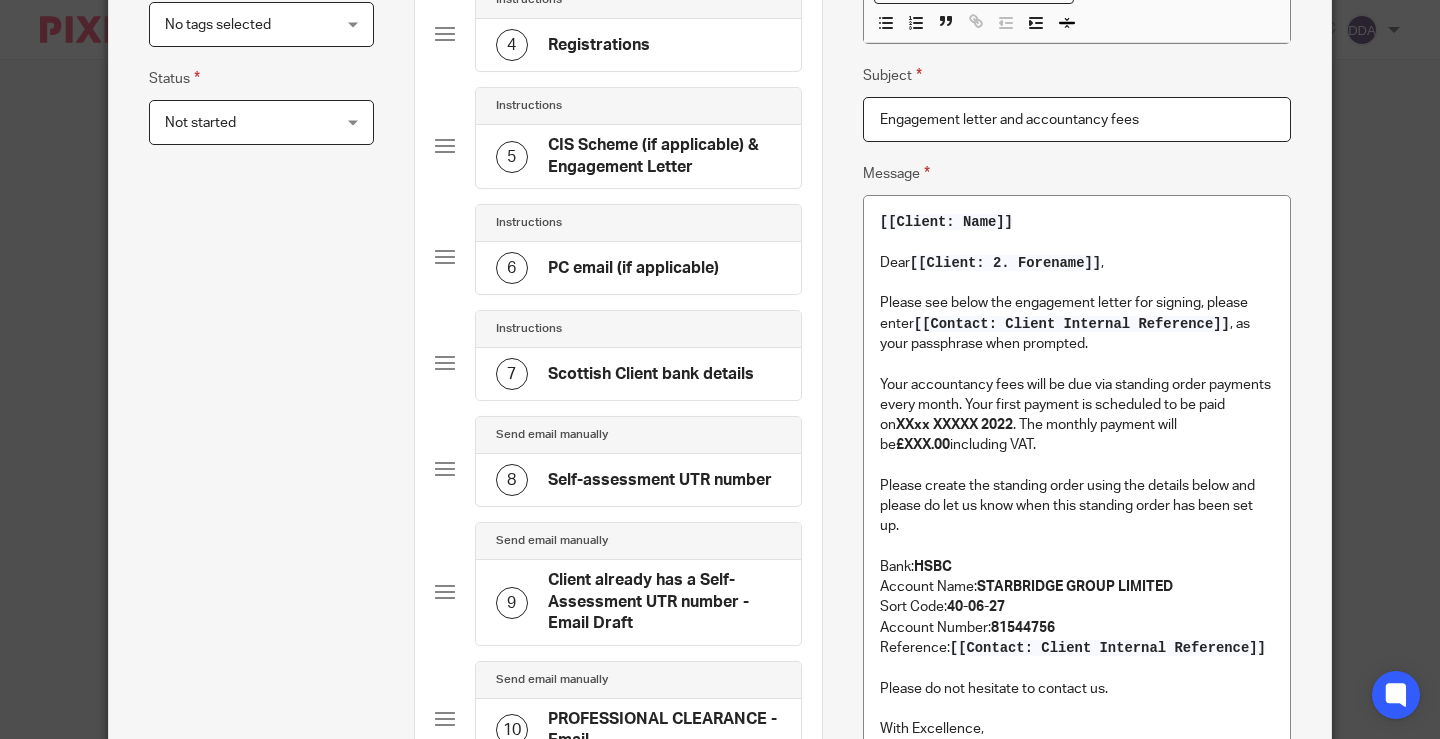 click on "Your accountancy fees will be due via standing order payments every month. Your first payment is scheduled to be paid on  XXxx XXXXX 2022 . The monthly payment will be  £XXX.00  including VAT." at bounding box center (1077, 415) 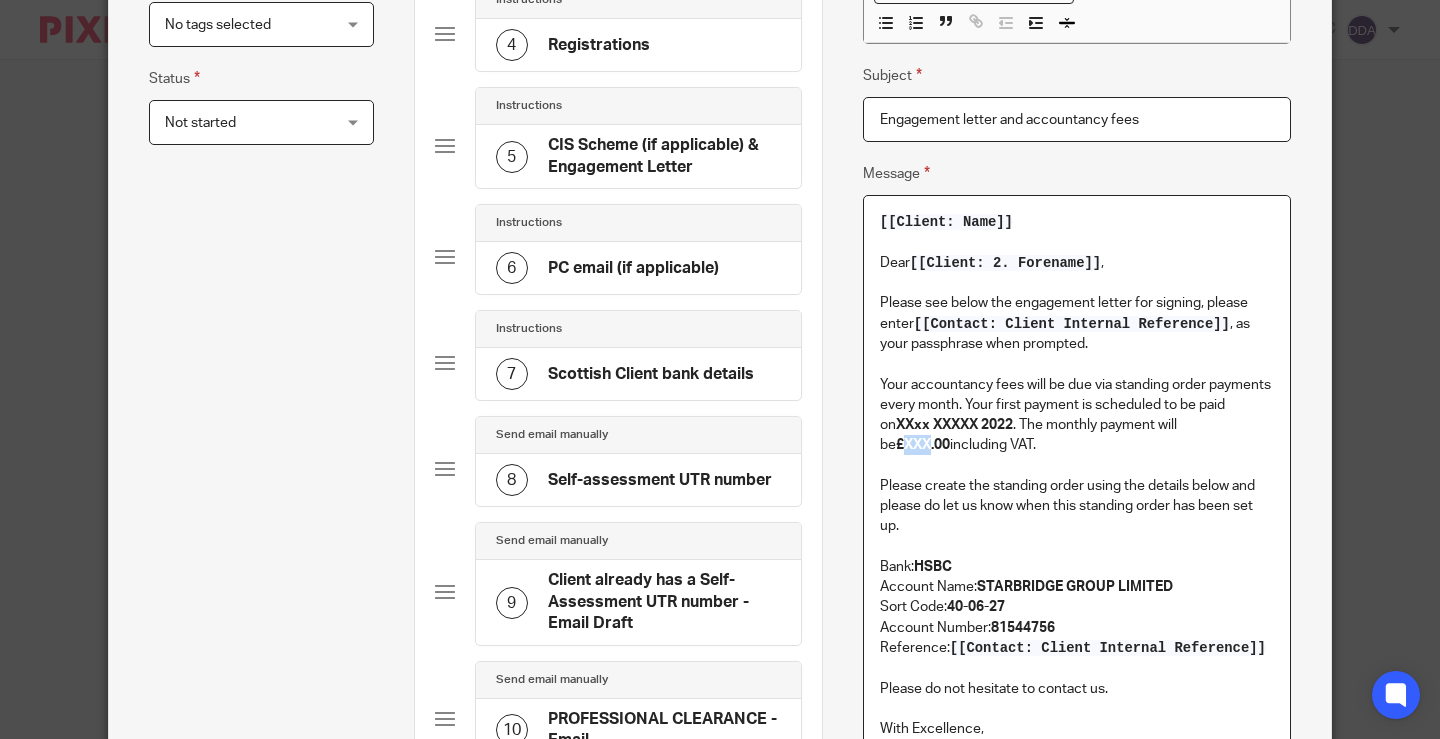 type 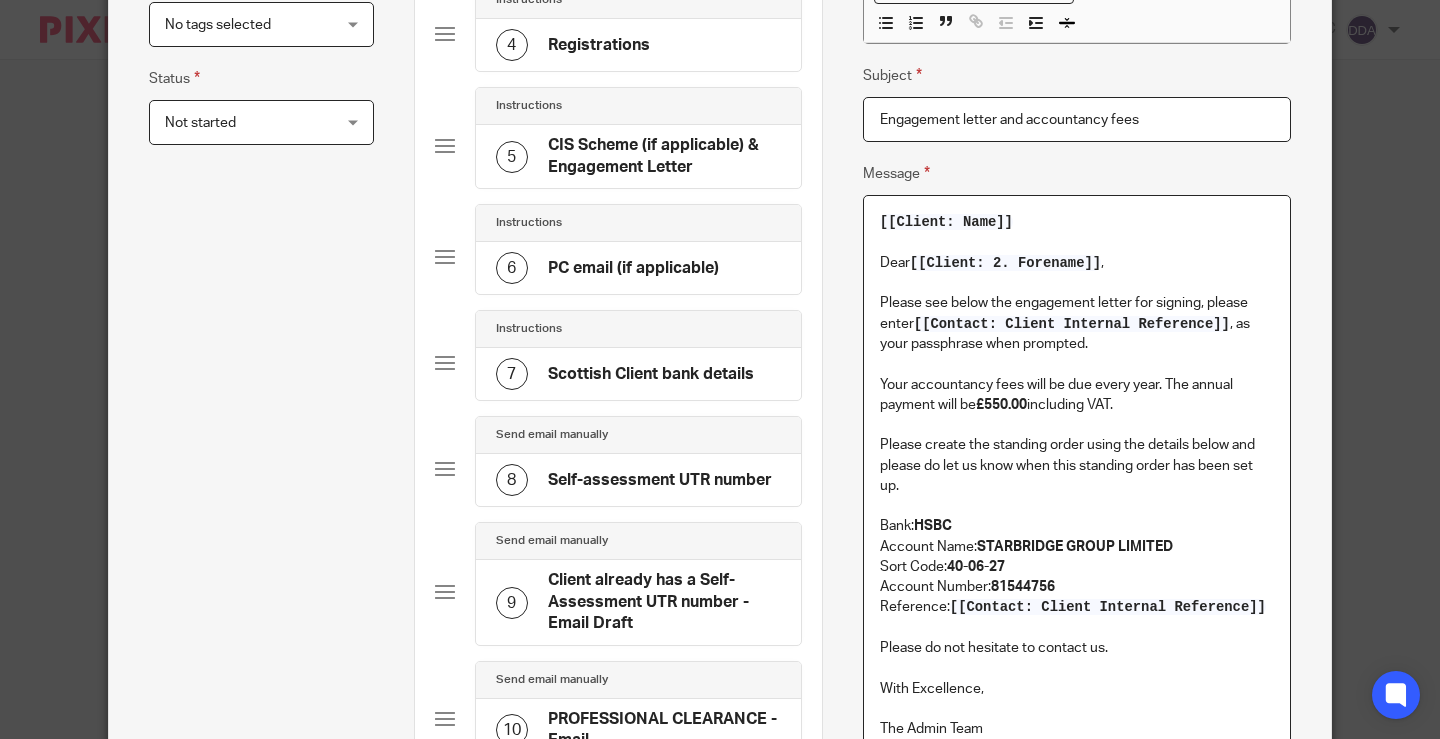 click on "Please create the standing order using the details below and please do let us know when this standing order has been set up." at bounding box center (1077, 465) 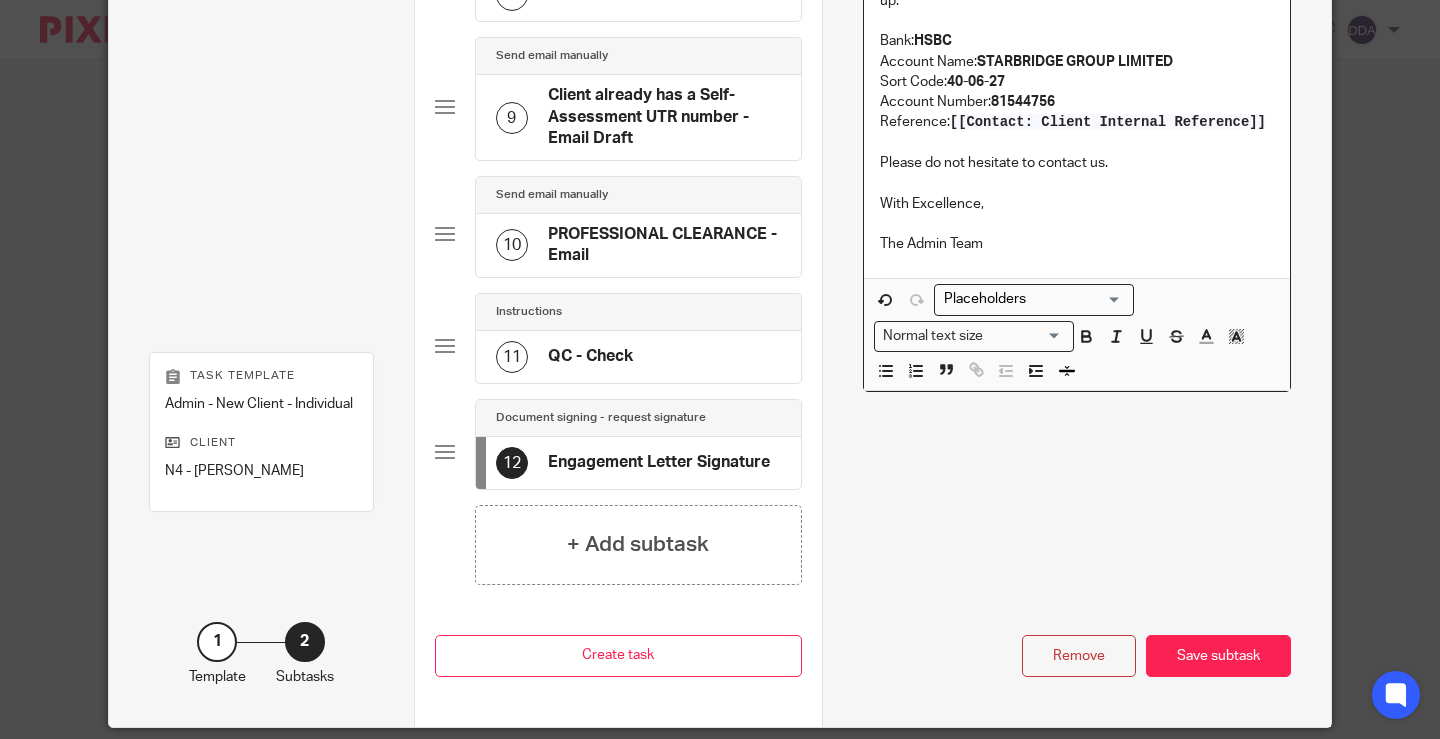 scroll, scrollTop: 1074, scrollLeft: 0, axis: vertical 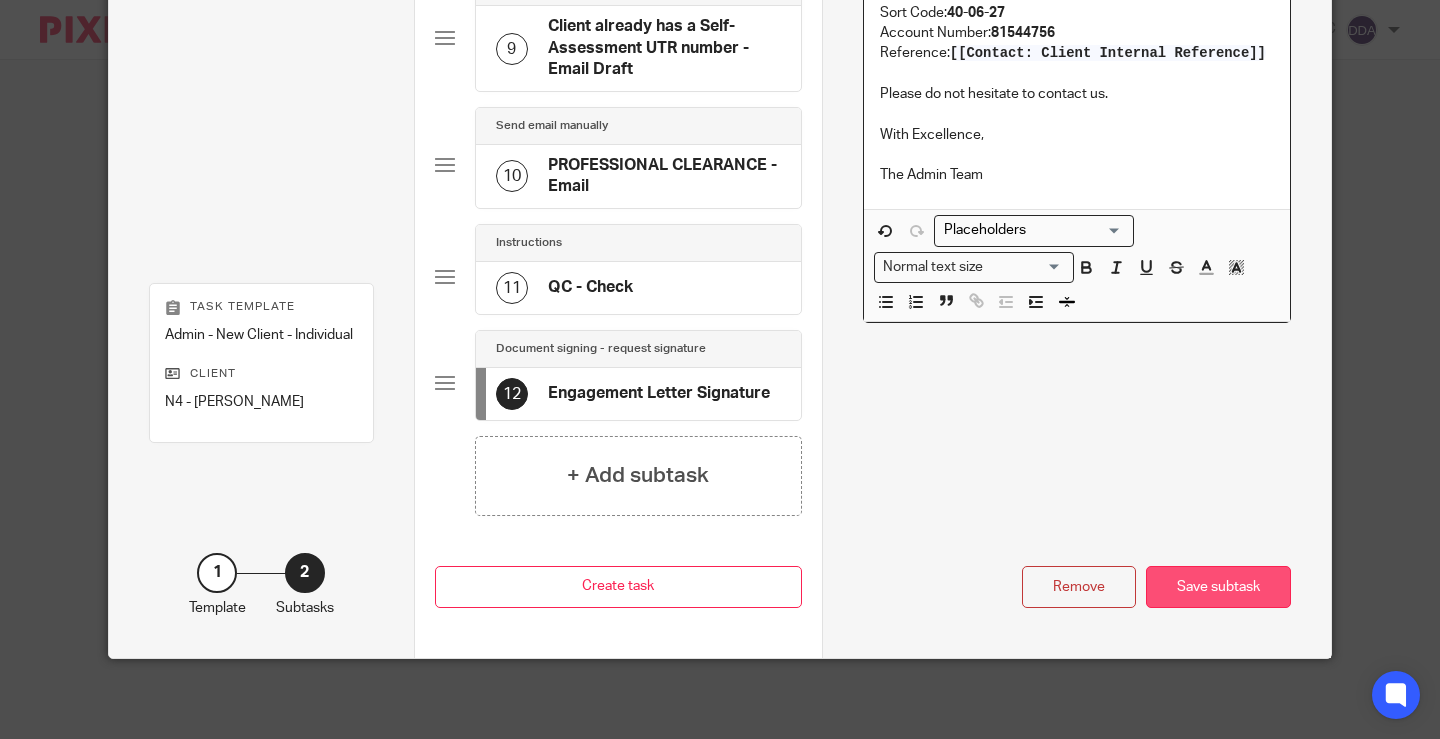 click on "Save subtask" at bounding box center [1218, 587] 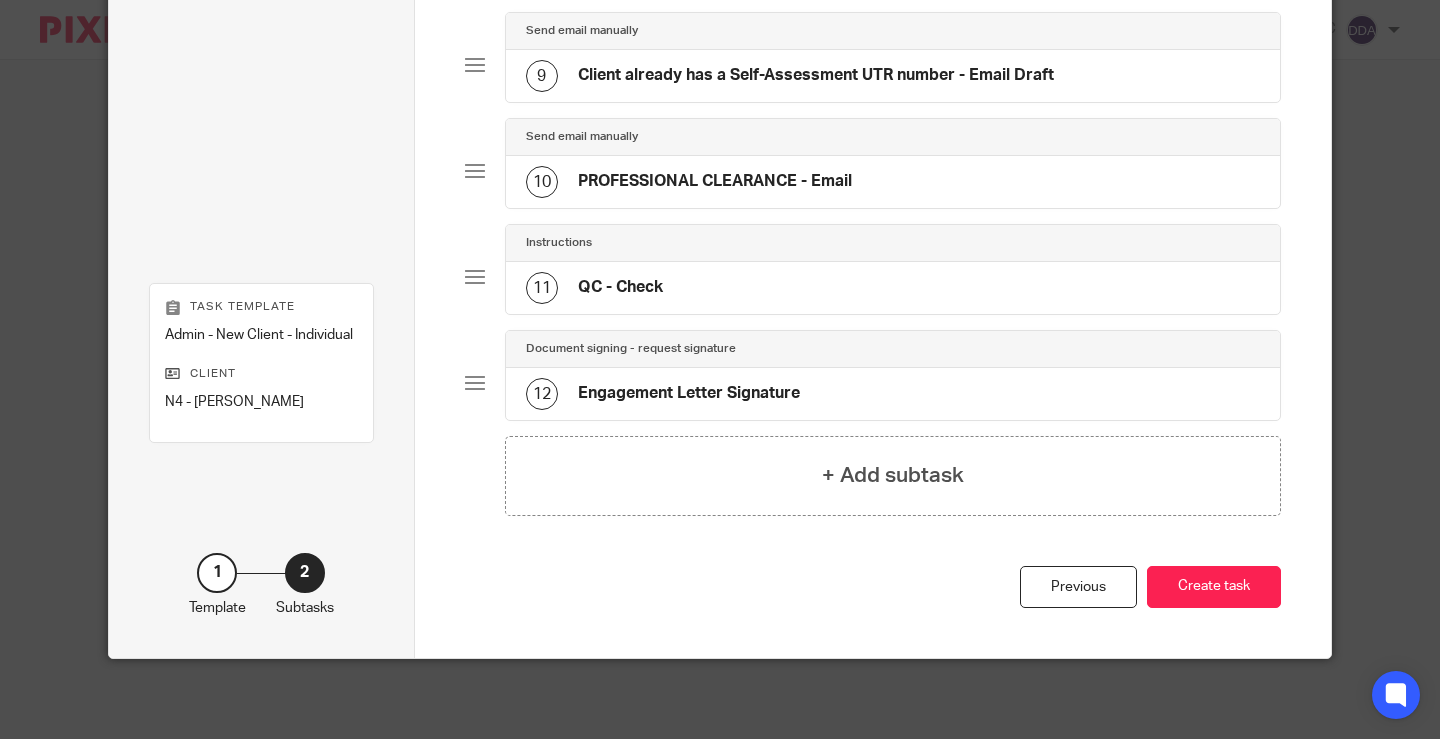scroll, scrollTop: 1020, scrollLeft: 0, axis: vertical 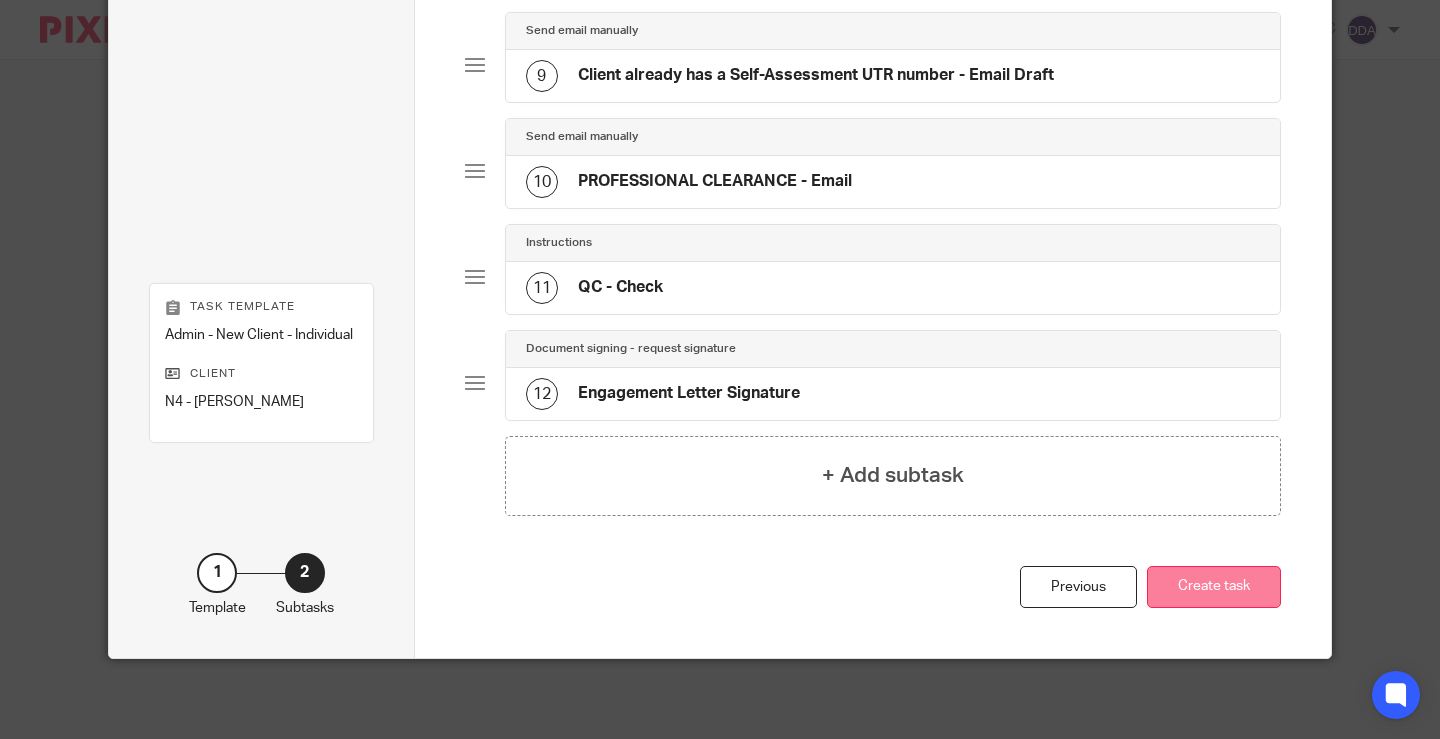 click on "Create task" at bounding box center [1214, 587] 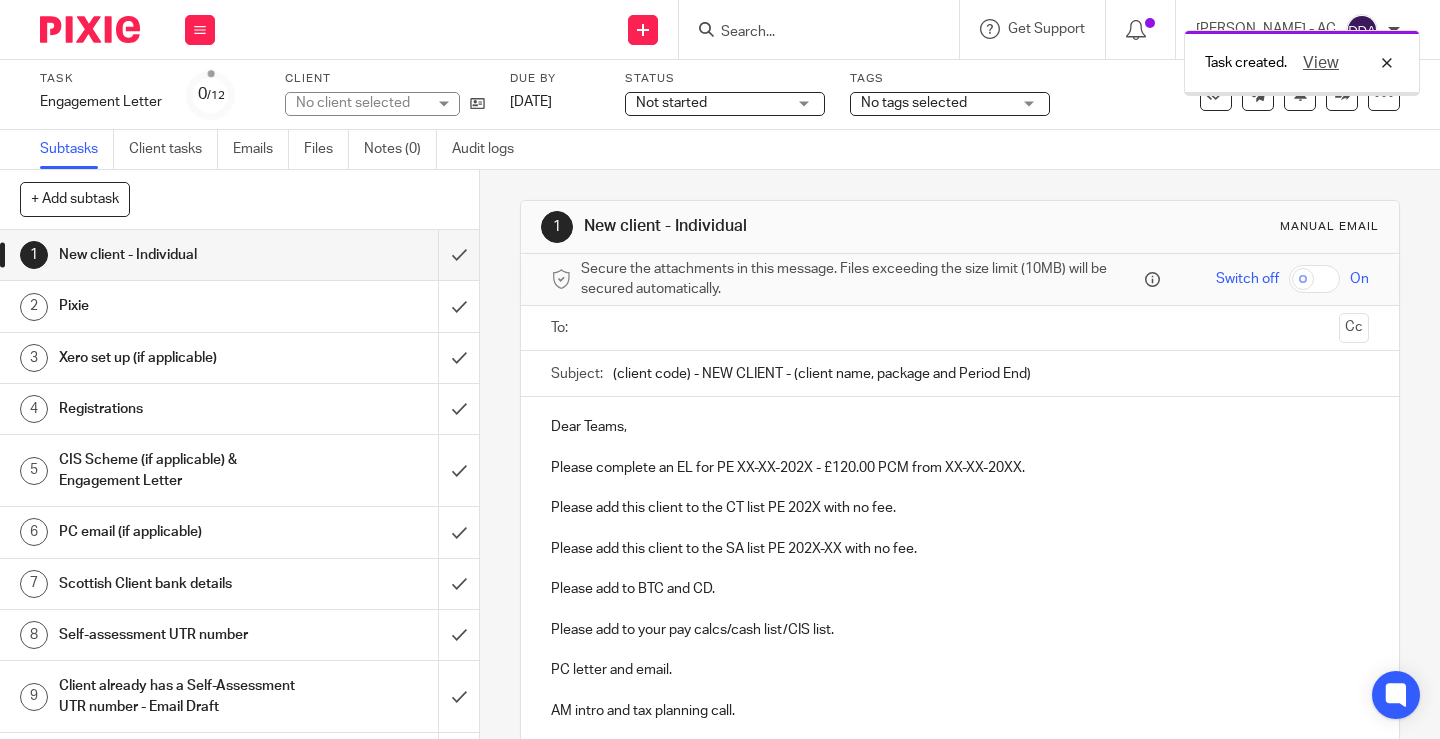 scroll, scrollTop: 0, scrollLeft: 0, axis: both 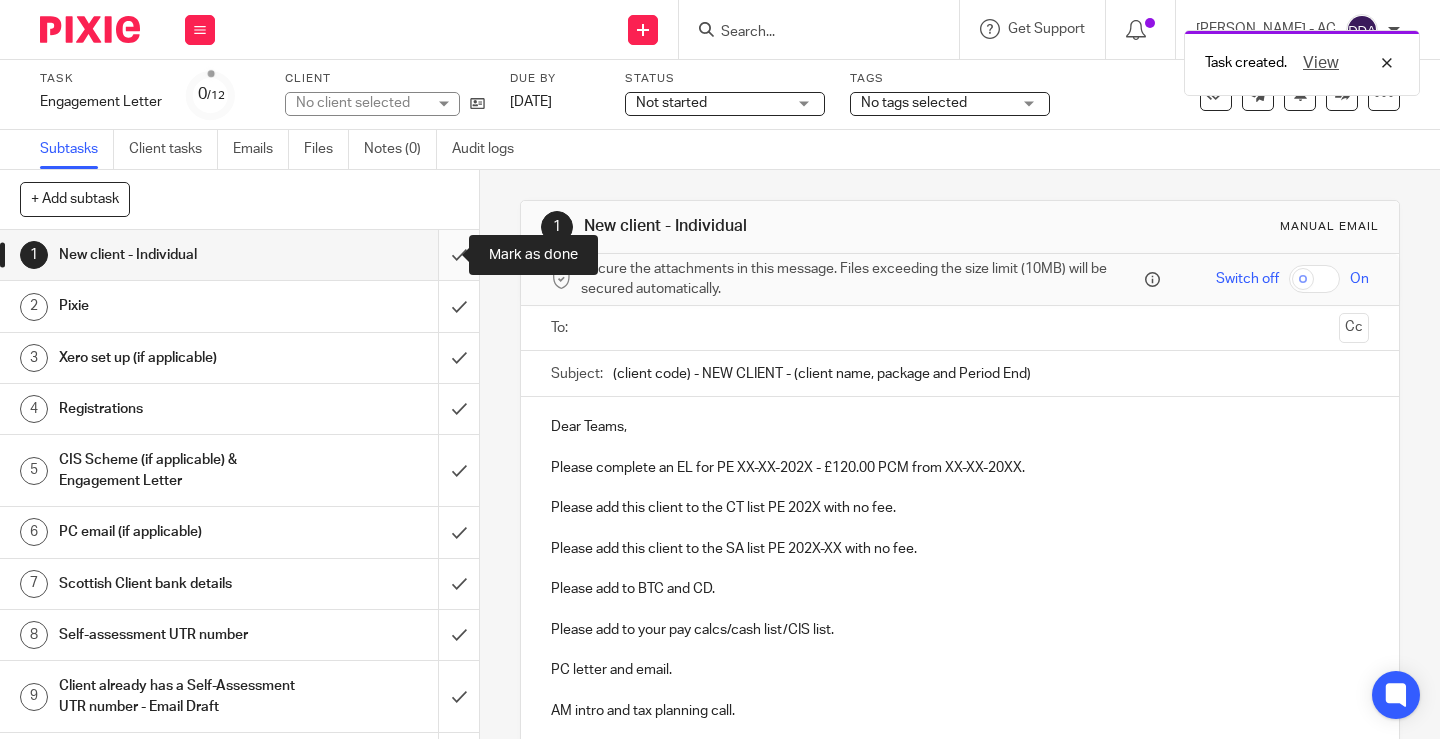 click at bounding box center (239, 255) 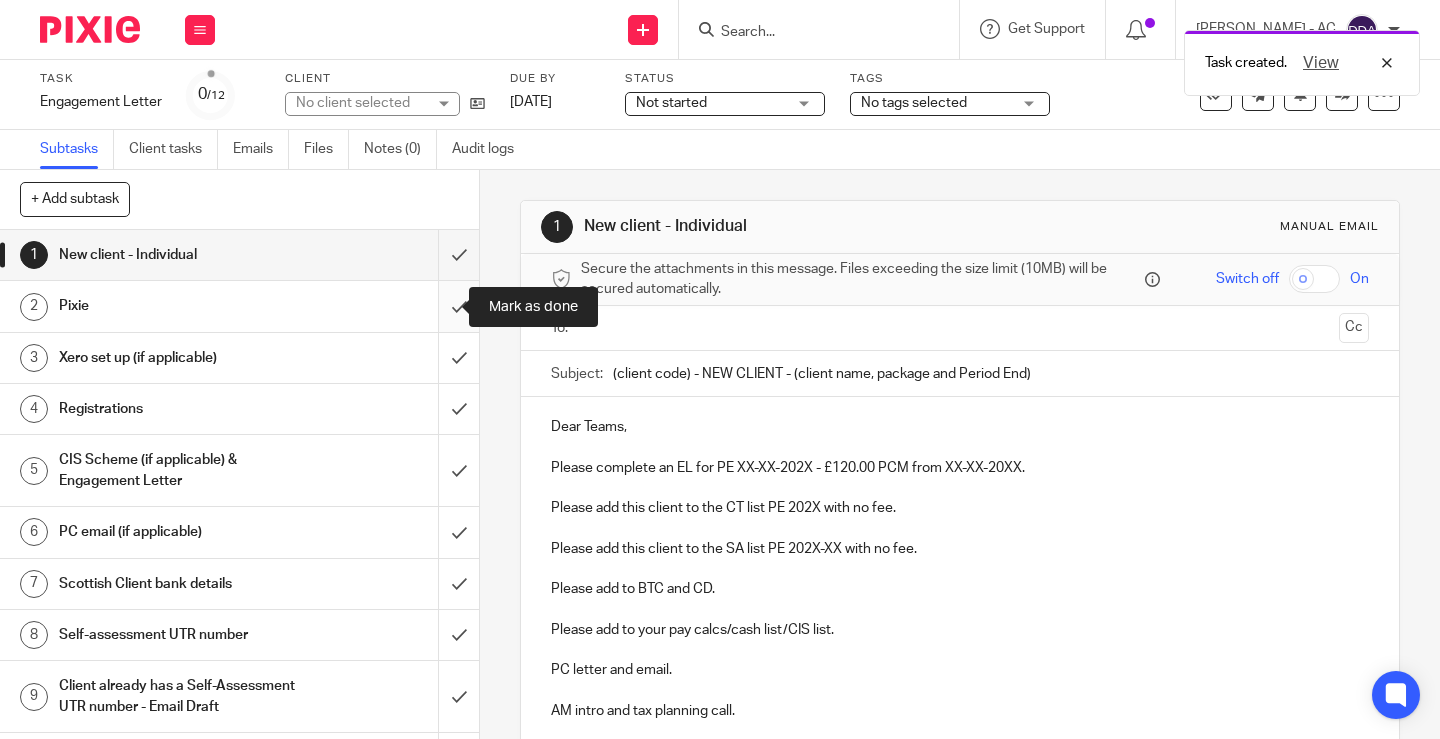 click at bounding box center [239, 306] 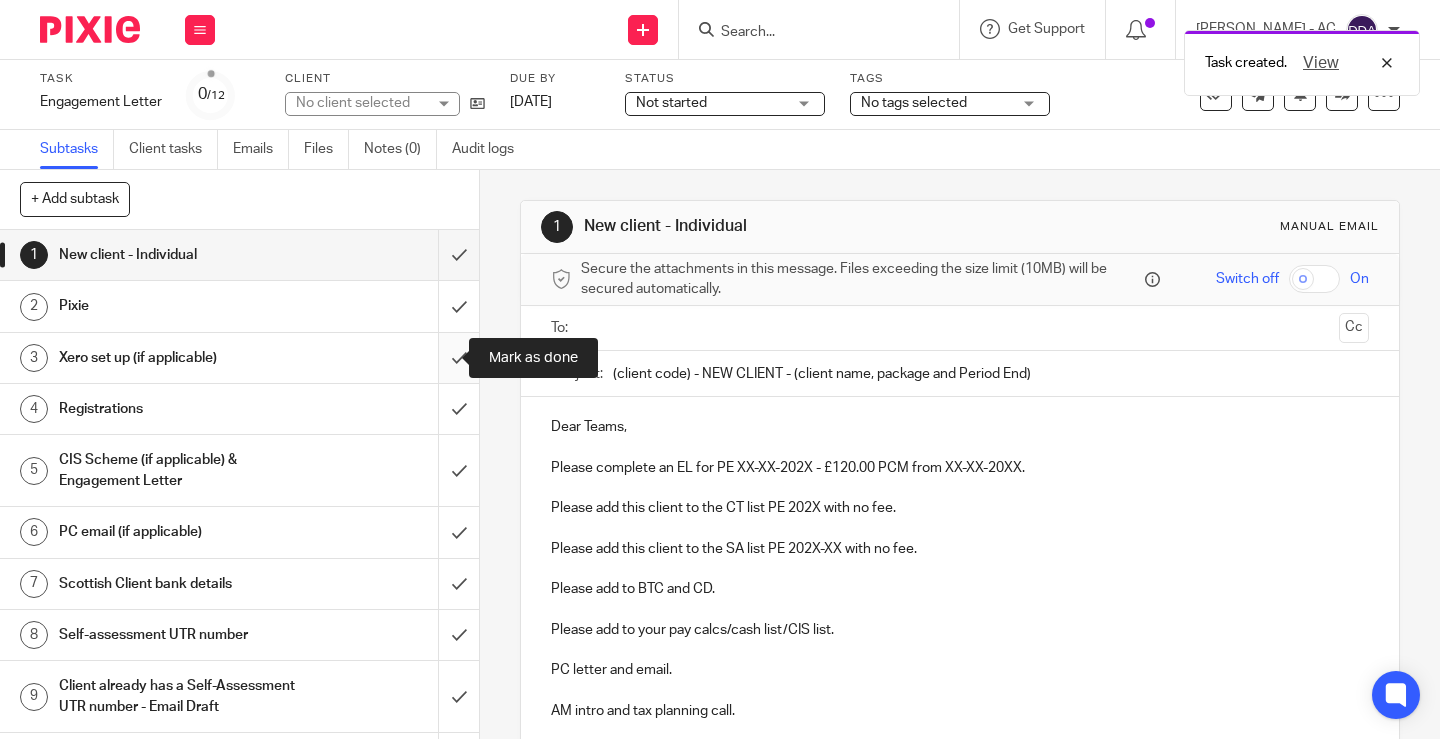 click at bounding box center [239, 358] 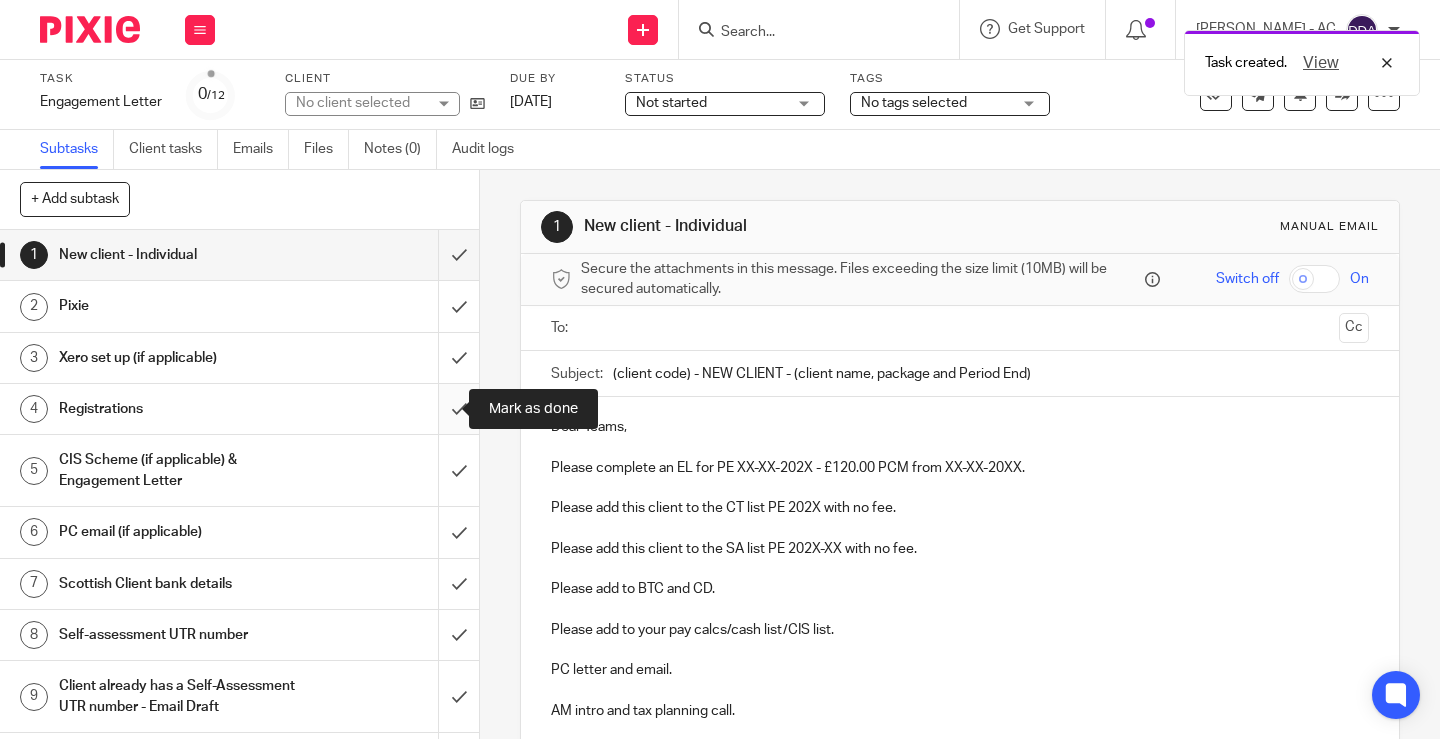 click at bounding box center (239, 409) 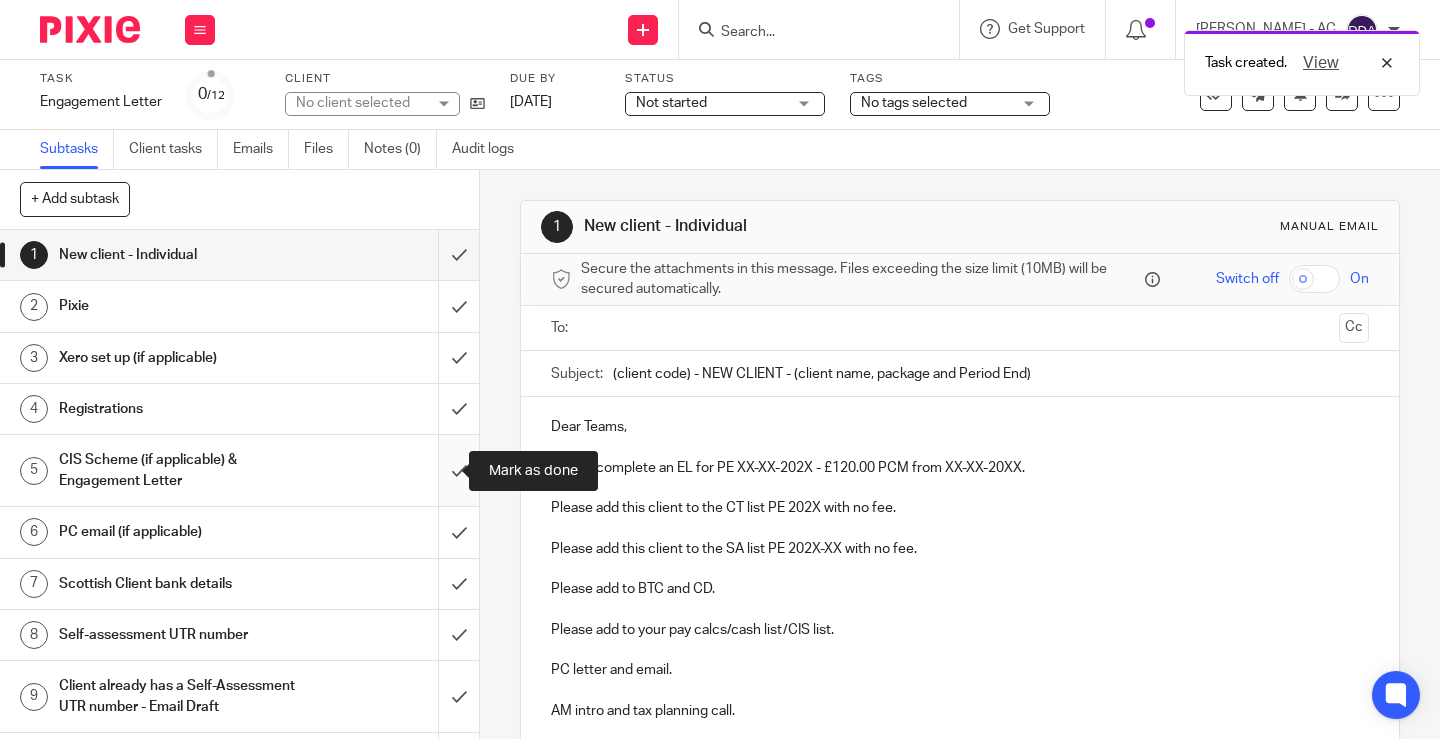 click at bounding box center [239, 470] 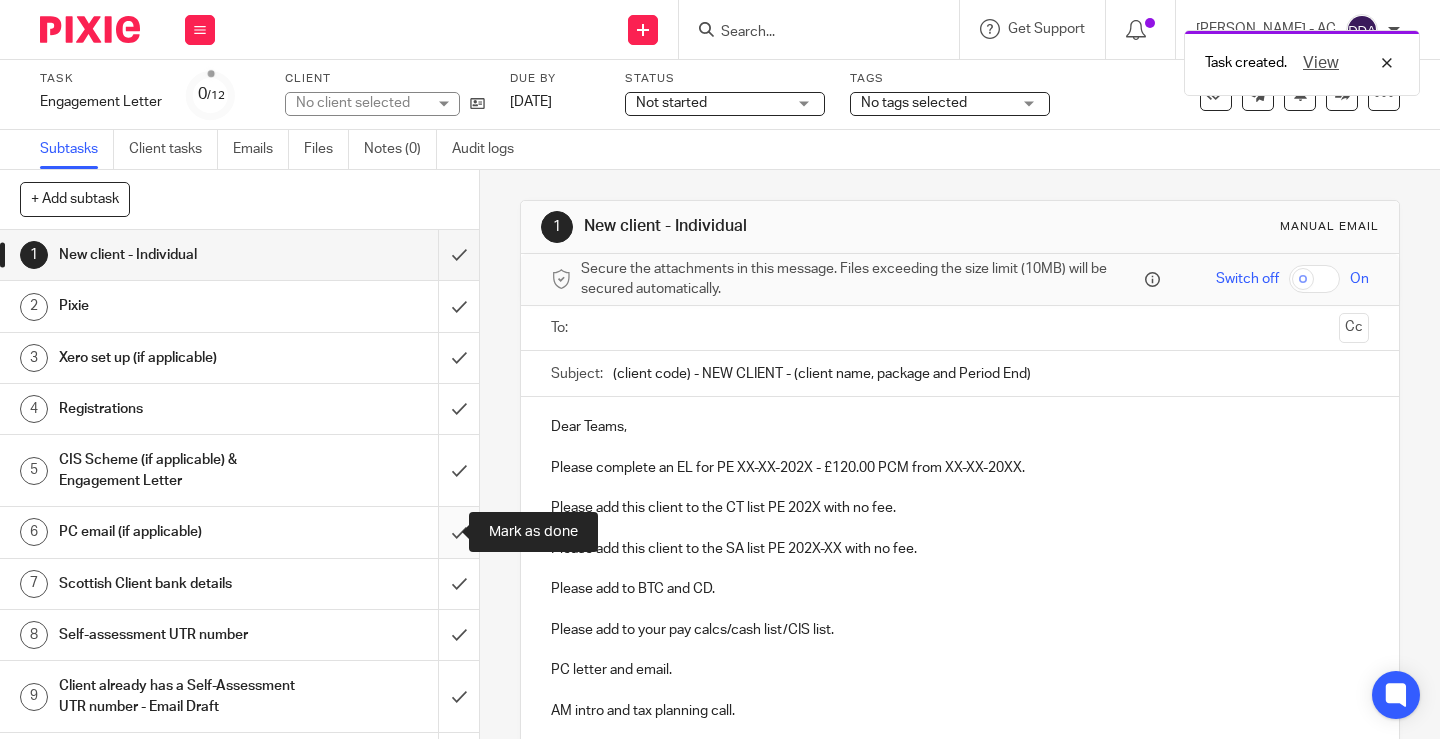 click at bounding box center (239, 532) 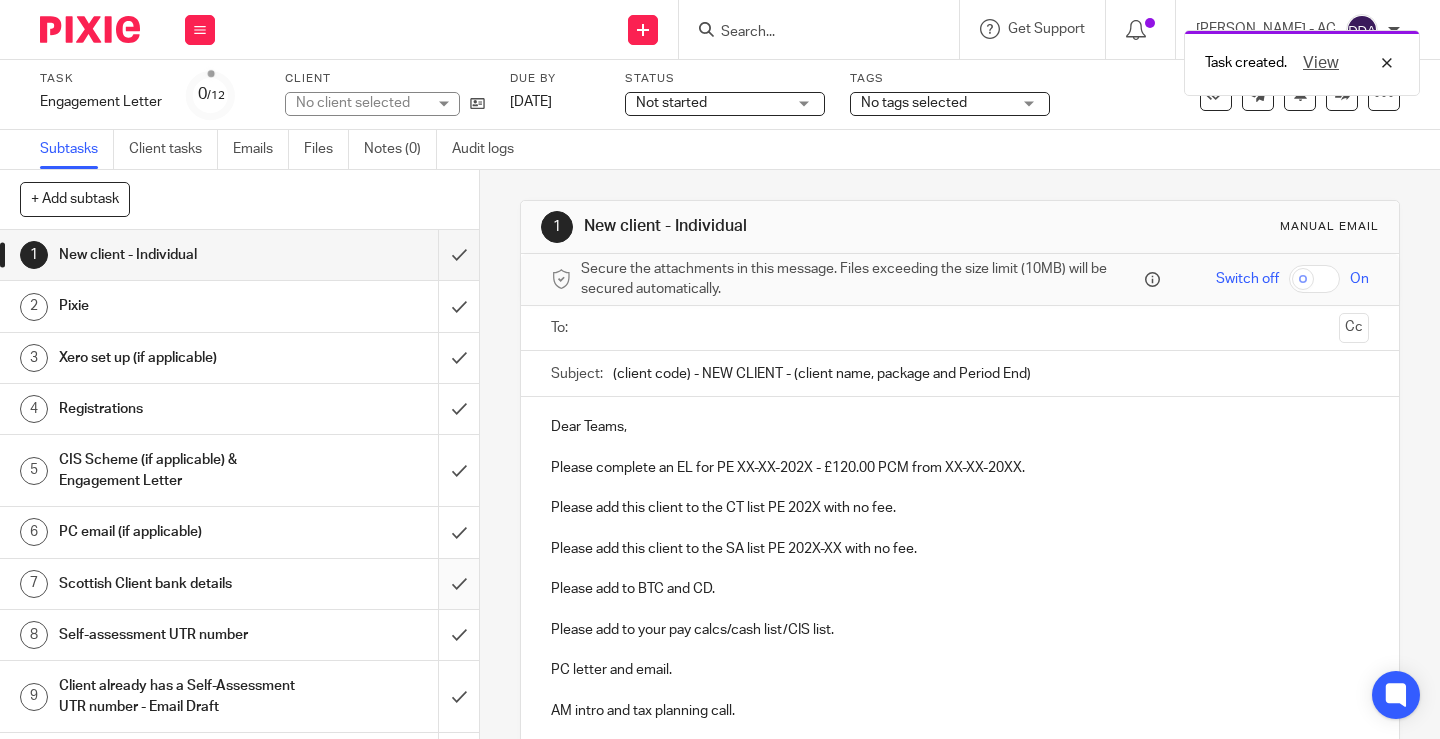 click at bounding box center [239, 584] 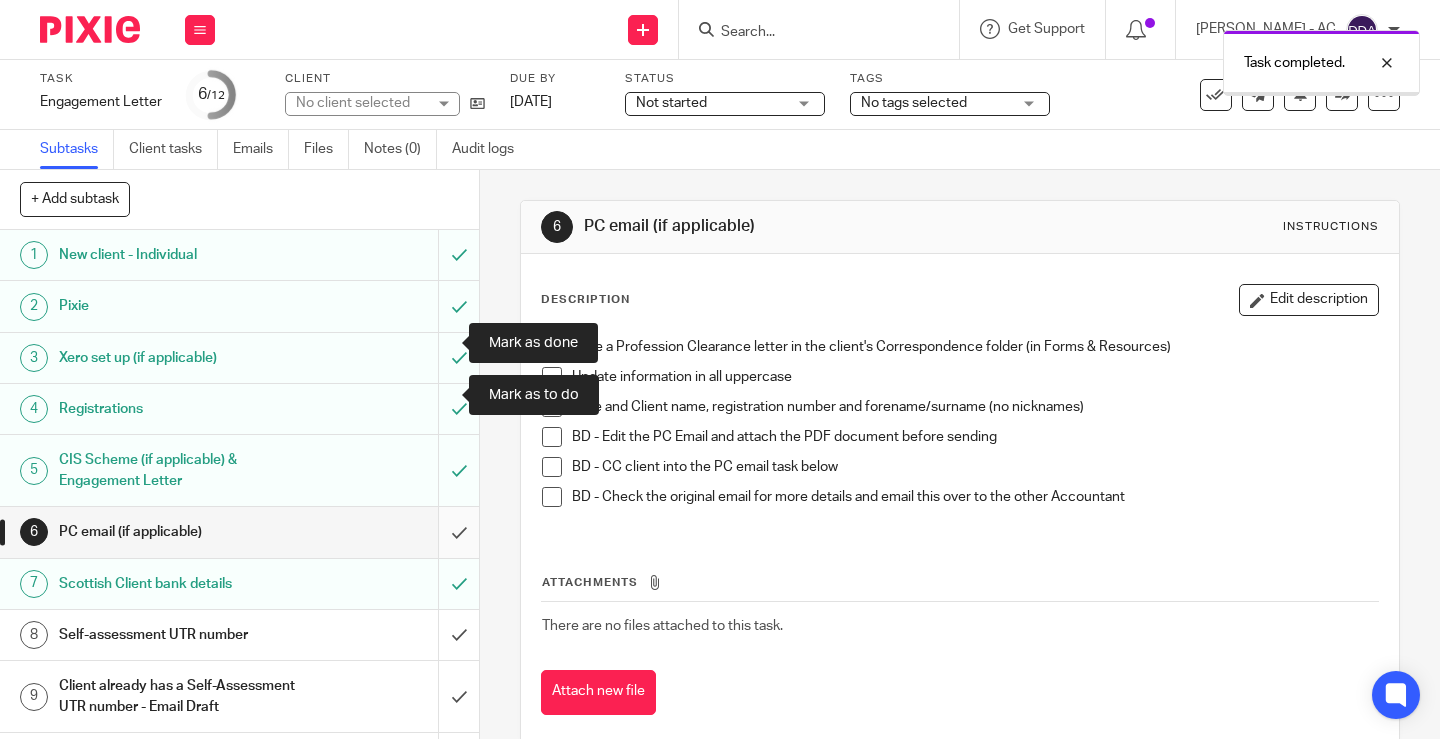 scroll, scrollTop: 0, scrollLeft: 0, axis: both 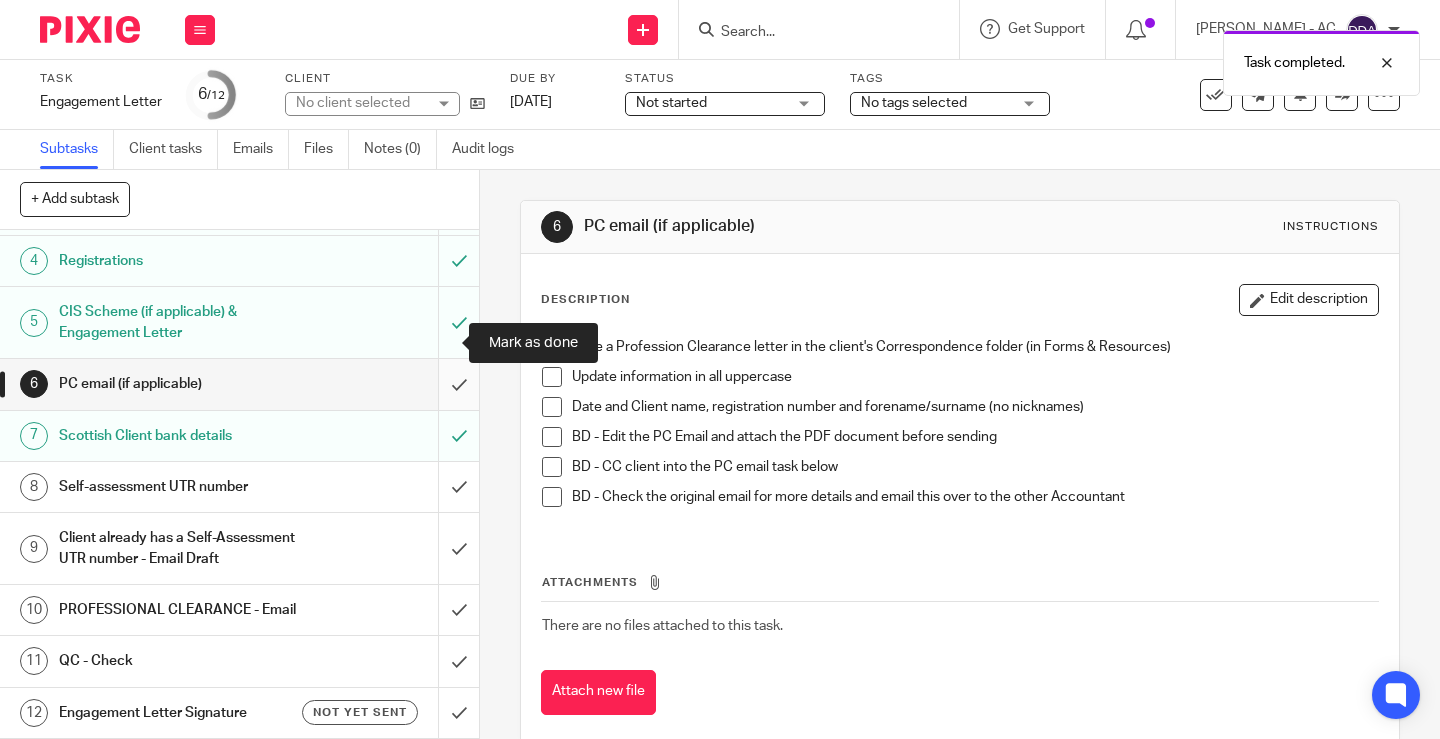 click at bounding box center [239, 384] 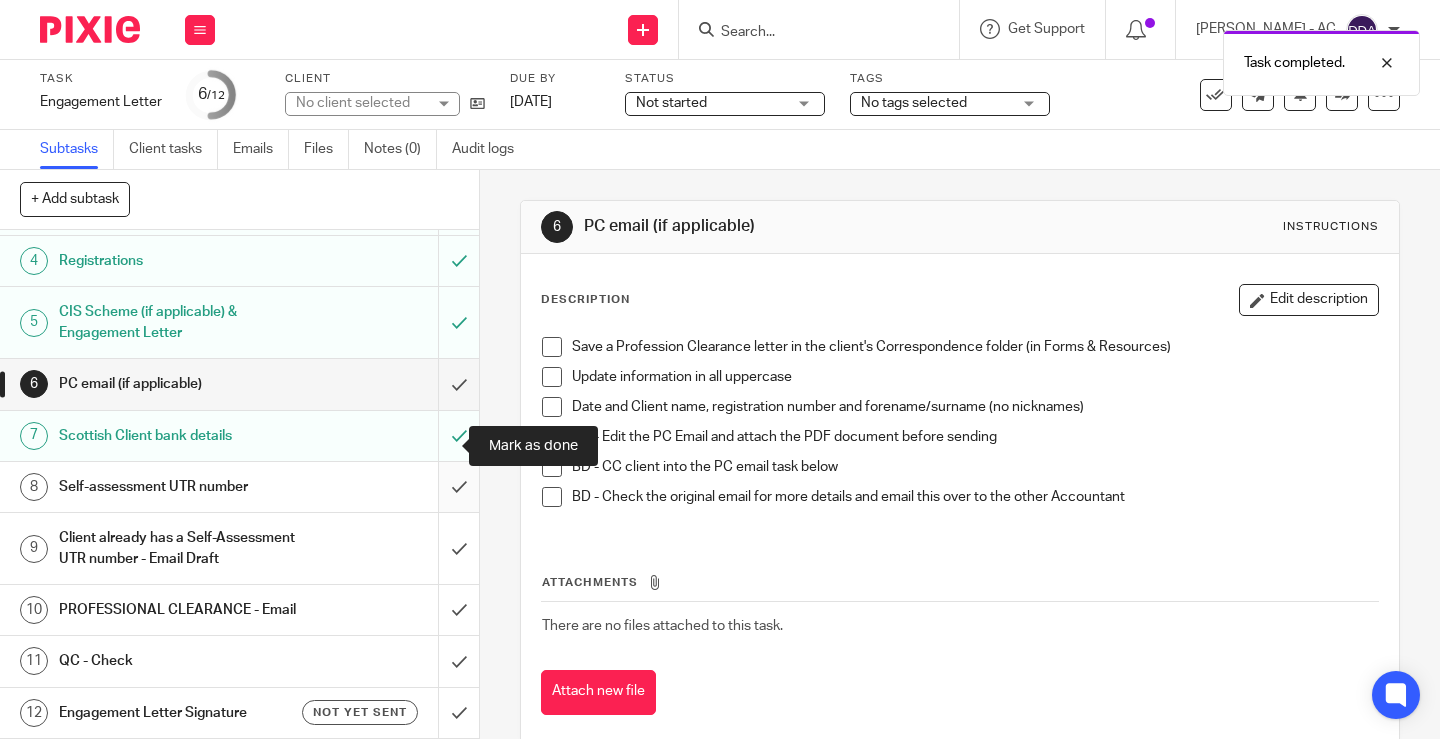 click at bounding box center [239, 487] 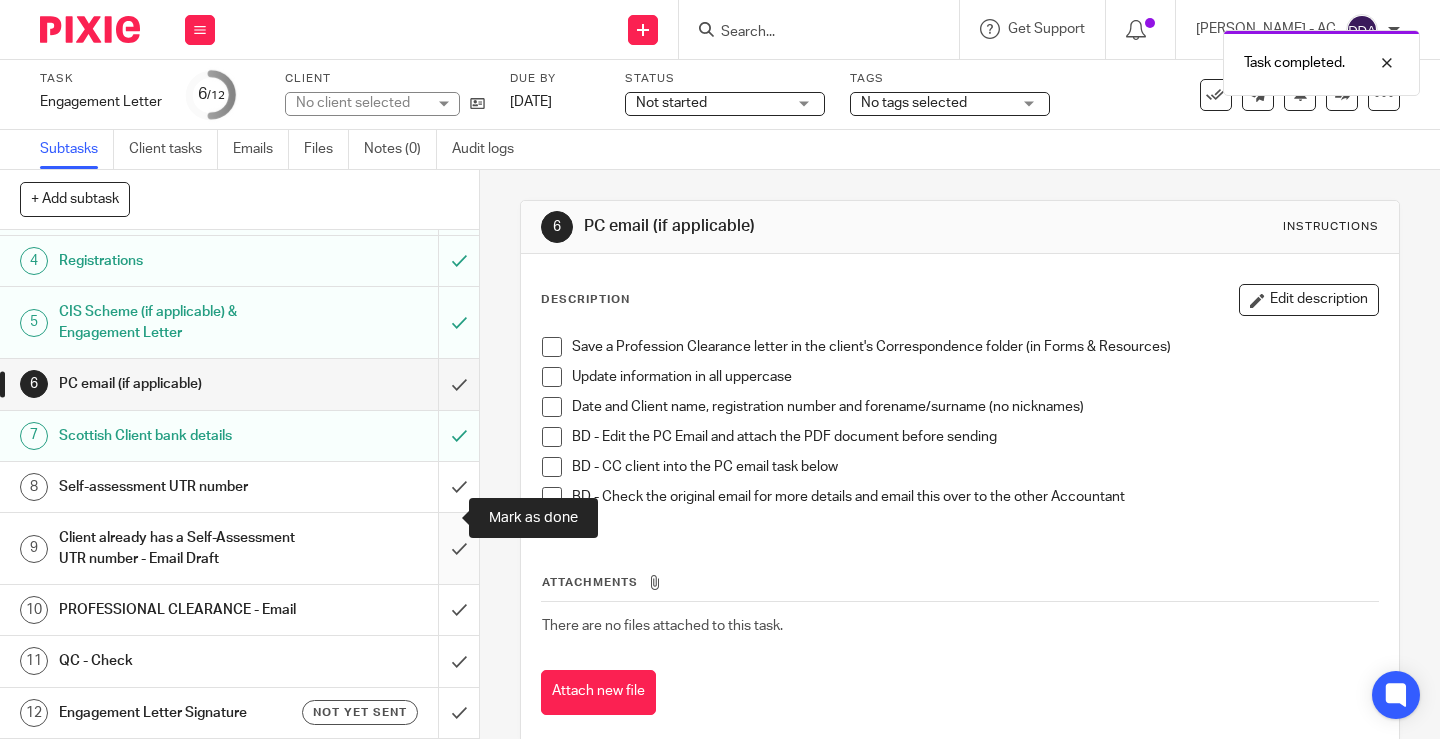 click at bounding box center (239, 548) 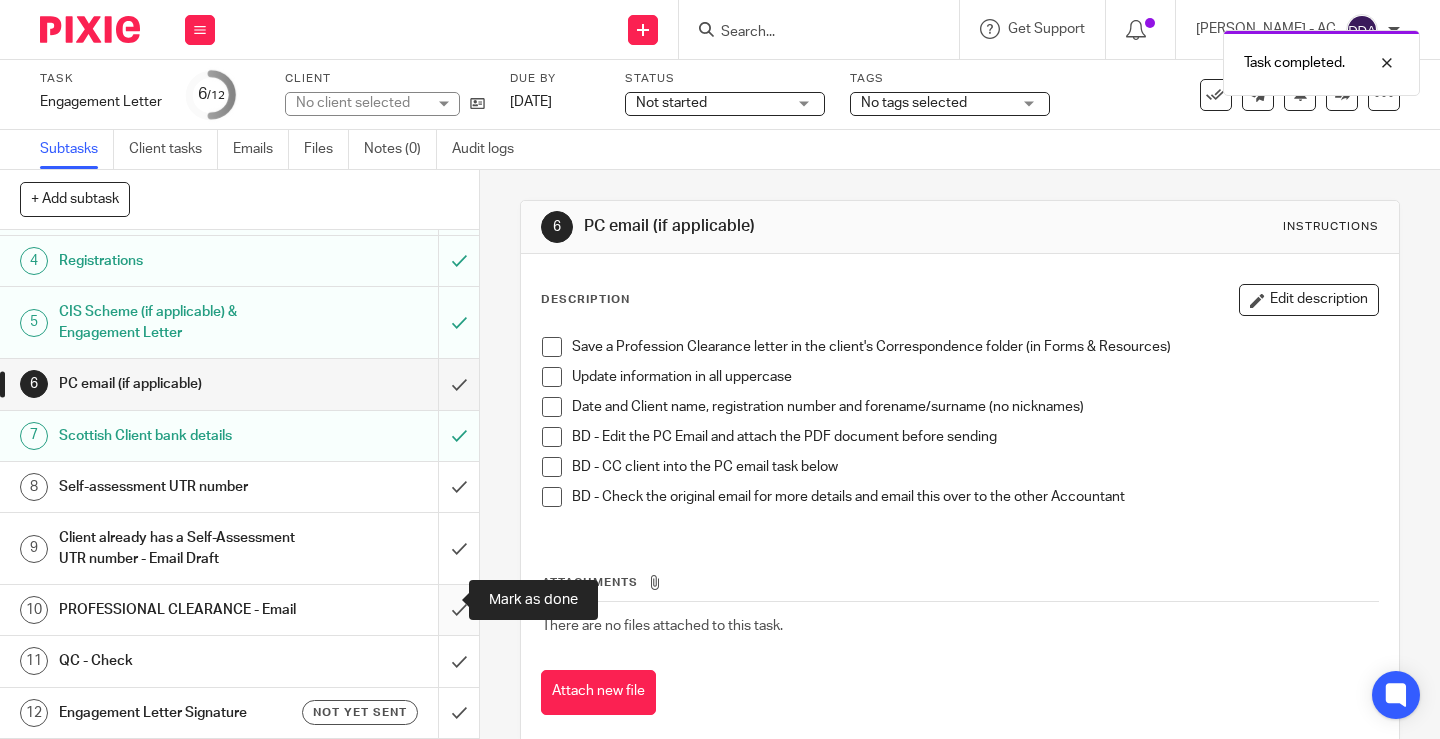 click at bounding box center (239, 610) 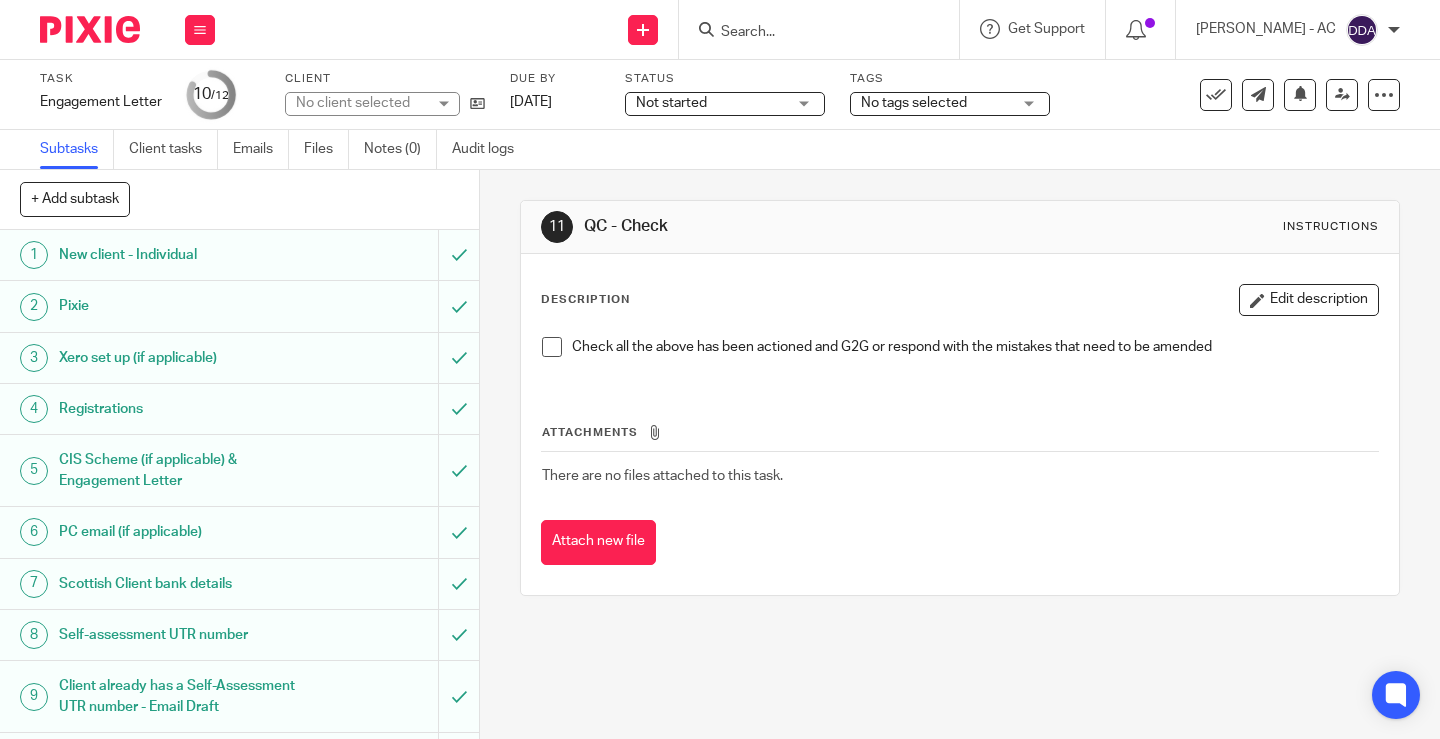 scroll, scrollTop: 0, scrollLeft: 0, axis: both 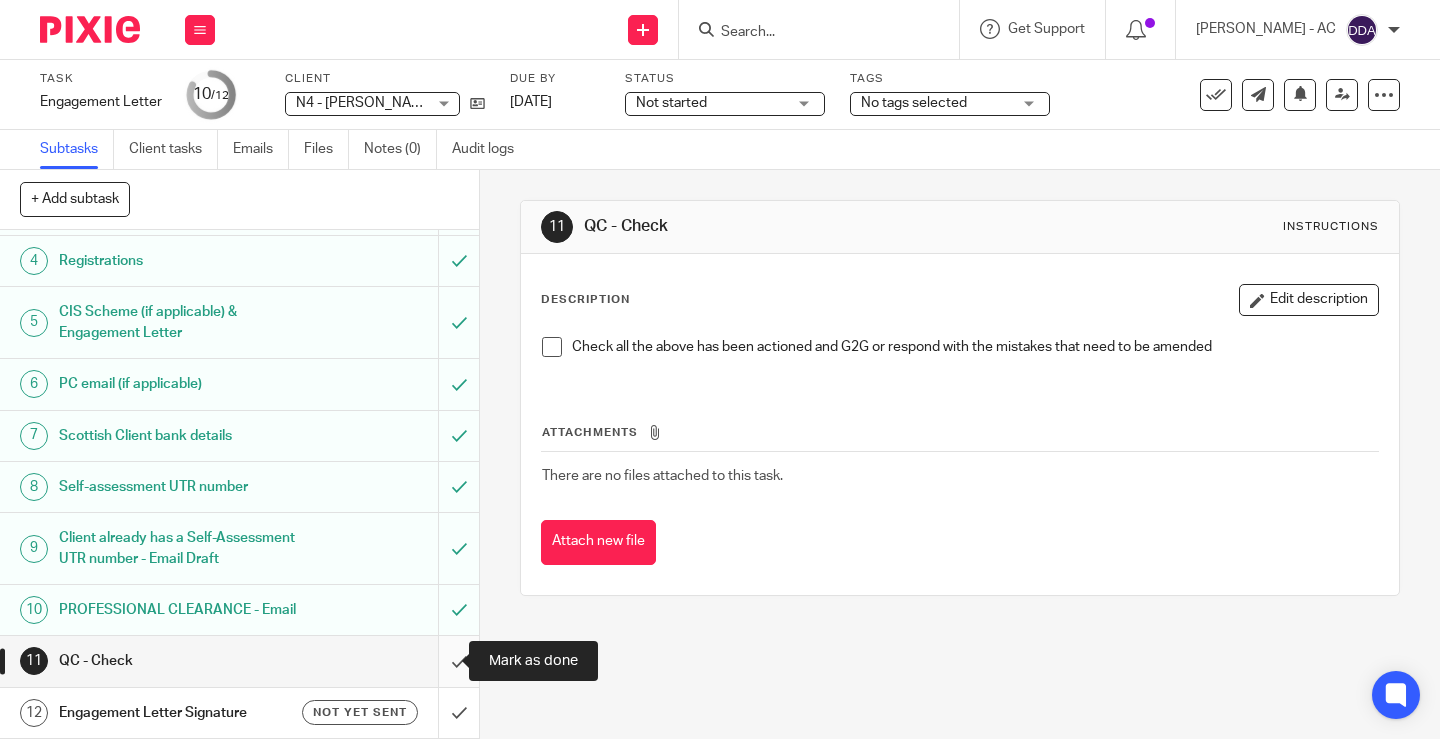 click at bounding box center [239, 661] 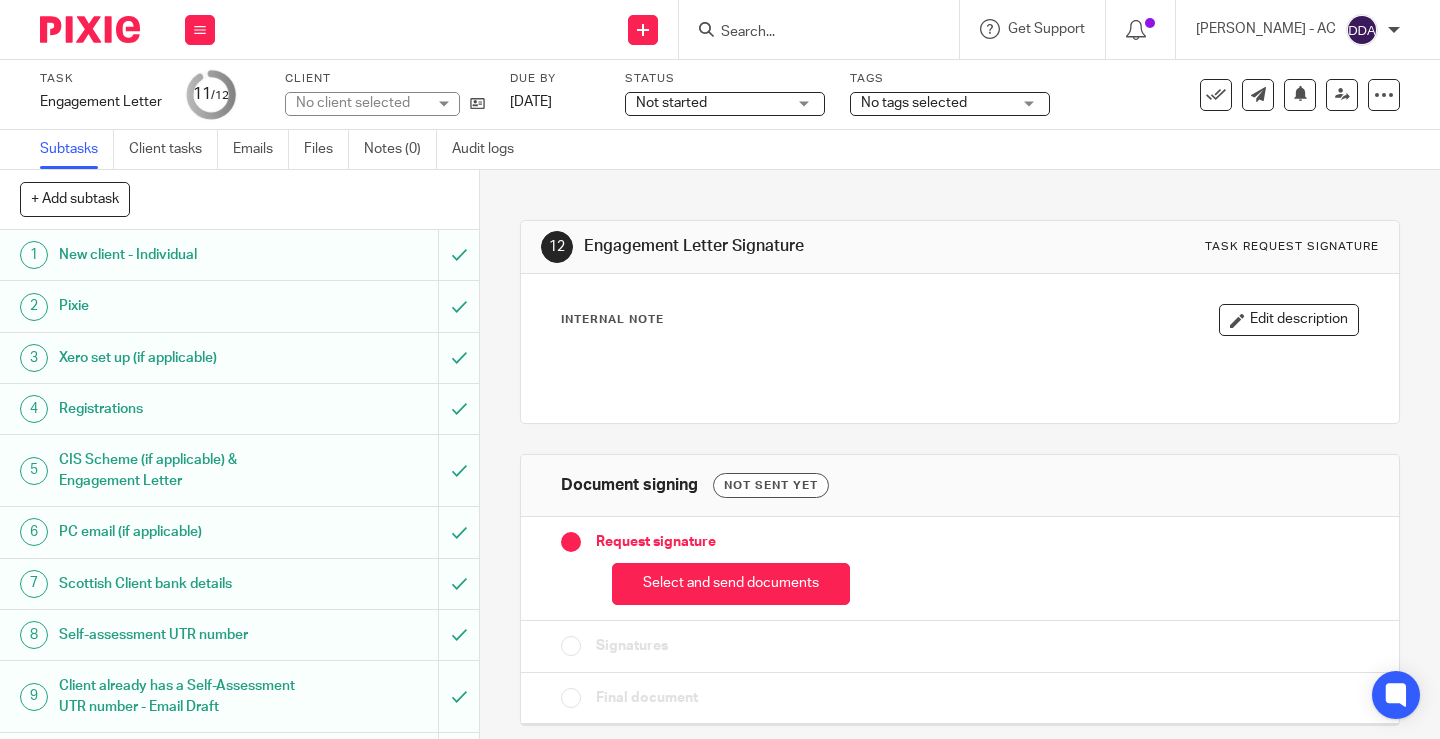 scroll, scrollTop: 0, scrollLeft: 0, axis: both 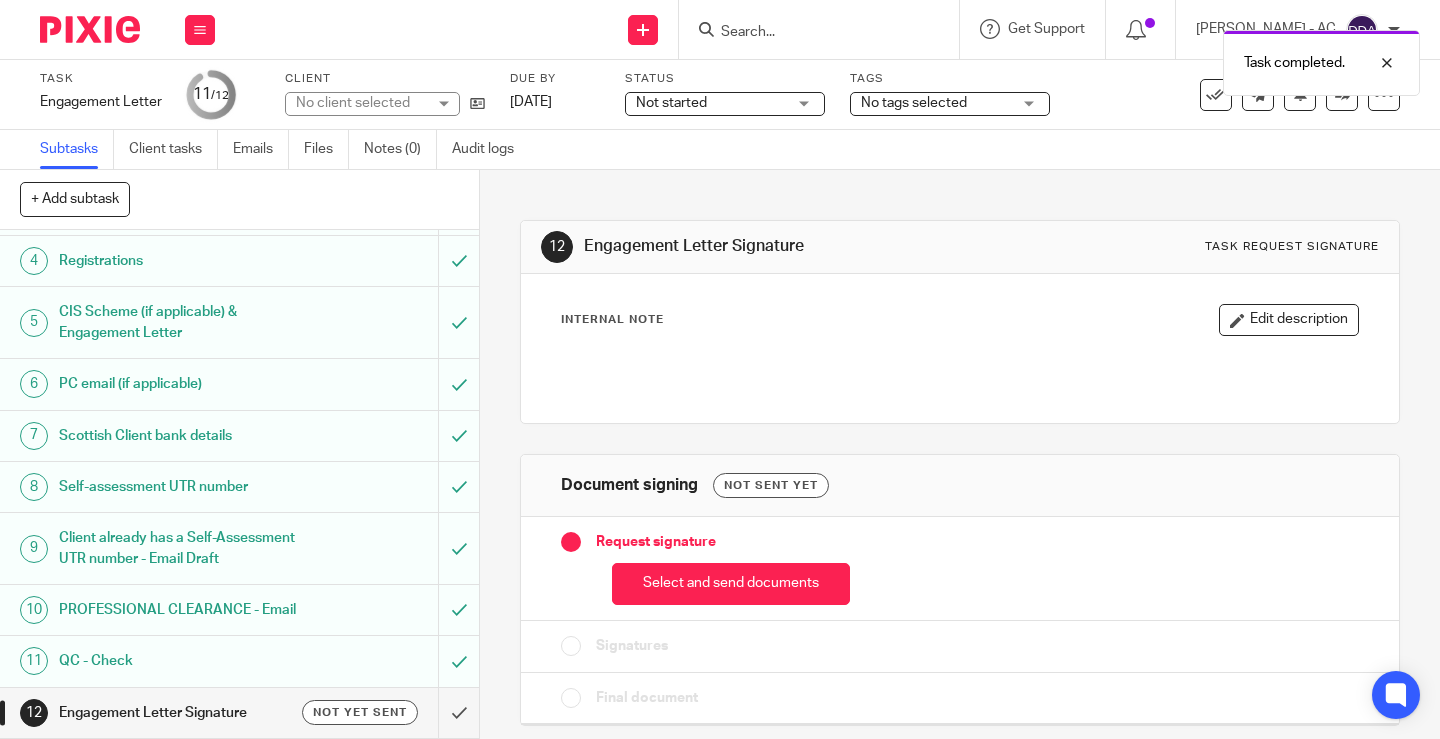 click on "Select and send documents" at bounding box center [731, 584] 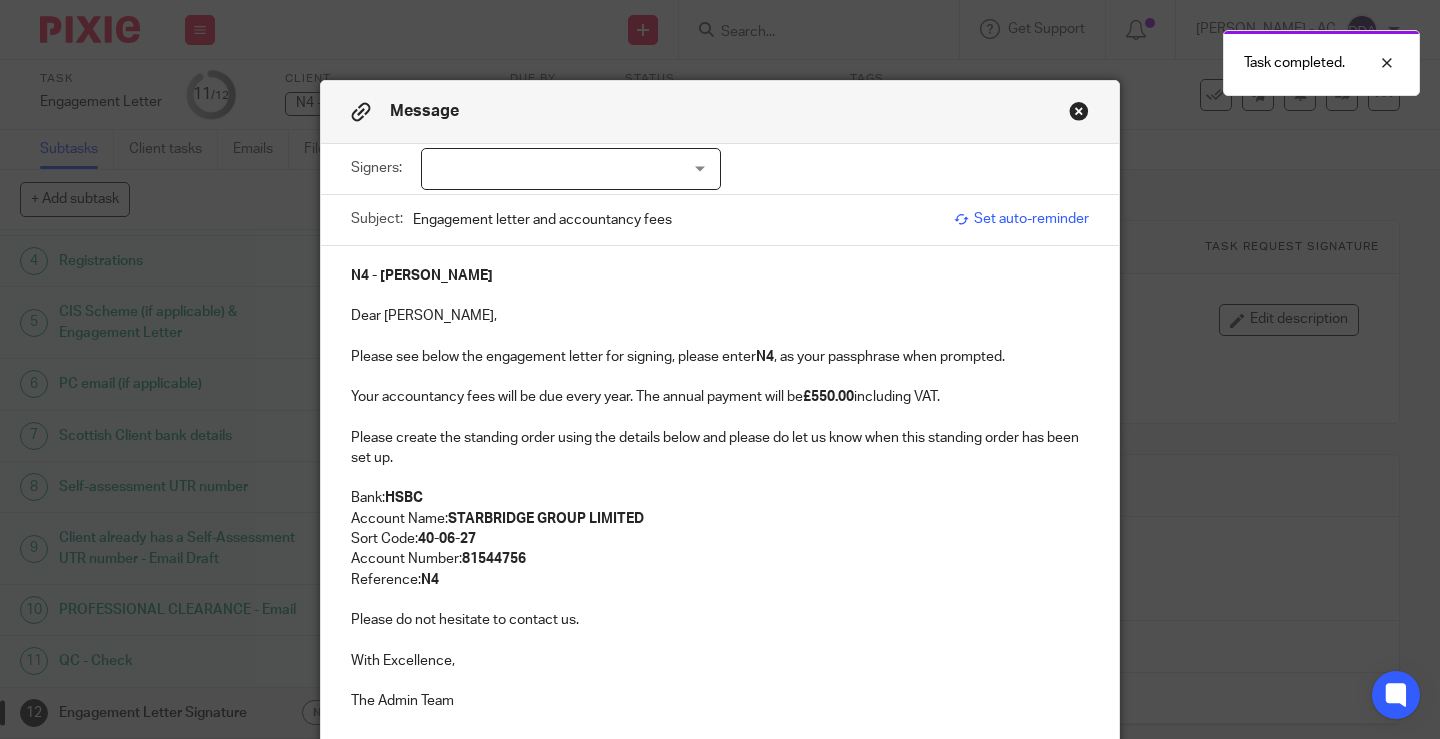 scroll, scrollTop: 462, scrollLeft: 0, axis: vertical 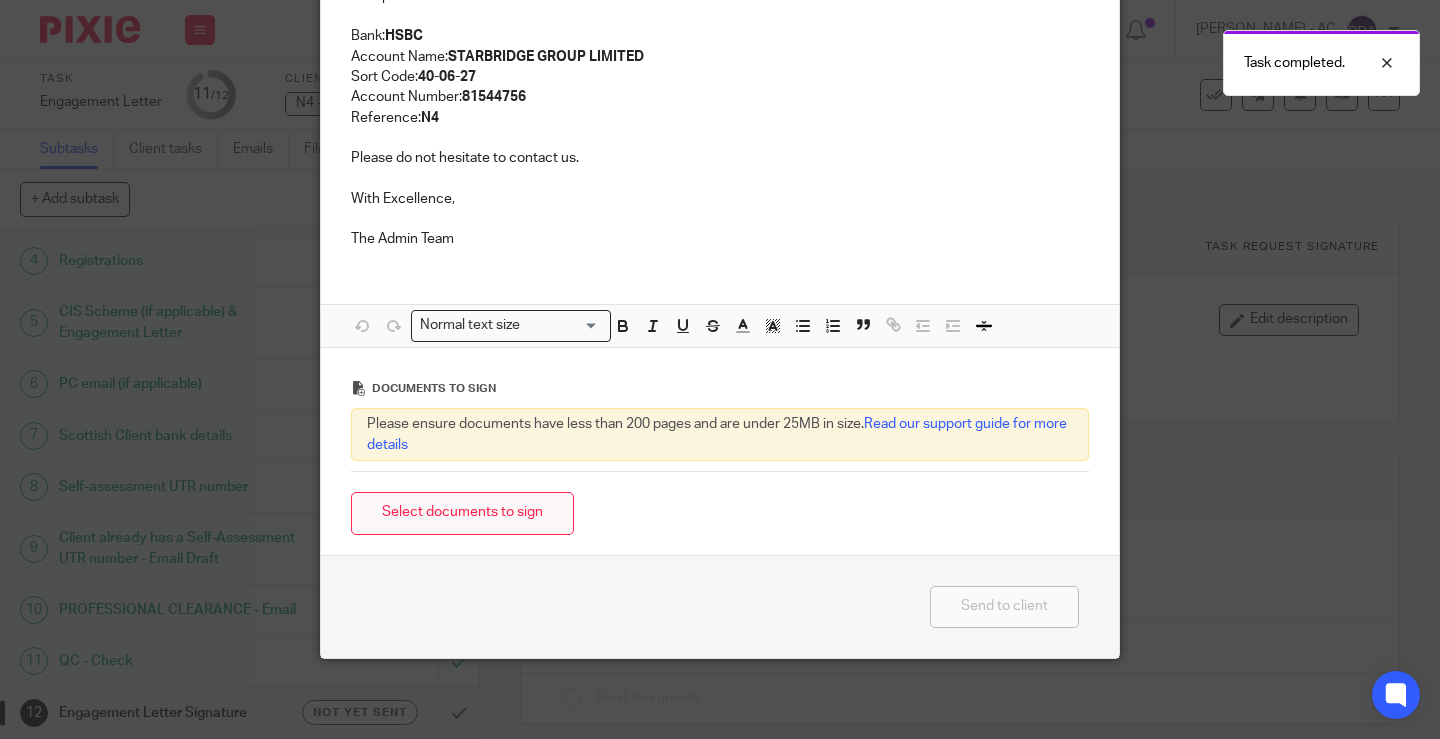 click on "Select documents to sign" at bounding box center (462, 513) 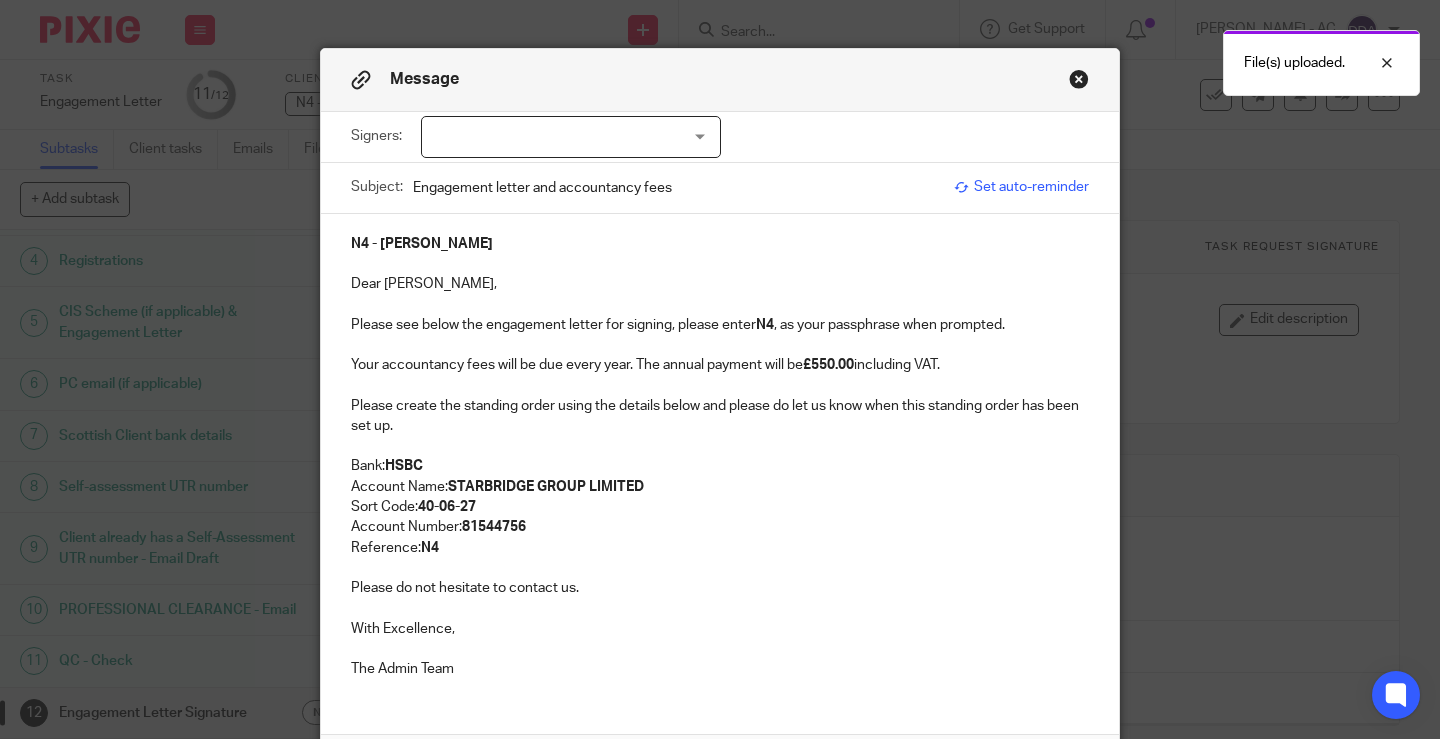 scroll, scrollTop: 0, scrollLeft: 0, axis: both 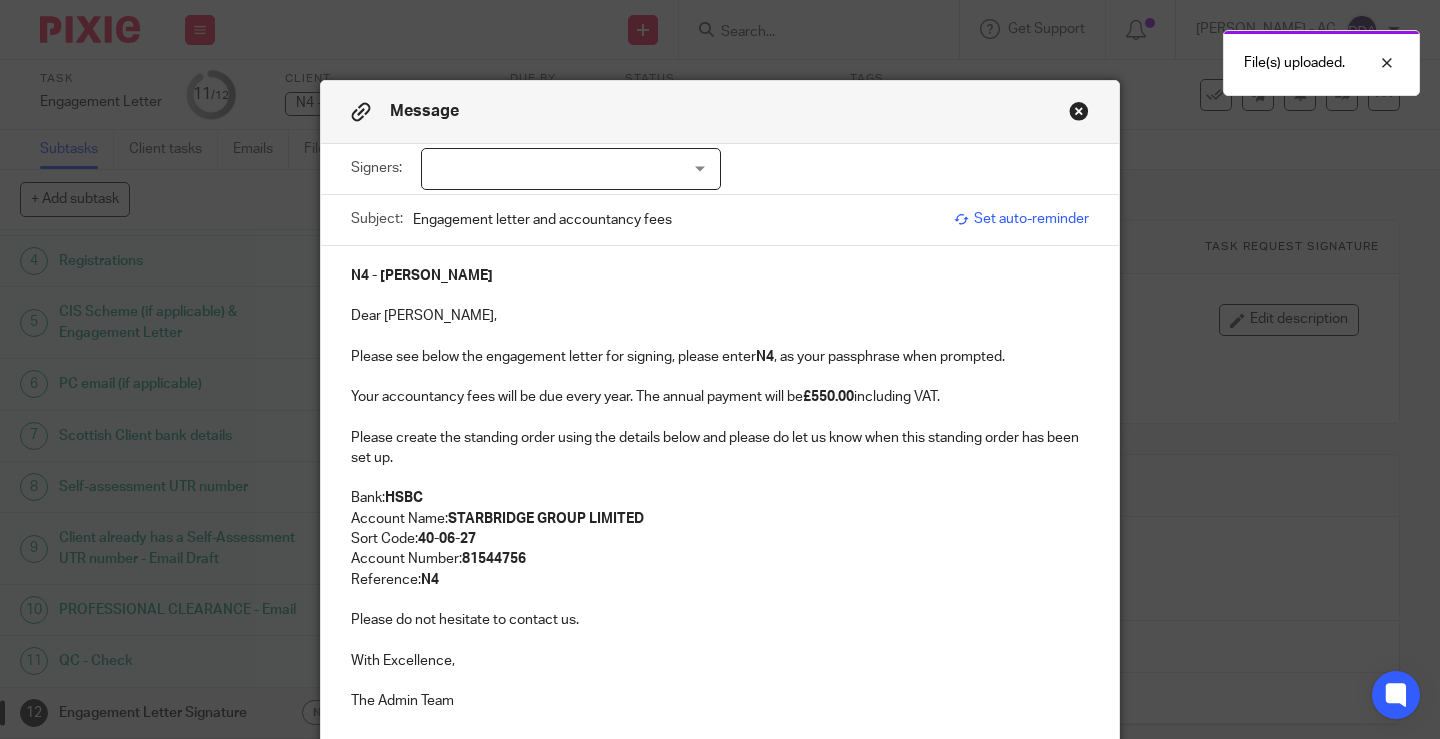 click at bounding box center [1079, 111] 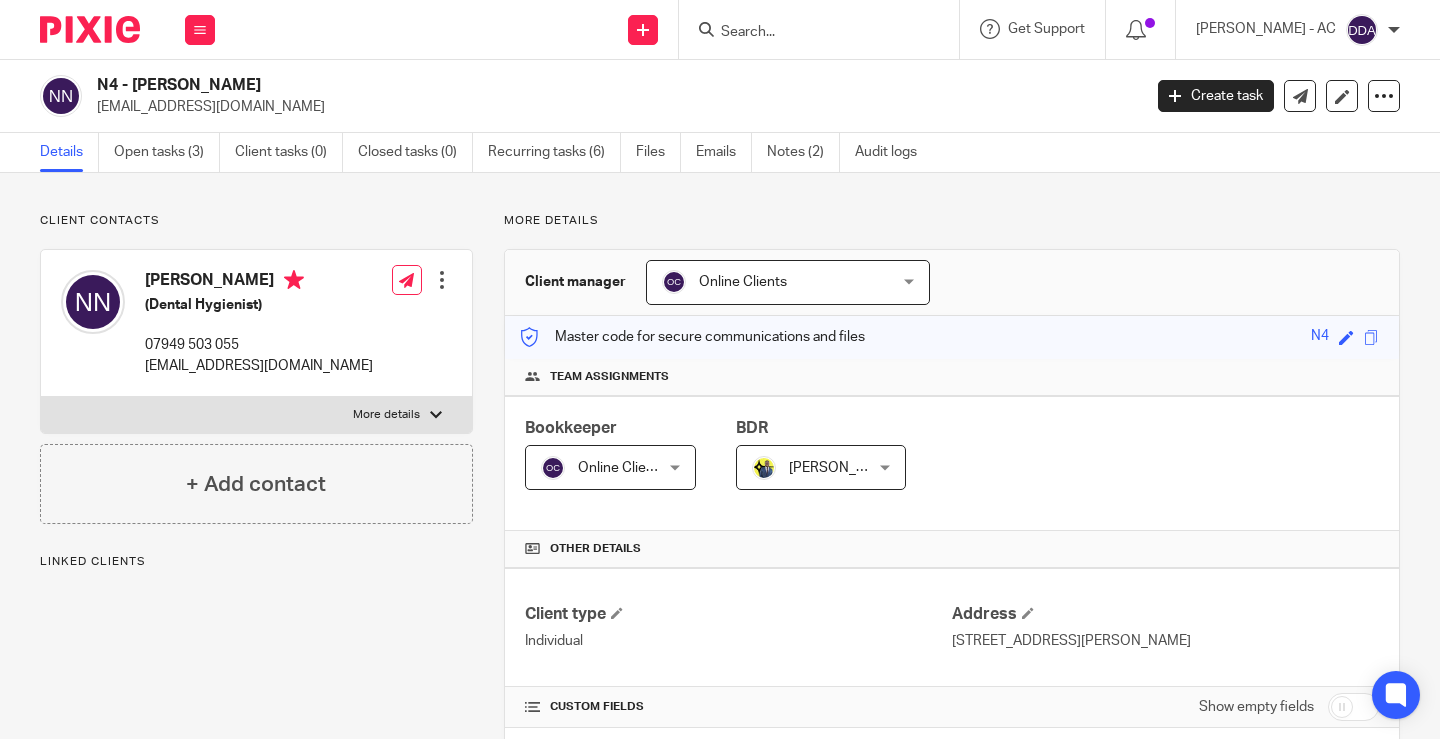 scroll, scrollTop: 0, scrollLeft: 0, axis: both 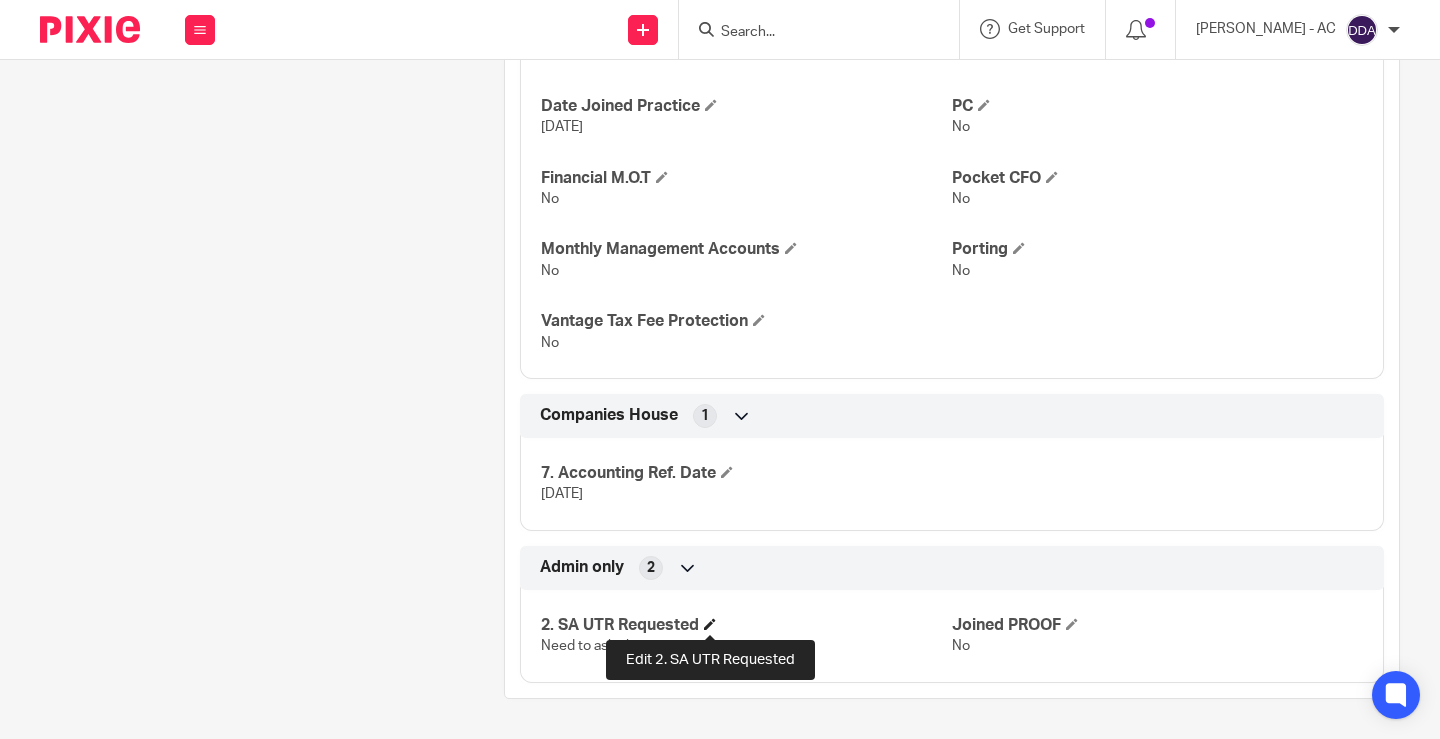 click at bounding box center [710, 624] 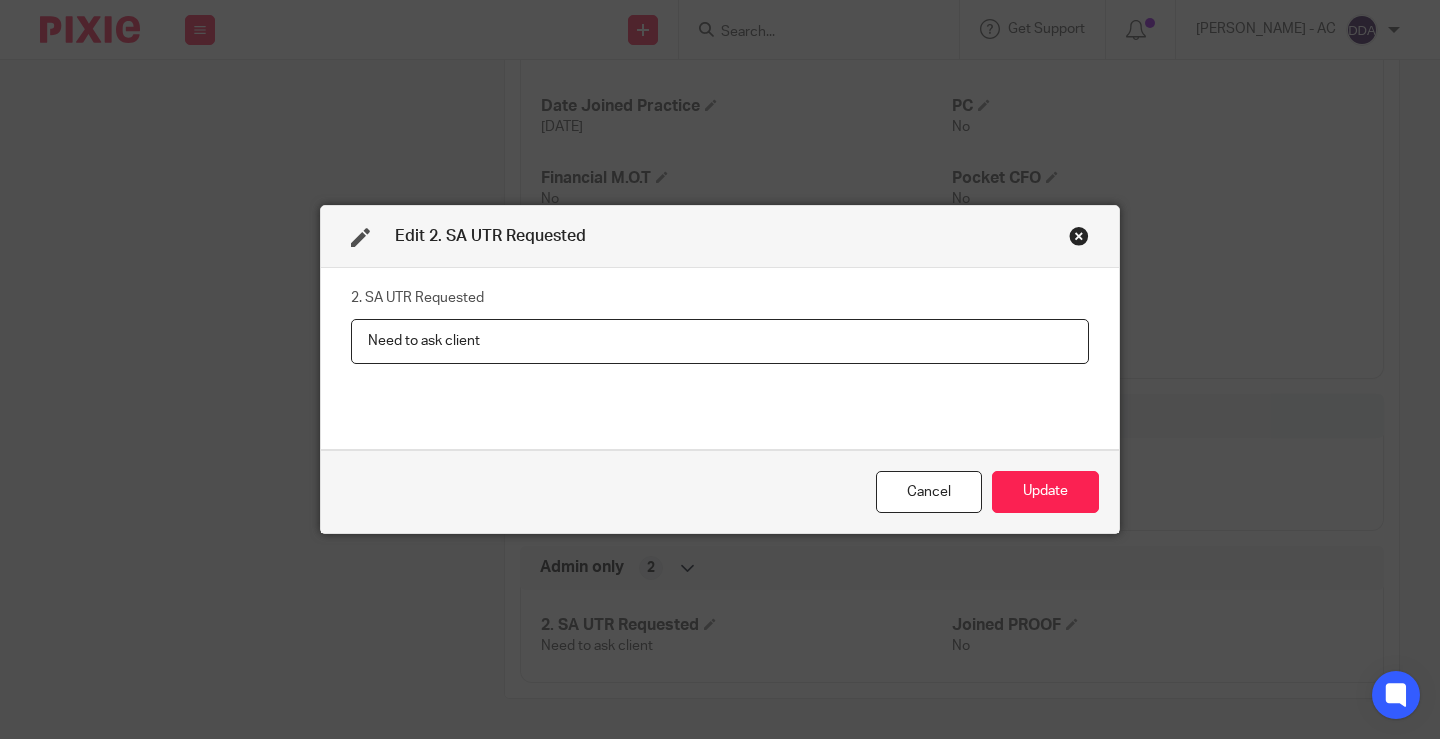 drag, startPoint x: 503, startPoint y: 345, endPoint x: 283, endPoint y: 347, distance: 220.0091 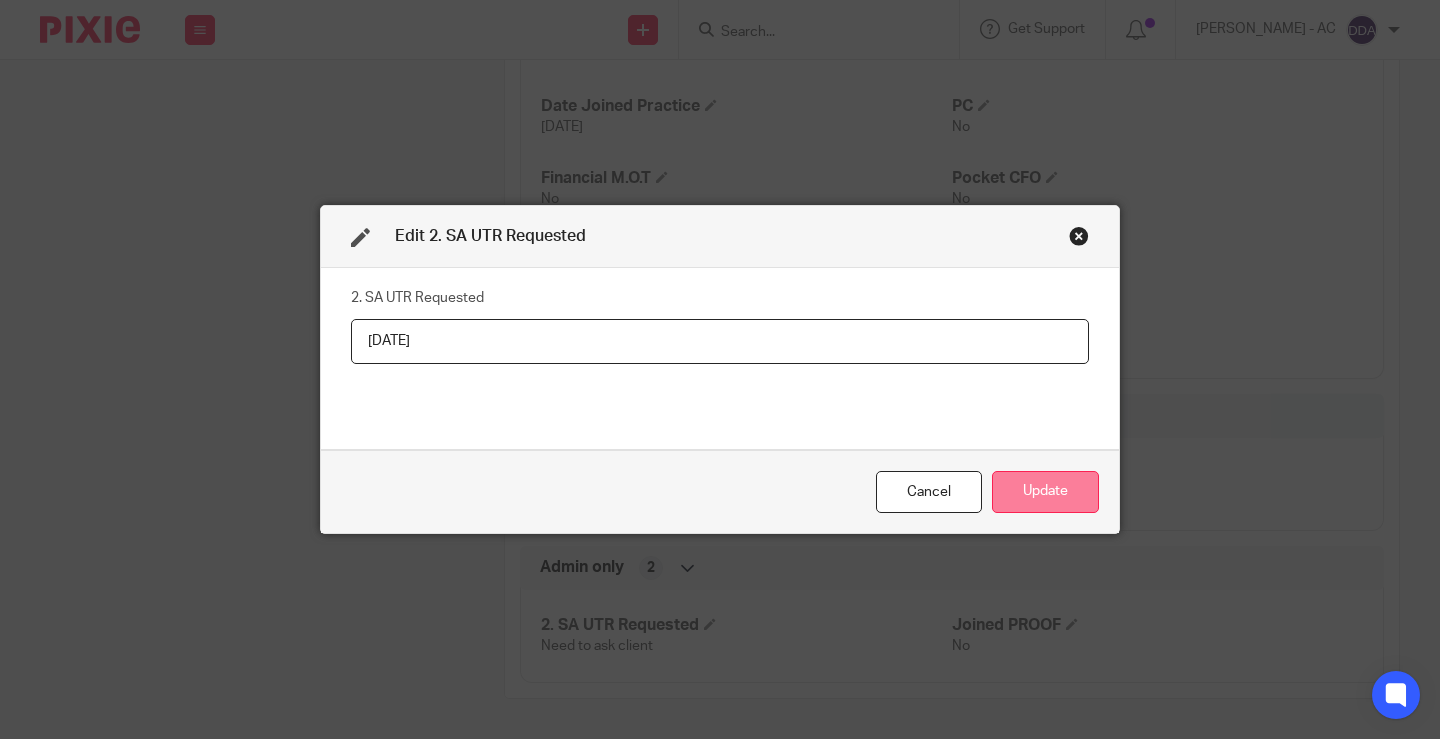 type on "11-07-2025" 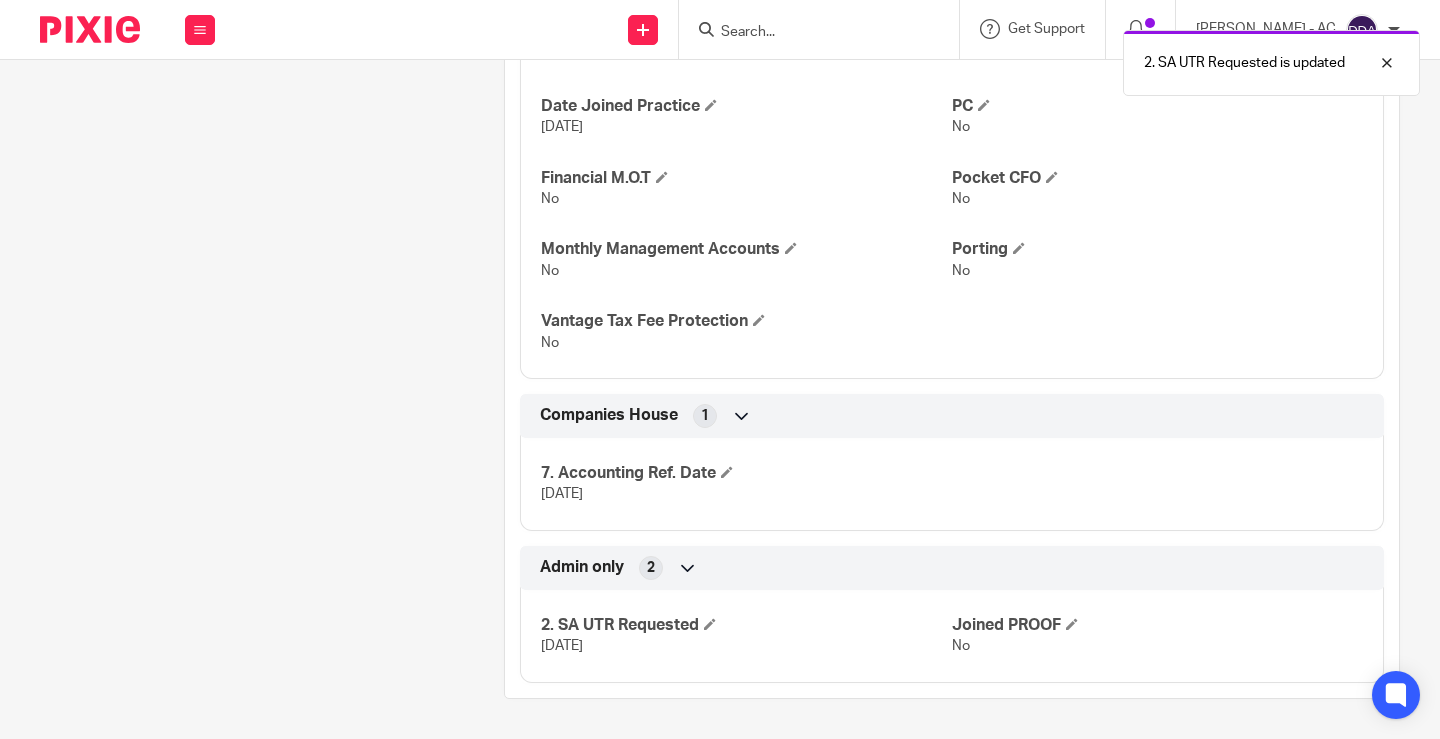 click on "Client contacts
Nnaemeka Nwachukwu
(Dental Hygienist)
07949 503 055
emeksnc@yahoo.com
Edit contact
Create client from contact
Export data
Delete contact
More details
Title" at bounding box center (241, -230) 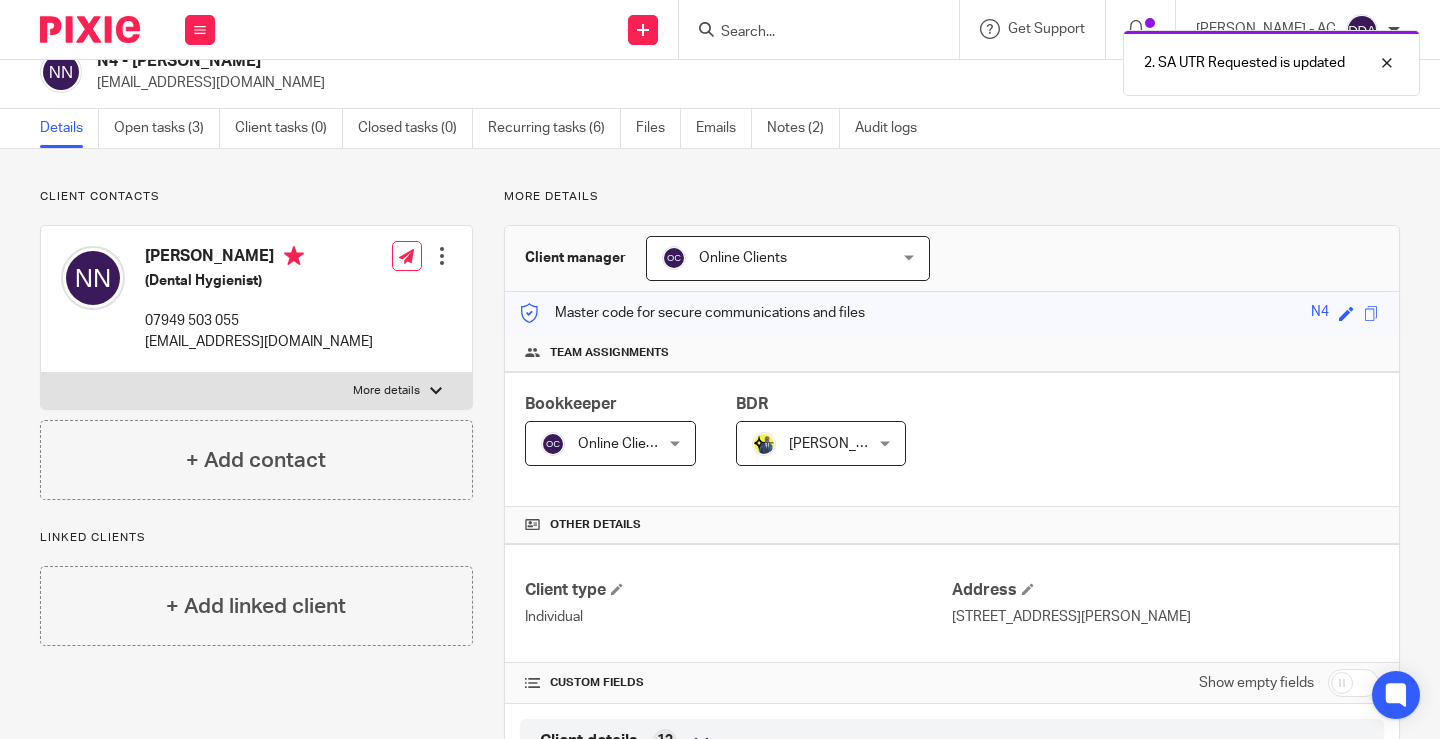scroll, scrollTop: 0, scrollLeft: 0, axis: both 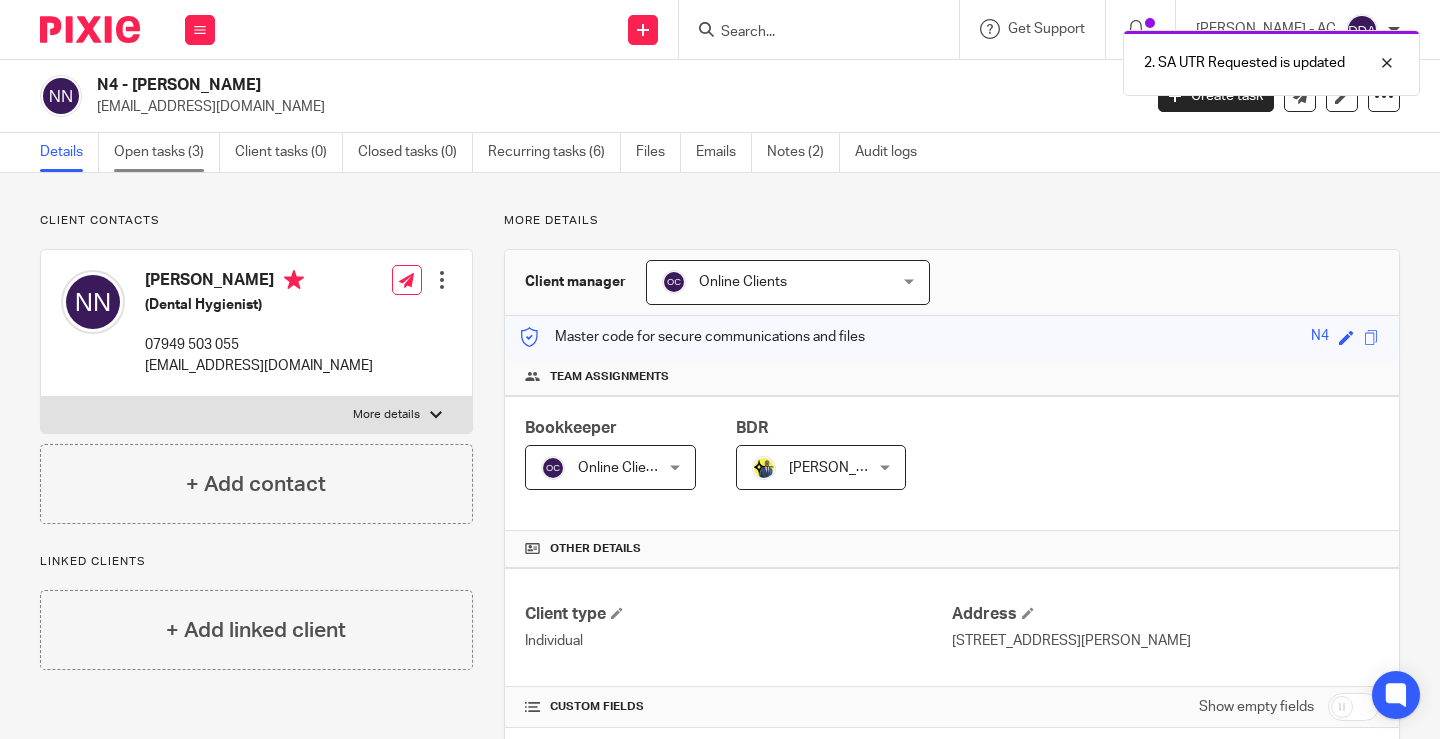 click on "Open tasks (3)" at bounding box center (167, 152) 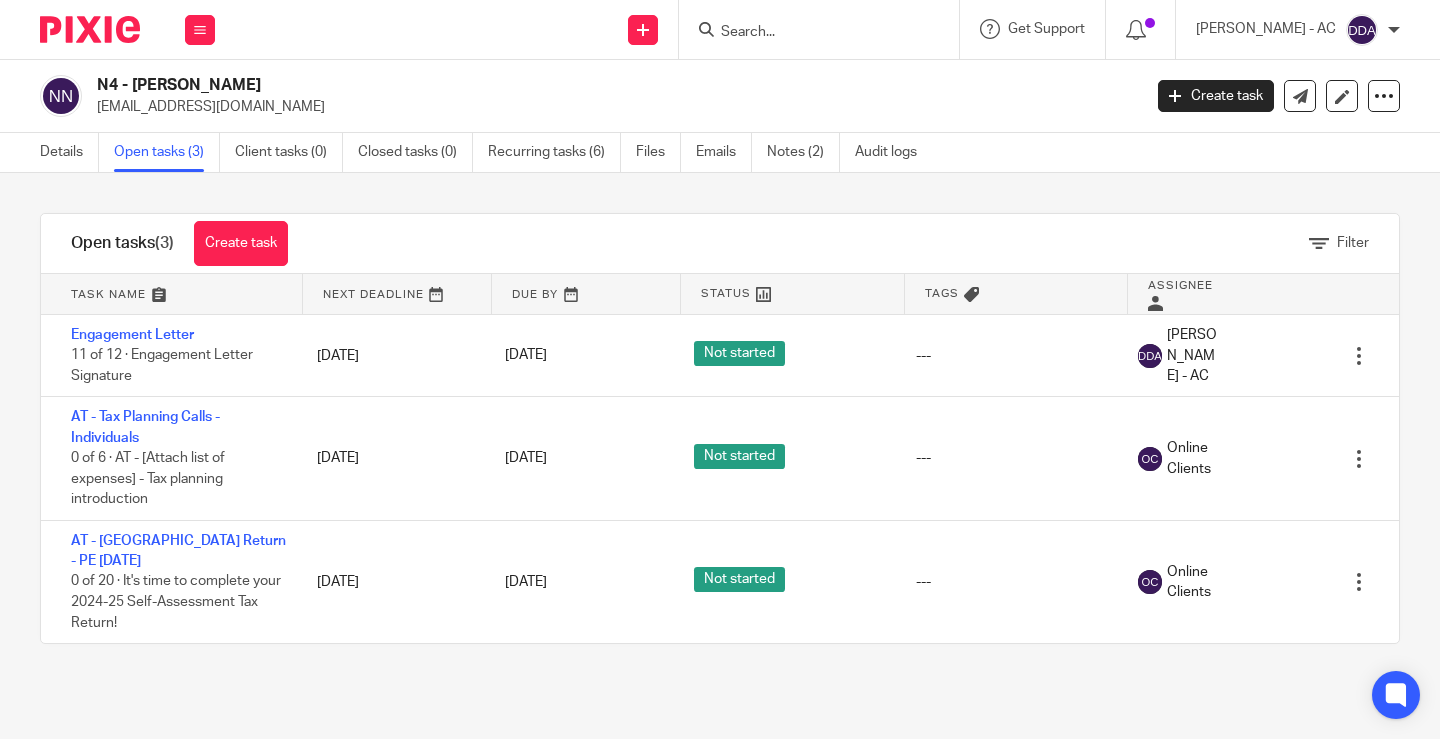 scroll, scrollTop: 0, scrollLeft: 0, axis: both 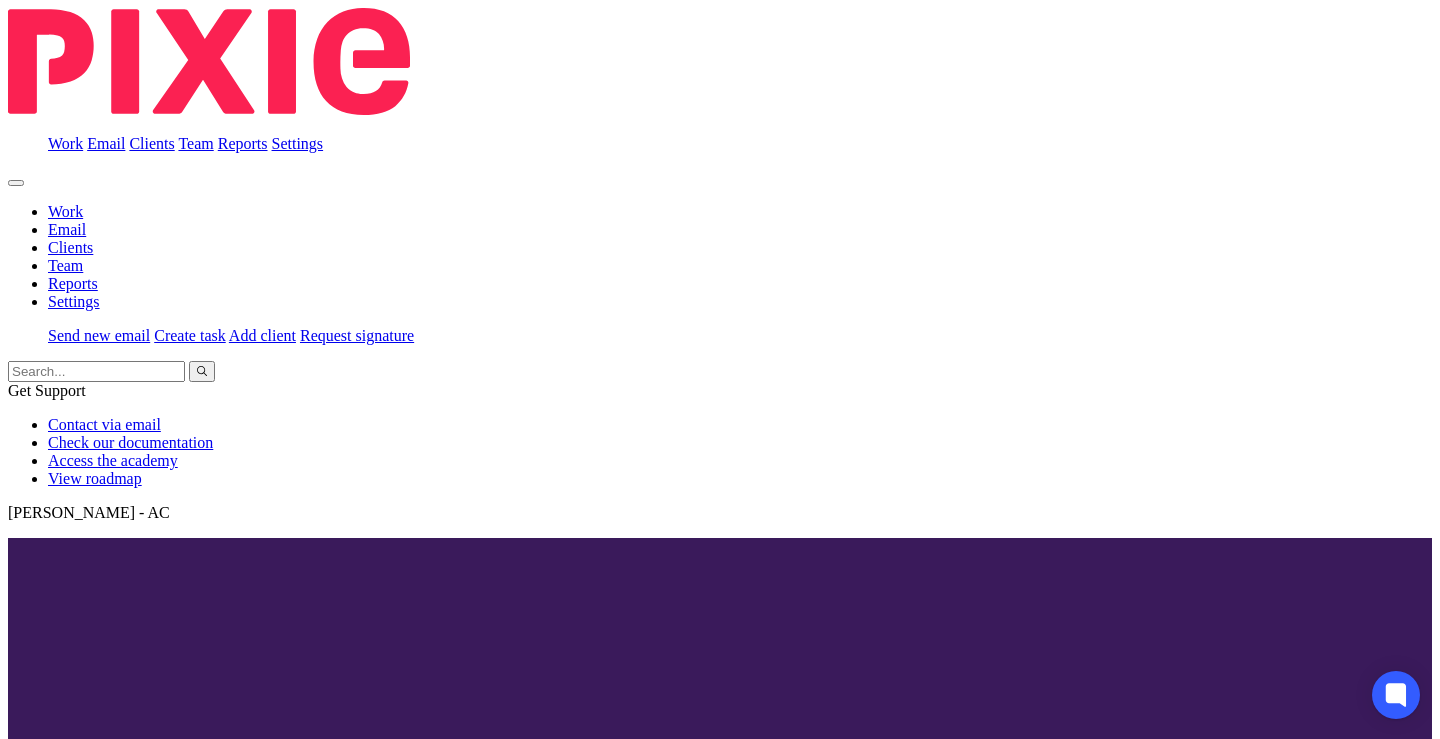 click at bounding box center [1130, 326] 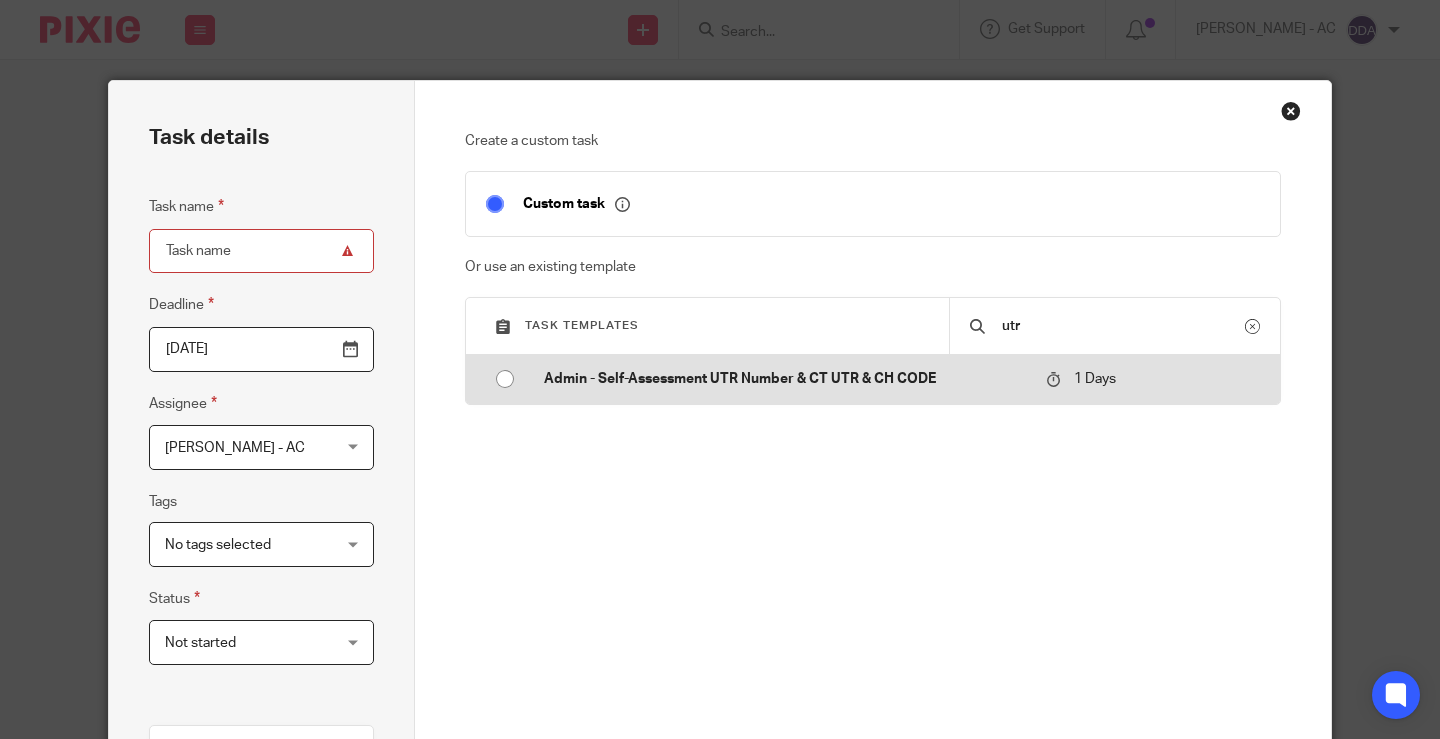 type on "utr" 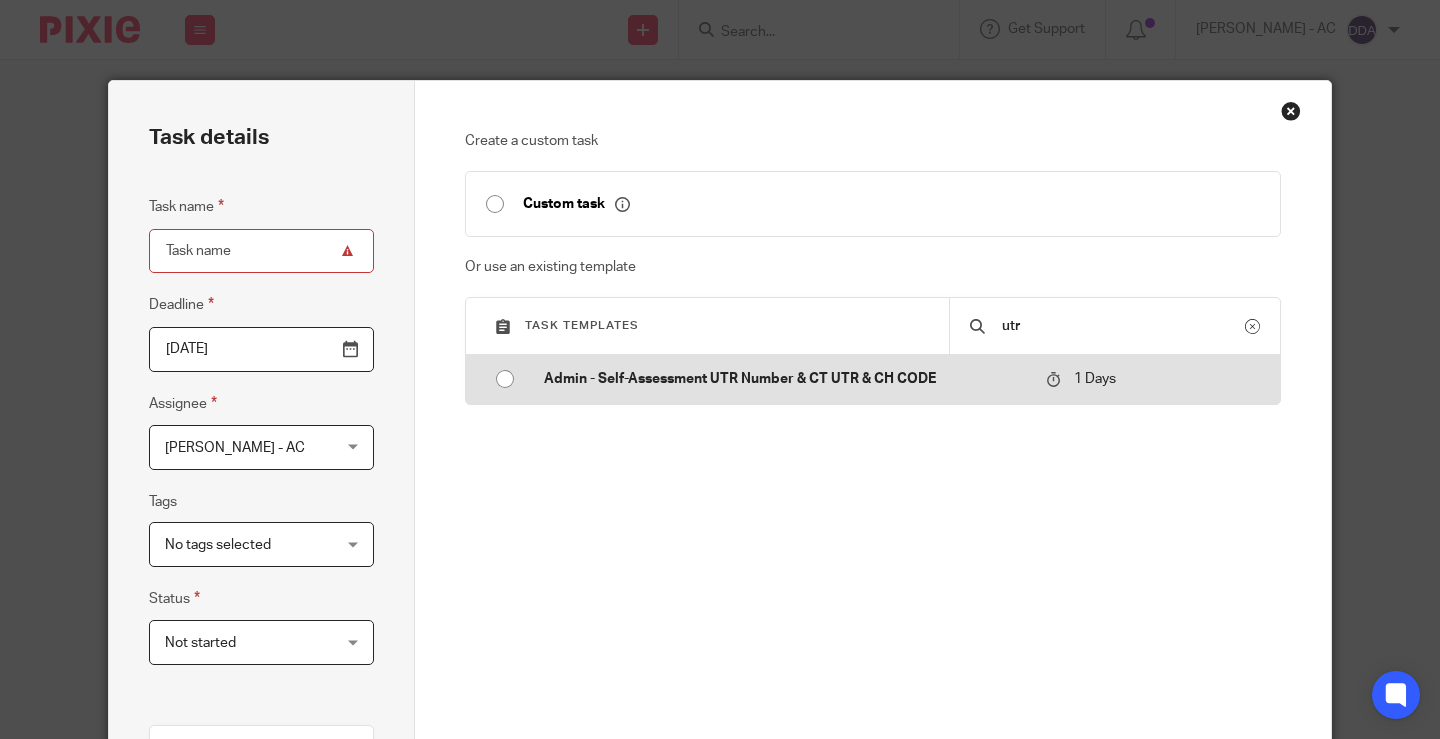 type on "2025-07-11" 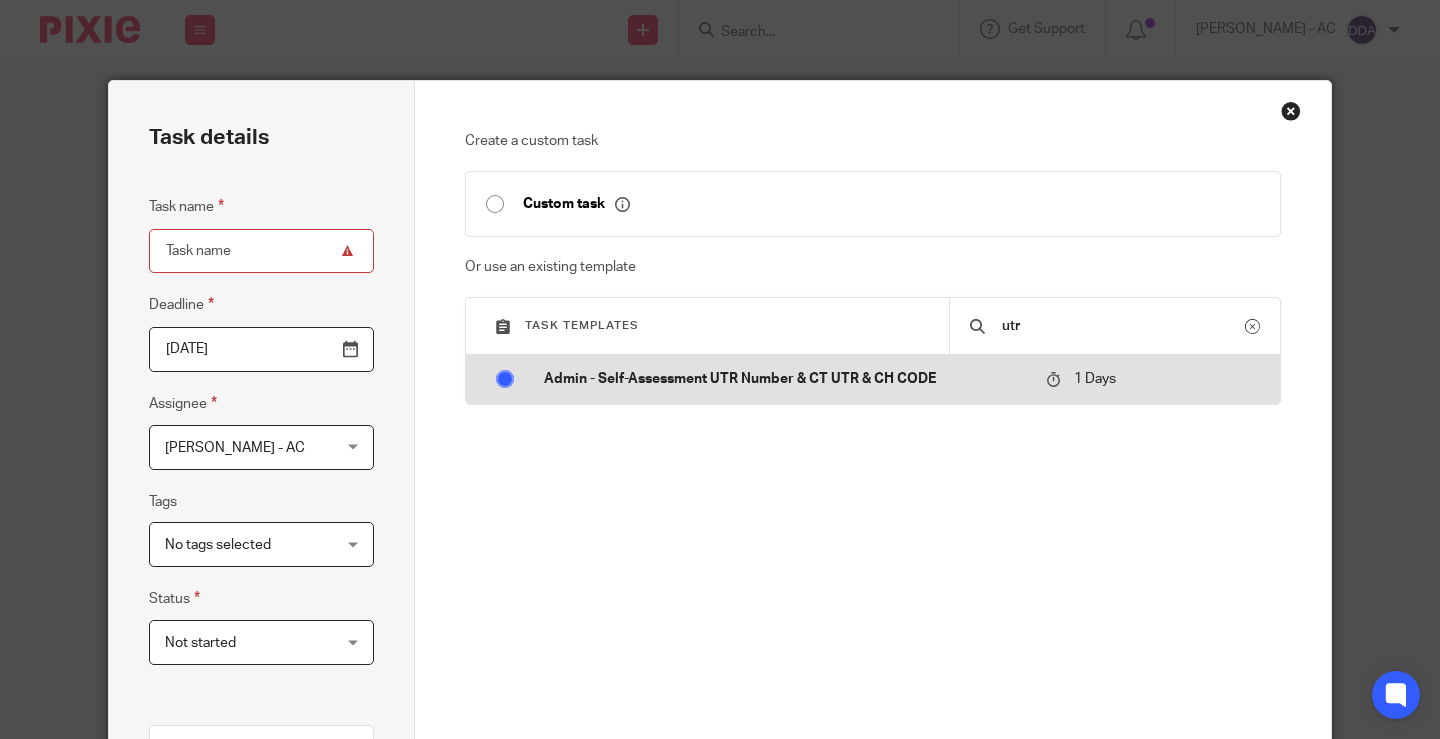 type on "Admin - Self-Assessment UTR Number & CT UTR & CH CODE" 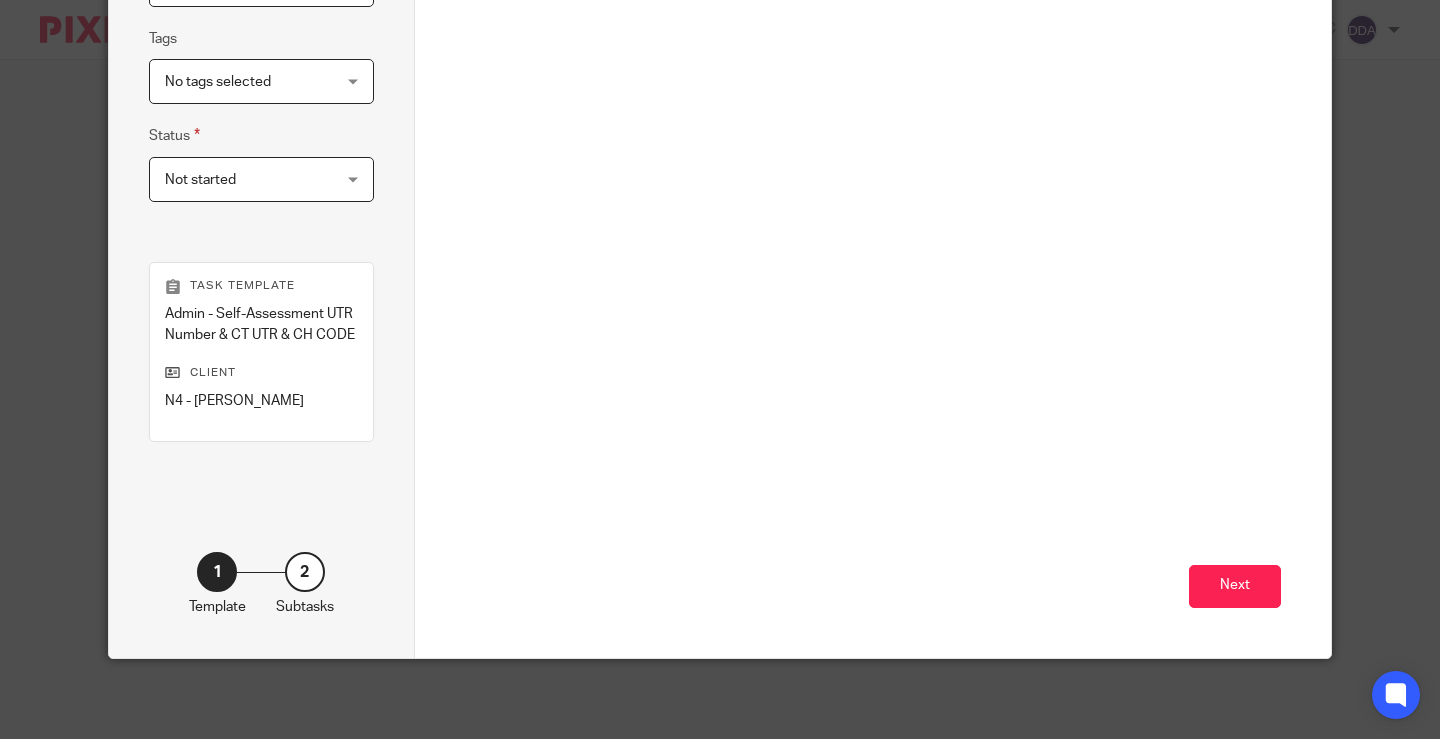 scroll, scrollTop: 483, scrollLeft: 0, axis: vertical 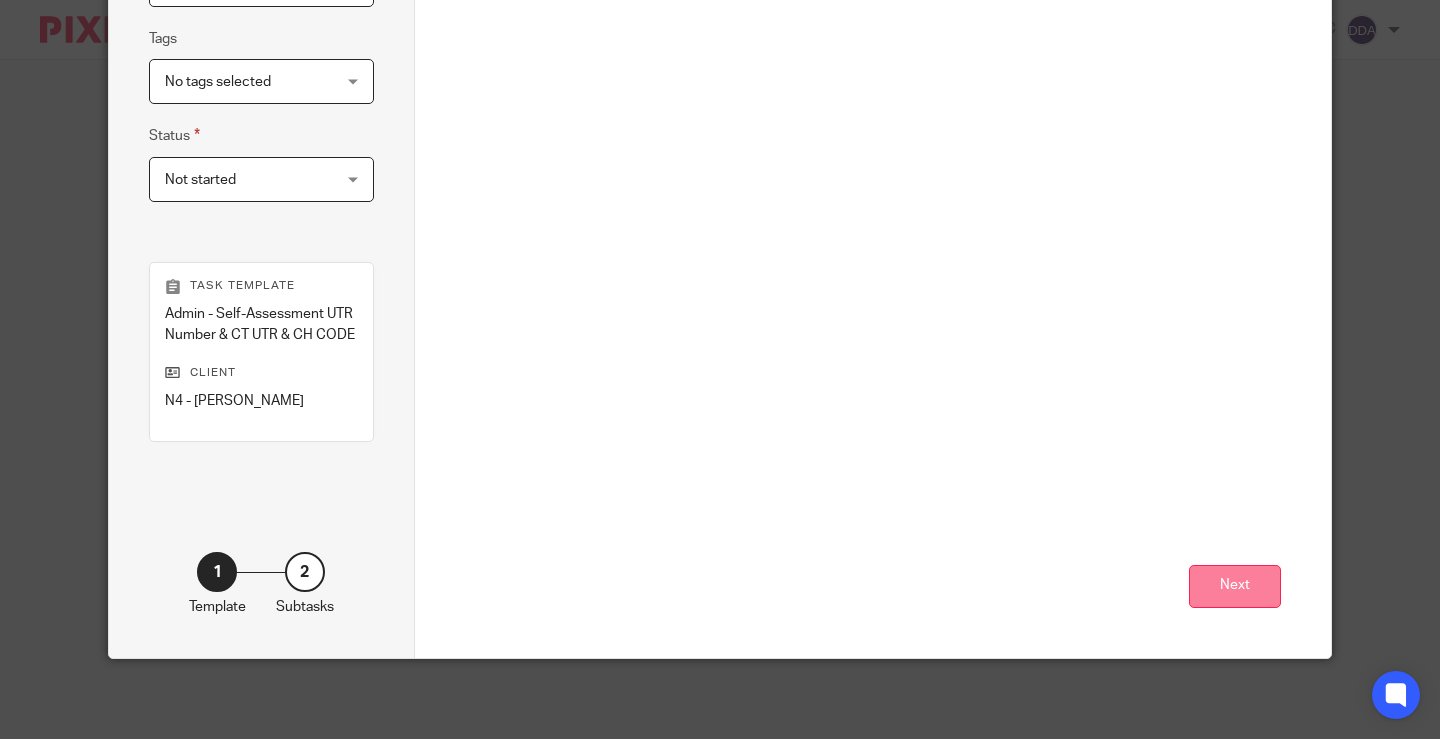click on "Next" at bounding box center (1235, 586) 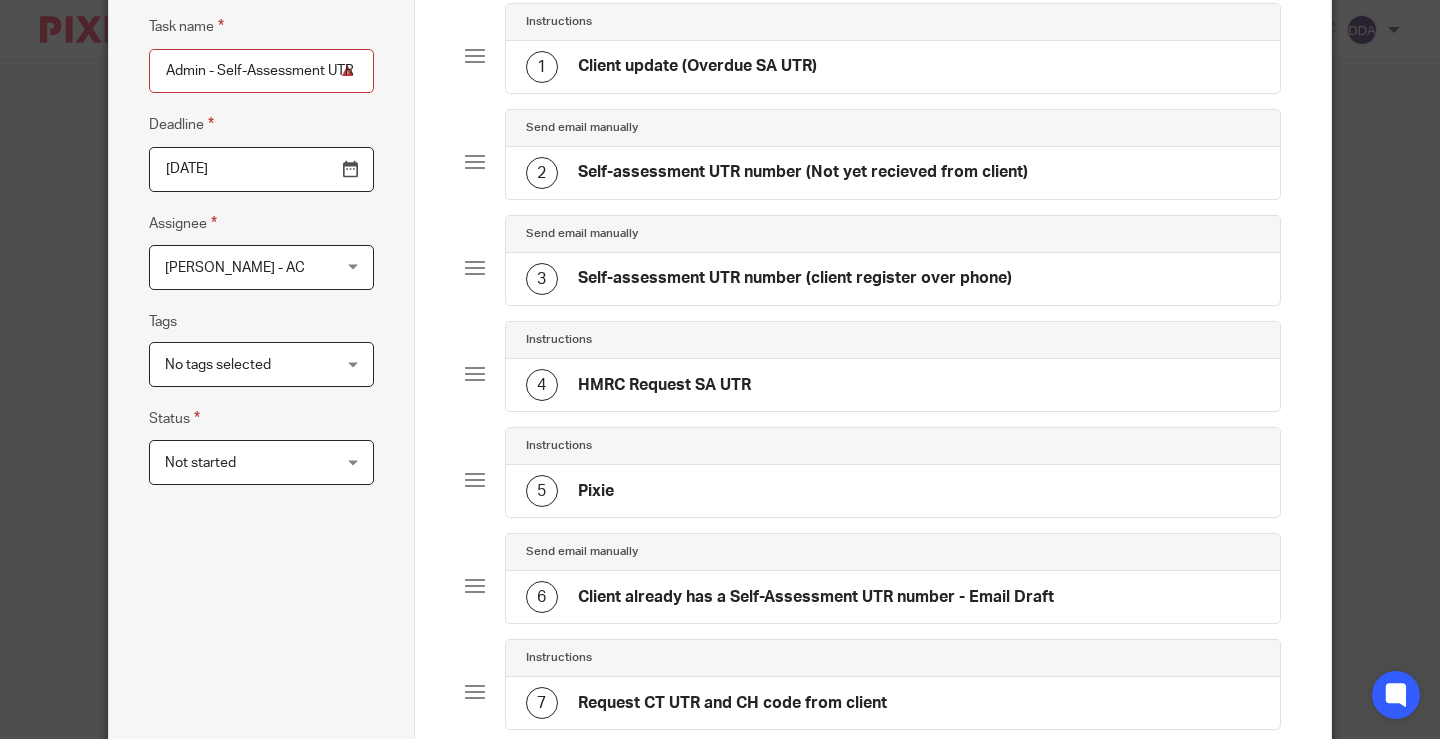 scroll, scrollTop: 683, scrollLeft: 0, axis: vertical 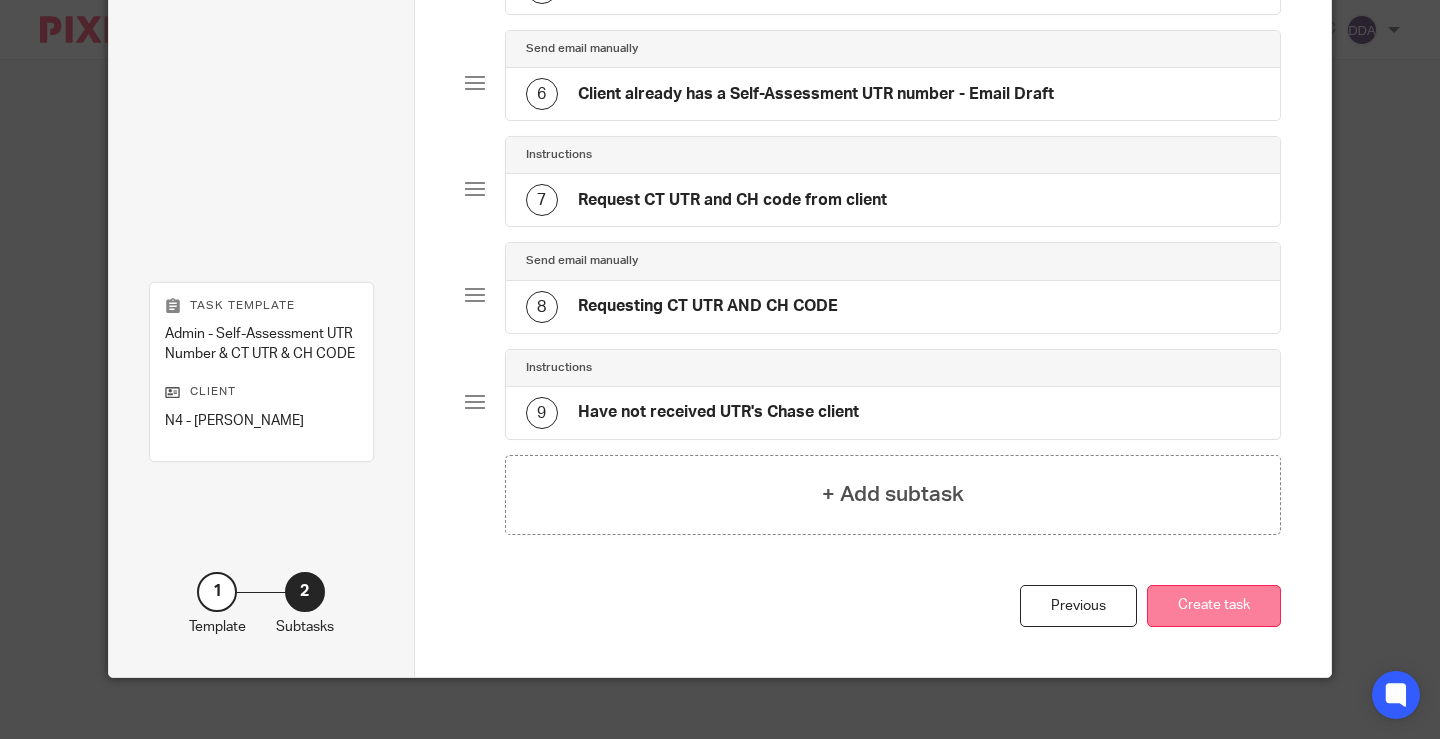 click on "Create task" at bounding box center [1214, 606] 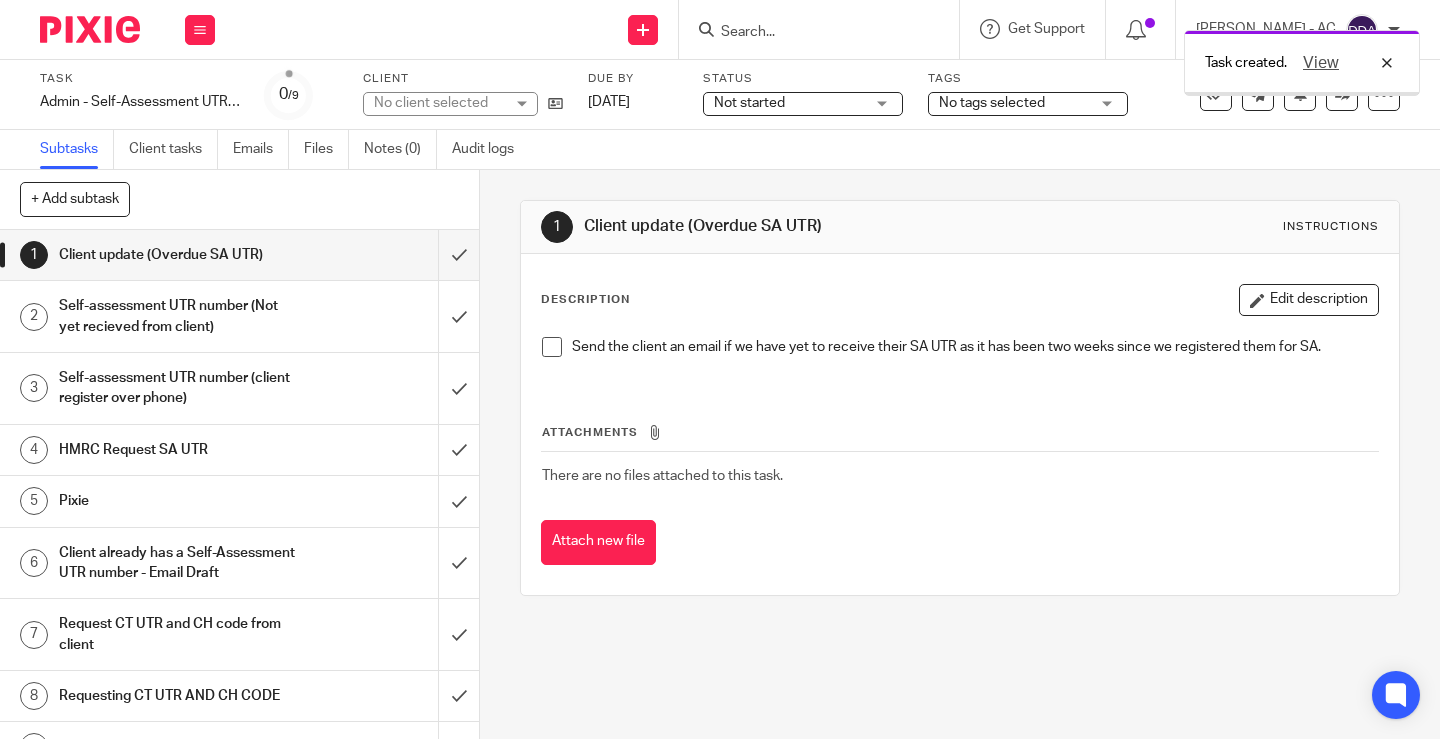 scroll, scrollTop: 0, scrollLeft: 0, axis: both 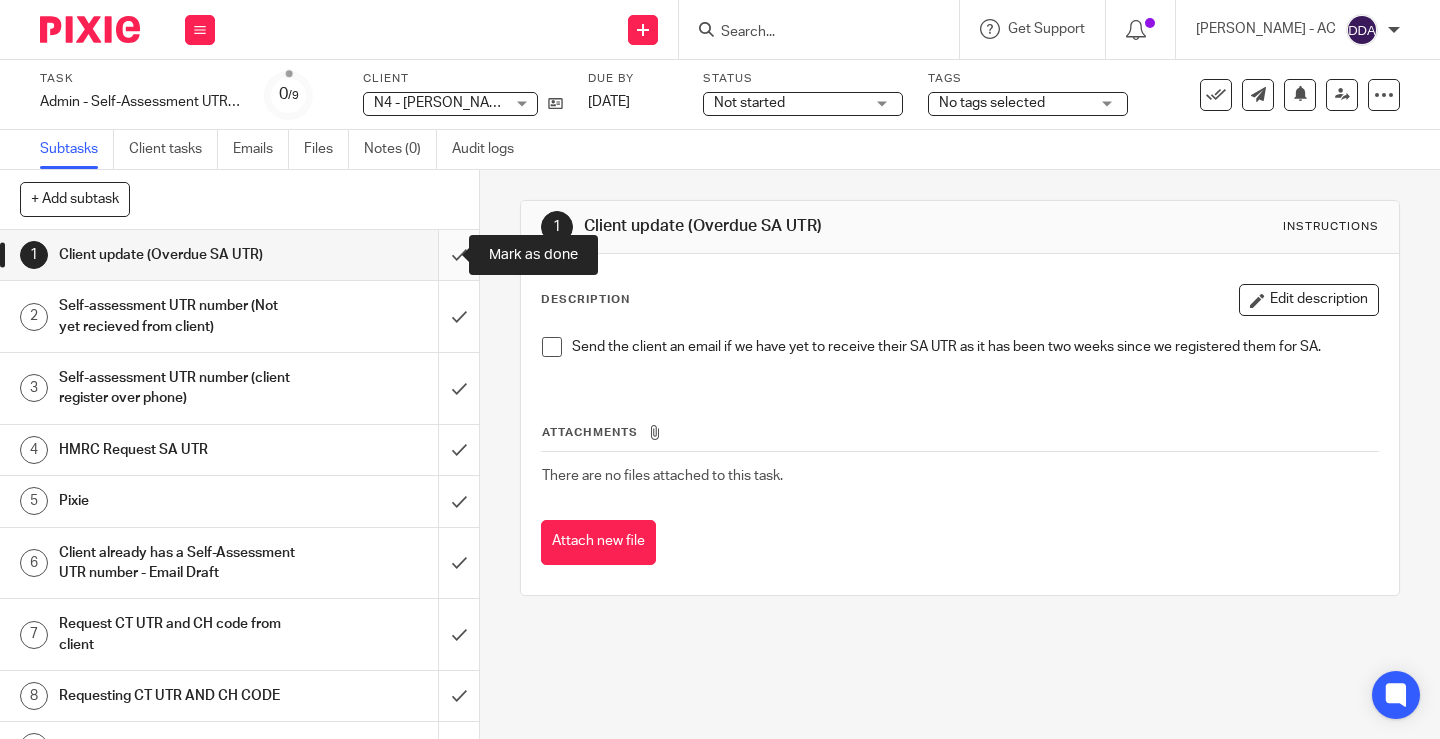 click at bounding box center [239, 255] 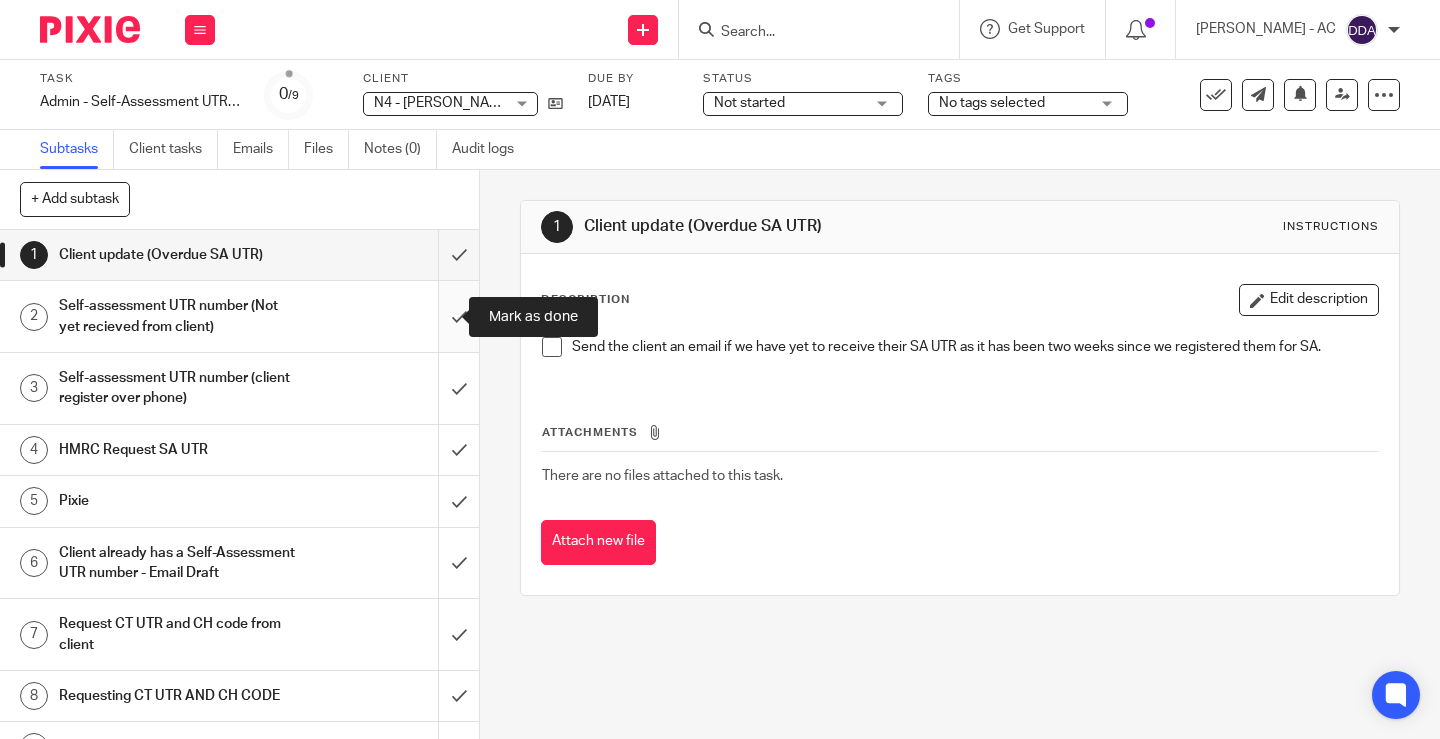 click at bounding box center [239, 316] 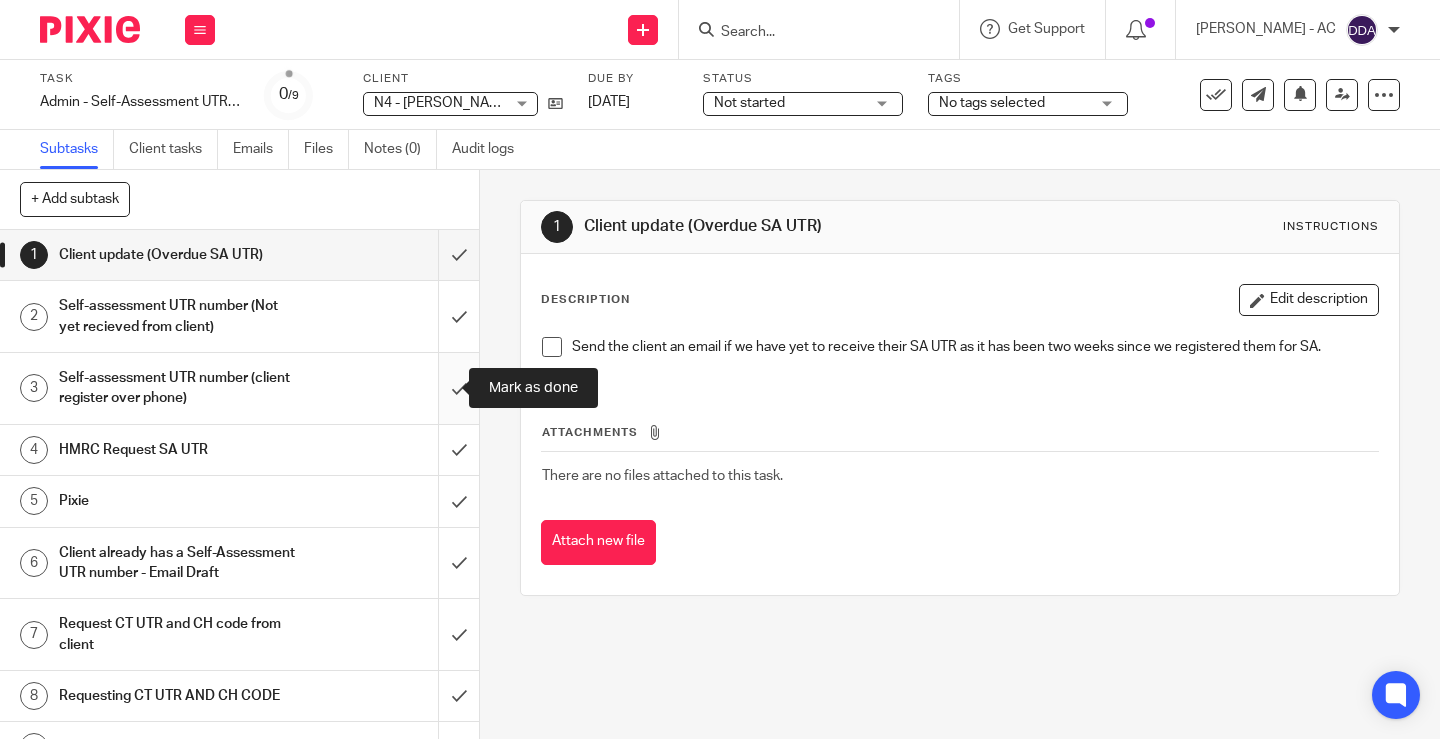 click at bounding box center [239, 388] 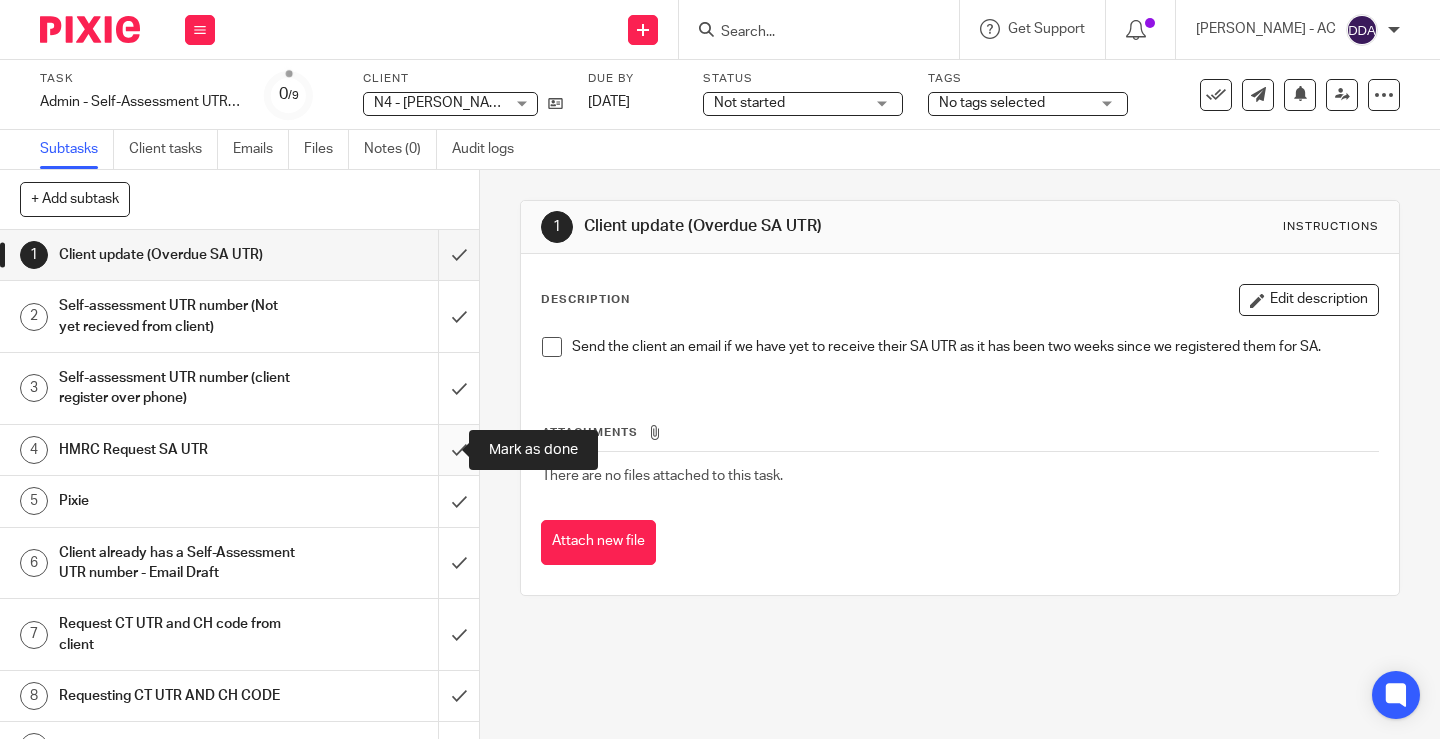 click at bounding box center [239, 450] 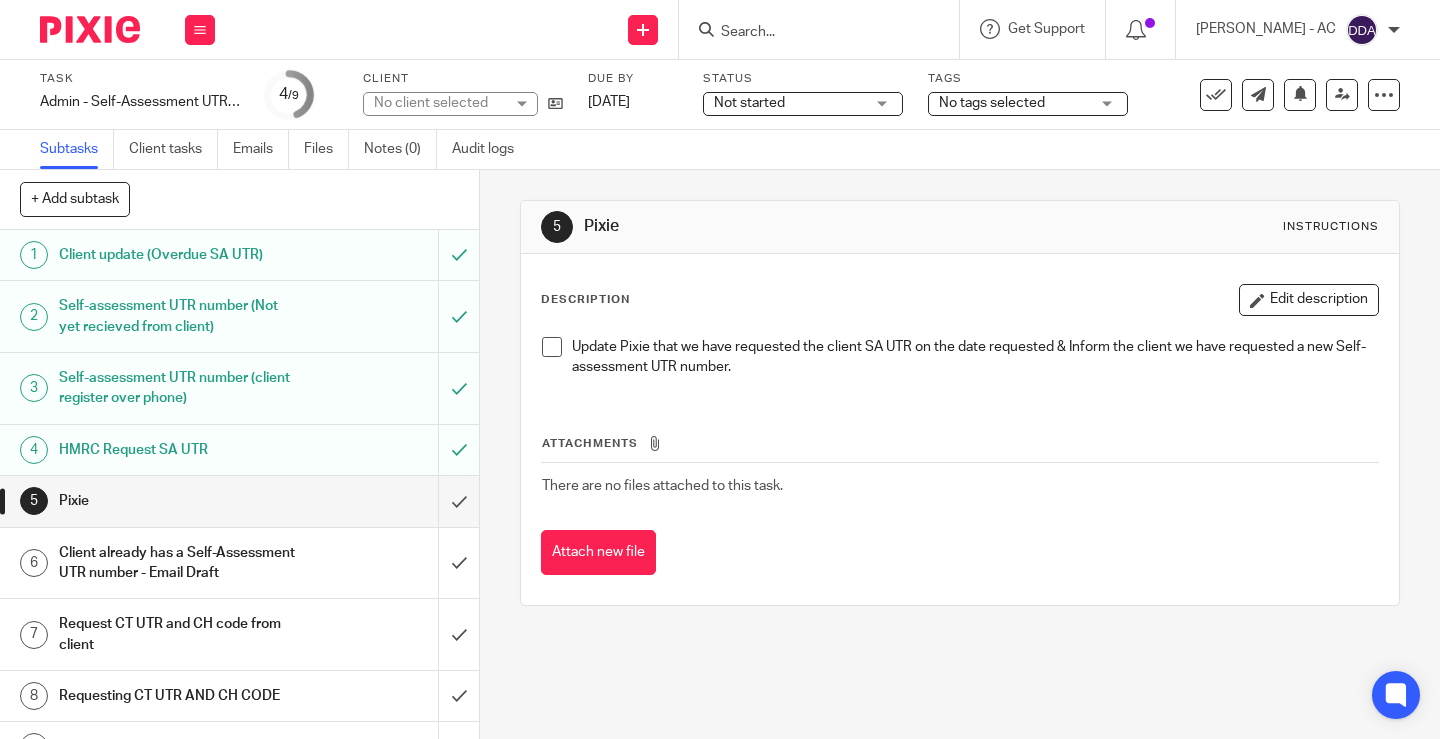scroll, scrollTop: 0, scrollLeft: 0, axis: both 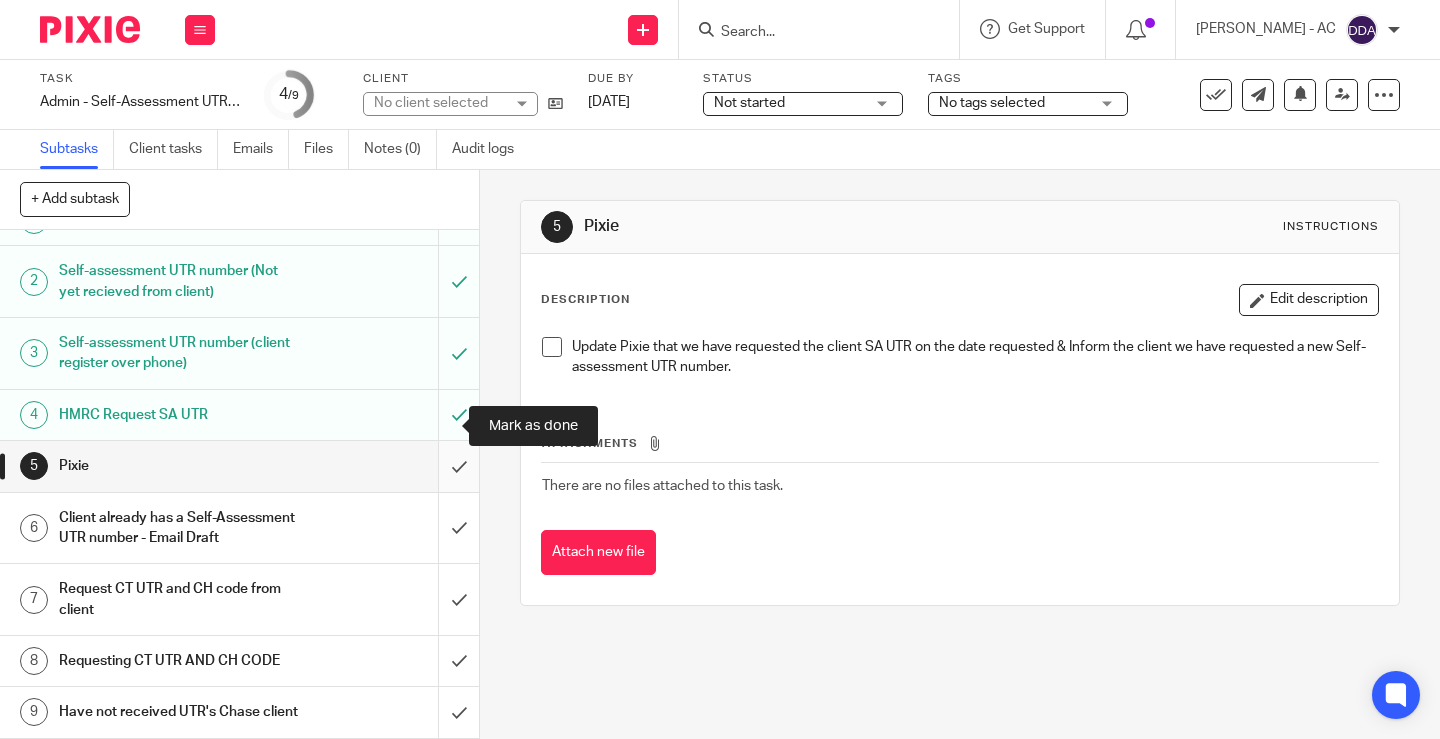 click at bounding box center (239, 466) 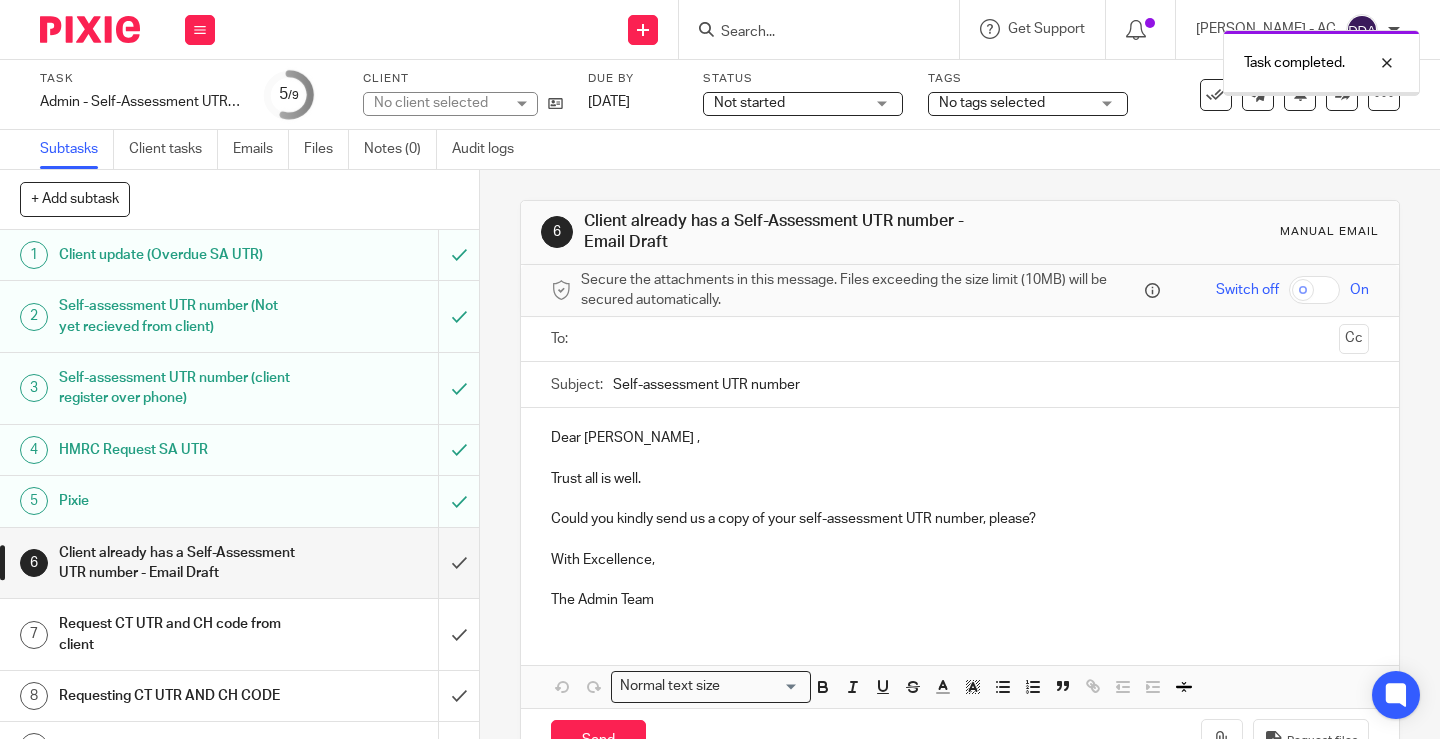 scroll, scrollTop: 0, scrollLeft: 0, axis: both 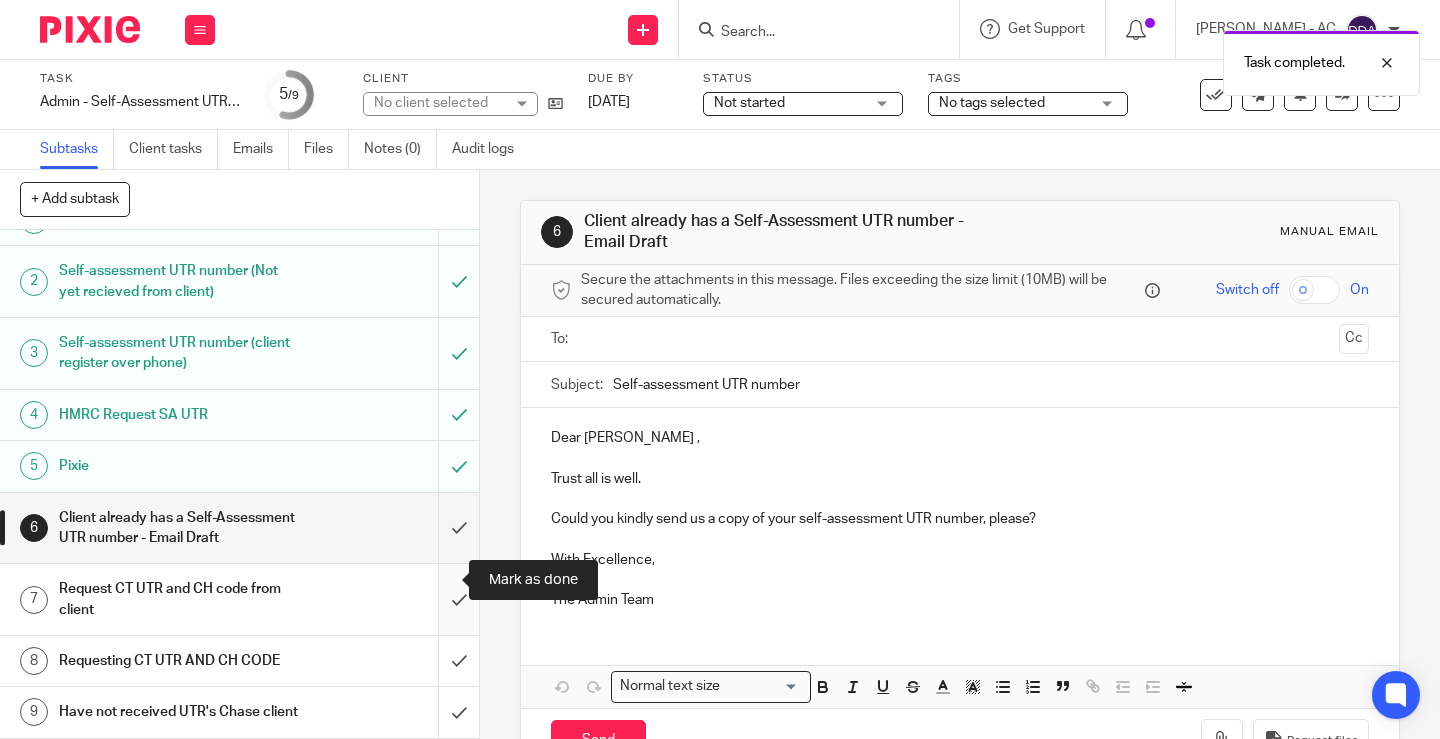 click at bounding box center (239, 599) 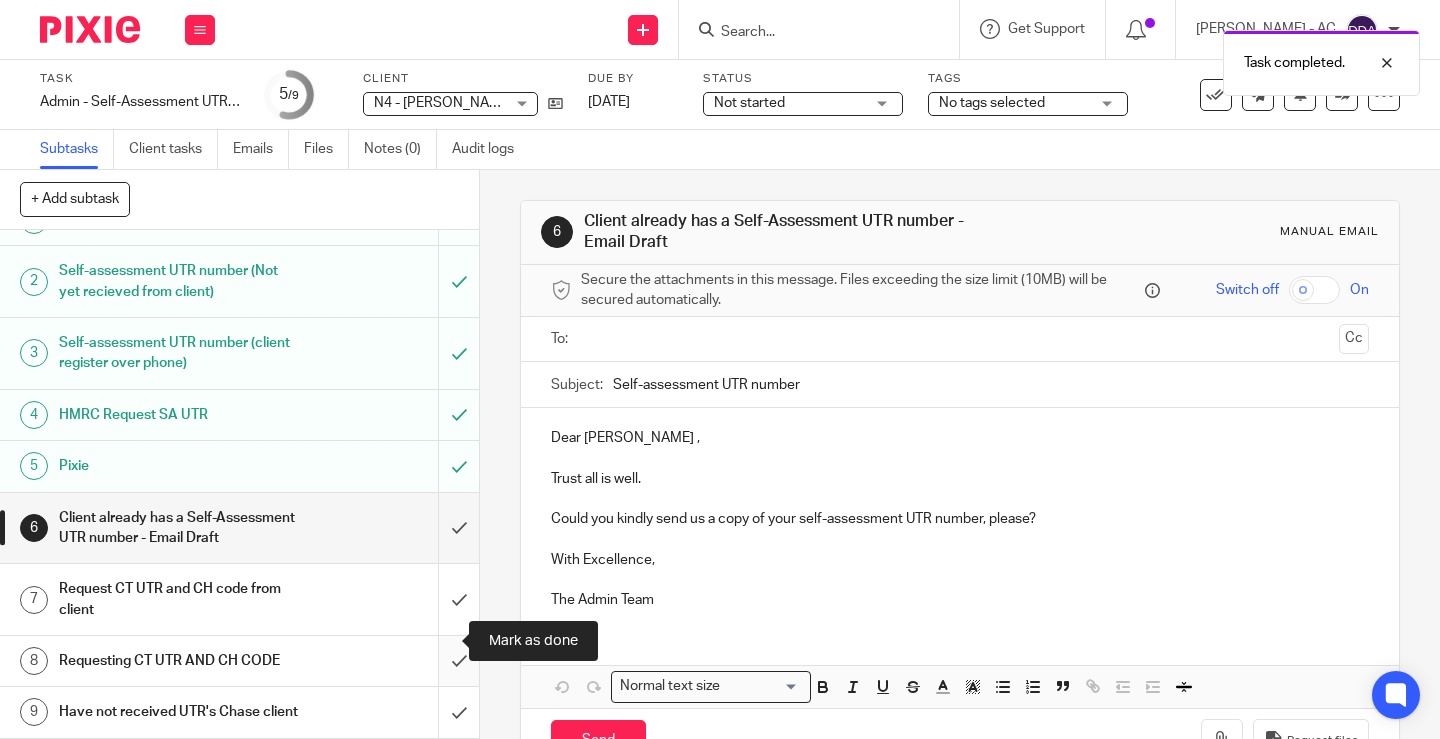 click at bounding box center [239, 661] 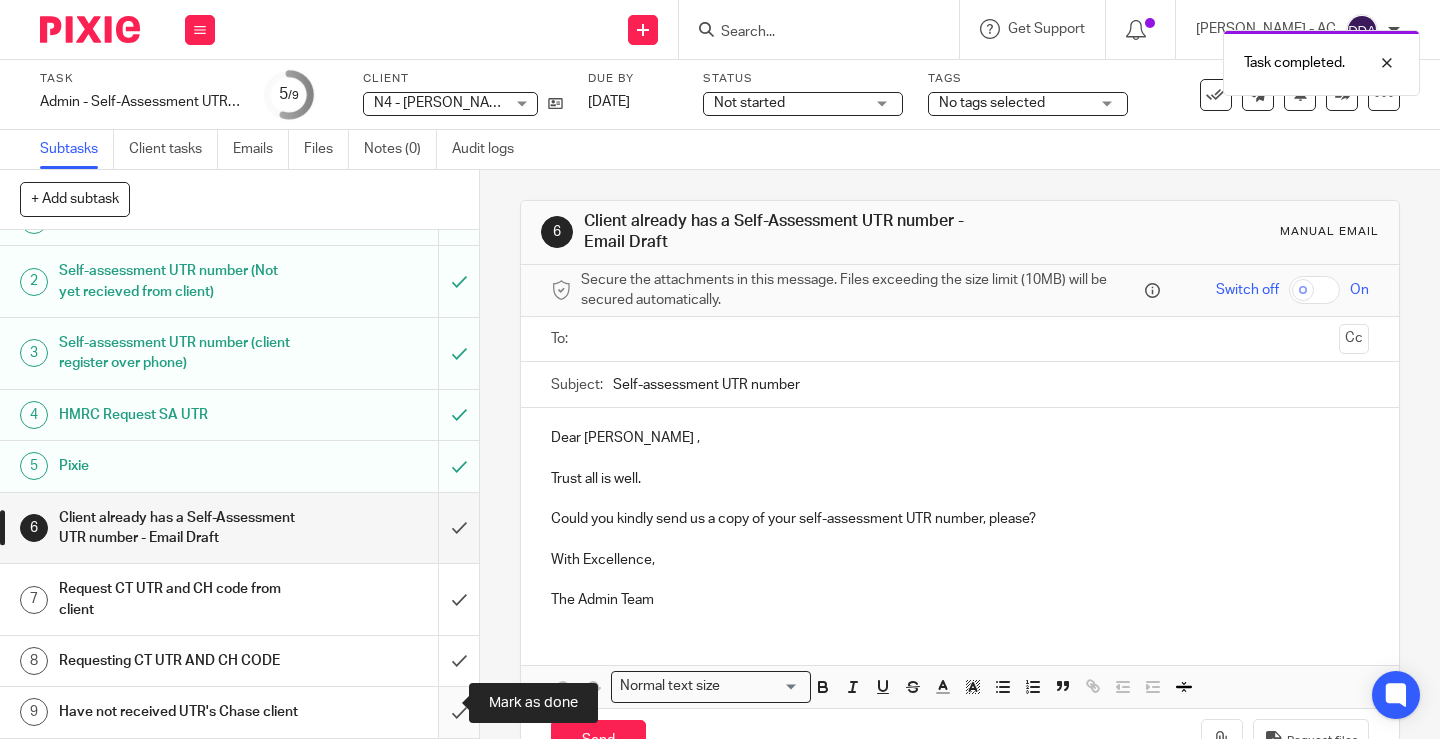 click at bounding box center [239, 712] 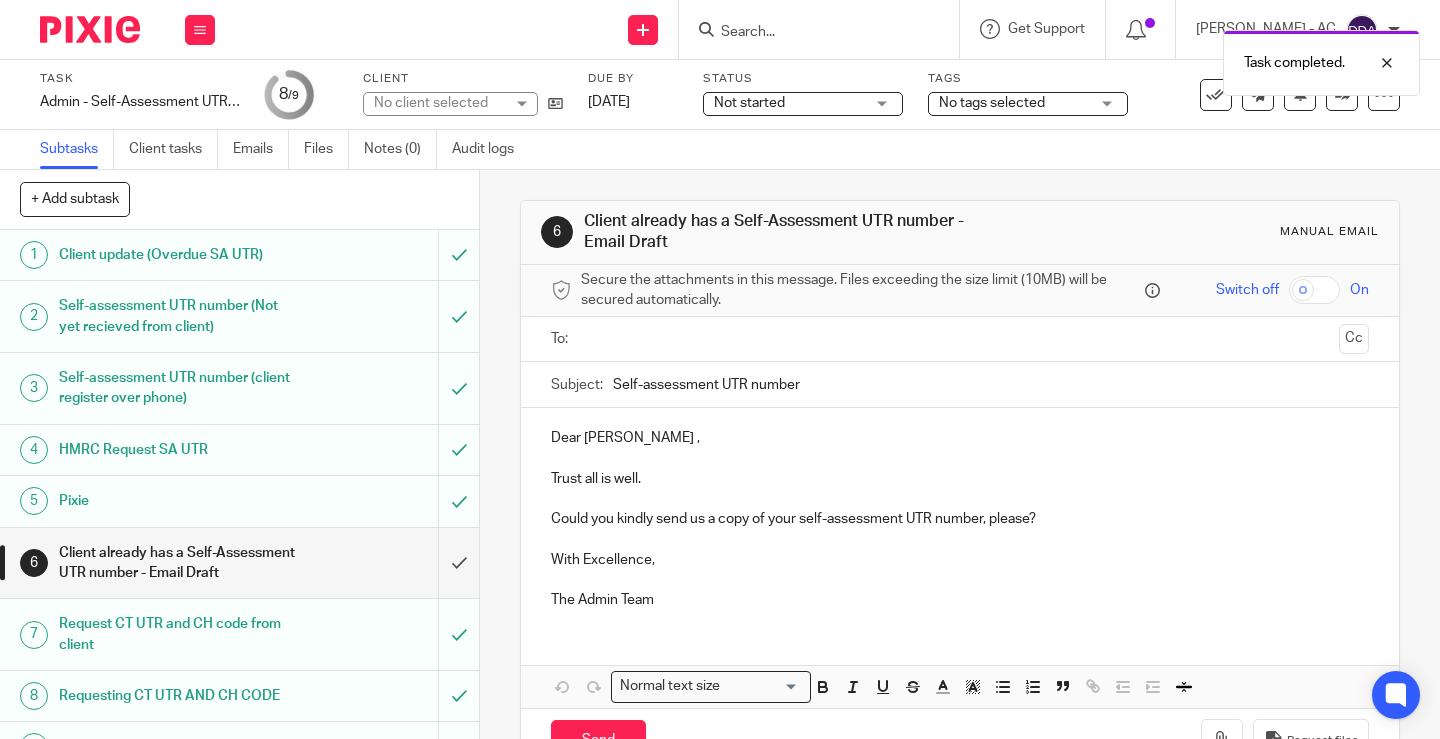 scroll, scrollTop: 0, scrollLeft: 0, axis: both 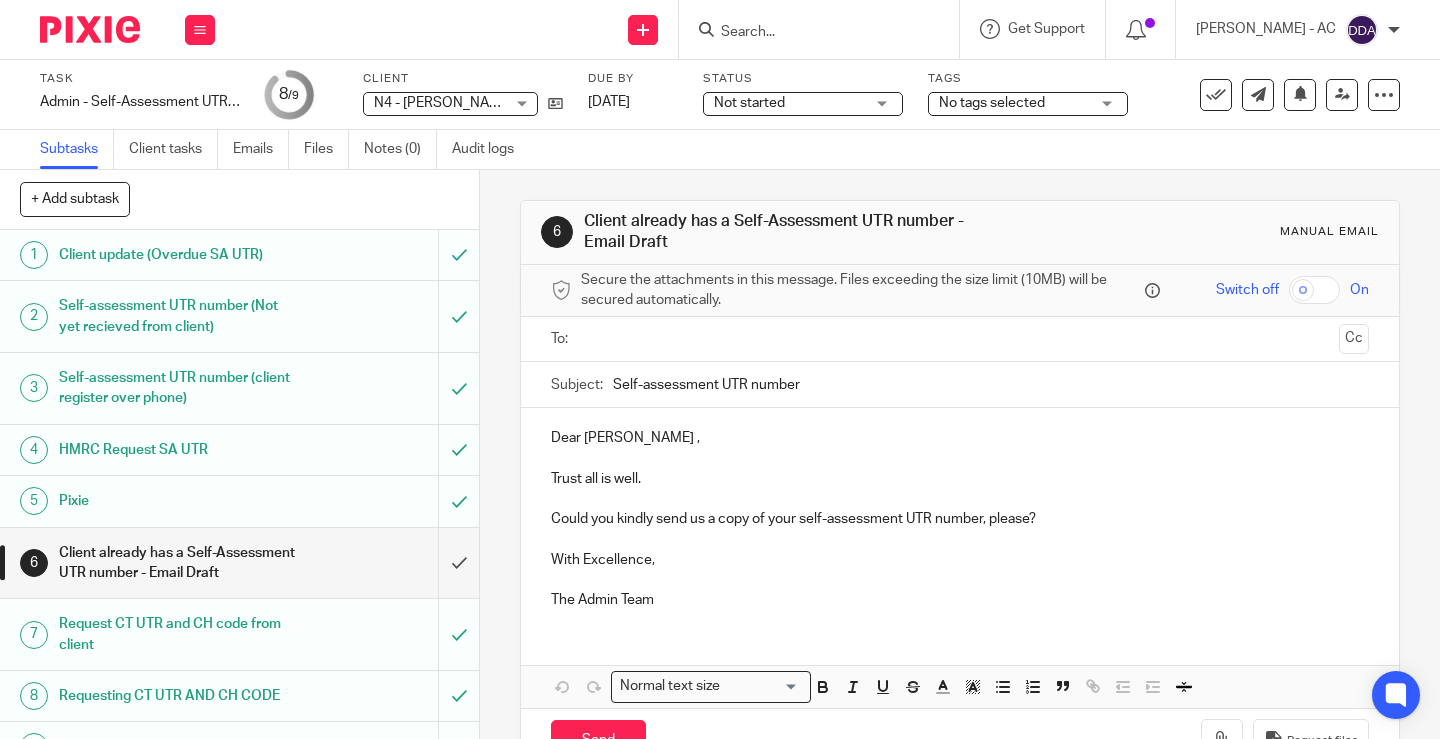click on "Client already has a Self-Assessment UTR number - Email Draft" at bounding box center [238, 563] 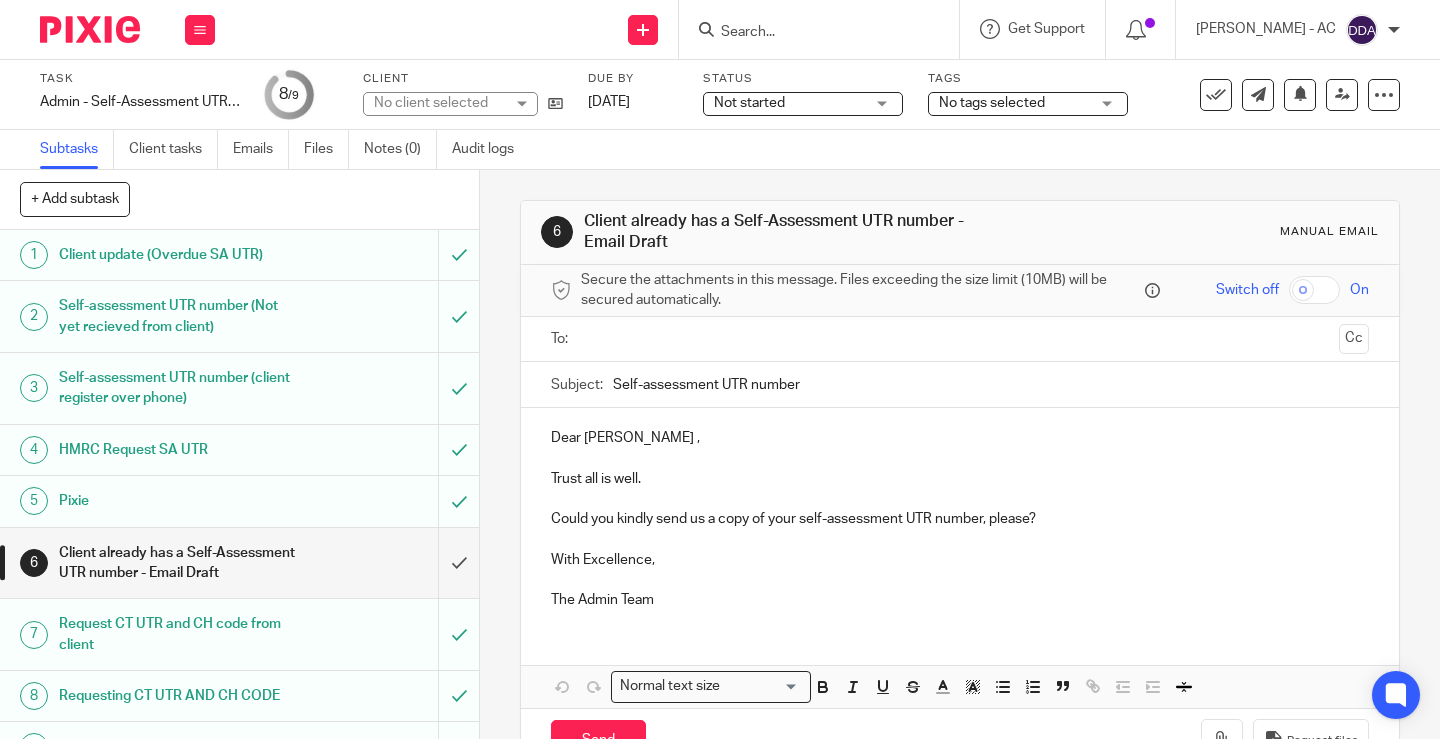 scroll, scrollTop: 0, scrollLeft: 0, axis: both 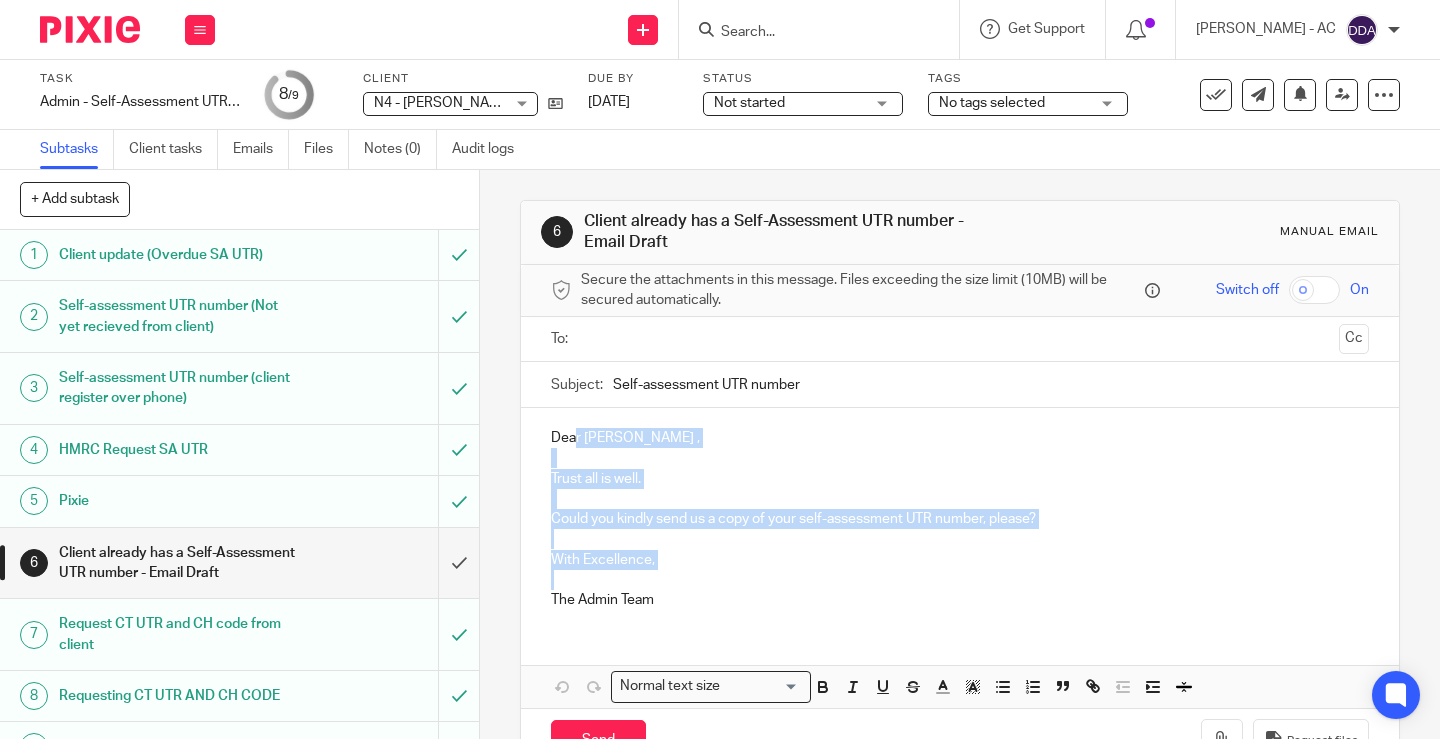 drag, startPoint x: 821, startPoint y: 586, endPoint x: 572, endPoint y: 383, distance: 321.26312 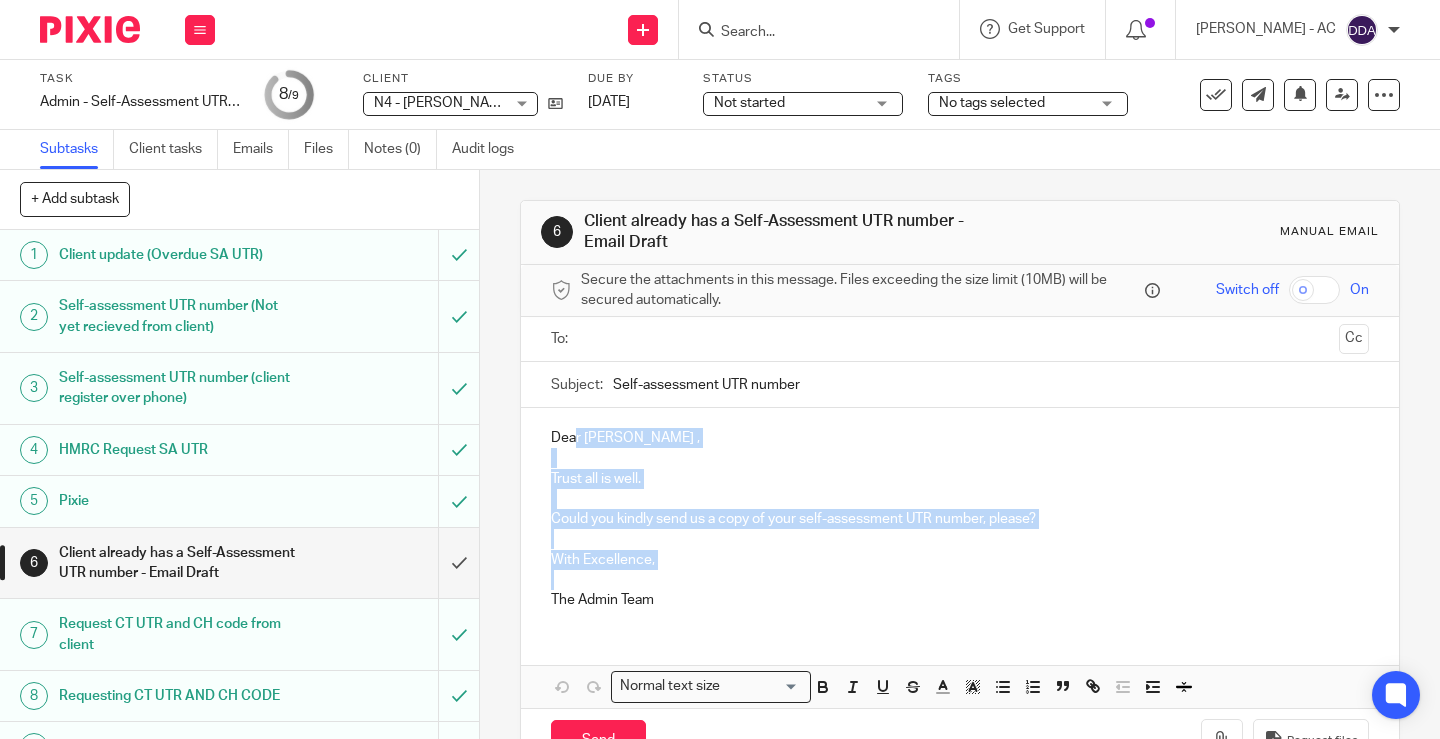 click on "Secure the attachments in this message. Files exceeding the size limit (10MB) will be secured automatically.
Switch off     On     To:
Cc
Subject:     Self-assessment UTR number   <p>Dear [PERSON_NAME] ,</p><p> </p><p>Trust all is well.</p><p> </p><p>Could you kindly send us a copy of your self-assessment UTR number, please?</p><p><br></p><p>With Excellence,</p><p><br></p><p>The Admin Team</p>{{{###pxsignature_placeholder###}}}   Dear [PERSON_NAME] ,   Trust all is well.   Could you kindly send us a copy of your self-assessment UTR number, please? With Excellence, The Admin Team           Attachments
Normal text size
Loading...
Remove
Edit" at bounding box center (960, 519) 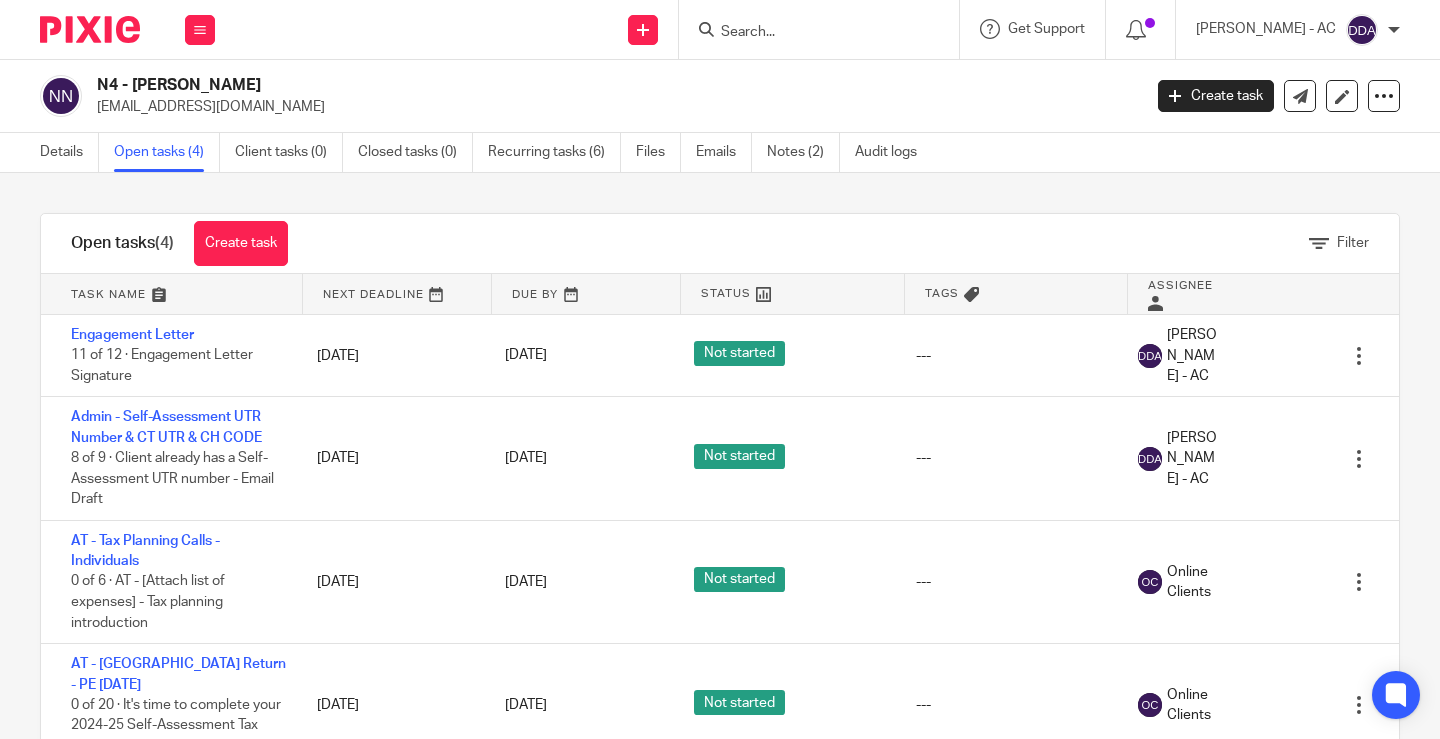 scroll, scrollTop: 0, scrollLeft: 0, axis: both 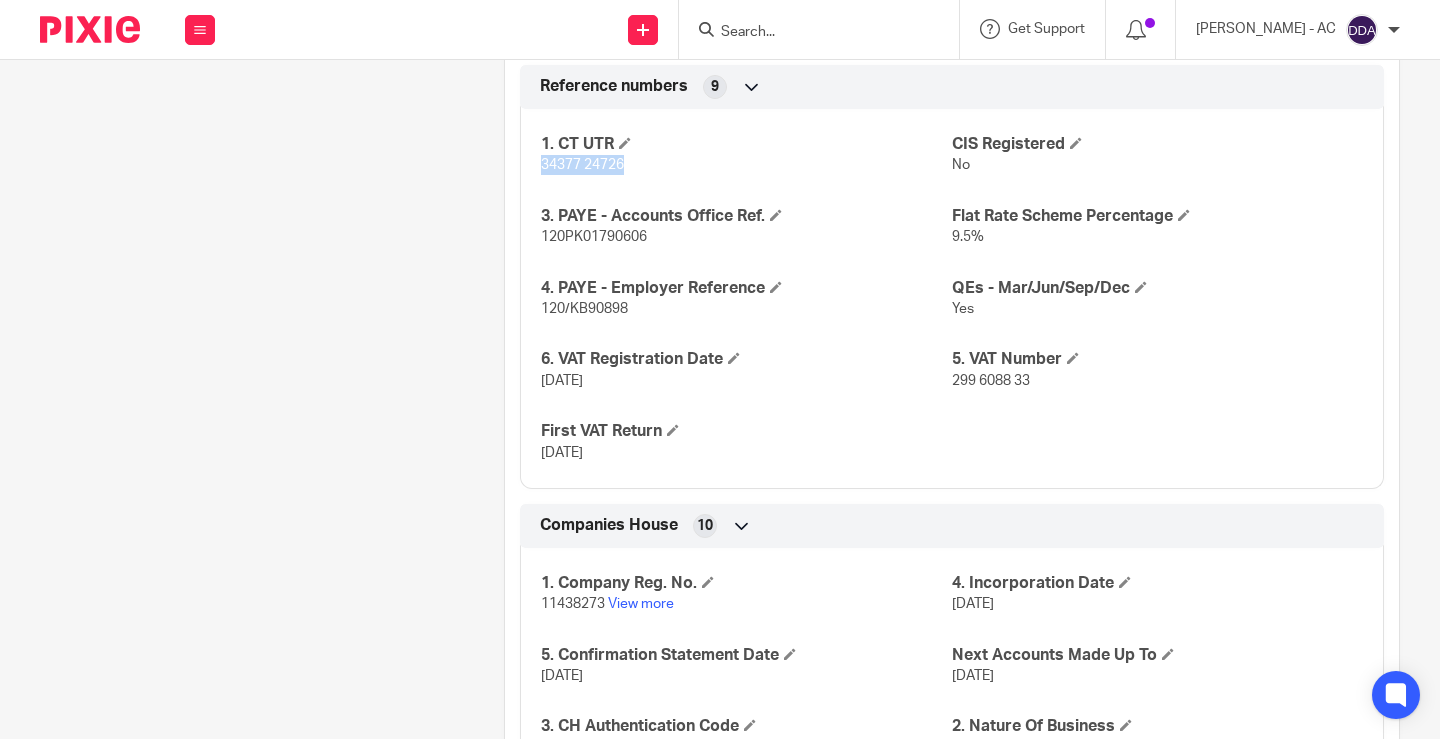 drag, startPoint x: 620, startPoint y: 167, endPoint x: 530, endPoint y: 169, distance: 90.02222 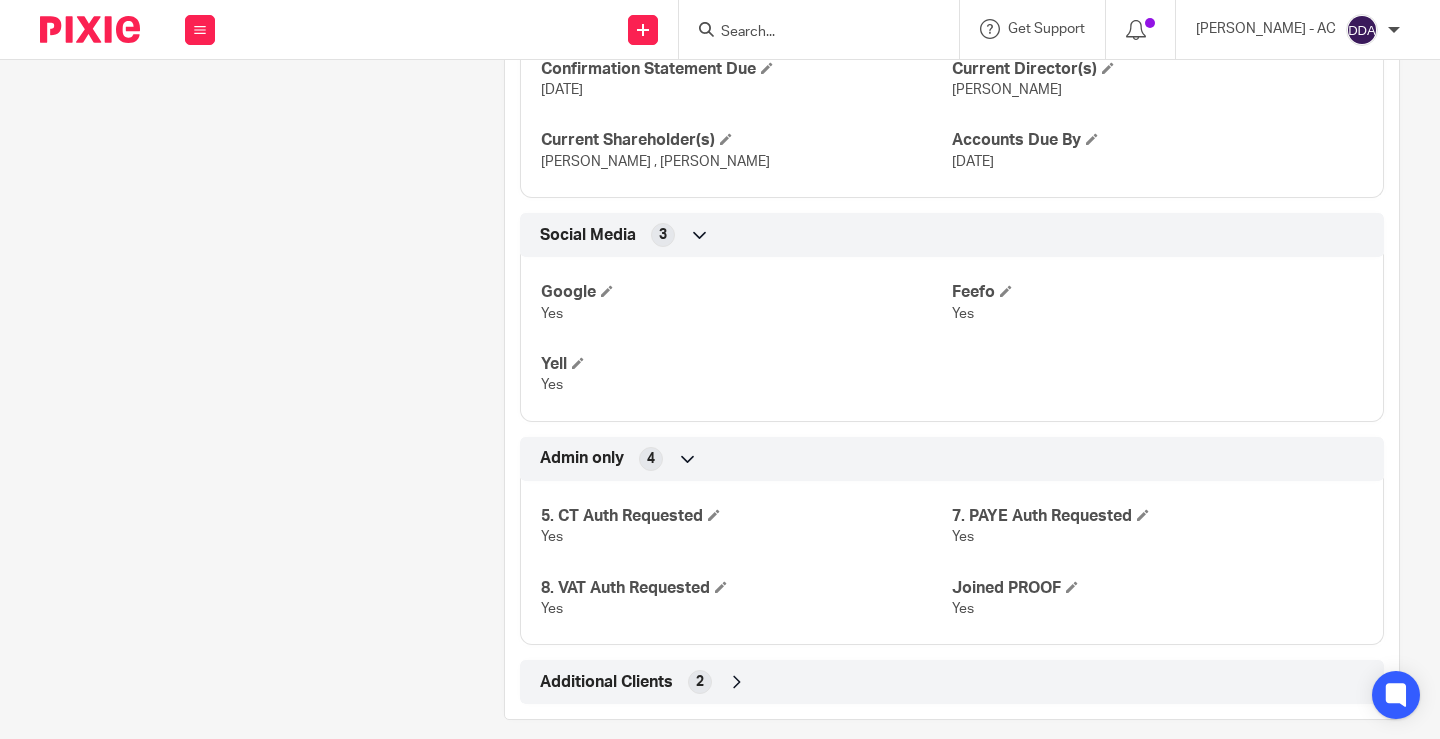 scroll, scrollTop: 2471, scrollLeft: 0, axis: vertical 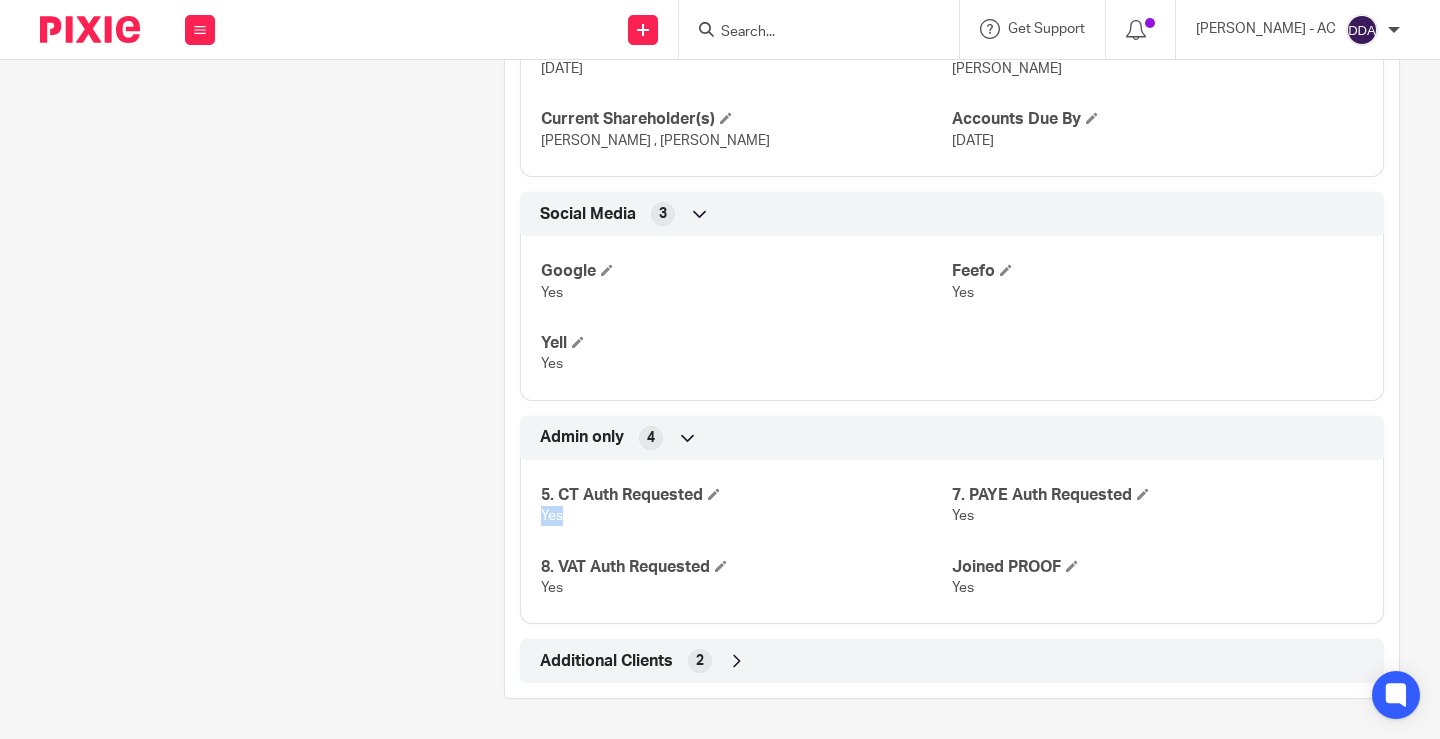 drag, startPoint x: 592, startPoint y: 532, endPoint x: 502, endPoint y: 533, distance: 90.005554 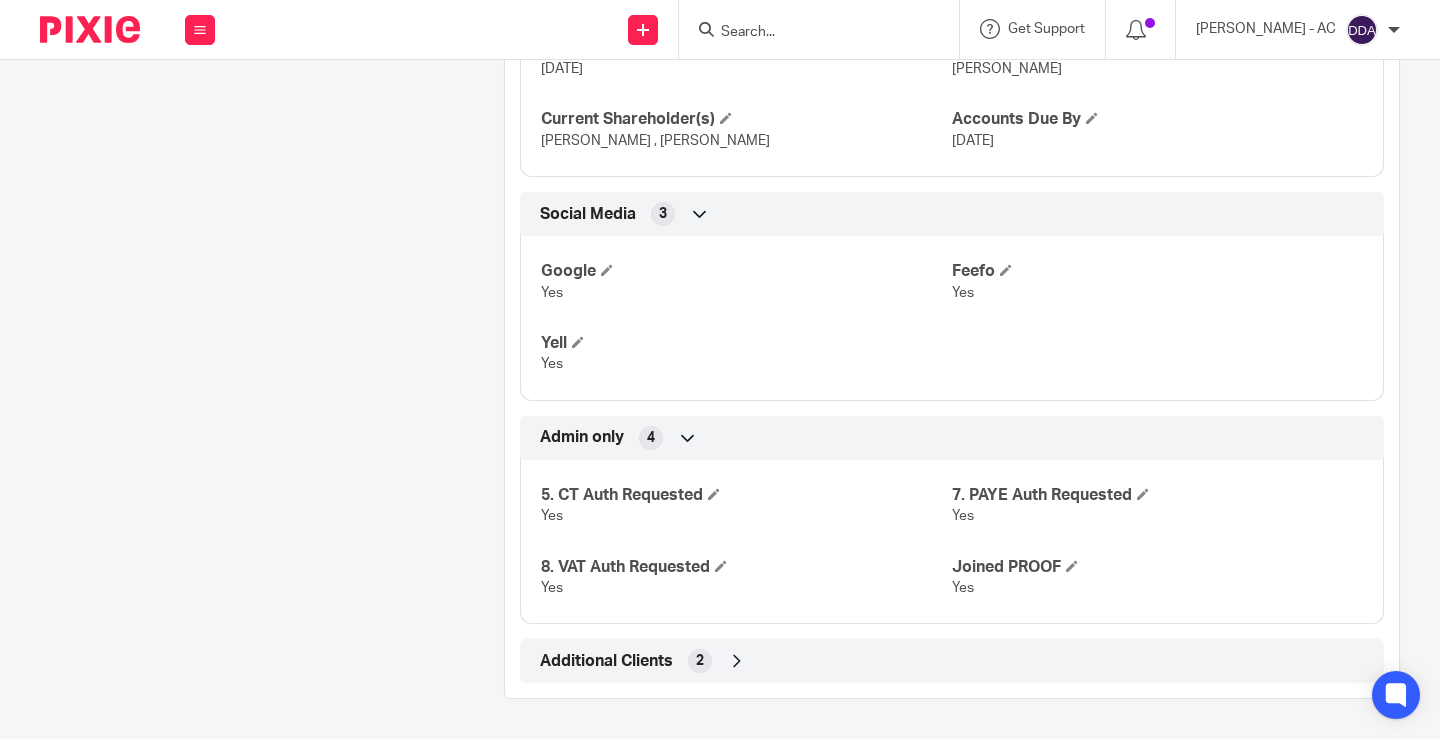 click on "Pinned note
Awp assistance UK - motor vehicle expense
Yorkshire Housing - his personal rent - put as DLA
Unpin note
Edit note
Client contacts
Dennie Catton
(NHS Worker)
07716 504 455
nigelcatton@icloud.com
Edit contact
Create client from contact" at bounding box center (241, -780) 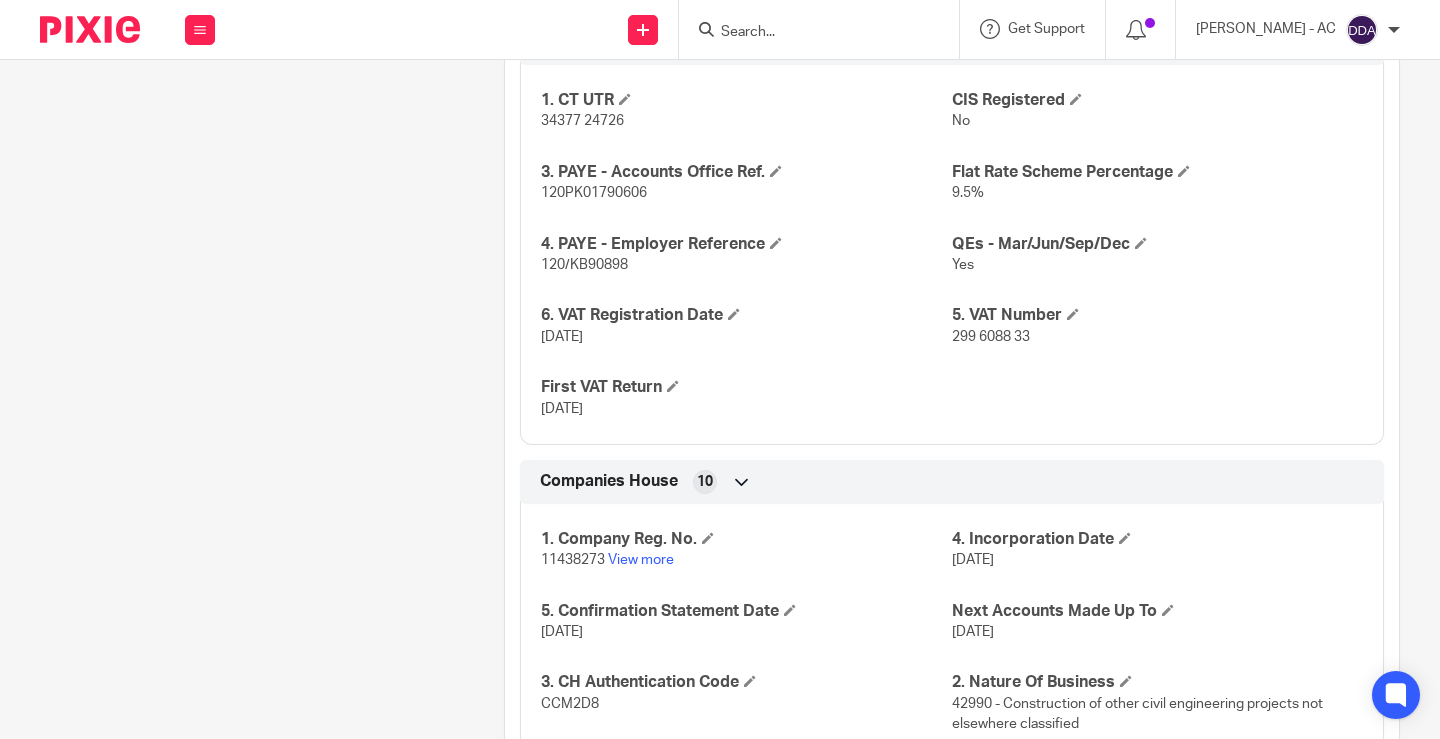 scroll, scrollTop: 1671, scrollLeft: 0, axis: vertical 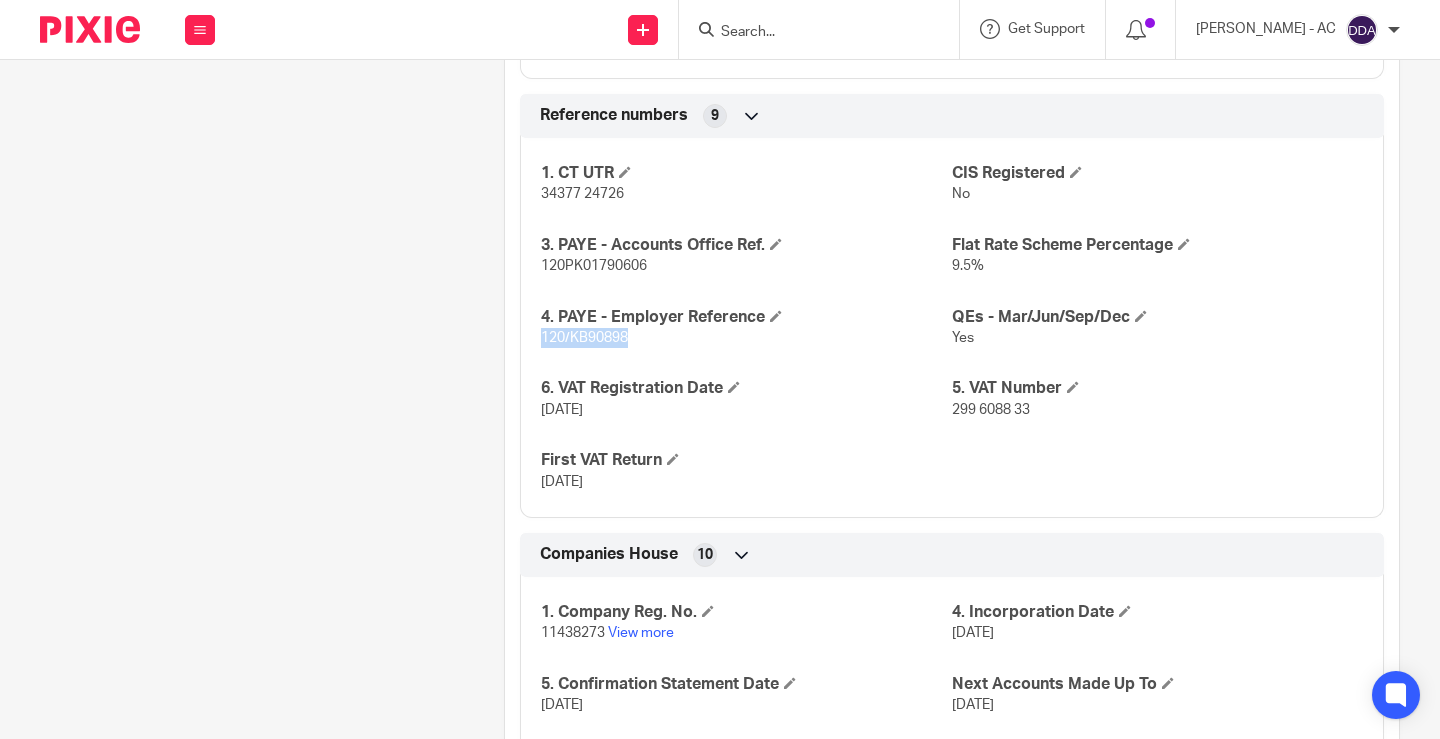 drag, startPoint x: 625, startPoint y: 342, endPoint x: 516, endPoint y: 343, distance: 109.004585 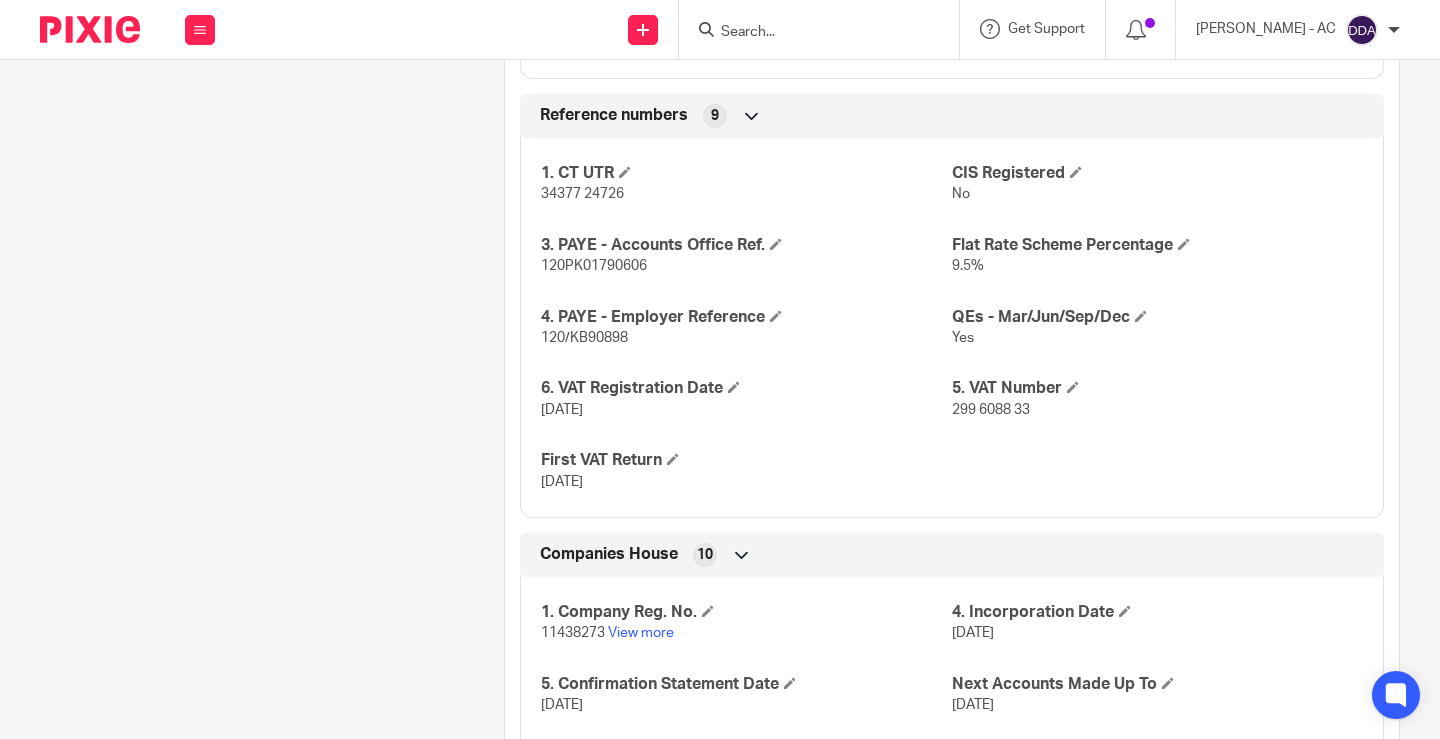 click on "16-07-2018" at bounding box center (746, 410) 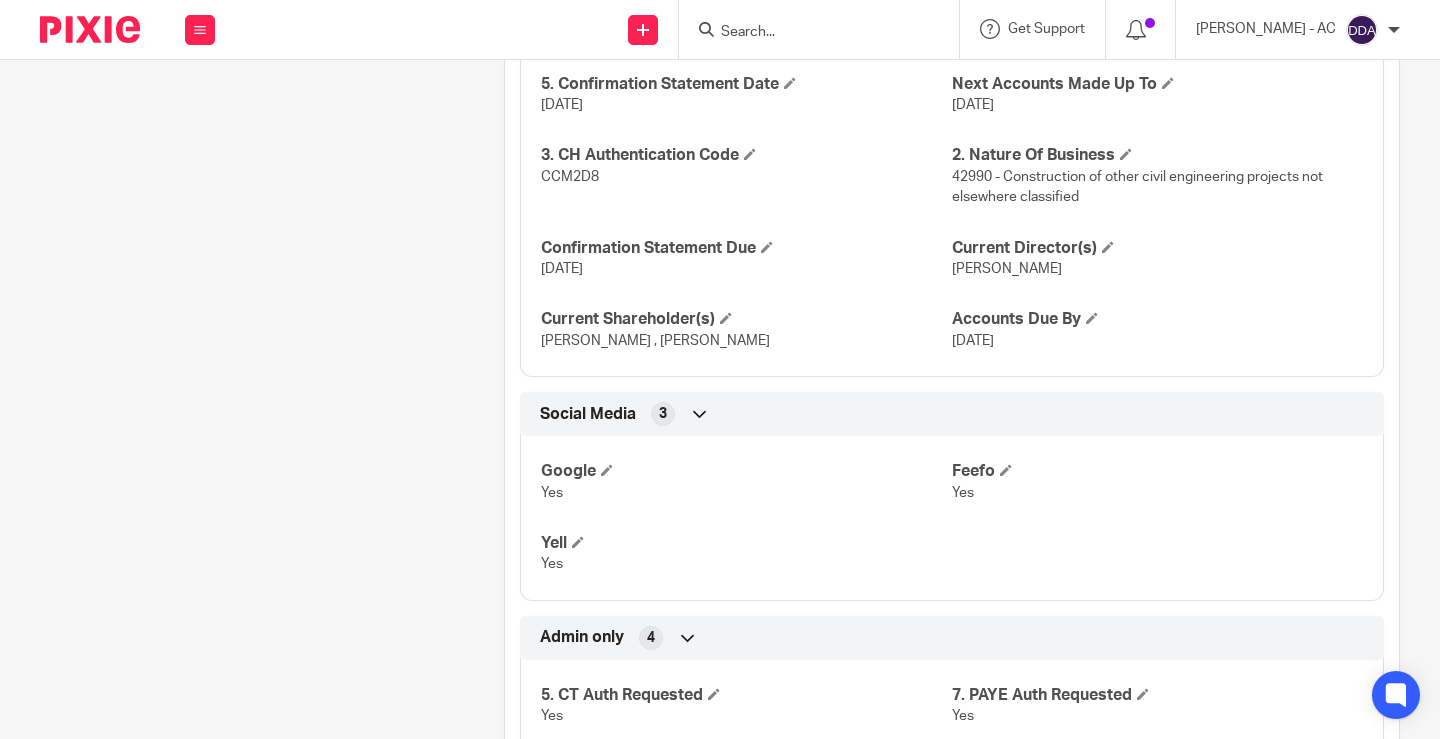 scroll, scrollTop: 2471, scrollLeft: 0, axis: vertical 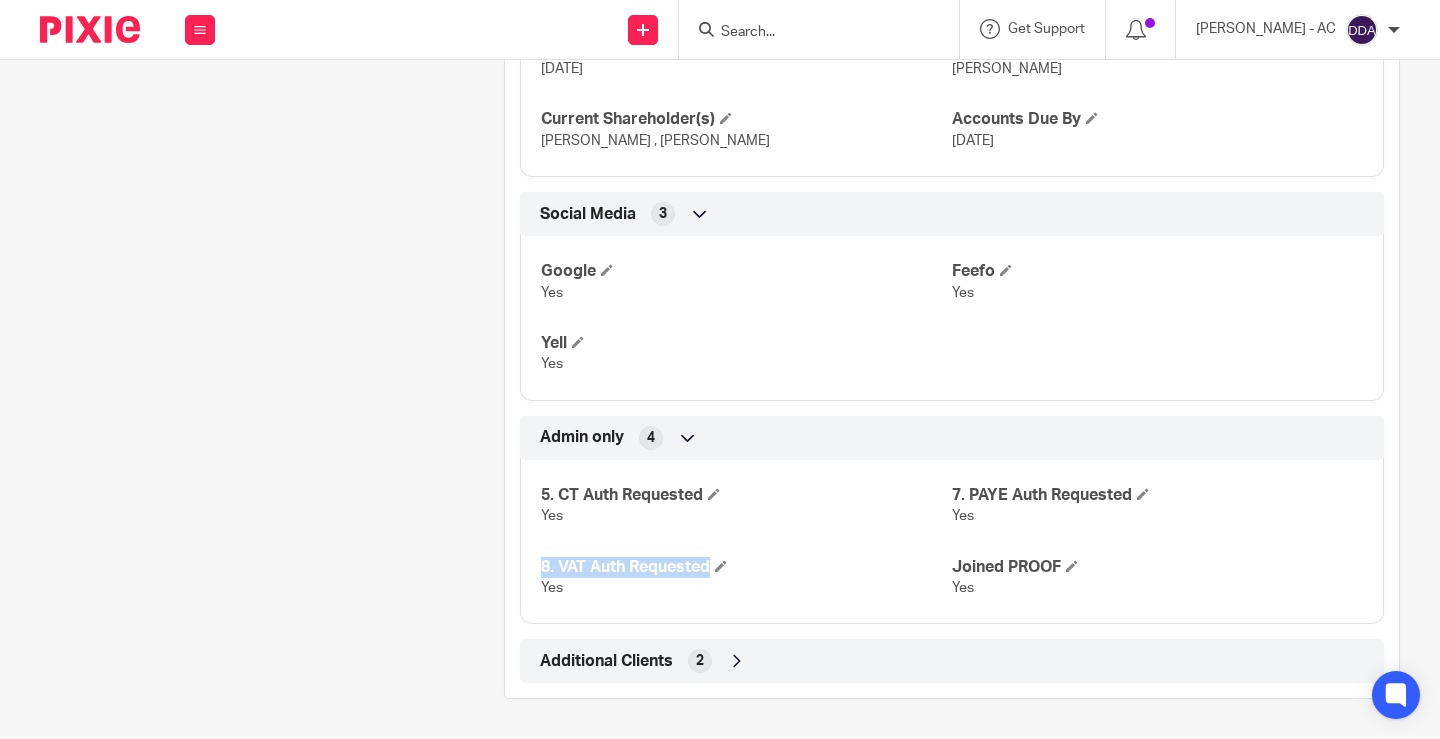 drag, startPoint x: 978, startPoint y: 519, endPoint x: 895, endPoint y: 543, distance: 86.40023 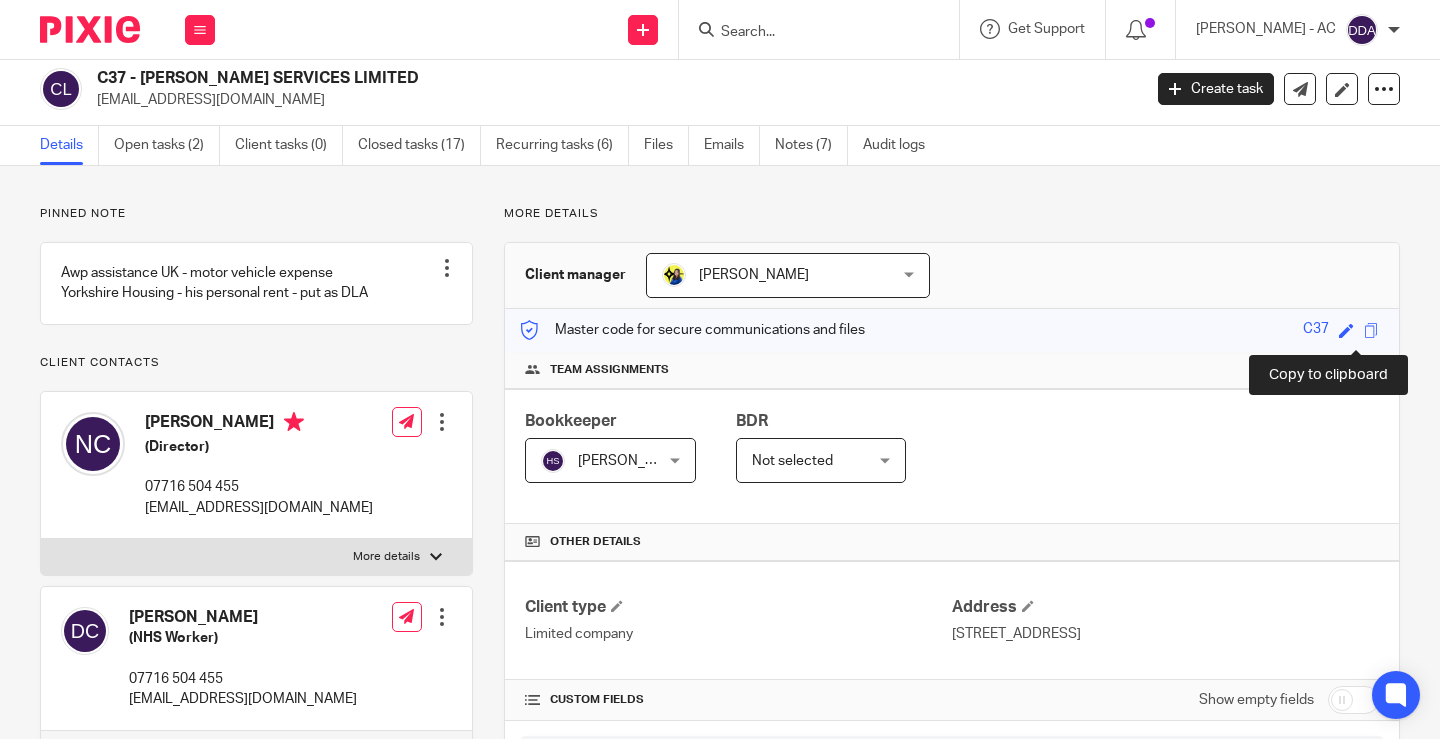 scroll, scrollTop: 0, scrollLeft: 0, axis: both 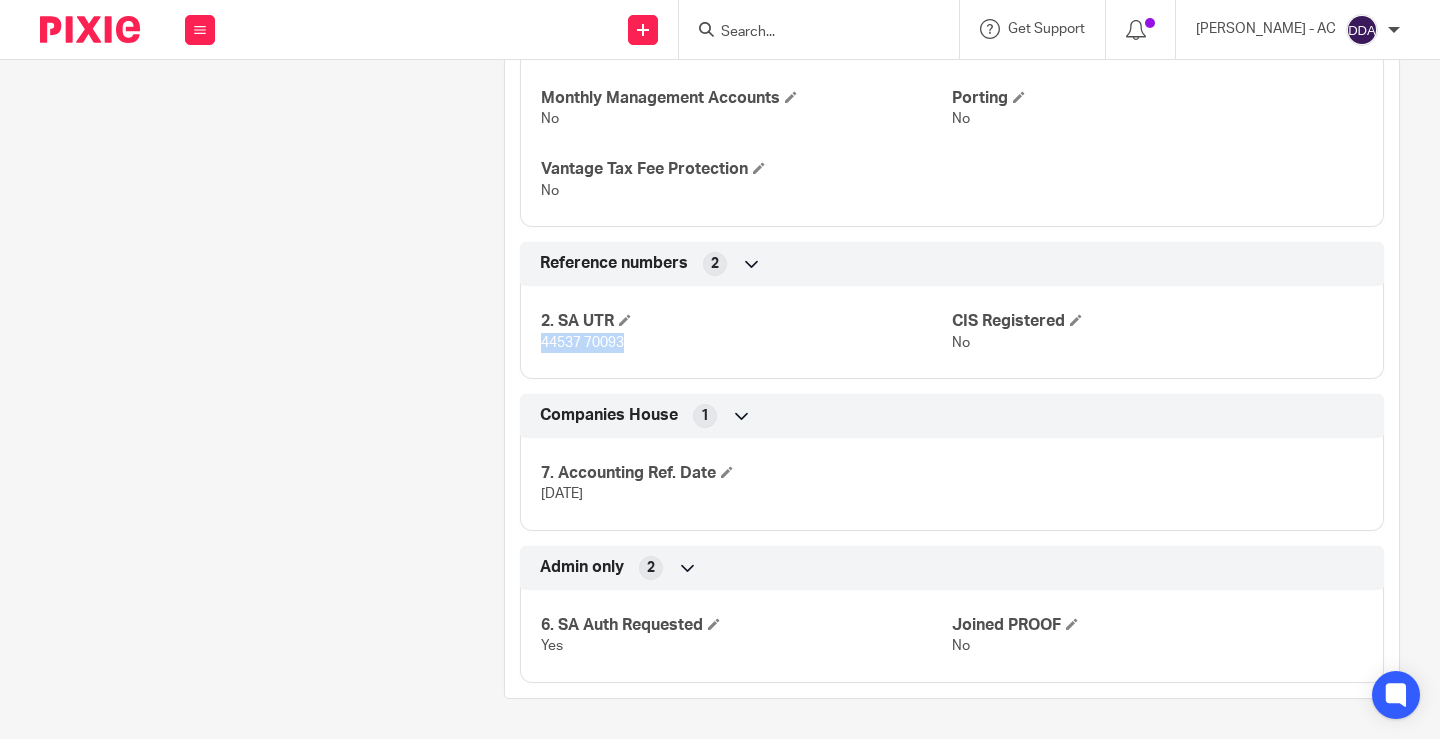 drag, startPoint x: 646, startPoint y: 352, endPoint x: 499, endPoint y: 350, distance: 147.01361 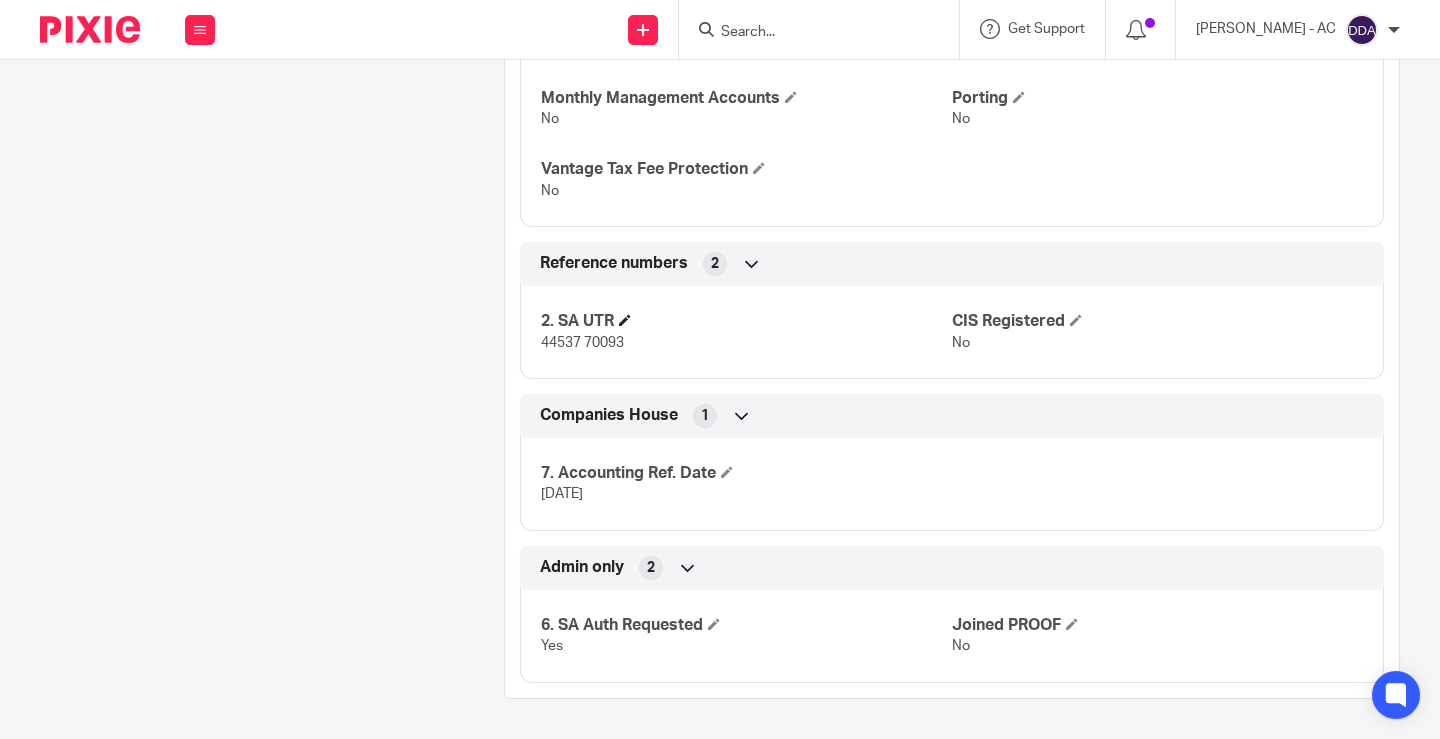click on "2. SA UTR" at bounding box center [746, 321] 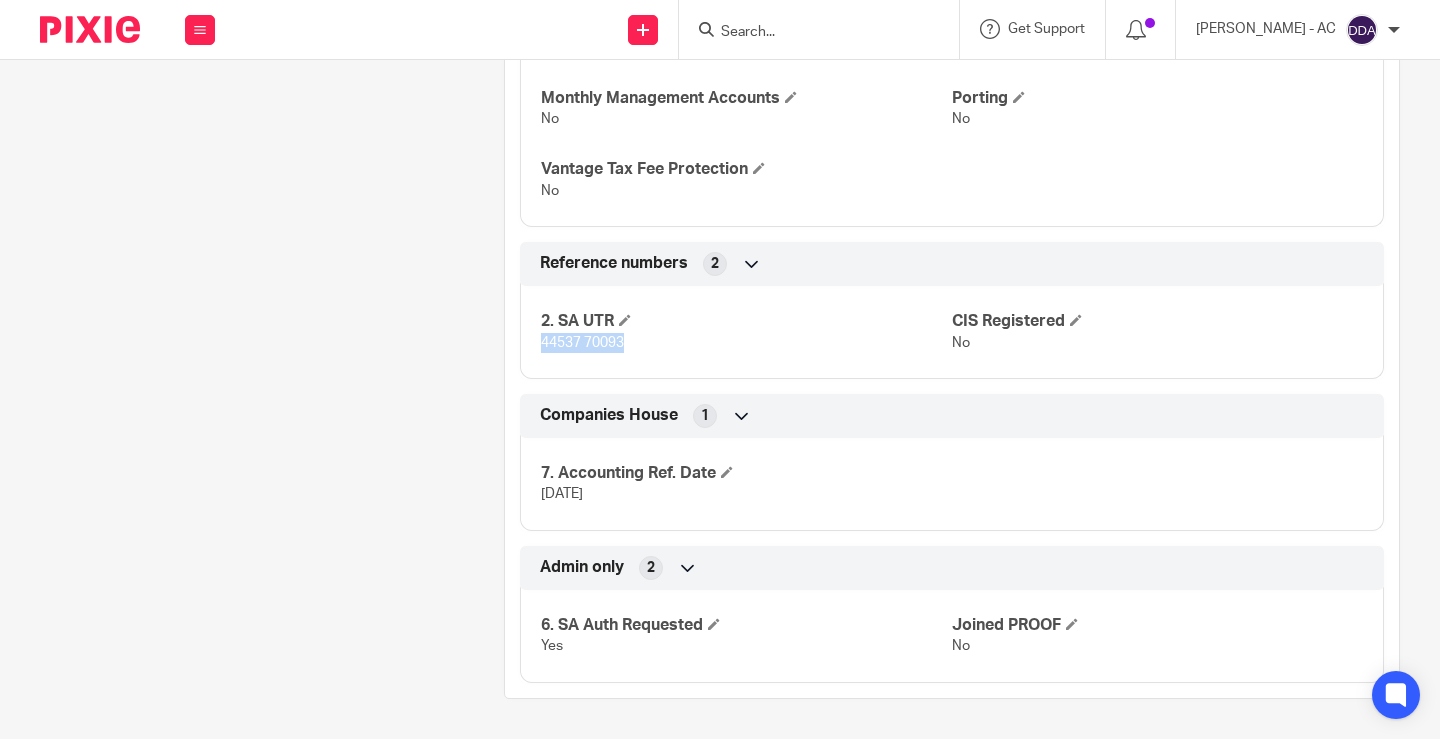 drag, startPoint x: 537, startPoint y: 343, endPoint x: 632, endPoint y: 343, distance: 95 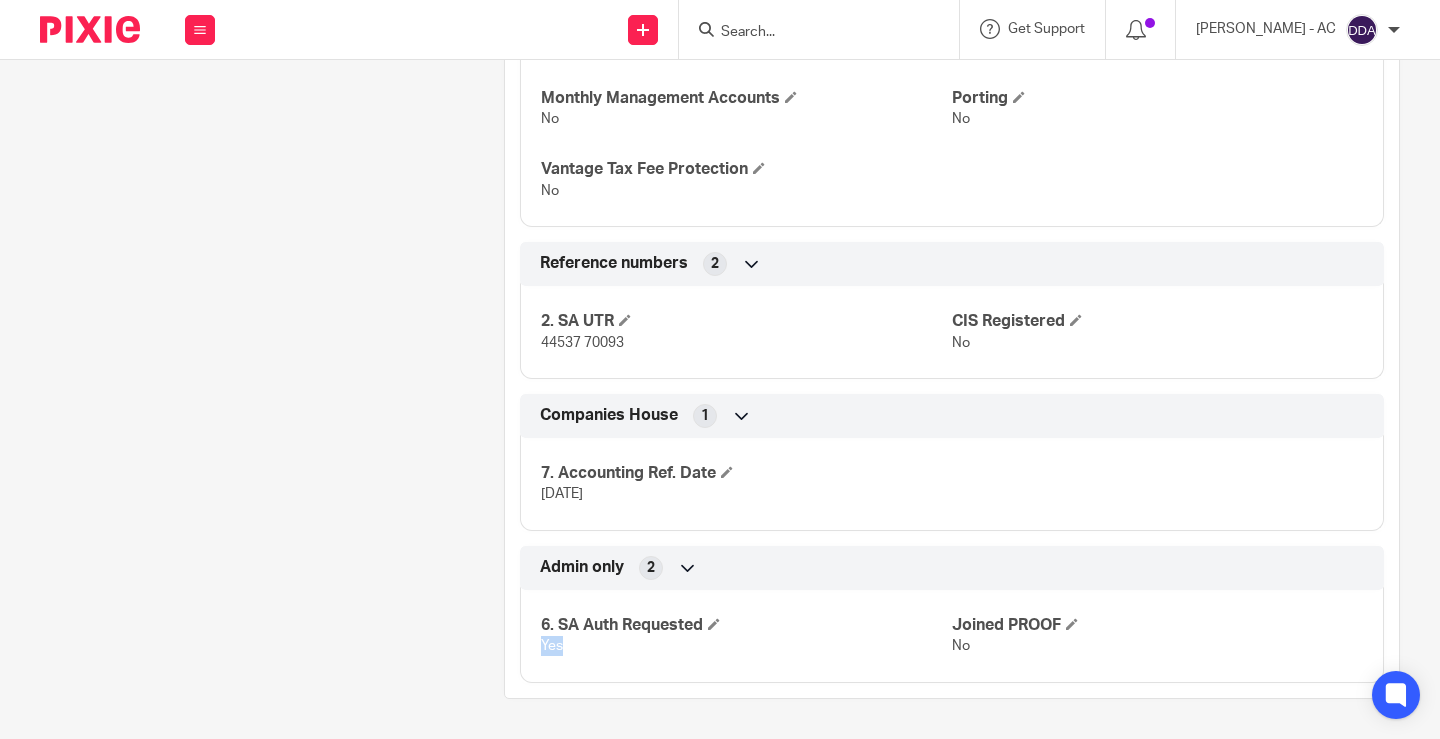drag, startPoint x: 589, startPoint y: 659, endPoint x: 492, endPoint y: 658, distance: 97.00516 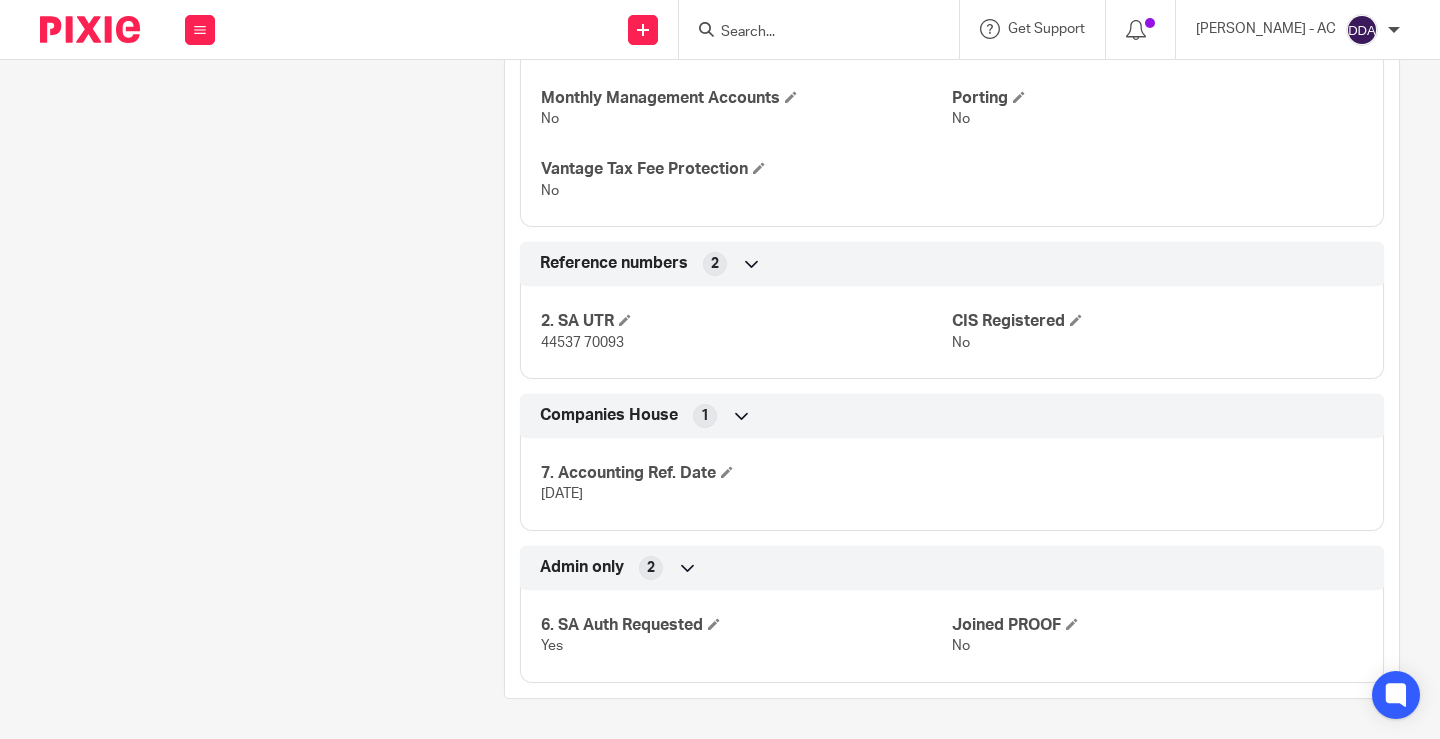 click on "Client contacts
Nigel Catton
(Director)
07716 504 455
nigelcatton@icloud.com
Edit contact
Create client from contact
Export data
Delete contact
More details
Title
Mr C74 No" at bounding box center [241, -270] 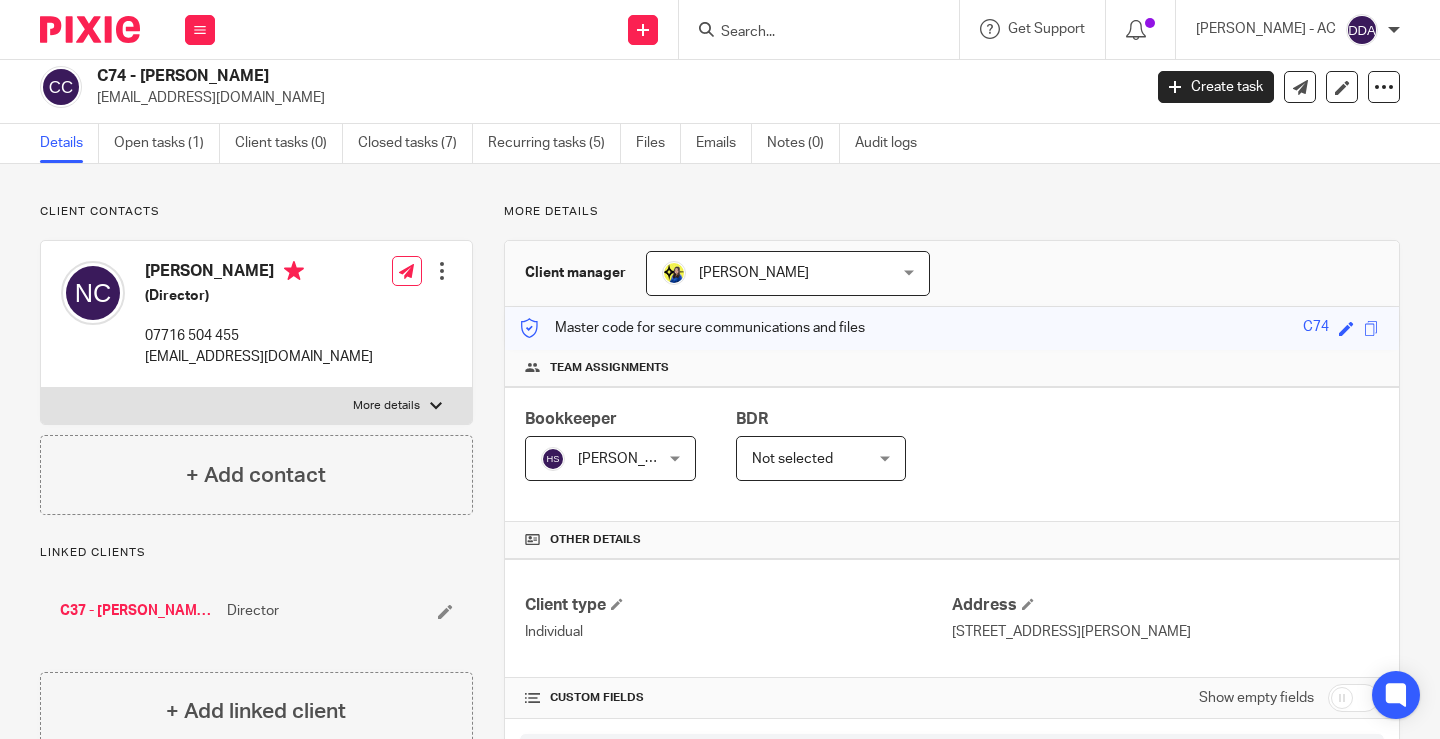 scroll, scrollTop: 0, scrollLeft: 0, axis: both 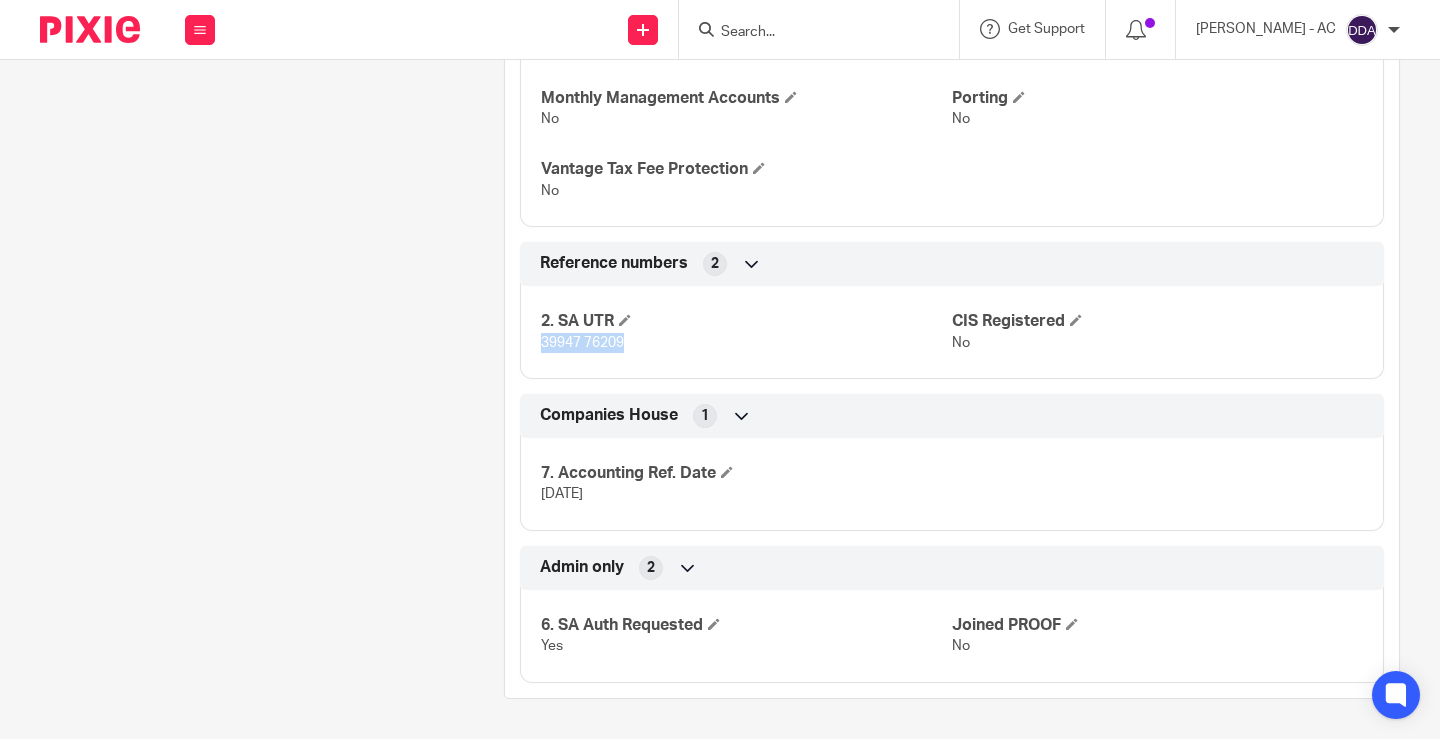 drag, startPoint x: 627, startPoint y: 354, endPoint x: 514, endPoint y: 353, distance: 113.004425 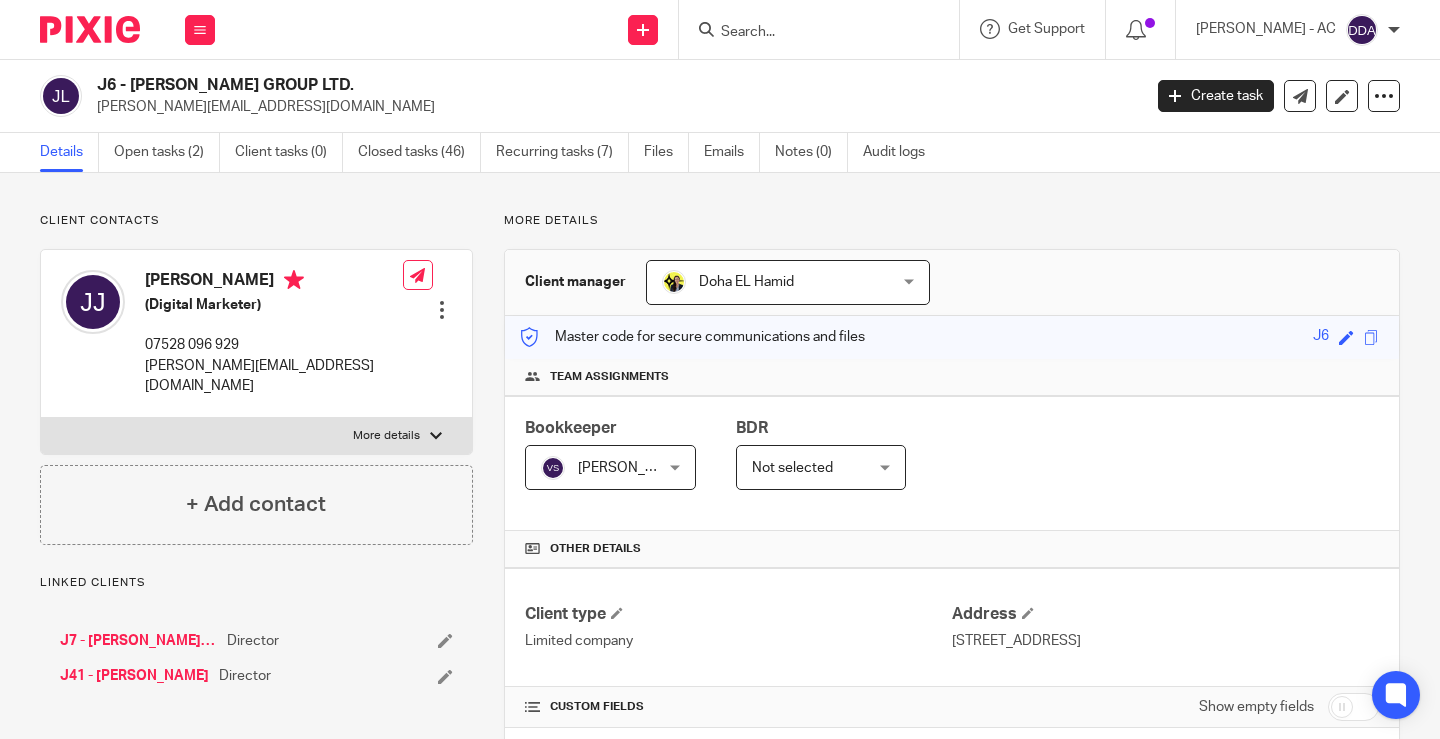 scroll, scrollTop: 0, scrollLeft: 0, axis: both 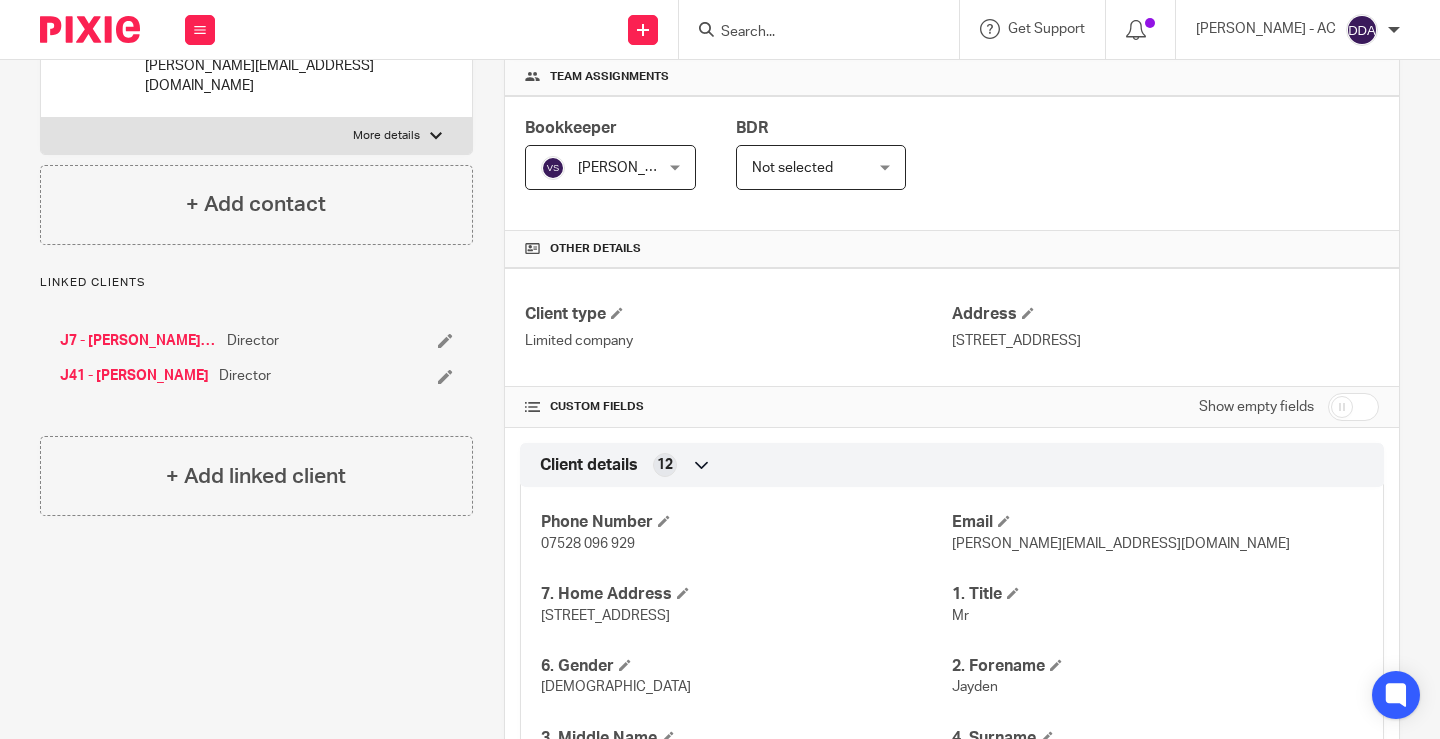 click at bounding box center [1353, 407] 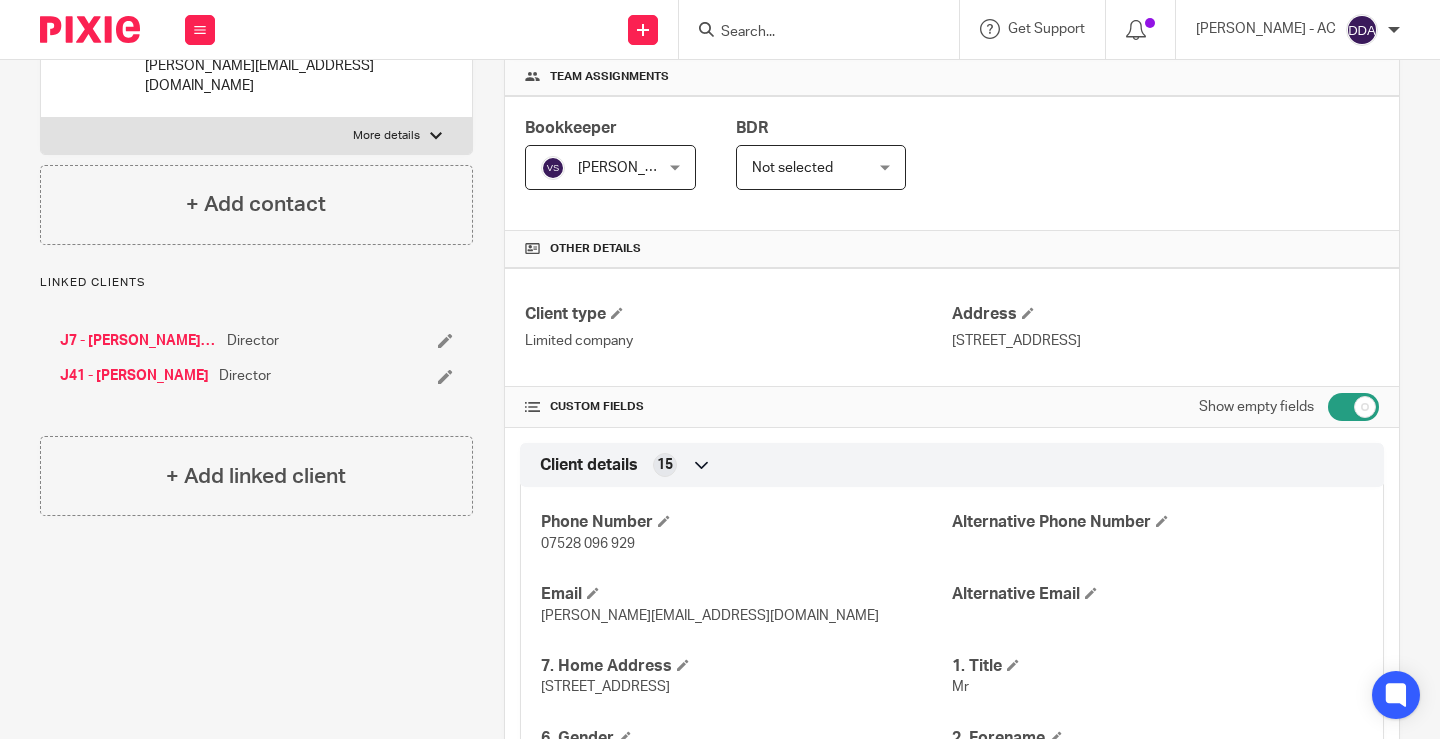 scroll, scrollTop: 2223, scrollLeft: 0, axis: vertical 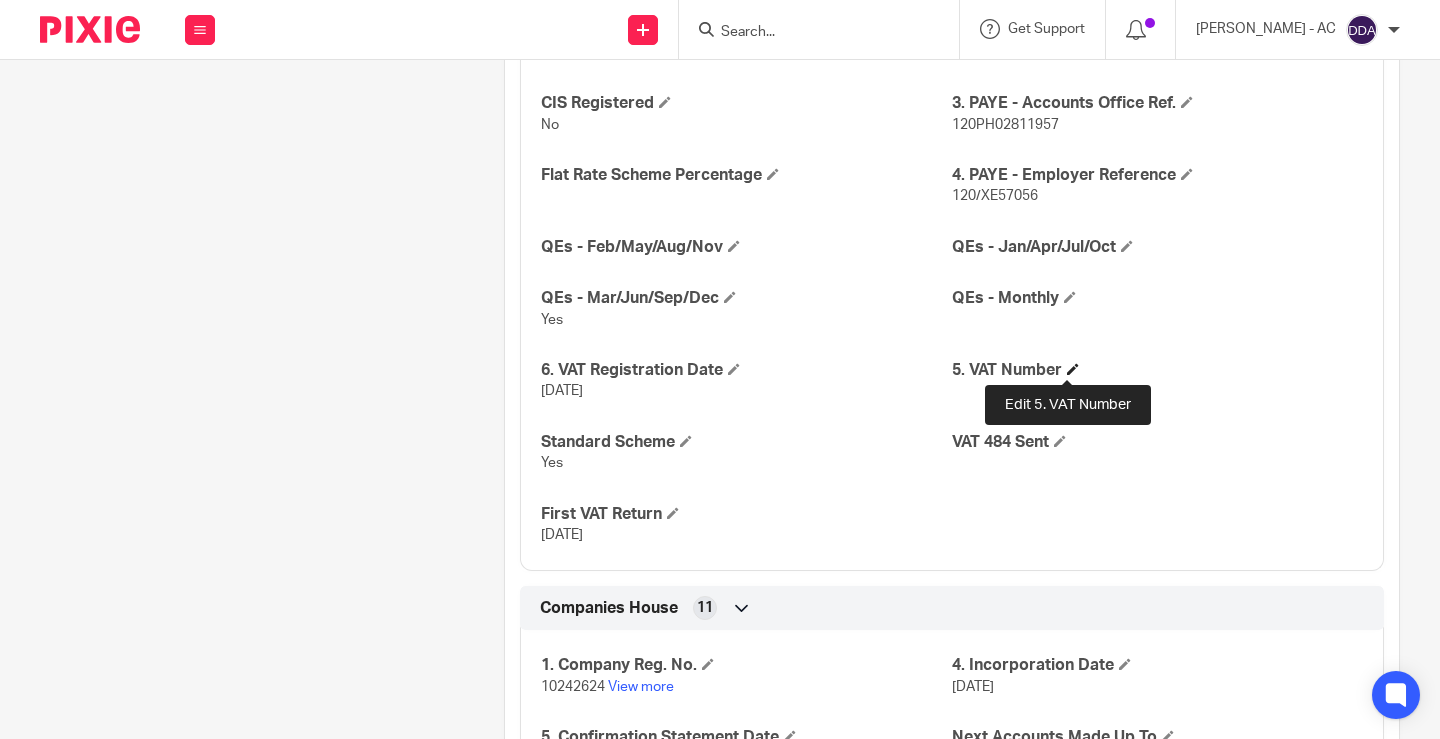 click at bounding box center [1073, 369] 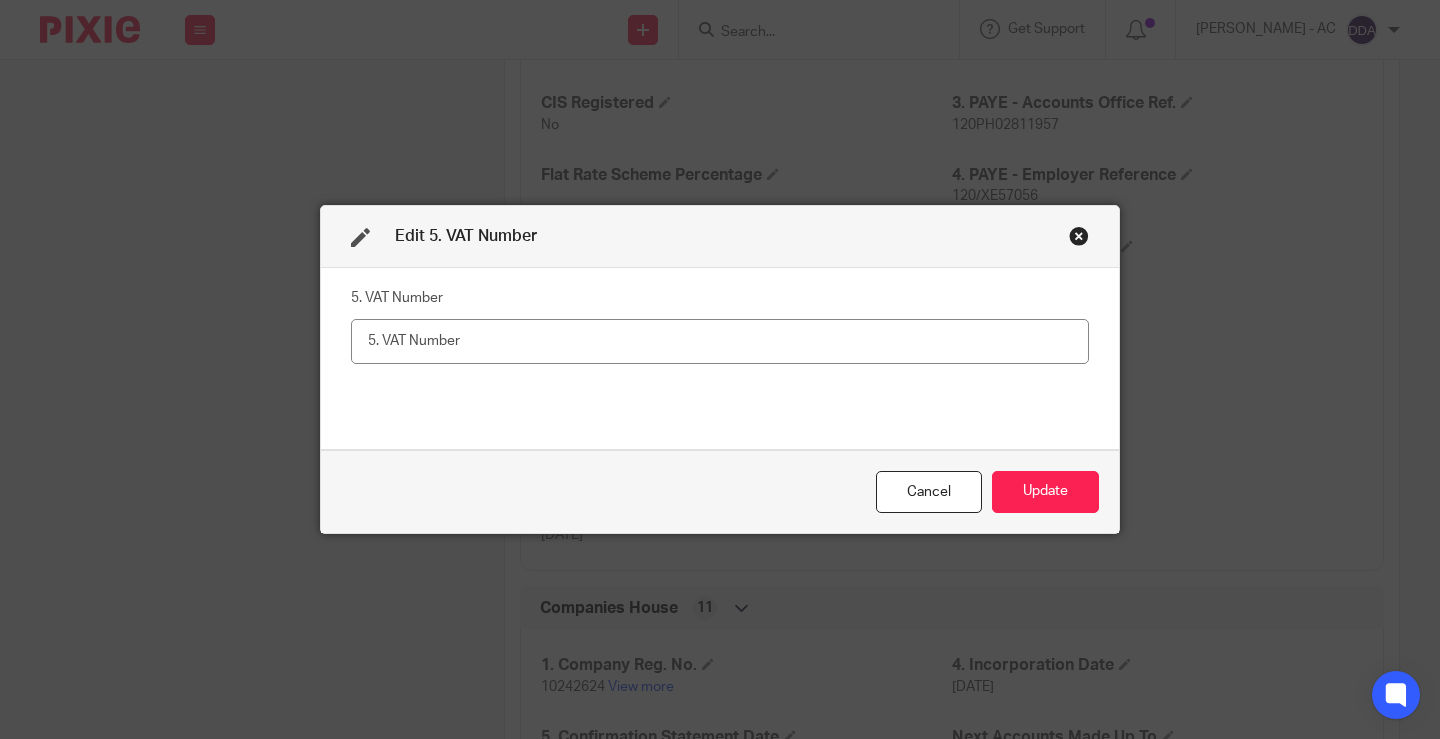drag, startPoint x: 757, startPoint y: 318, endPoint x: 742, endPoint y: 338, distance: 25 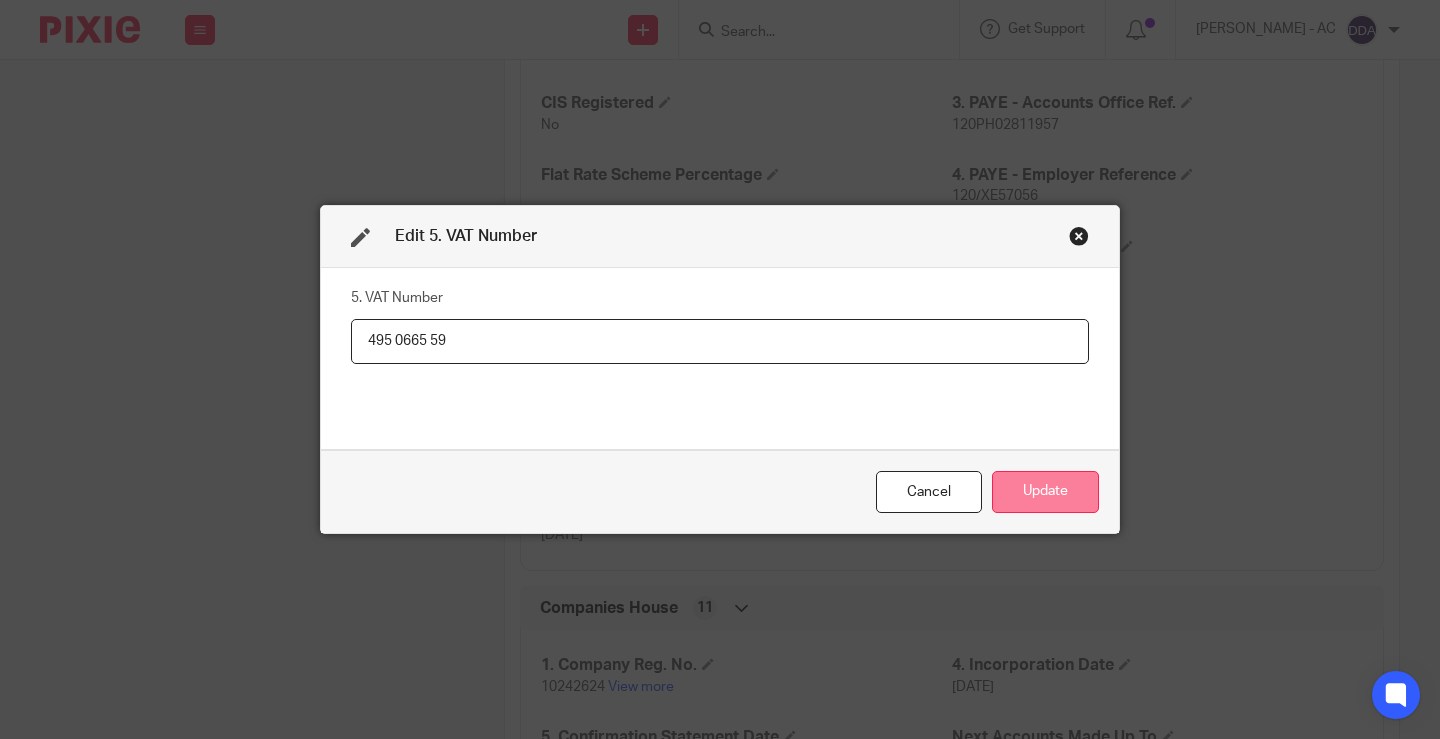type on "495 0665 59" 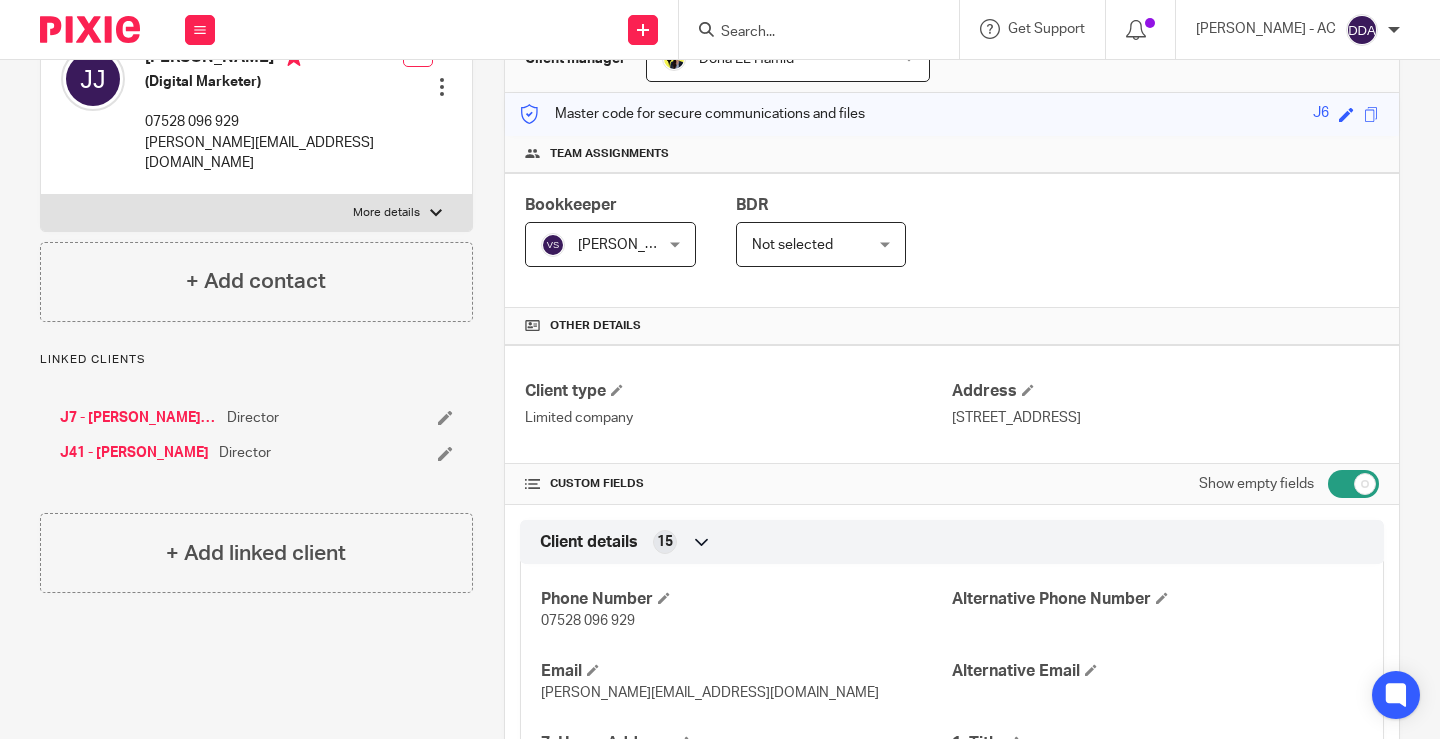 scroll, scrollTop: 0, scrollLeft: 0, axis: both 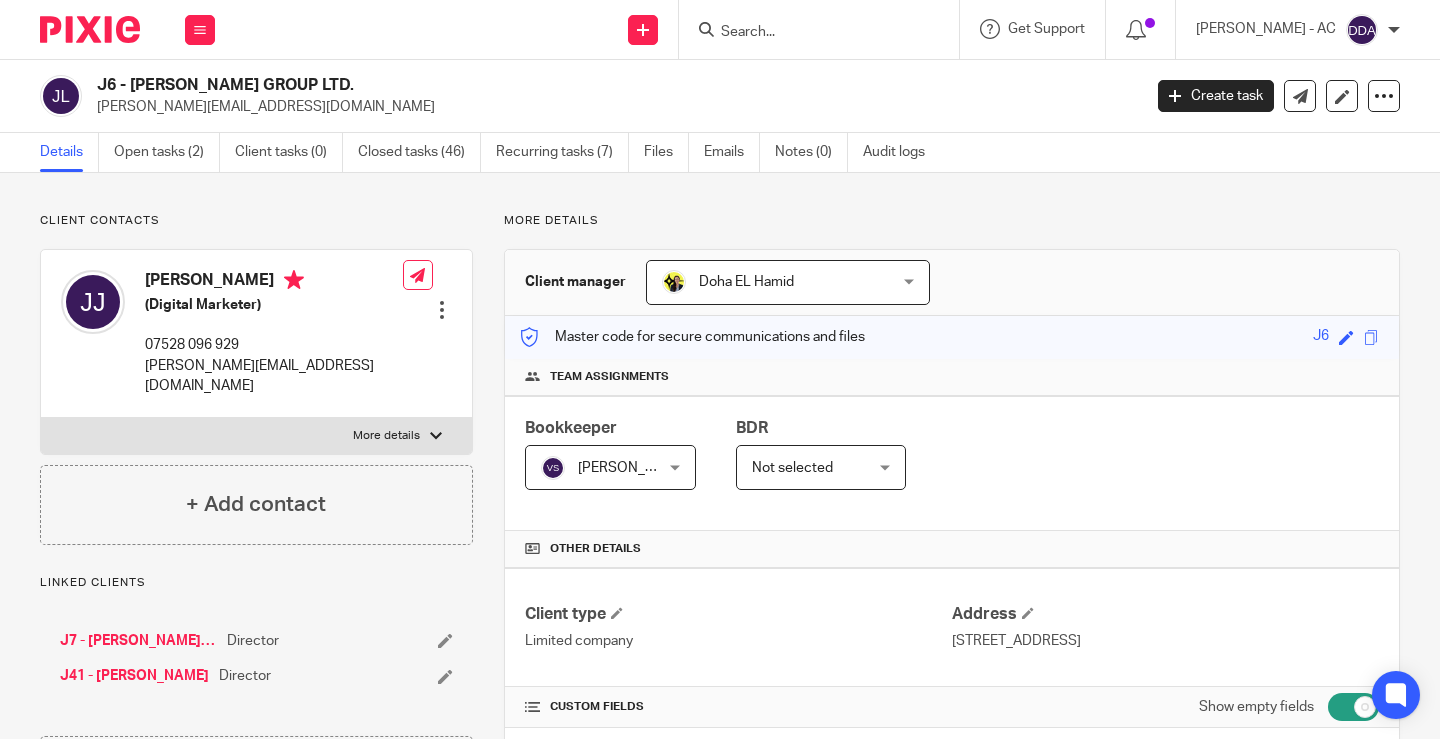 drag, startPoint x: 132, startPoint y: 79, endPoint x: 331, endPoint y: 85, distance: 199.09044 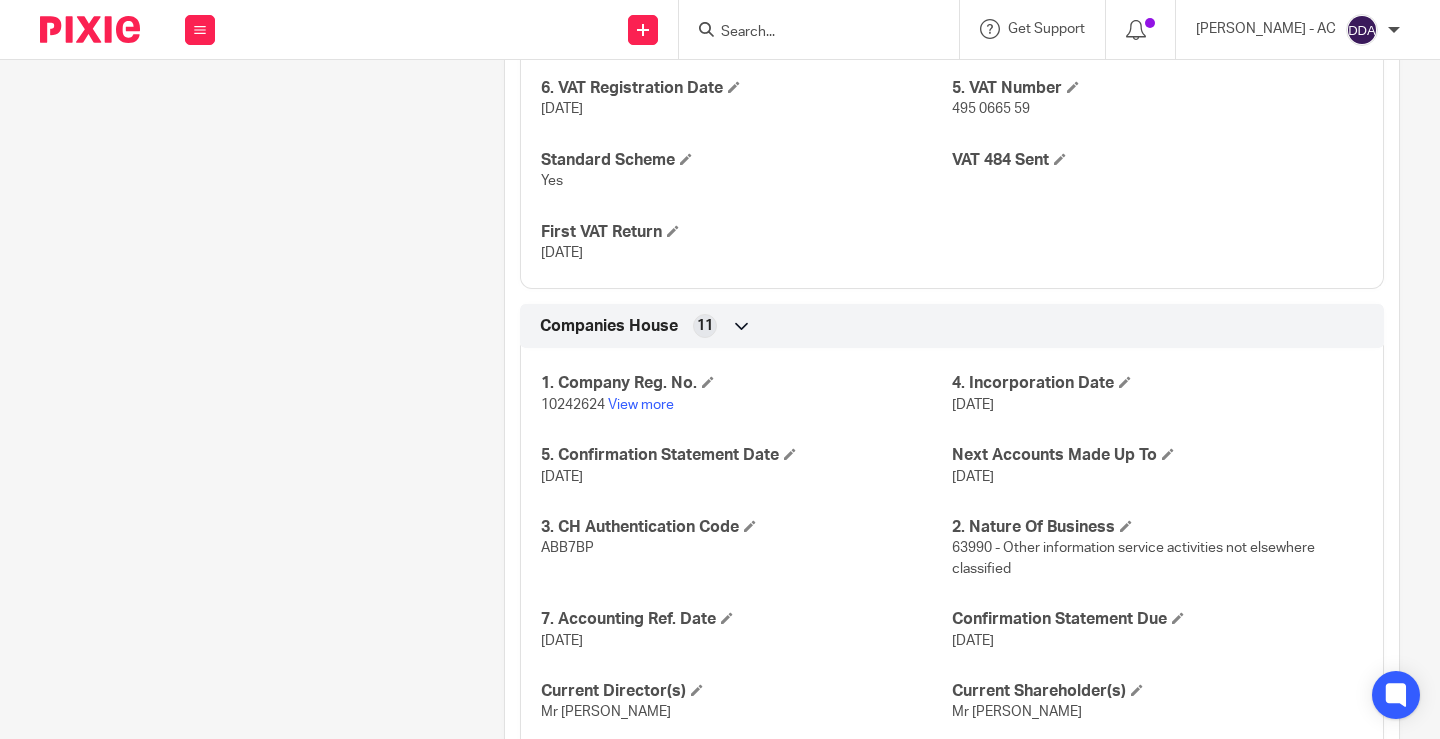 scroll, scrollTop: 2400, scrollLeft: 0, axis: vertical 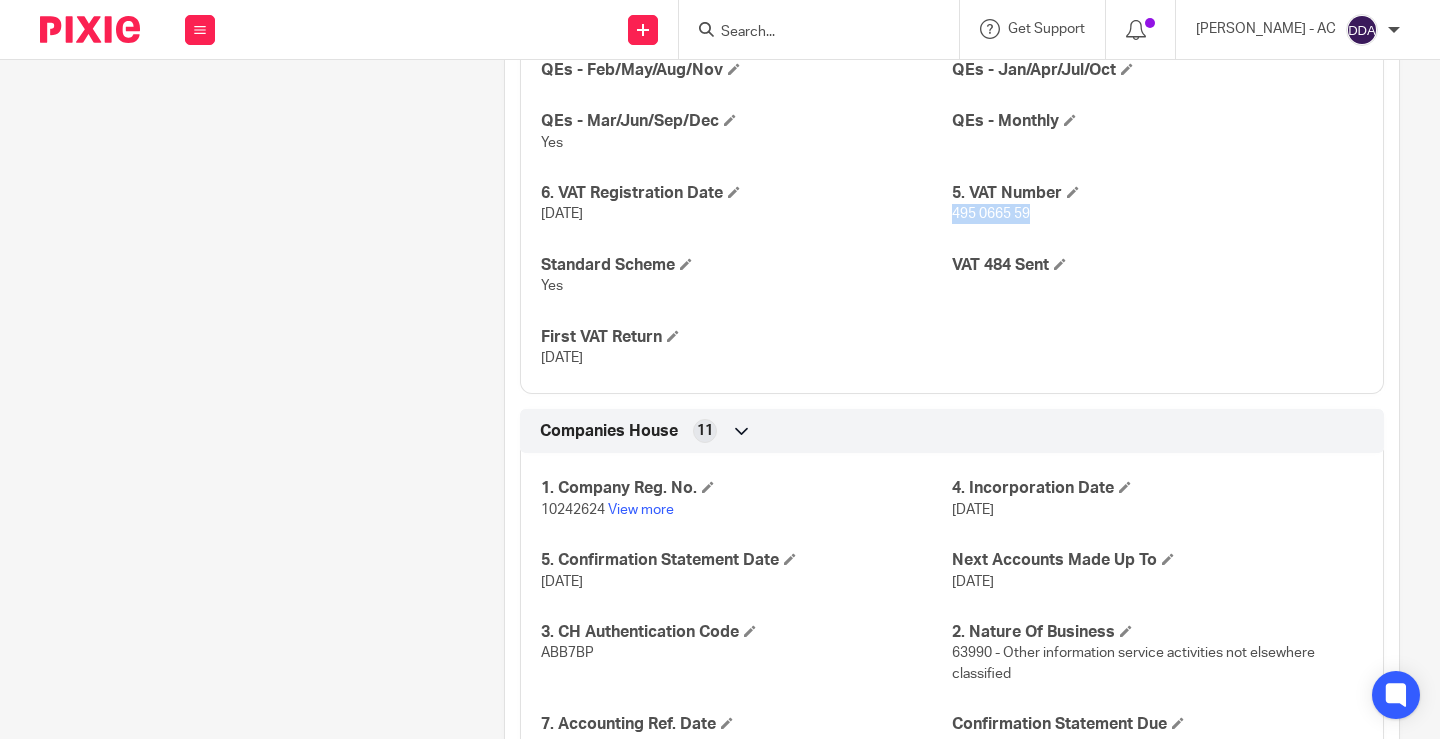 drag, startPoint x: 1044, startPoint y: 209, endPoint x: 945, endPoint y: 214, distance: 99.12618 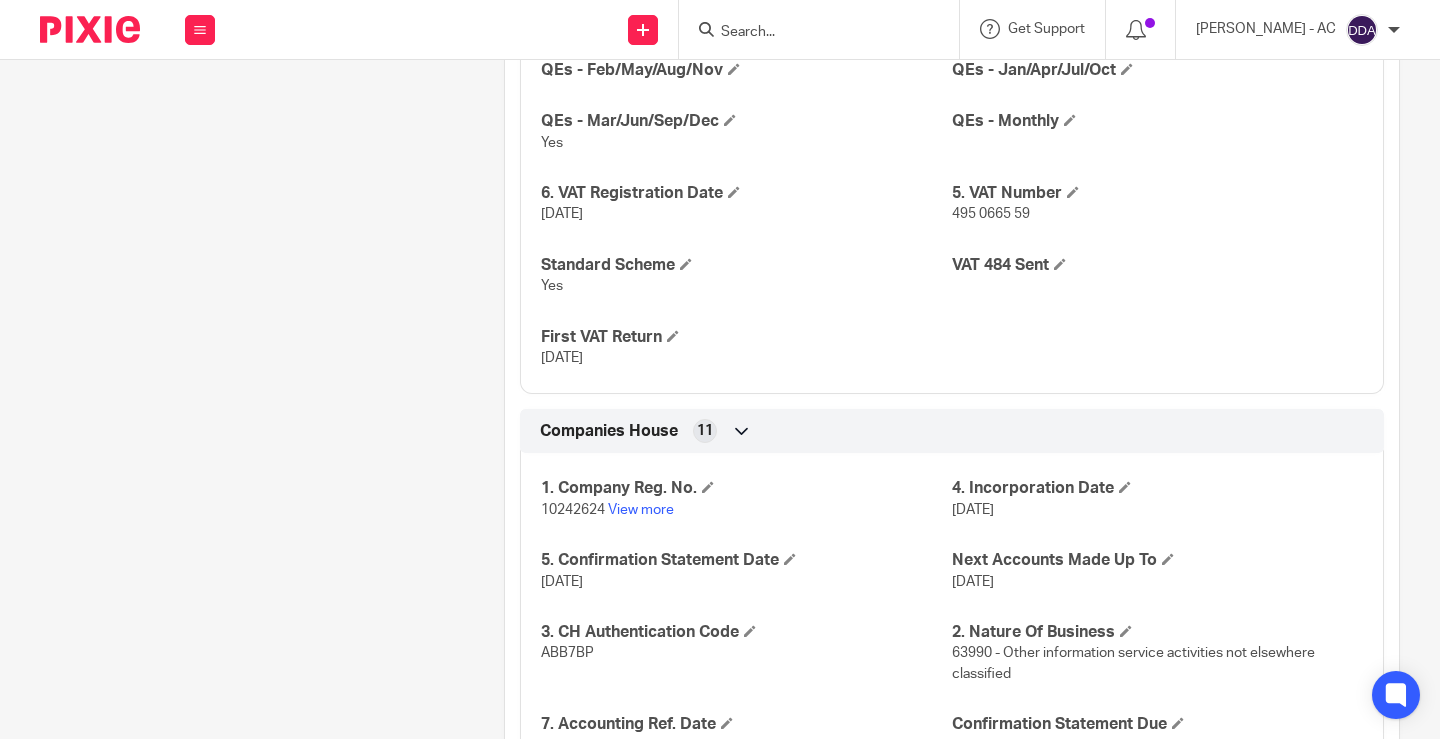 drag, startPoint x: 414, startPoint y: 219, endPoint x: 428, endPoint y: 201, distance: 22.803509 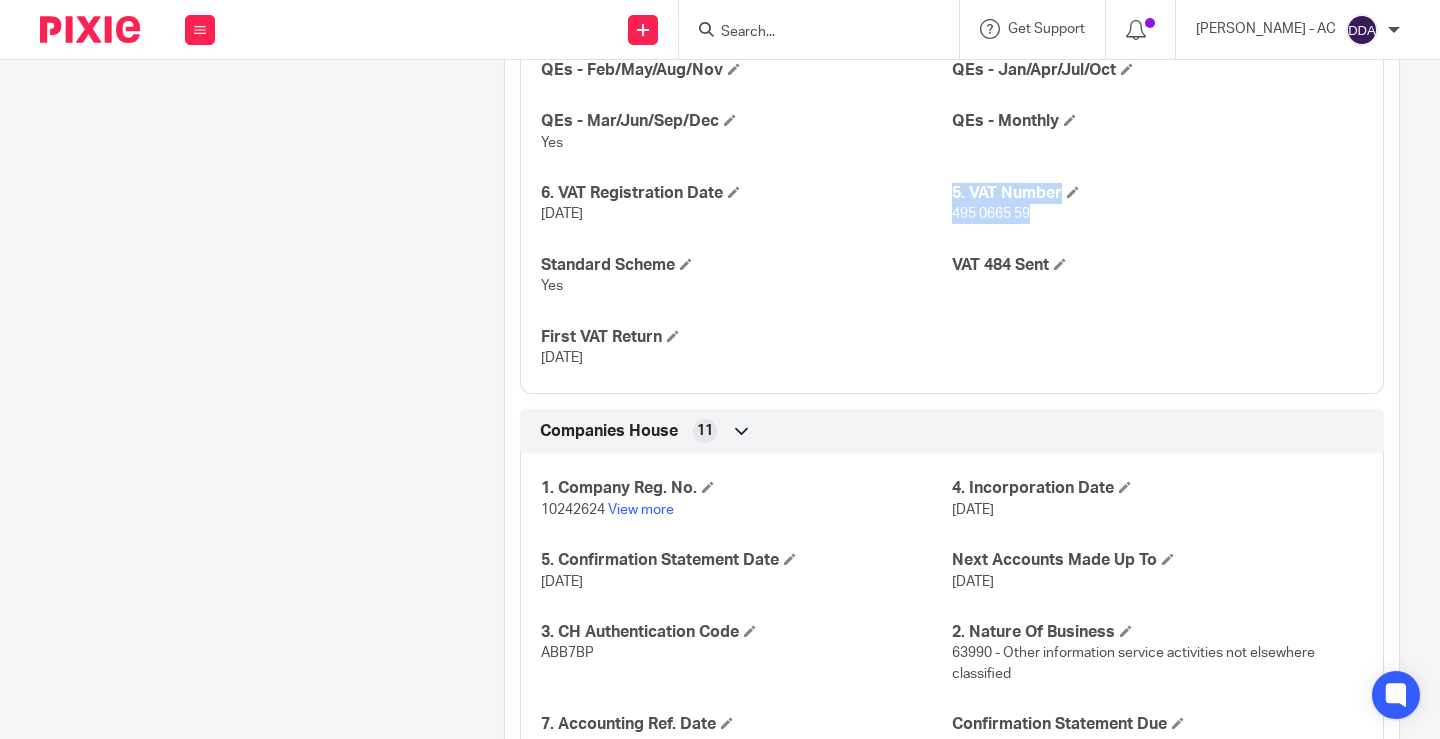 drag, startPoint x: 1046, startPoint y: 213, endPoint x: 931, endPoint y: 227, distance: 115.84904 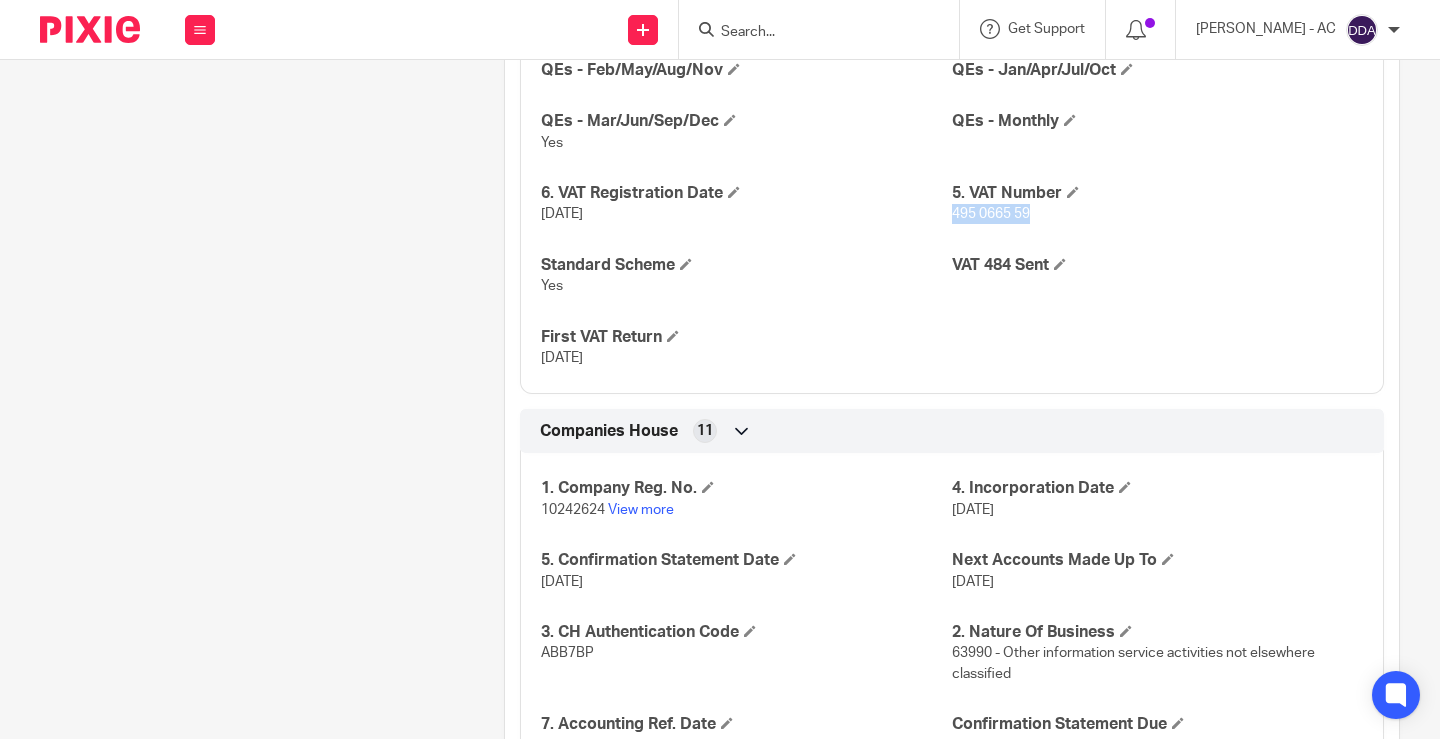 drag, startPoint x: 1025, startPoint y: 220, endPoint x: 945, endPoint y: 231, distance: 80.75271 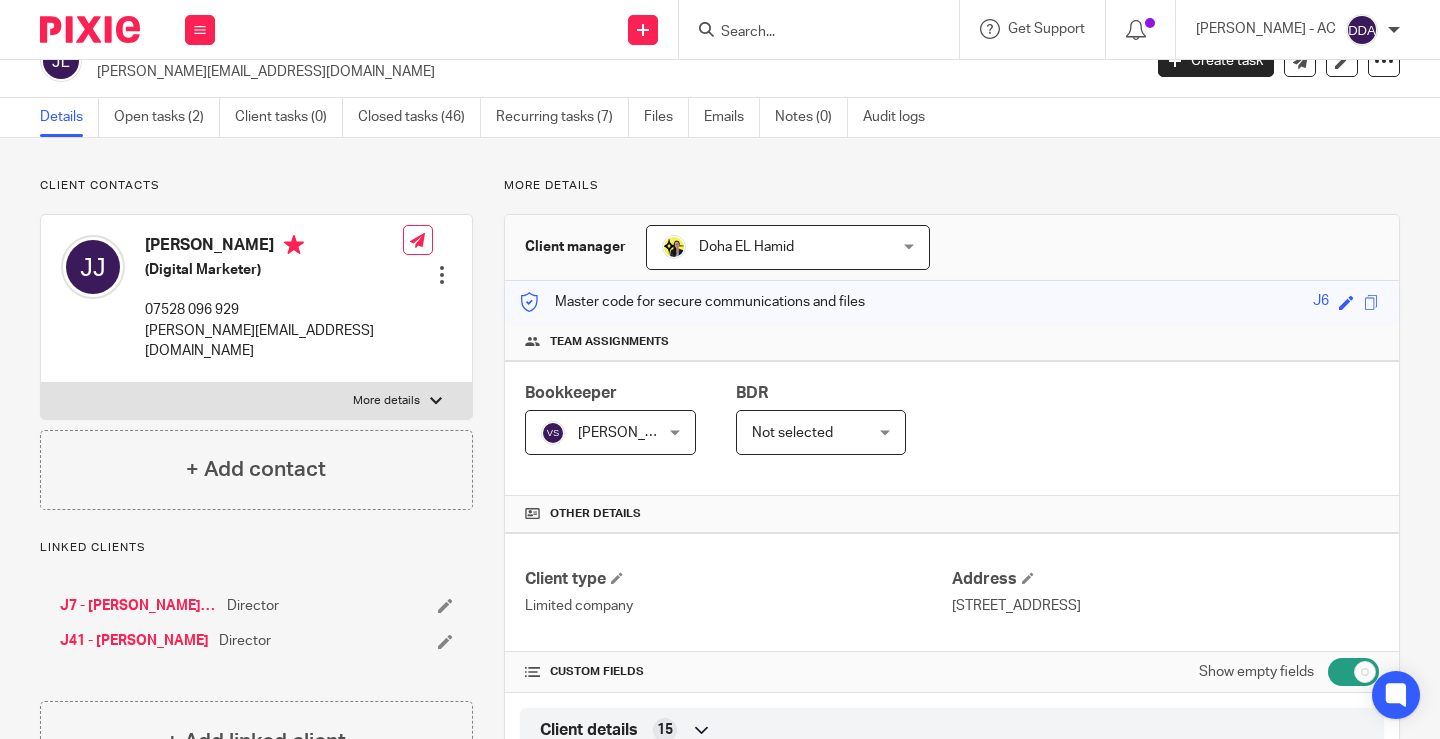 scroll, scrollTop: 0, scrollLeft: 0, axis: both 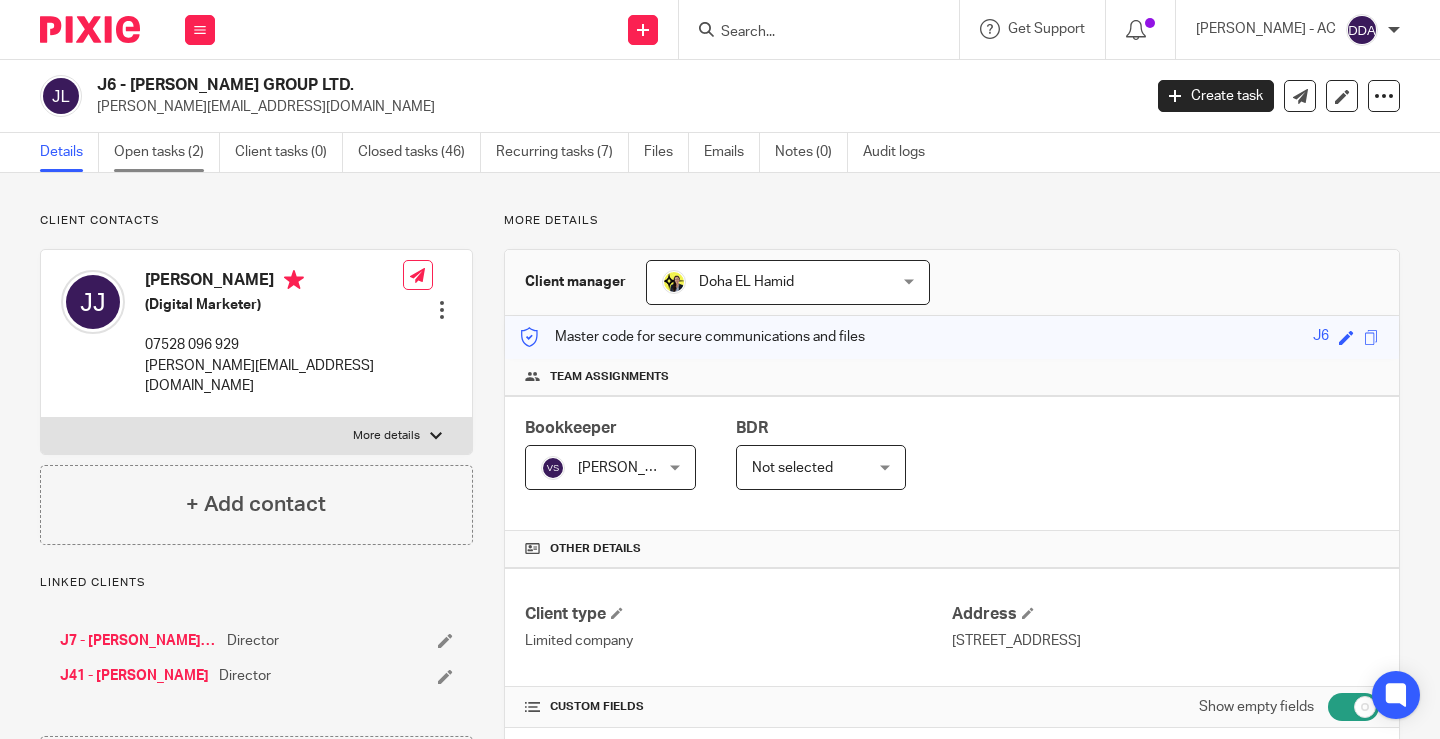 click on "Open tasks (2)" at bounding box center (167, 152) 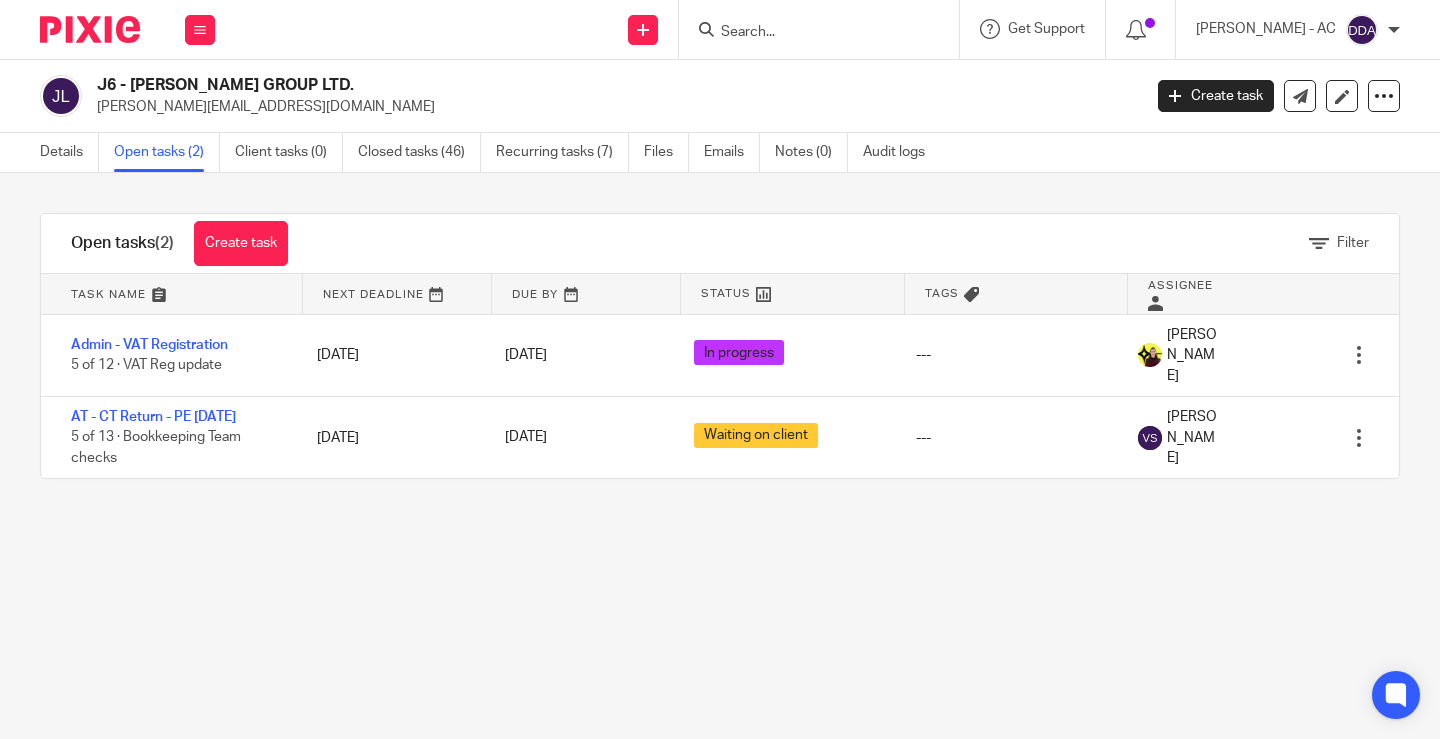 scroll, scrollTop: 0, scrollLeft: 0, axis: both 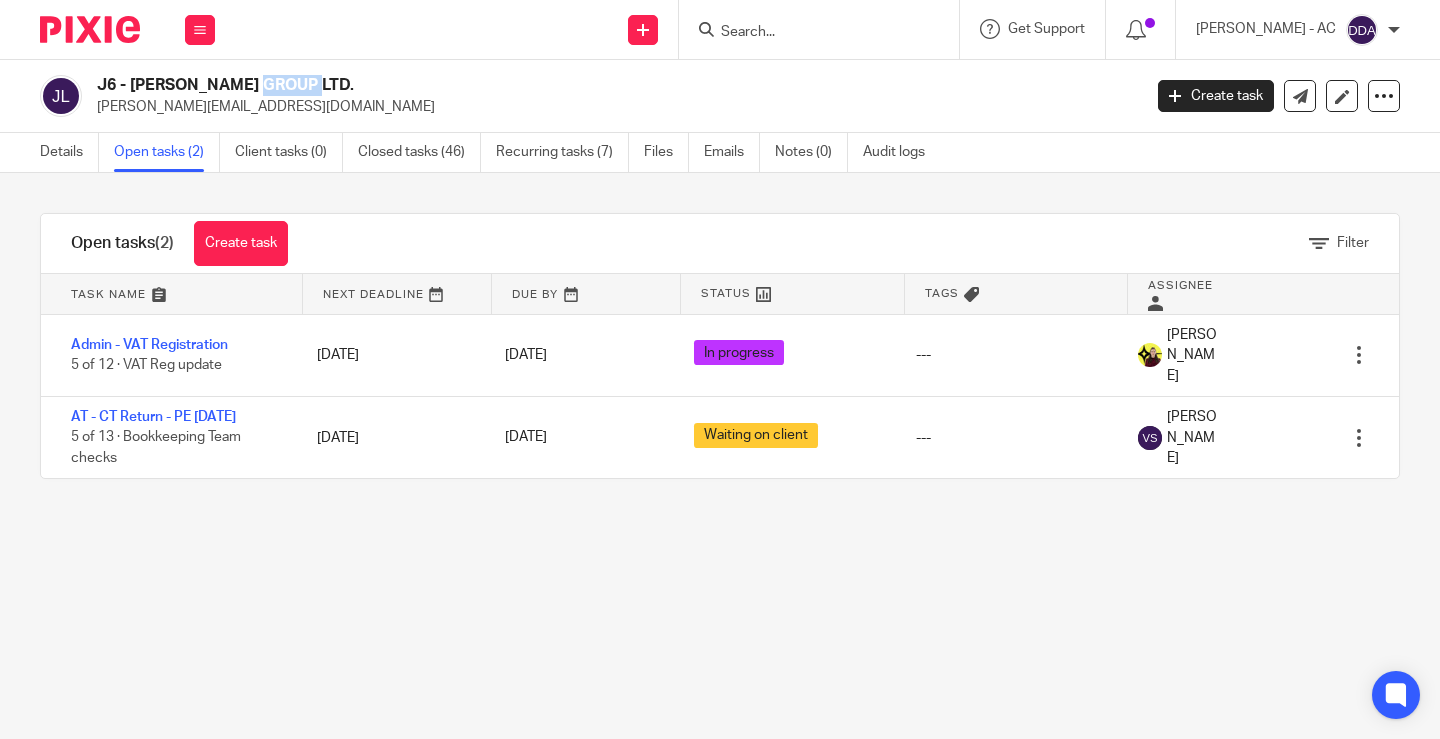 drag, startPoint x: 127, startPoint y: 85, endPoint x: 181, endPoint y: 92, distance: 54.451813 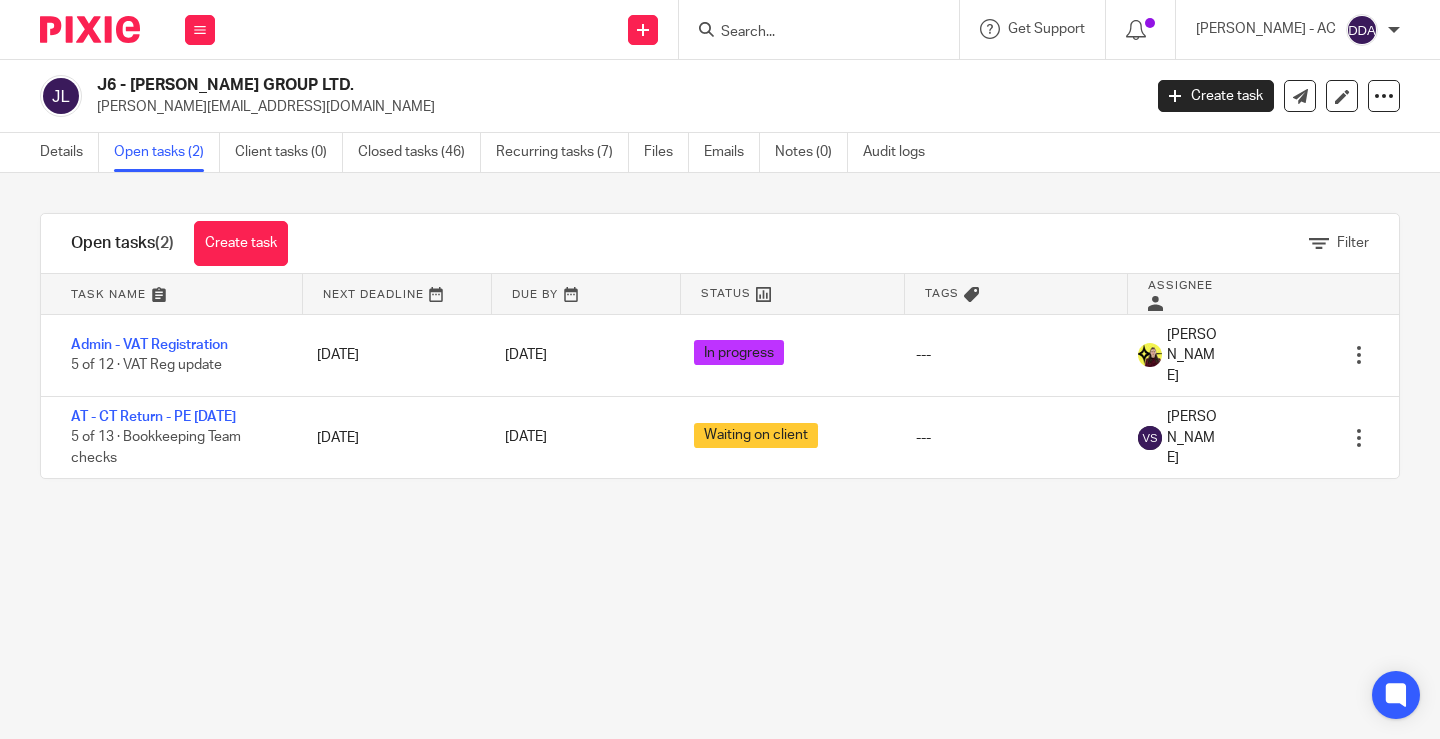 click on "J6 - [PERSON_NAME] GROUP LTD." at bounding box center (509, 85) 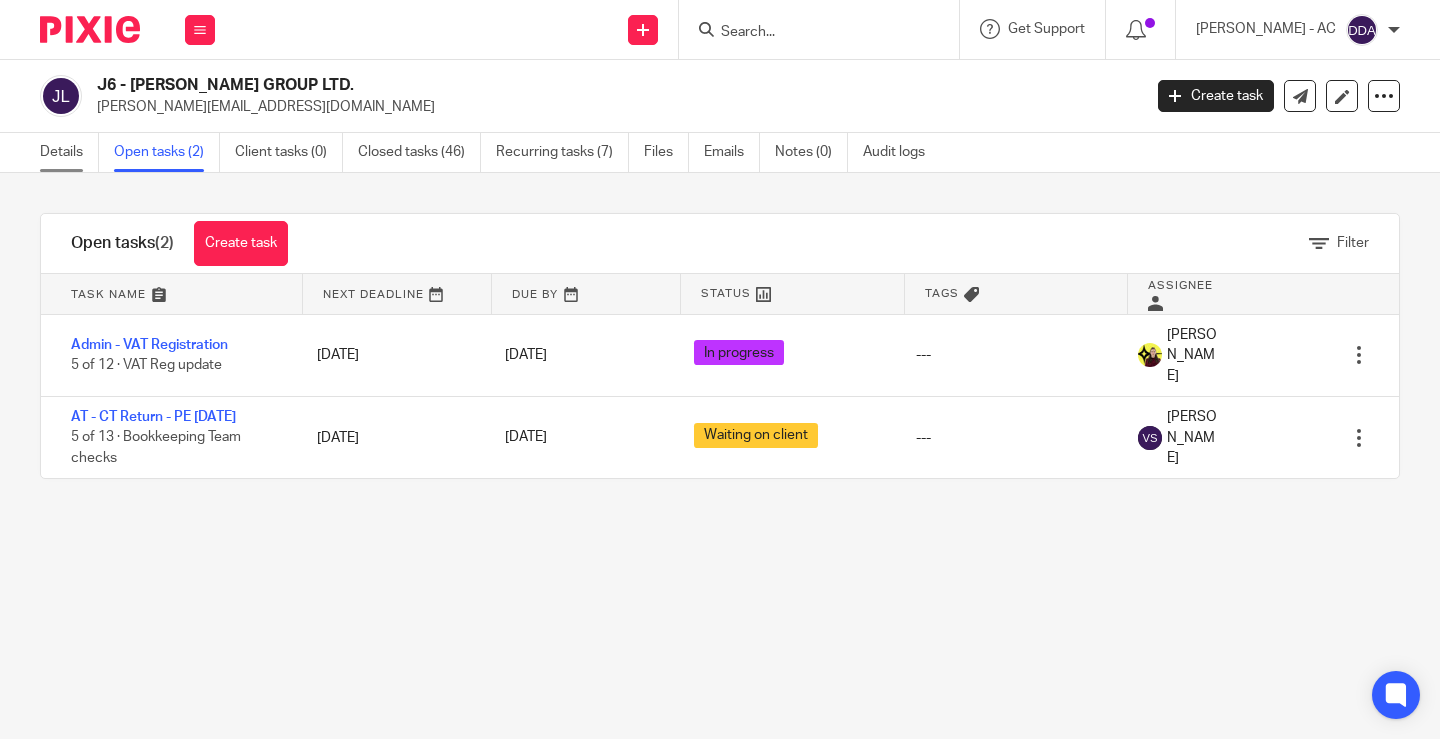 click on "Details" at bounding box center [69, 152] 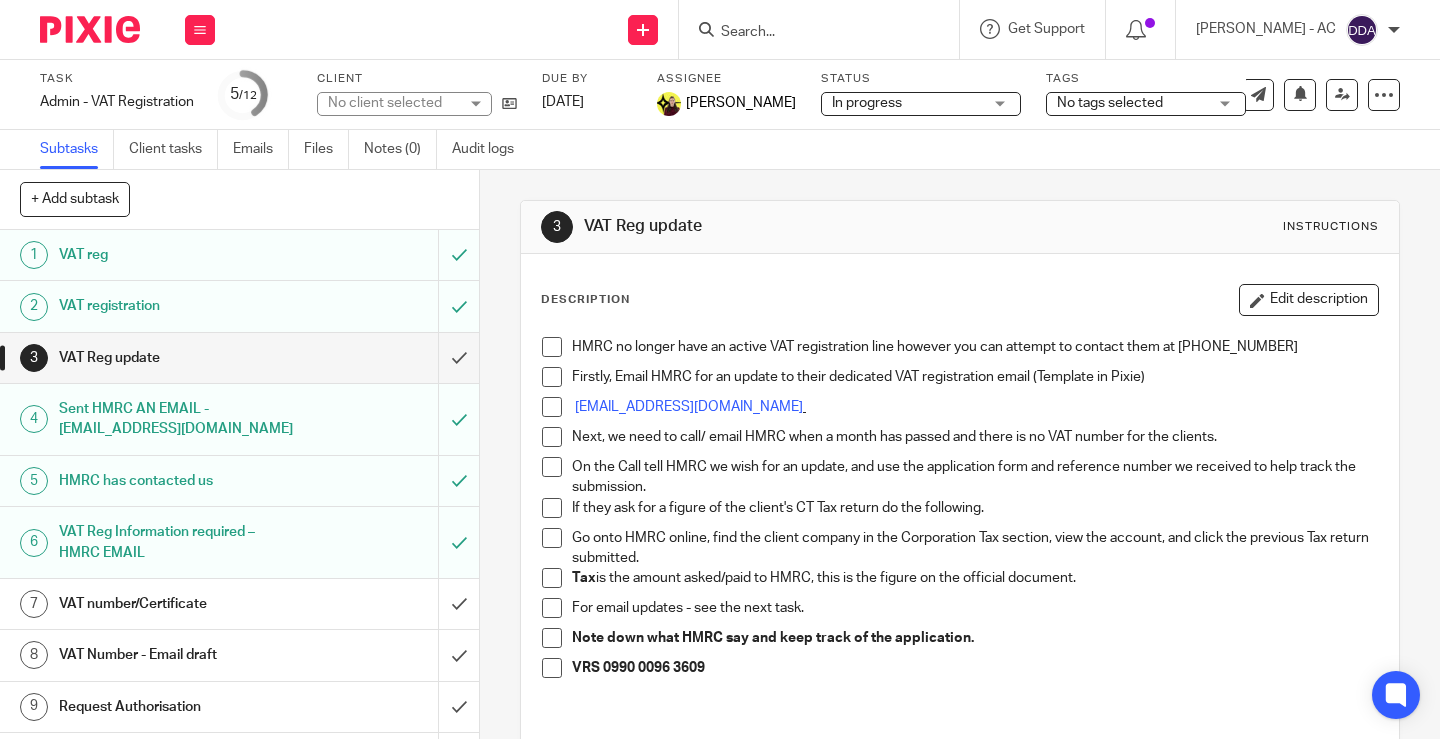 scroll, scrollTop: 0, scrollLeft: 0, axis: both 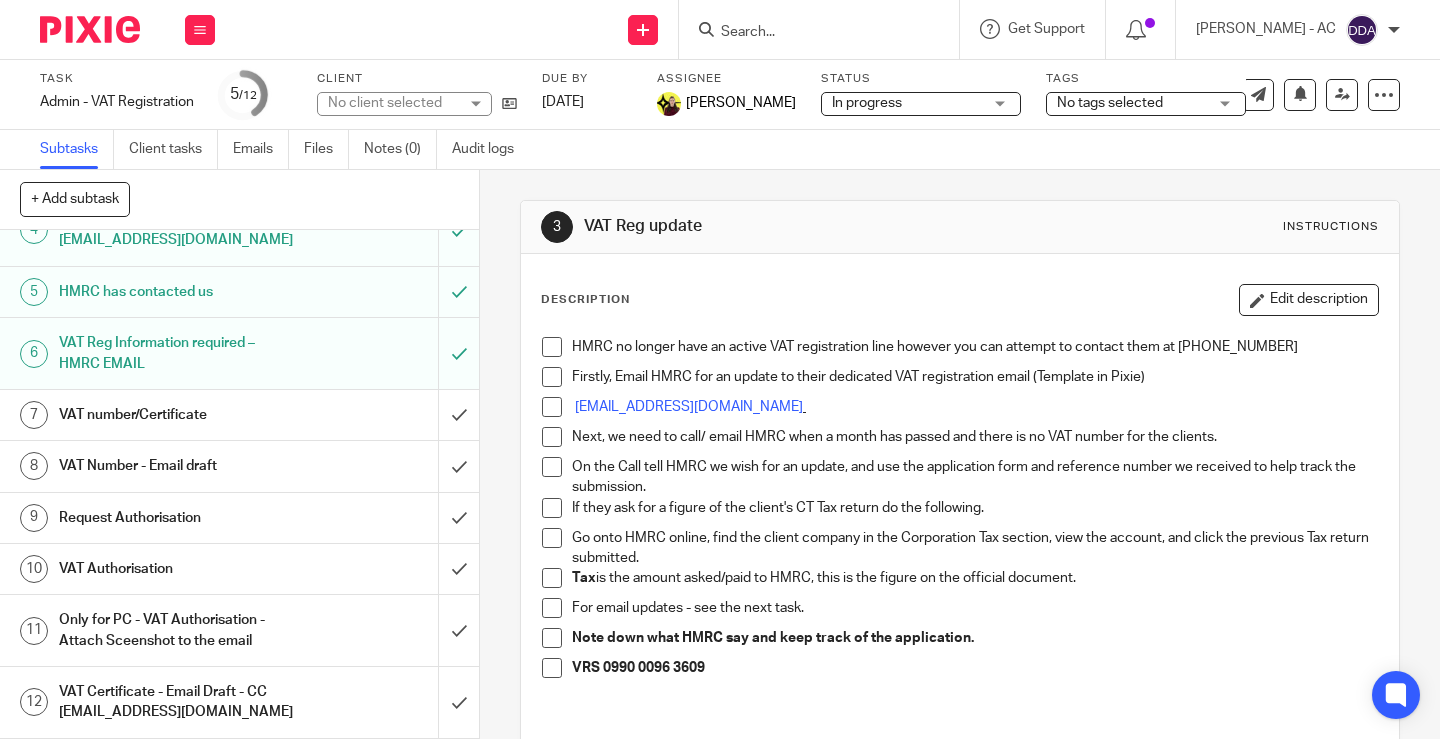 click on "Request Authorisation" at bounding box center [179, 518] 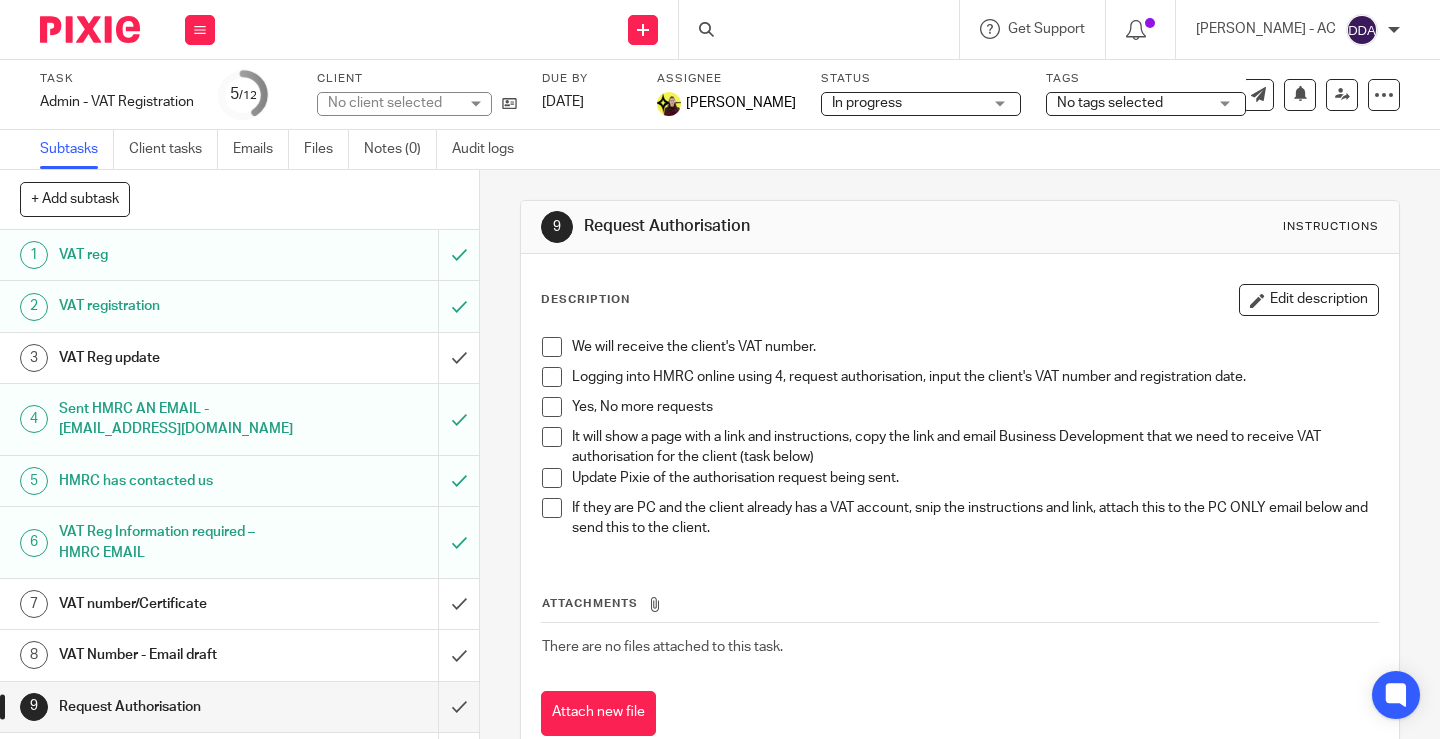 scroll, scrollTop: 0, scrollLeft: 0, axis: both 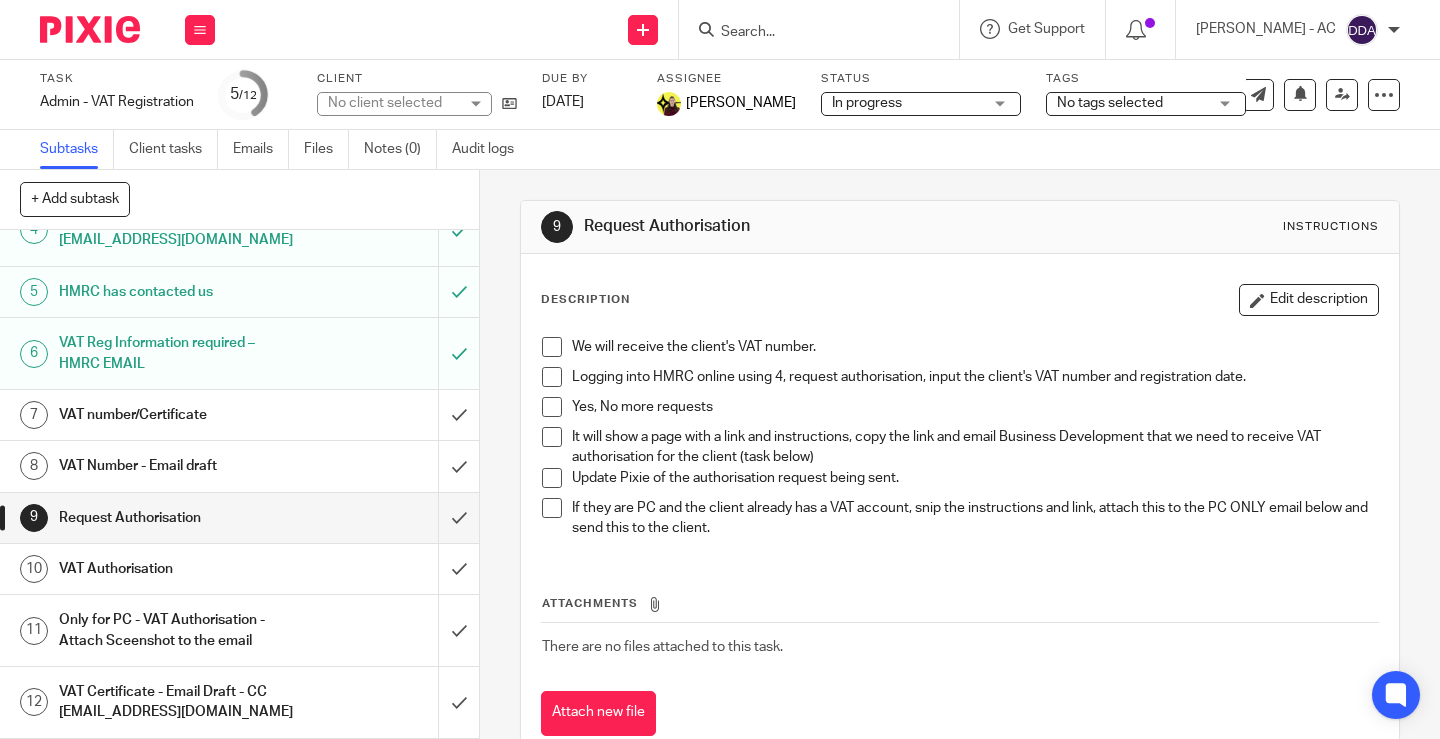 click on "VAT Authorisation" at bounding box center [179, 569] 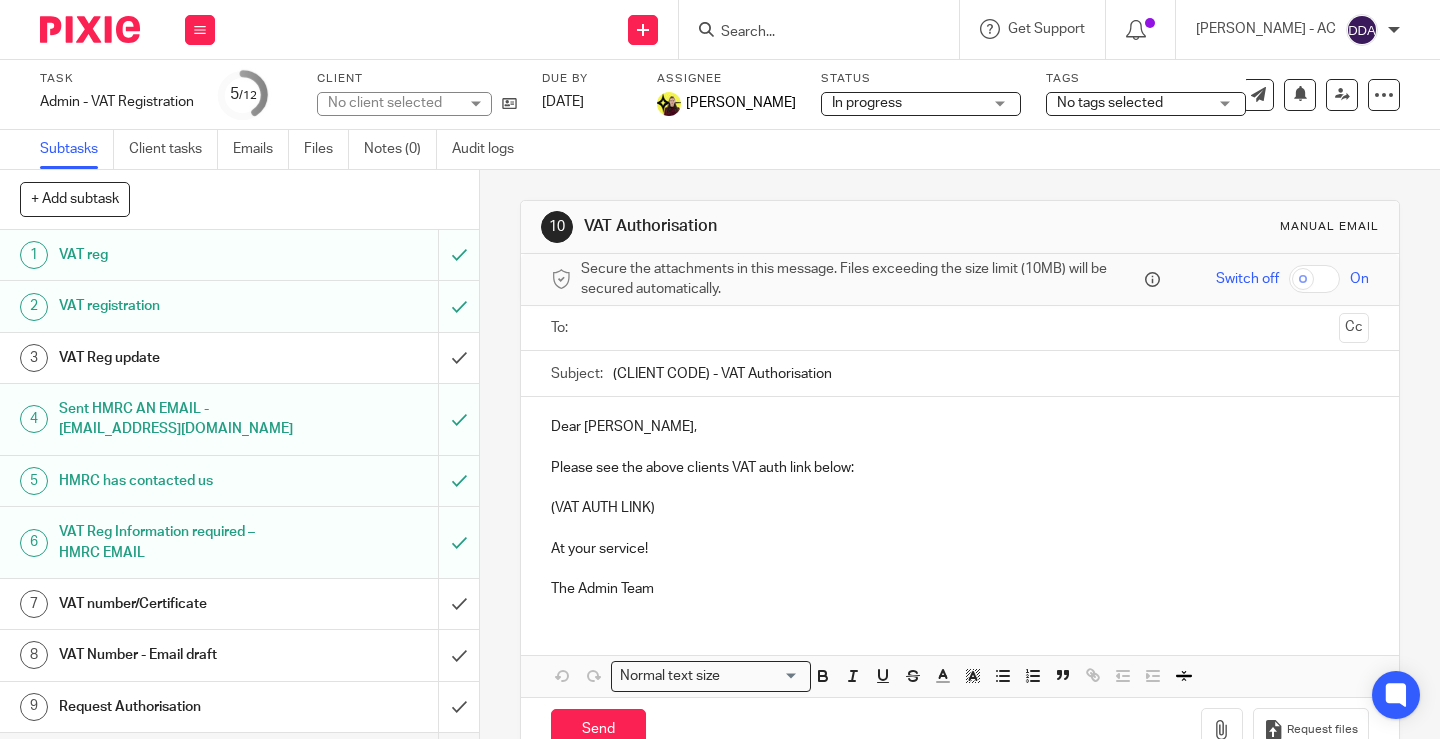 scroll, scrollTop: 0, scrollLeft: 0, axis: both 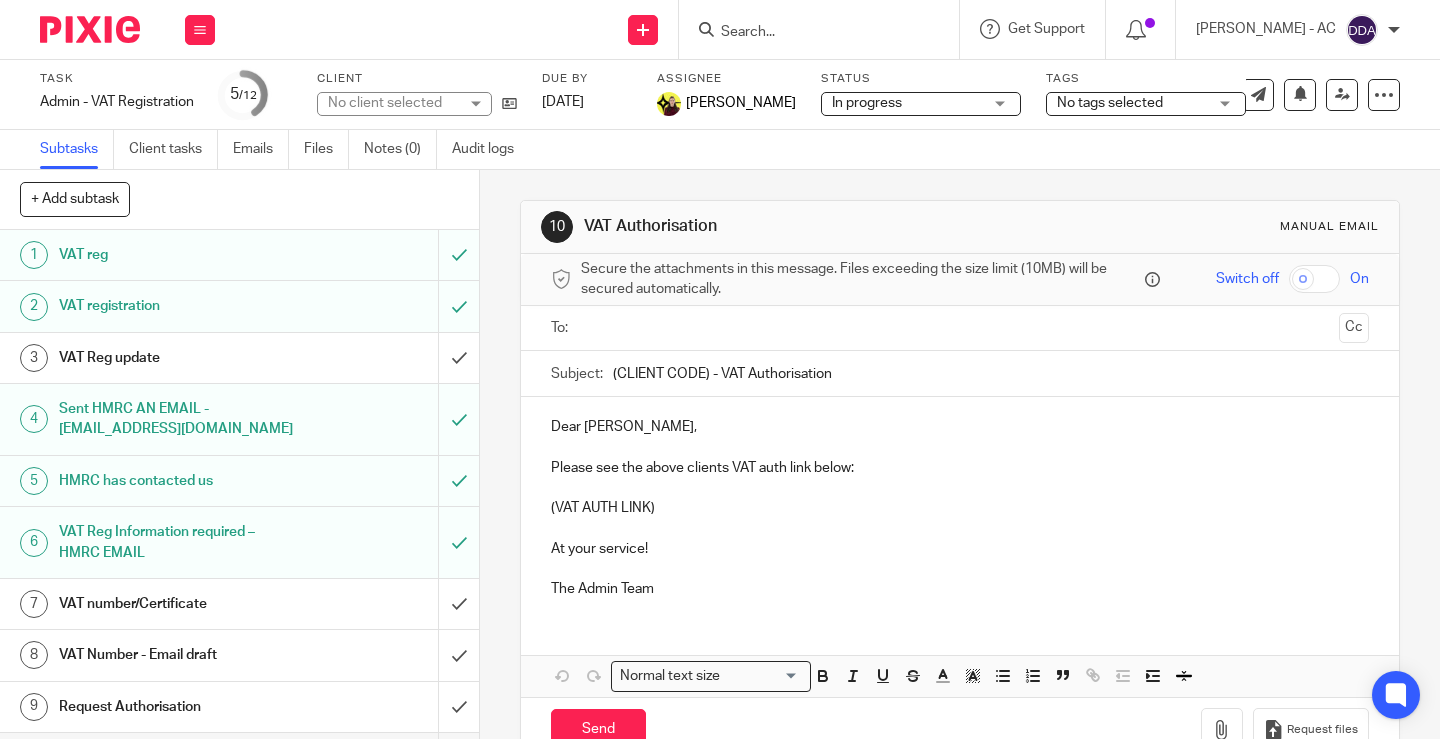 click on "(VAT AUTH LINK)" at bounding box center [960, 508] 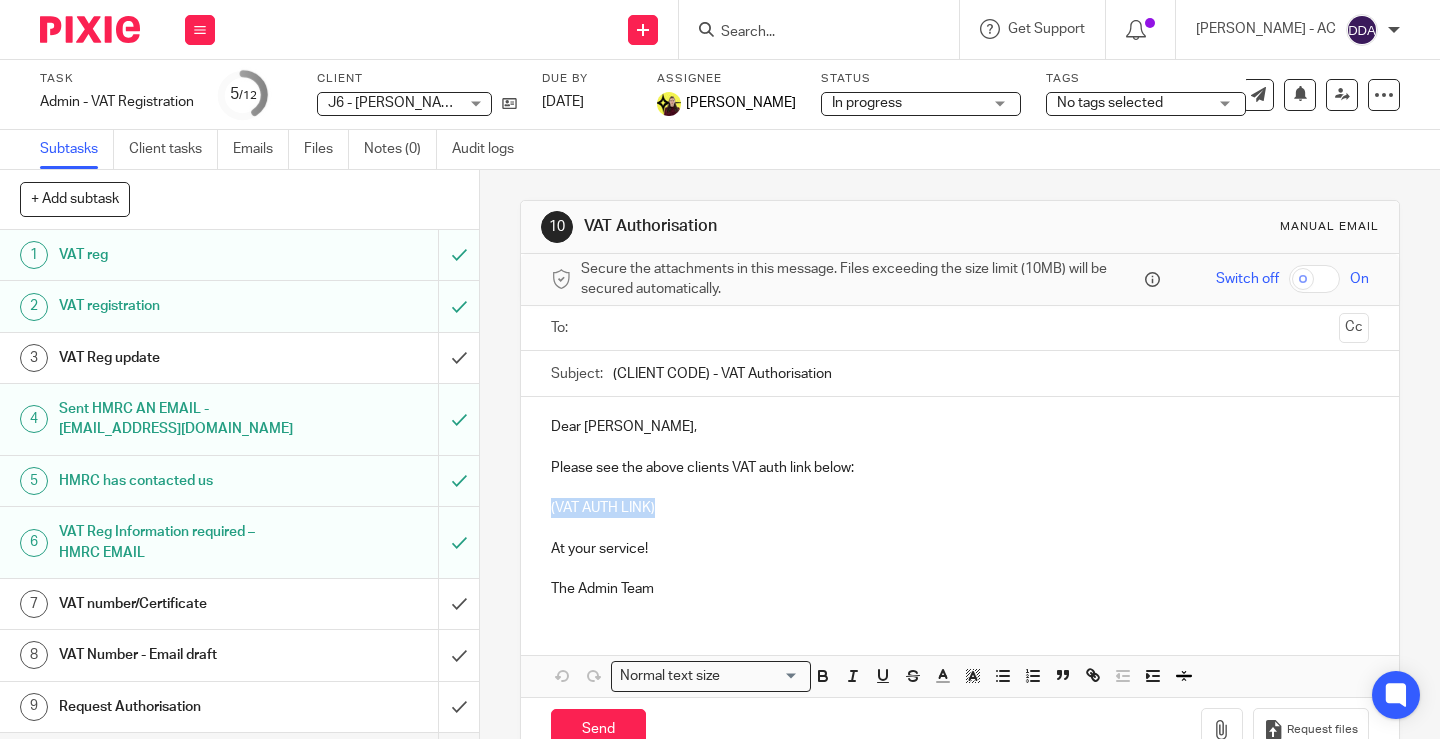 drag, startPoint x: 650, startPoint y: 509, endPoint x: 542, endPoint y: 510, distance: 108.00463 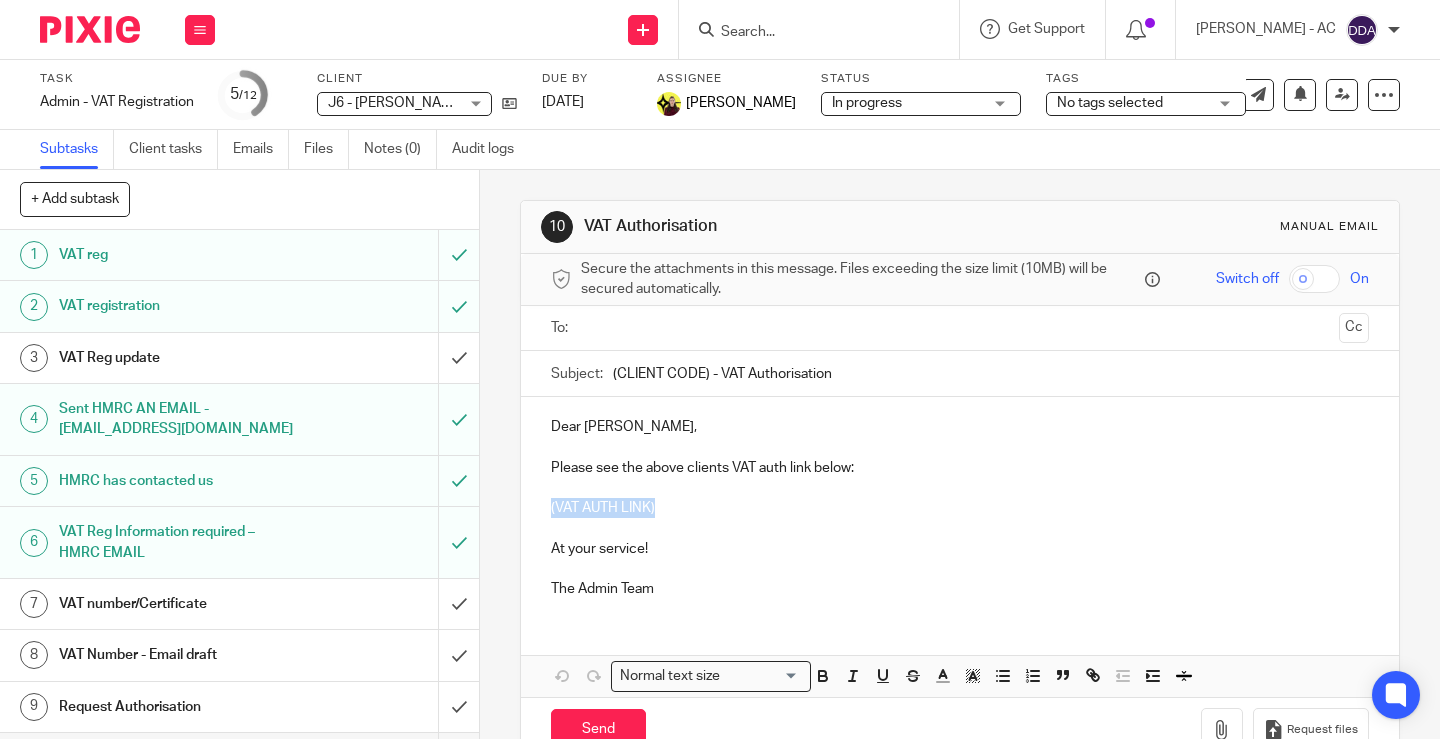 click on "Dear Yemi, Please see the above clients VAT auth link below: (VAT AUTH LINK) At your service! The Admin Team" at bounding box center (960, 505) 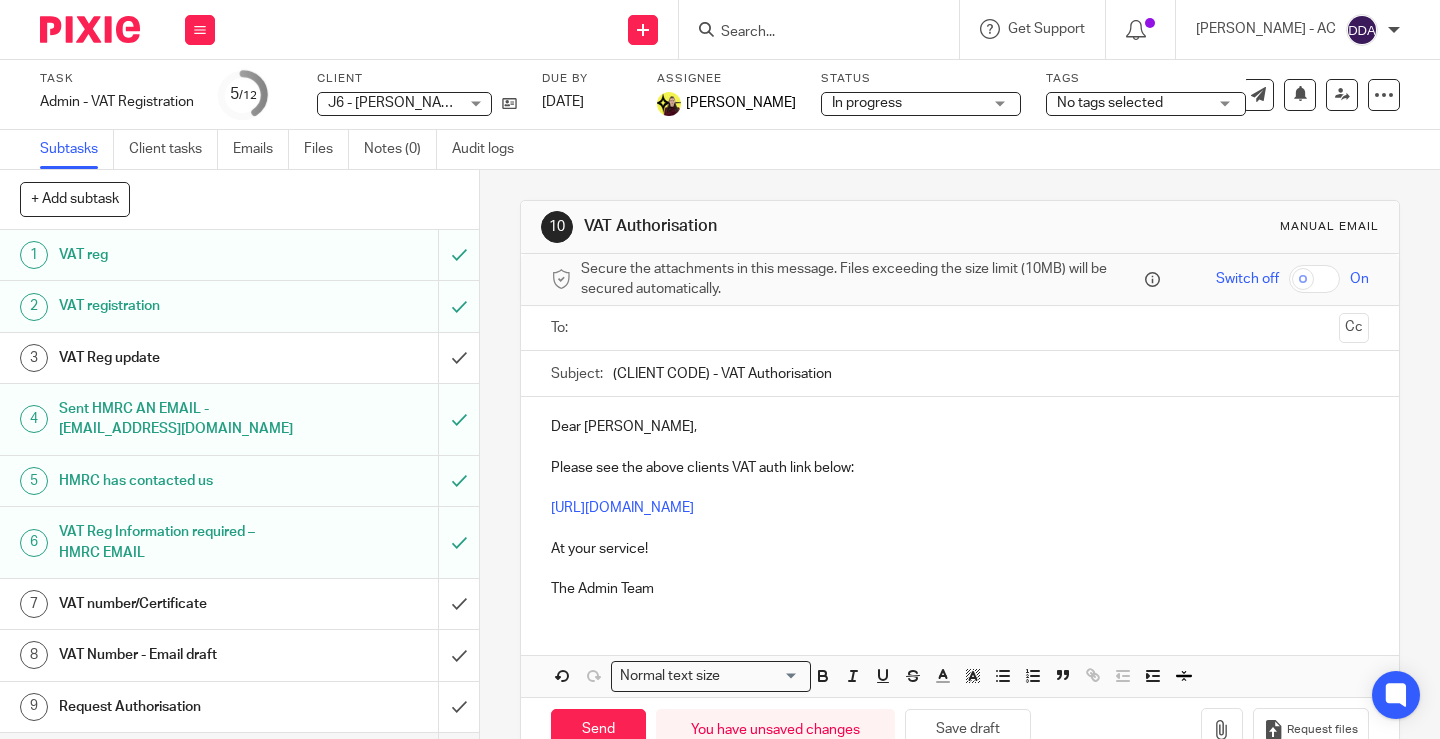 click at bounding box center (959, 328) 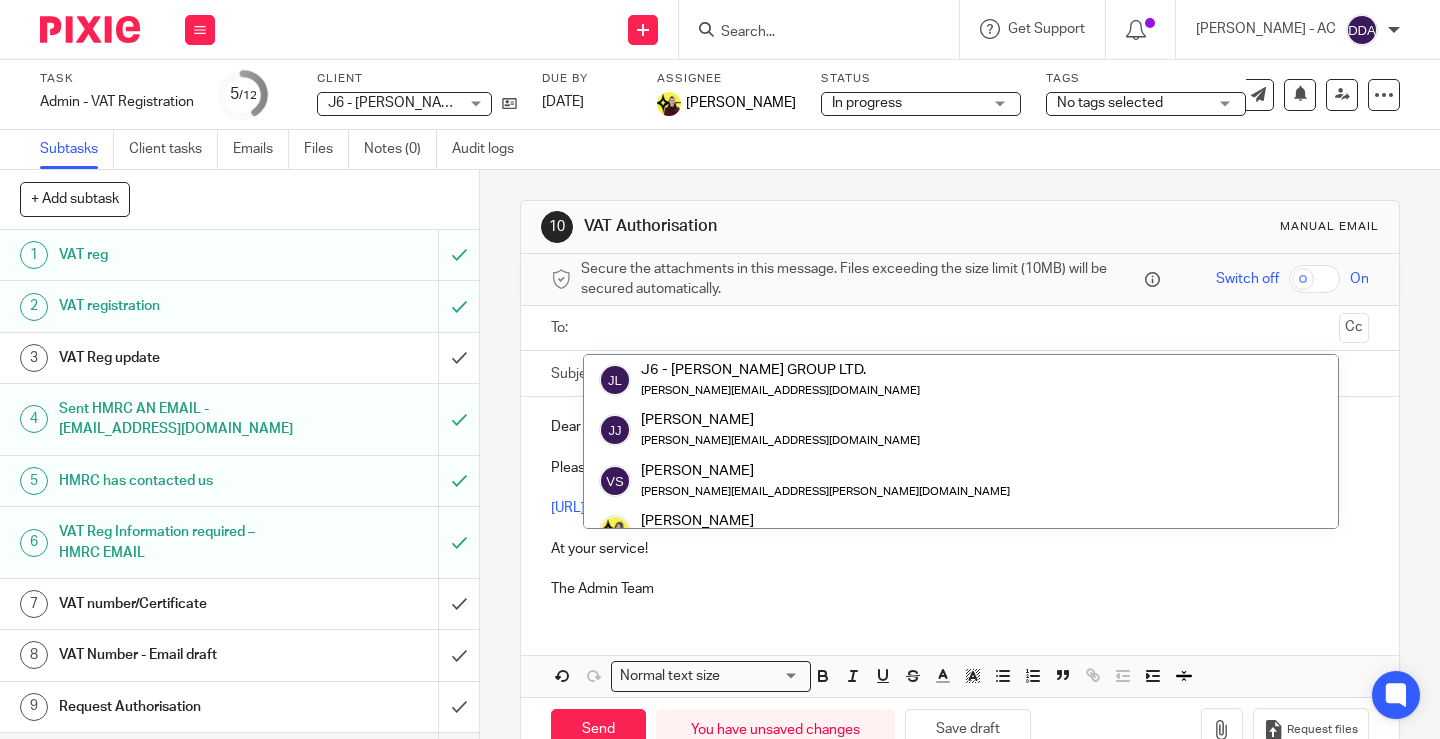 paste on "https://www.tax.service.gov.uk/agent-client-relationships/appoint-someone-to-deal-with-HMRC-for-you/OH97RJCB/starbridge-group-limited/vat" 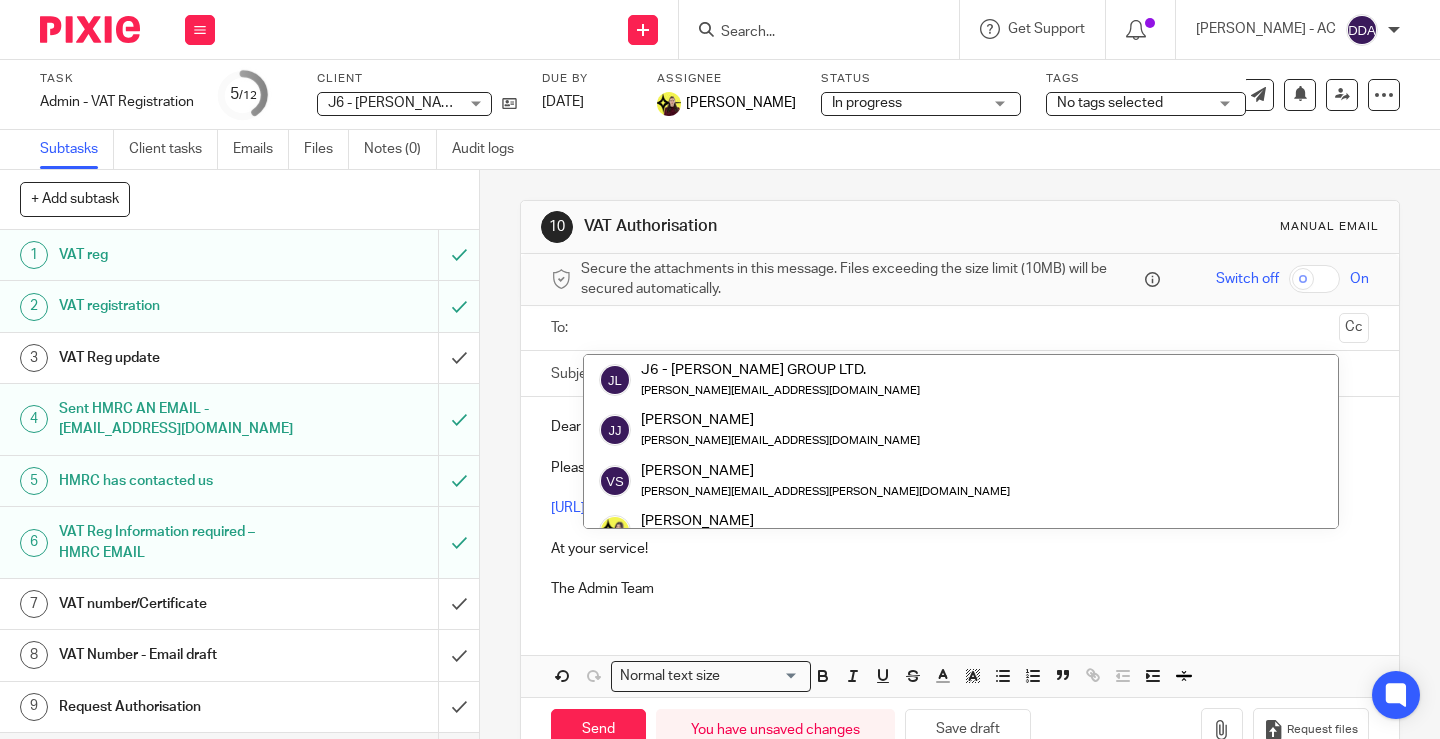 type on "https://www.tax.service.gov.uk/agent-client-relationships/appoint-someone-to-deal-with-HMRC-for-you/OH97RJCB/starbridge-group-limited/vat" 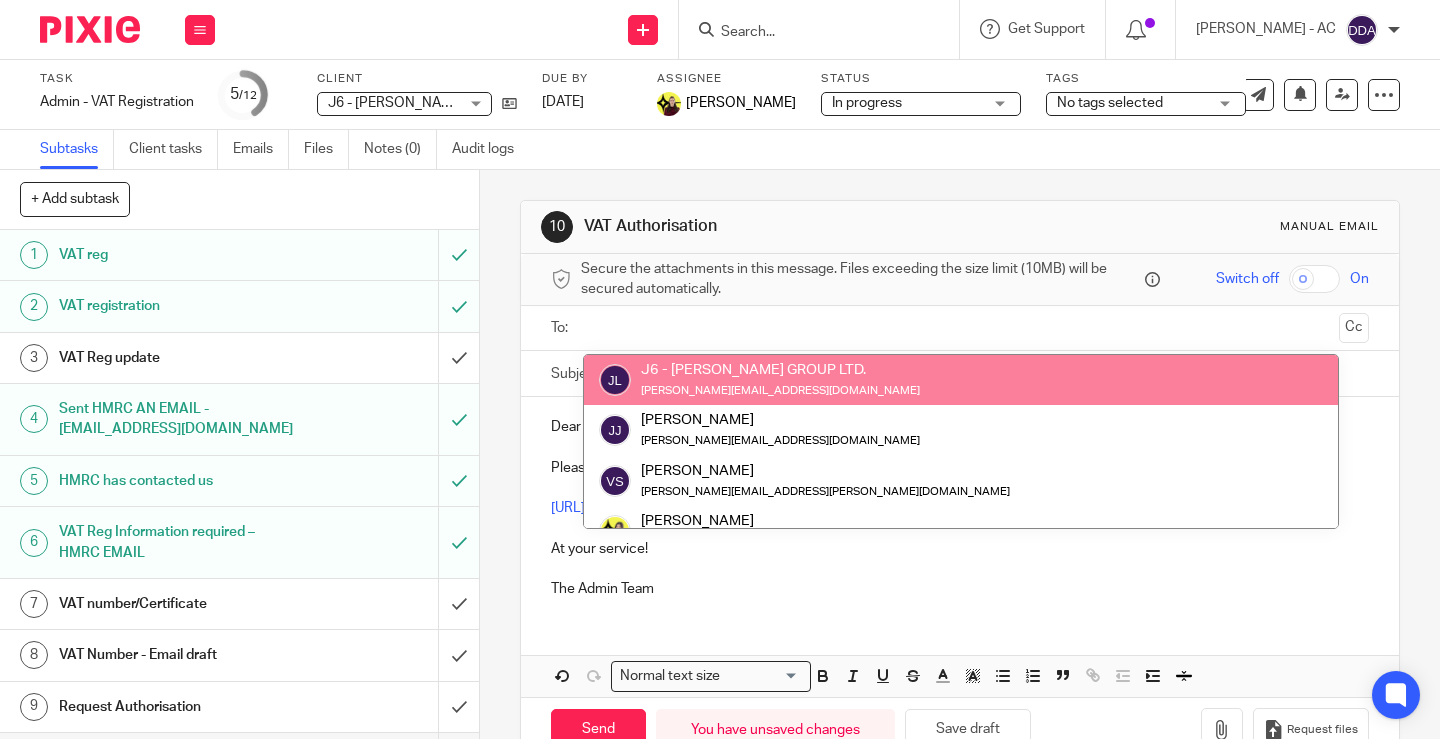 scroll, scrollTop: 0, scrollLeft: 0, axis: both 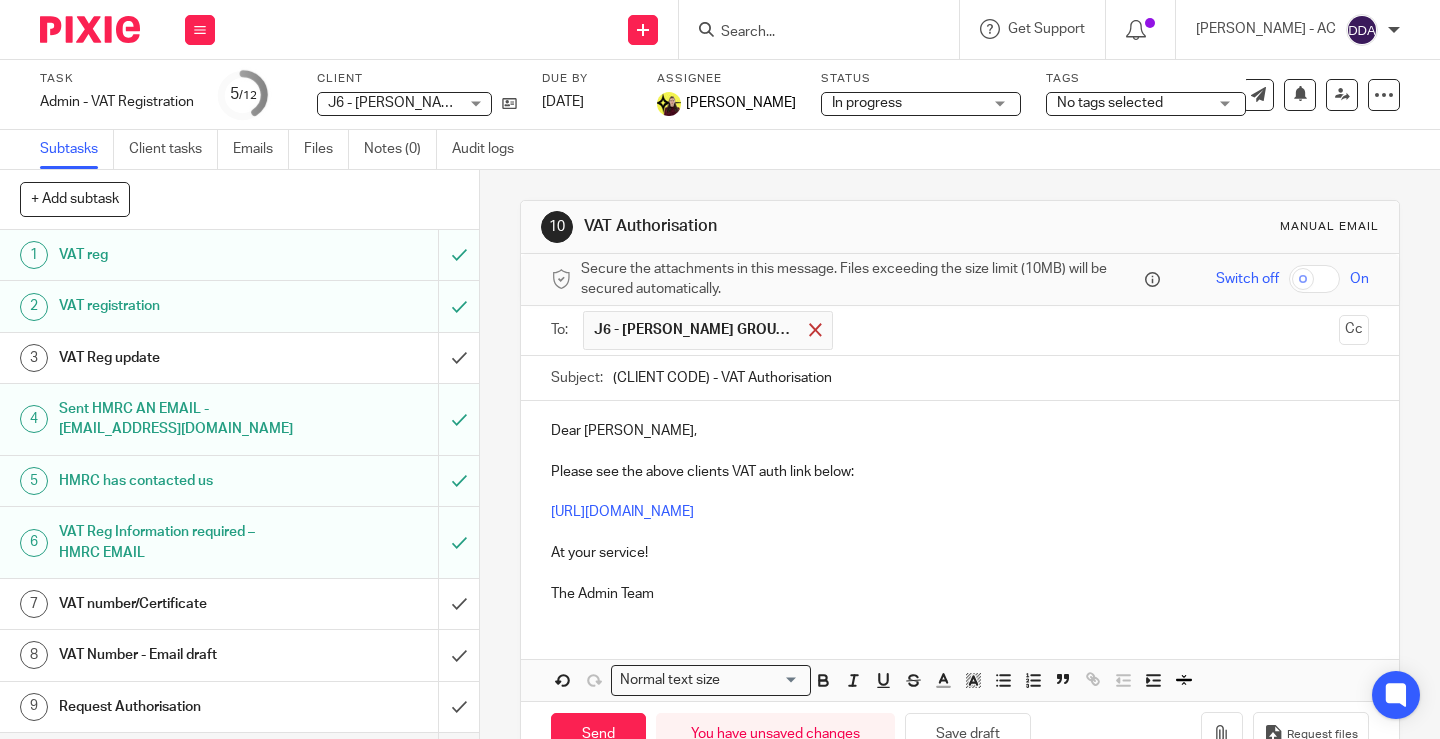 click at bounding box center [815, 329] 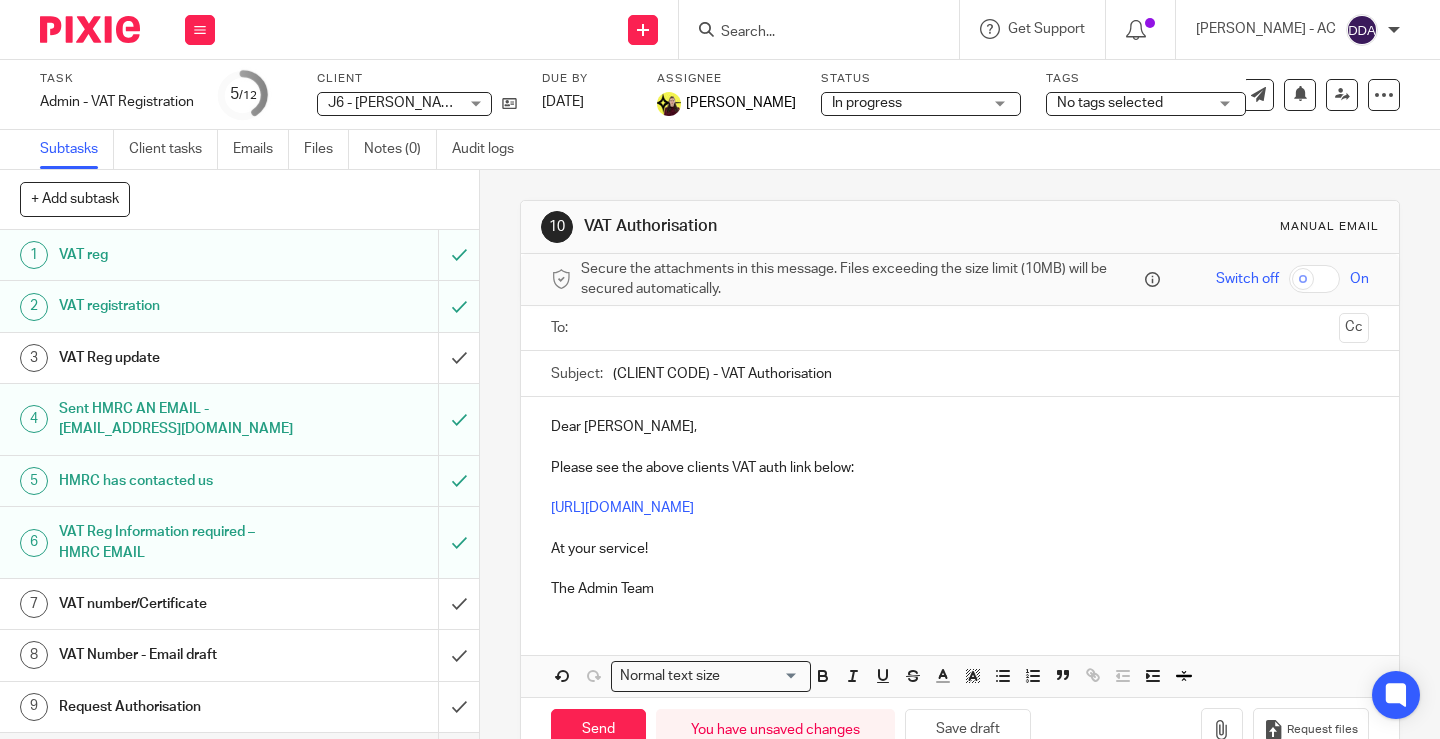 click at bounding box center [959, 328] 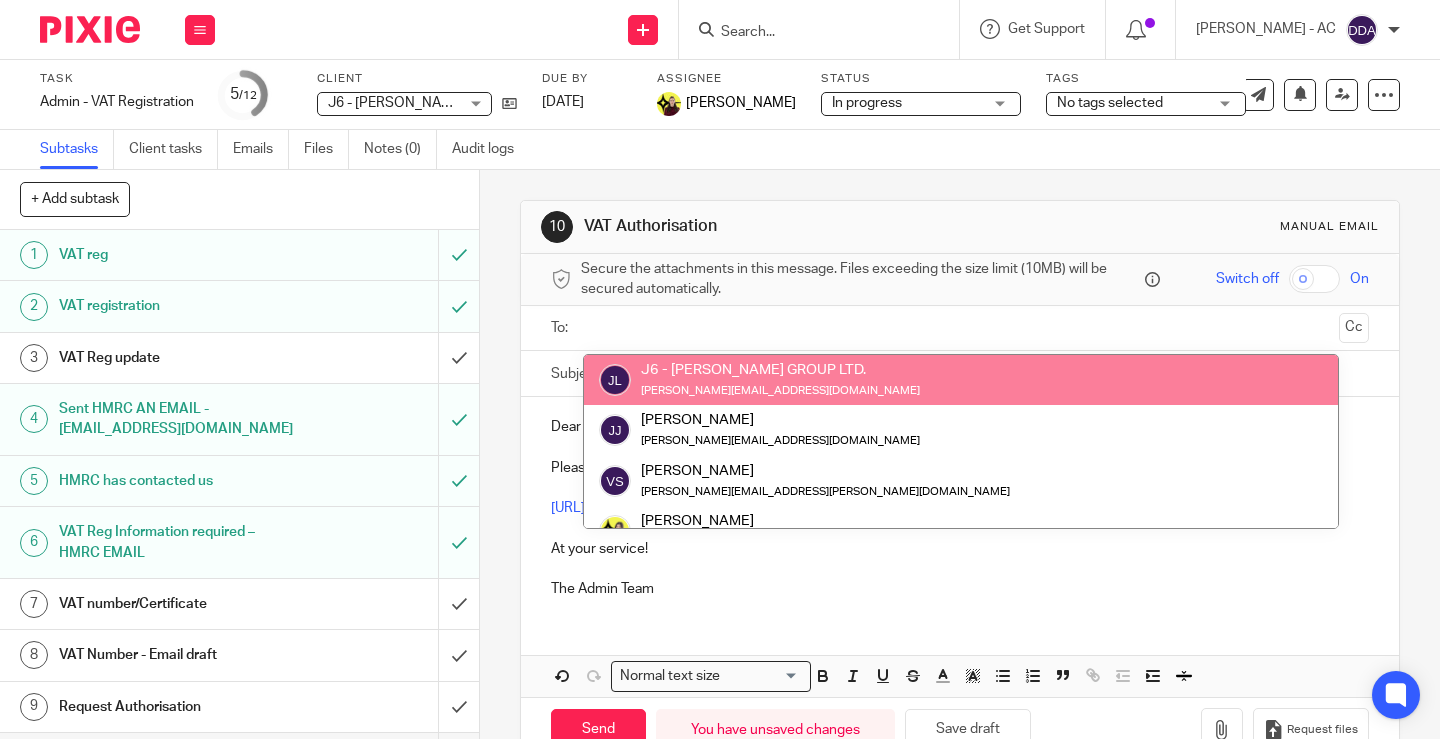 paste on "admin@starbridge.uk" 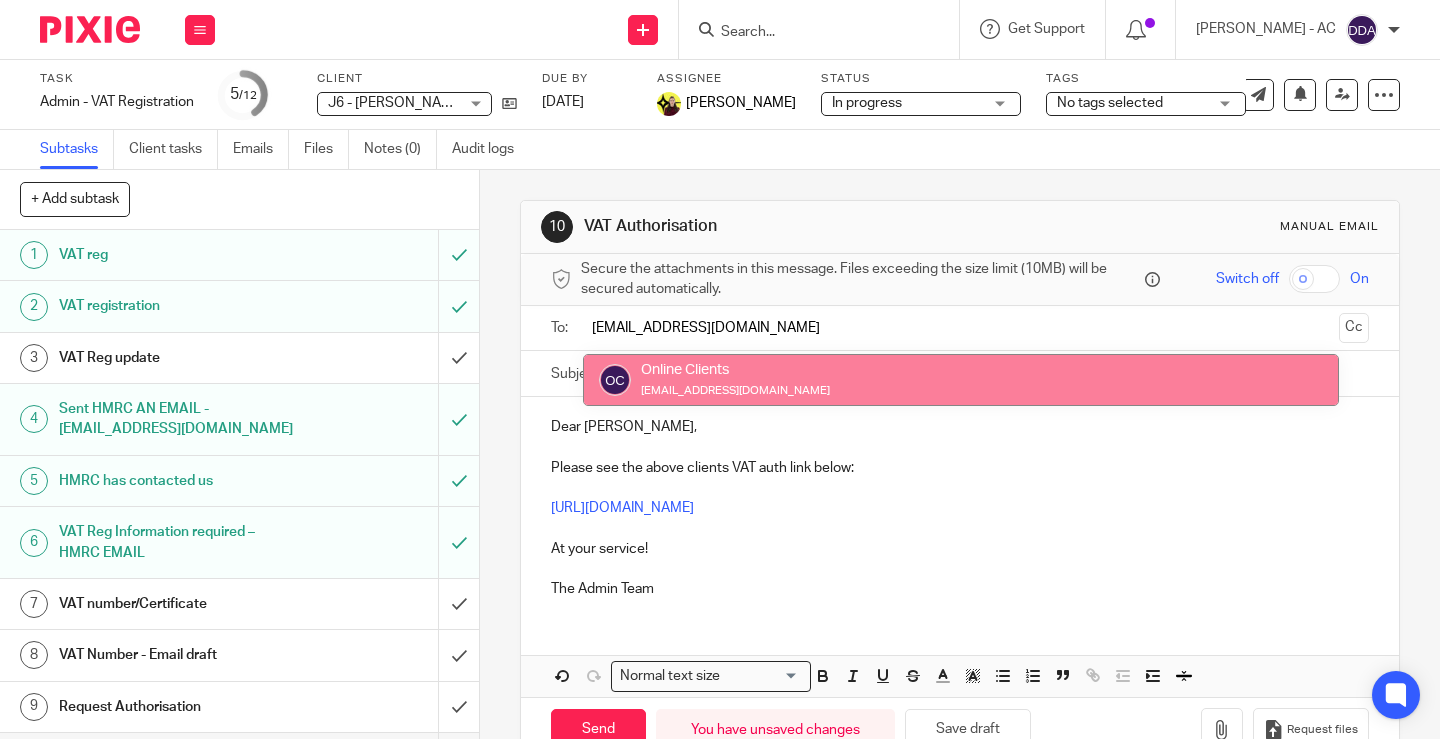 type on "admin@starbridge.uk" 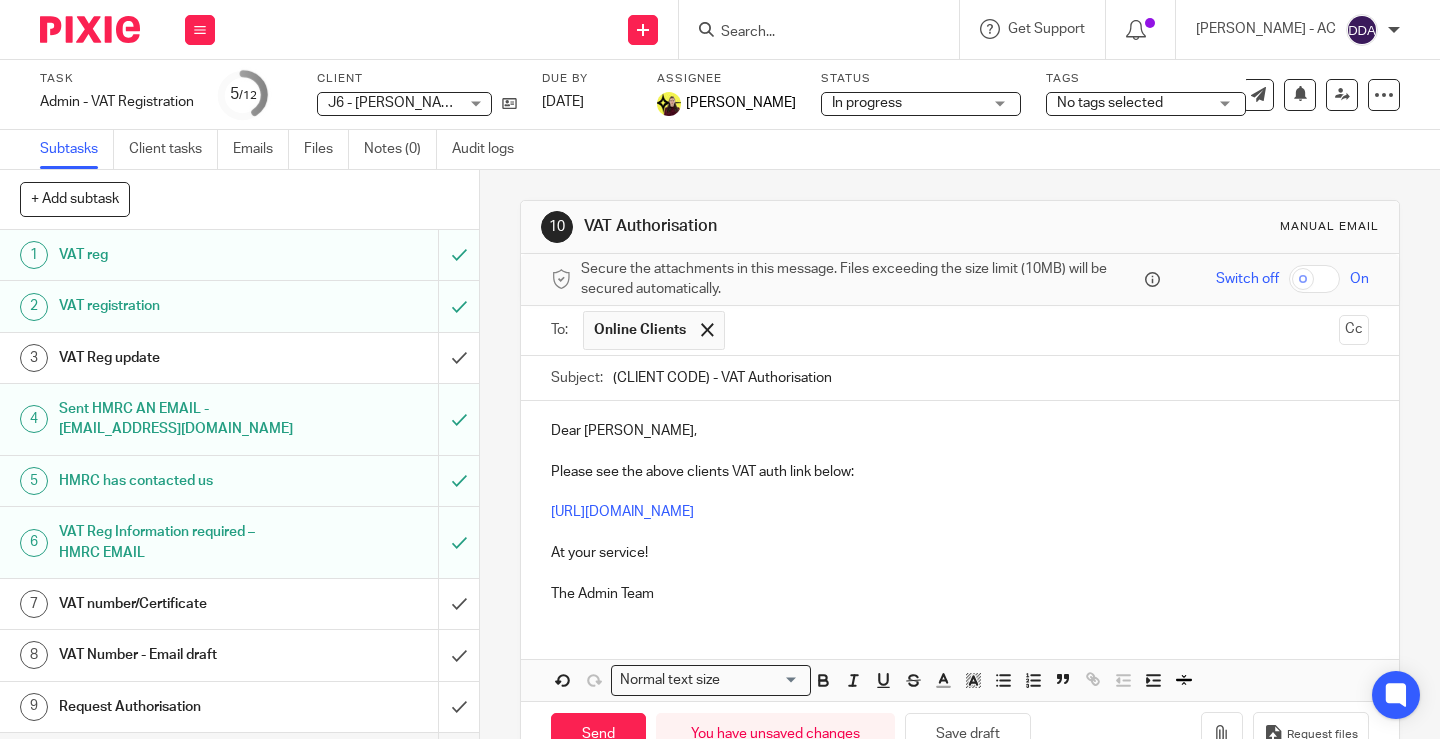 click at bounding box center [960, 573] 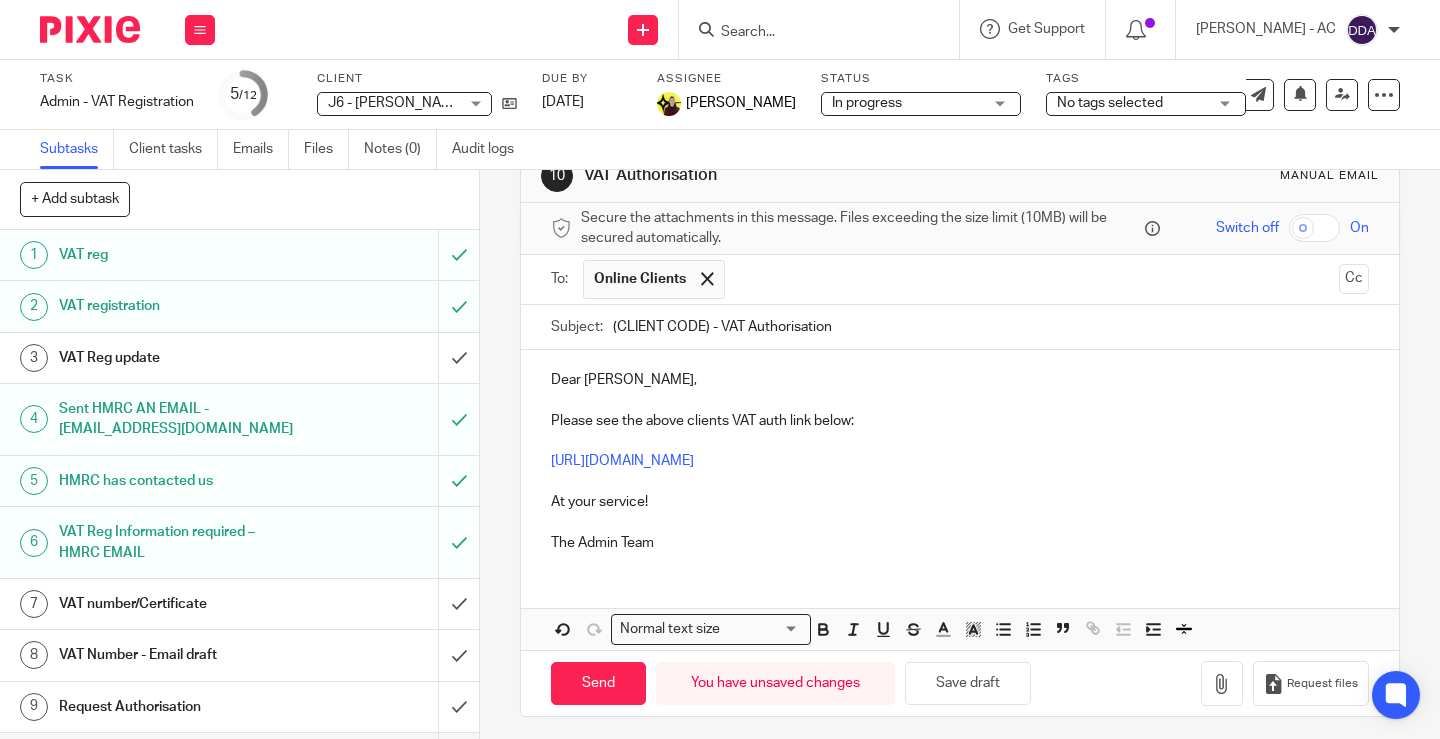 scroll, scrollTop: 79, scrollLeft: 0, axis: vertical 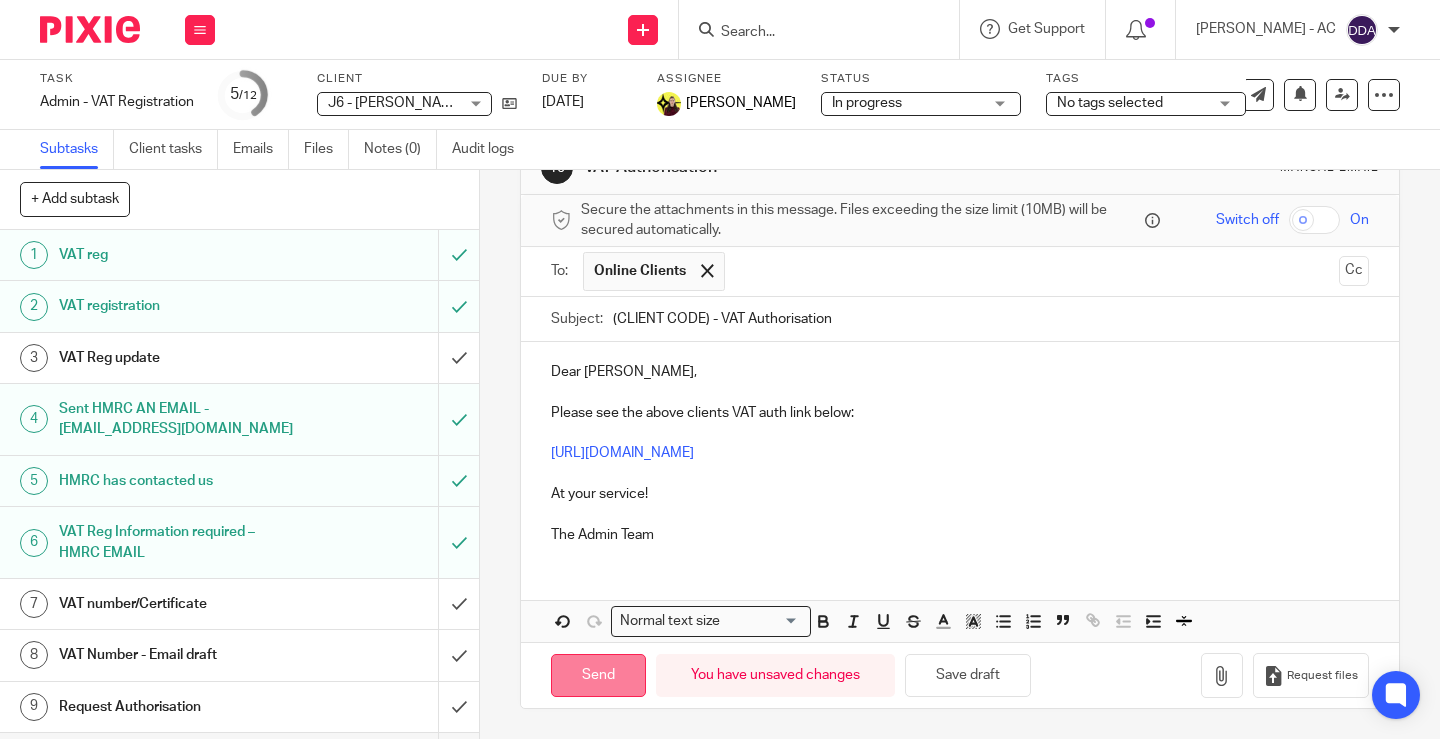 click on "Send" at bounding box center [598, 675] 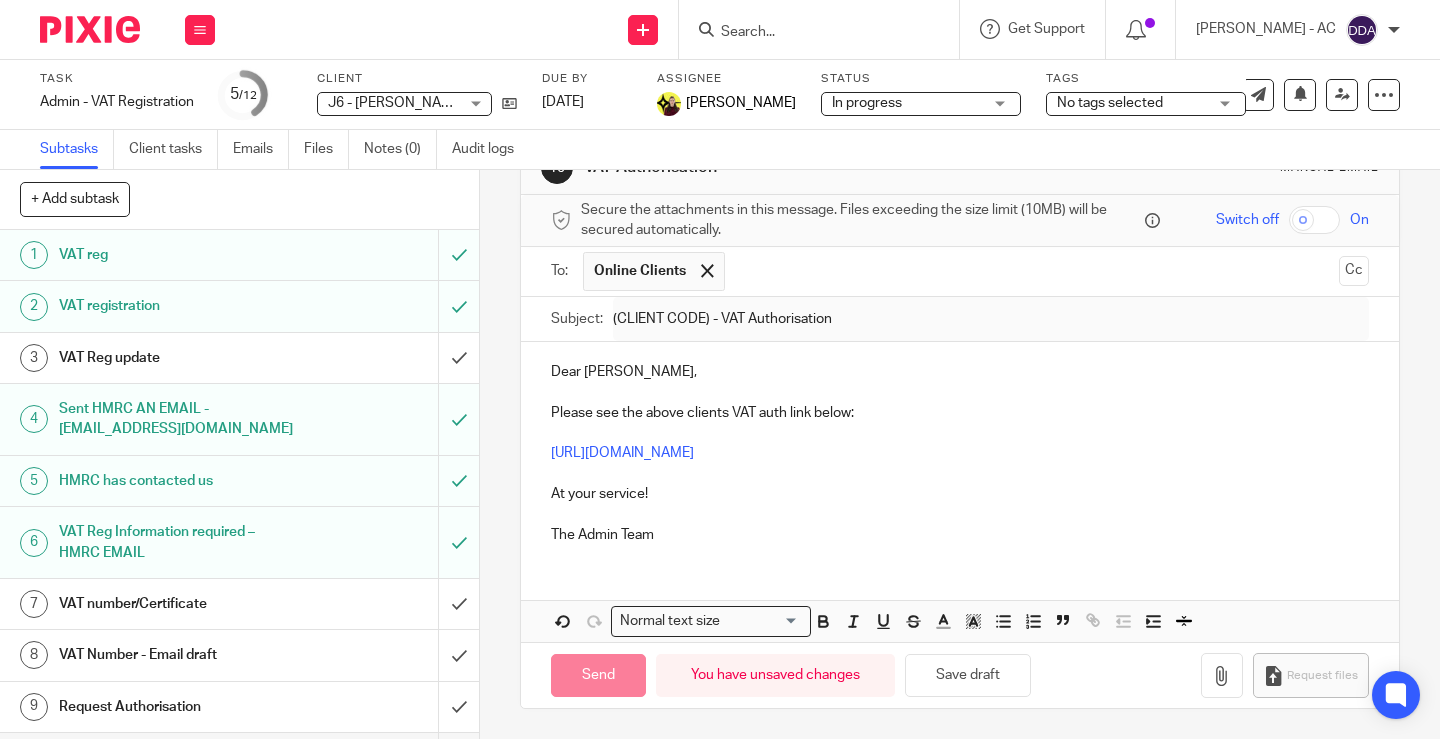 type on "Sent" 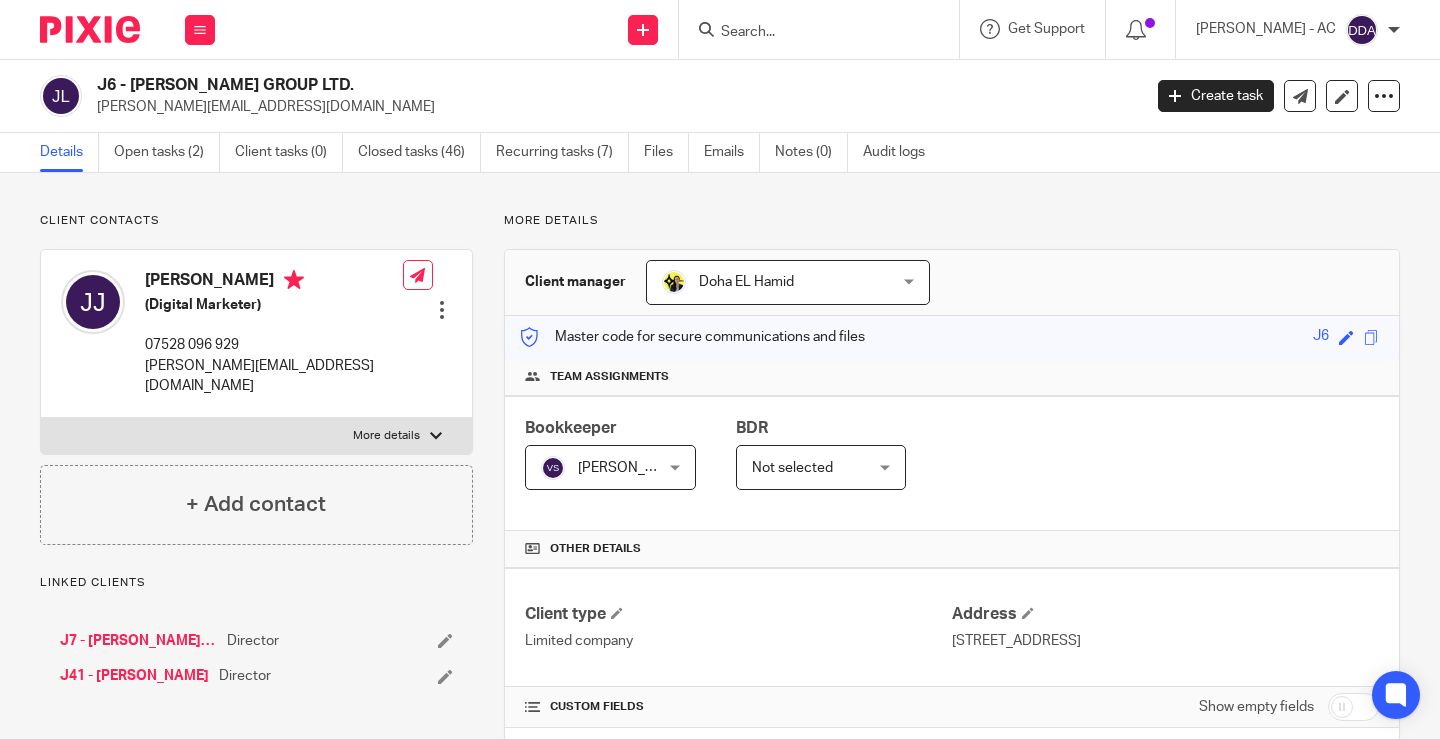 scroll, scrollTop: 0, scrollLeft: 0, axis: both 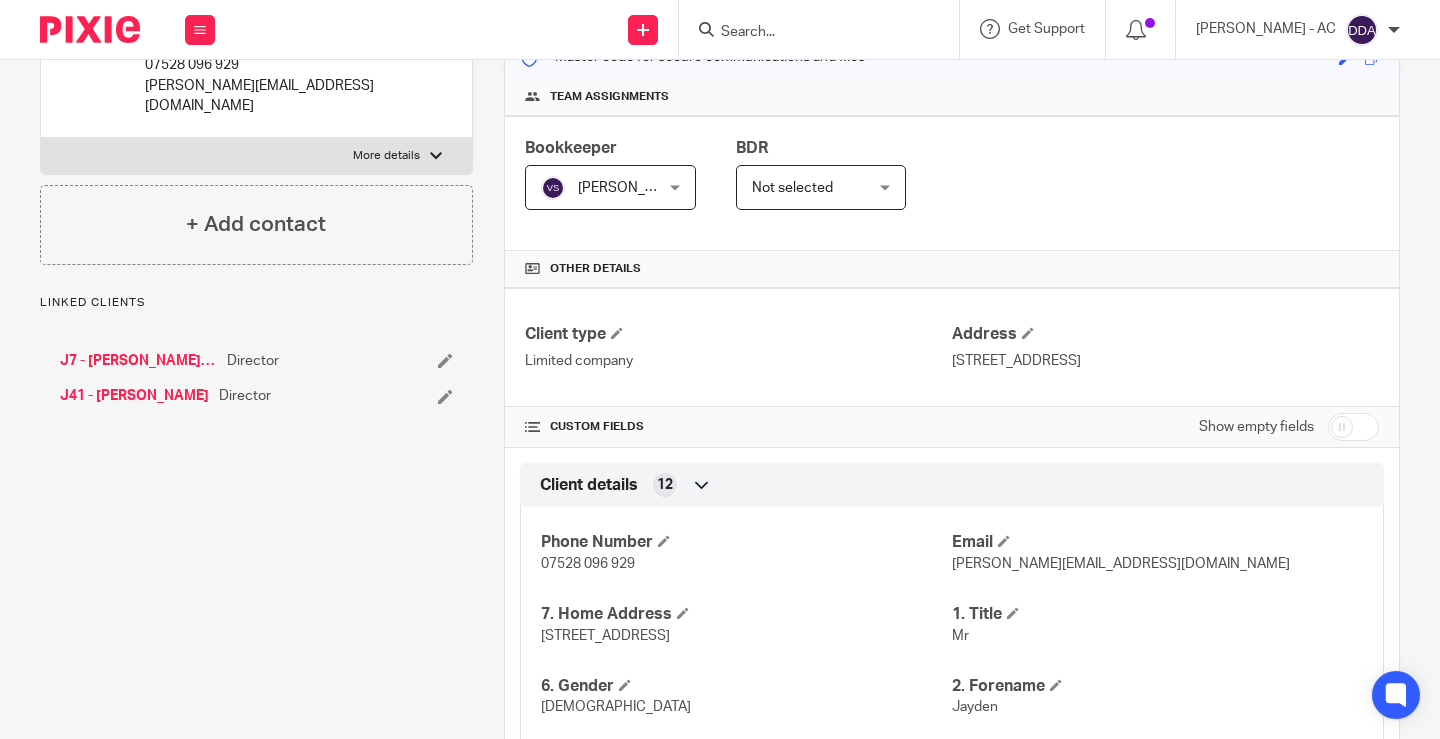 click at bounding box center [1353, 427] 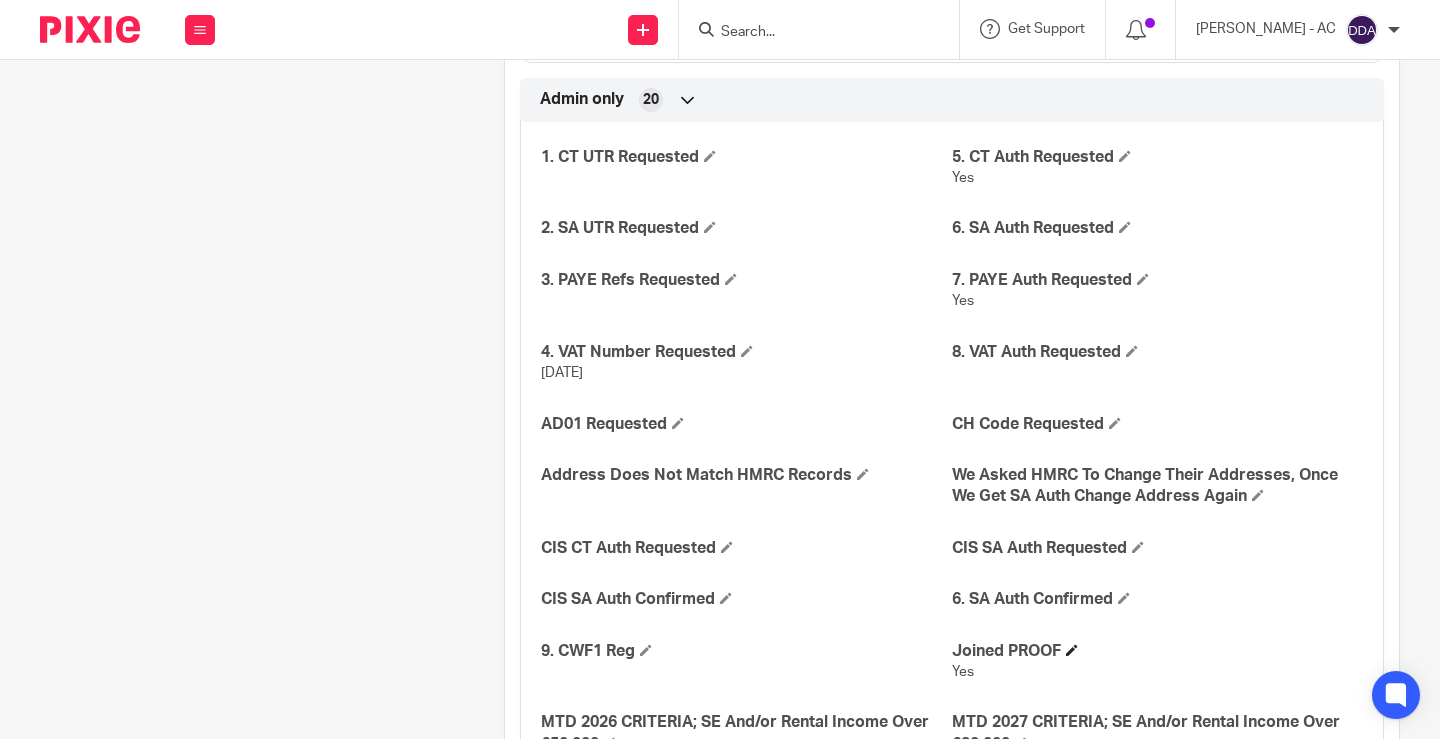 scroll, scrollTop: 3679, scrollLeft: 0, axis: vertical 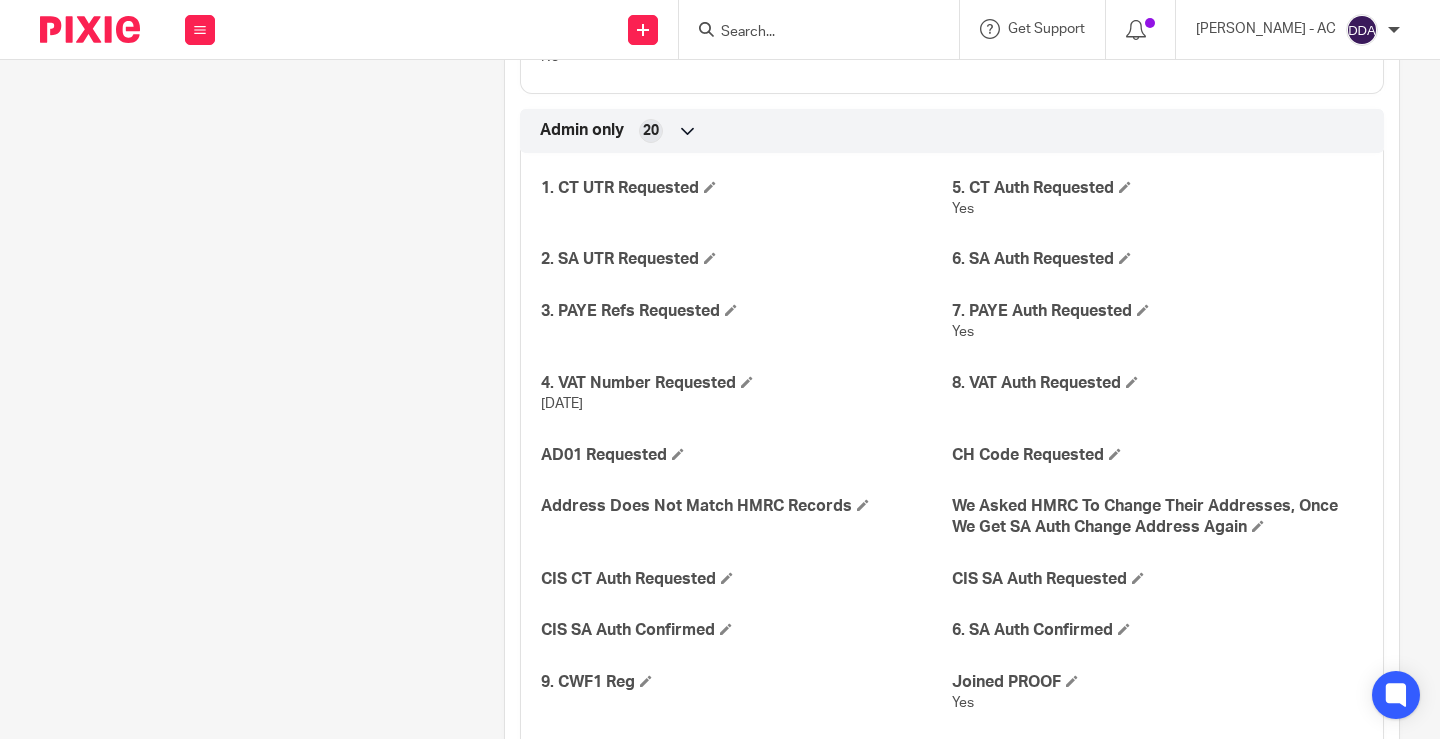 click on "1. CT UTR Requested
5. CT Auth Requested
Yes
2. SA UTR Requested
6. SA Auth Requested
3. PAYE Refs Requested
7. PAYE Auth Requested
Yes
4. VAT Number Requested
[DATE]
8. VAT Auth Requested
AD01 Requested
CH Code Requested
Address Does Not Match HMRC Records
We Asked HMRC To Change Their Addresses, Once We Get SA Auth Change Address Again
CIS CT Auth Requested
CIS SA Auth Requested
CIS SA Auth Confirmed
Yes" at bounding box center (952, 475) 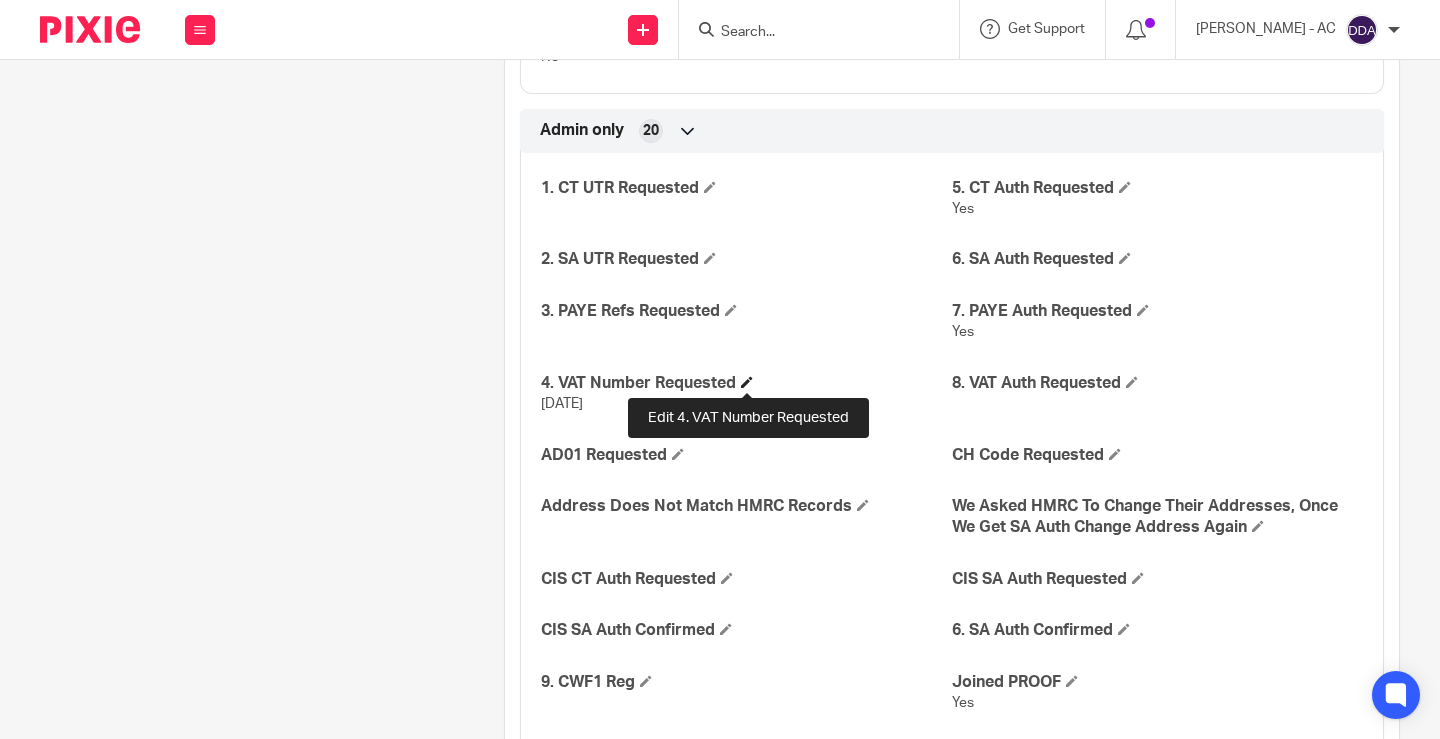 click at bounding box center [747, 382] 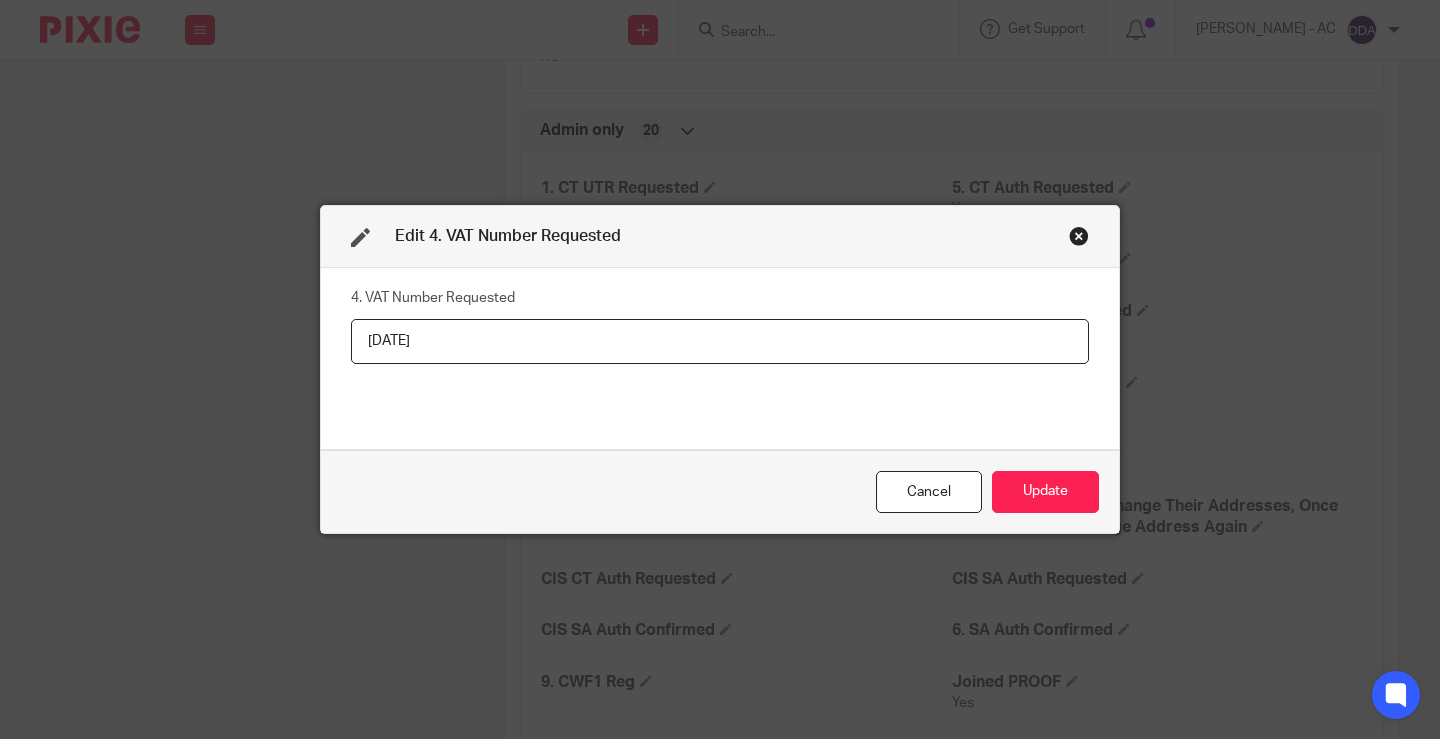 drag, startPoint x: 456, startPoint y: 336, endPoint x: 0, endPoint y: 363, distance: 456.79865 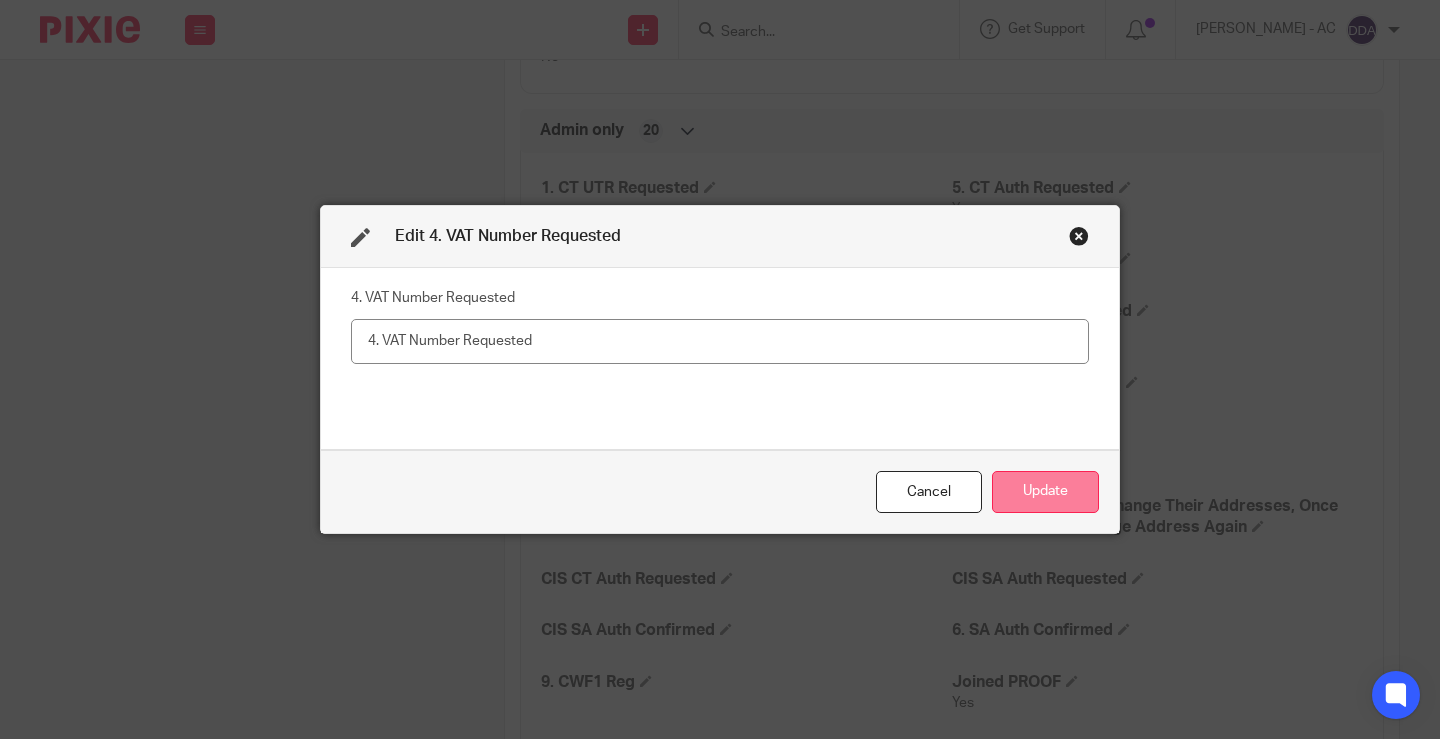 type 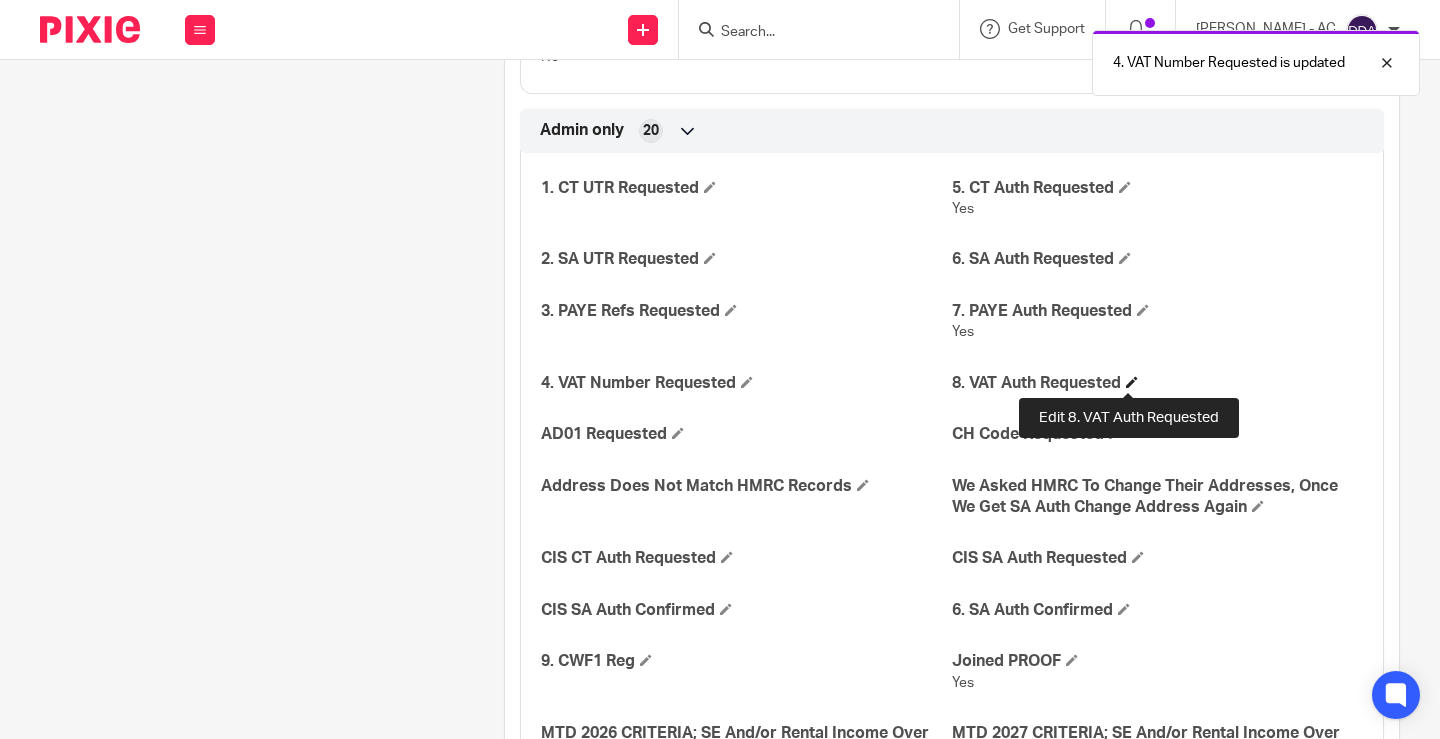 click at bounding box center (1132, 382) 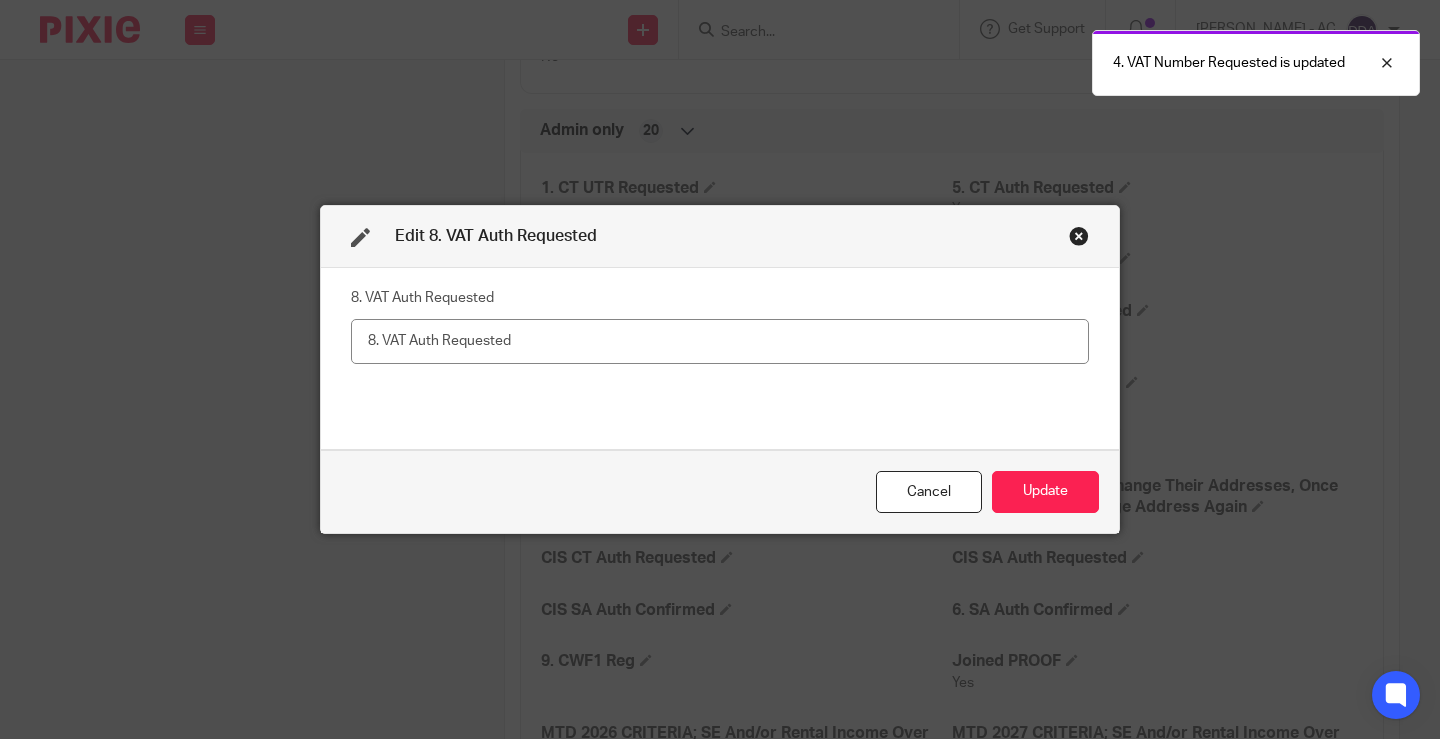 drag, startPoint x: 543, startPoint y: 336, endPoint x: 181, endPoint y: 335, distance: 362.00137 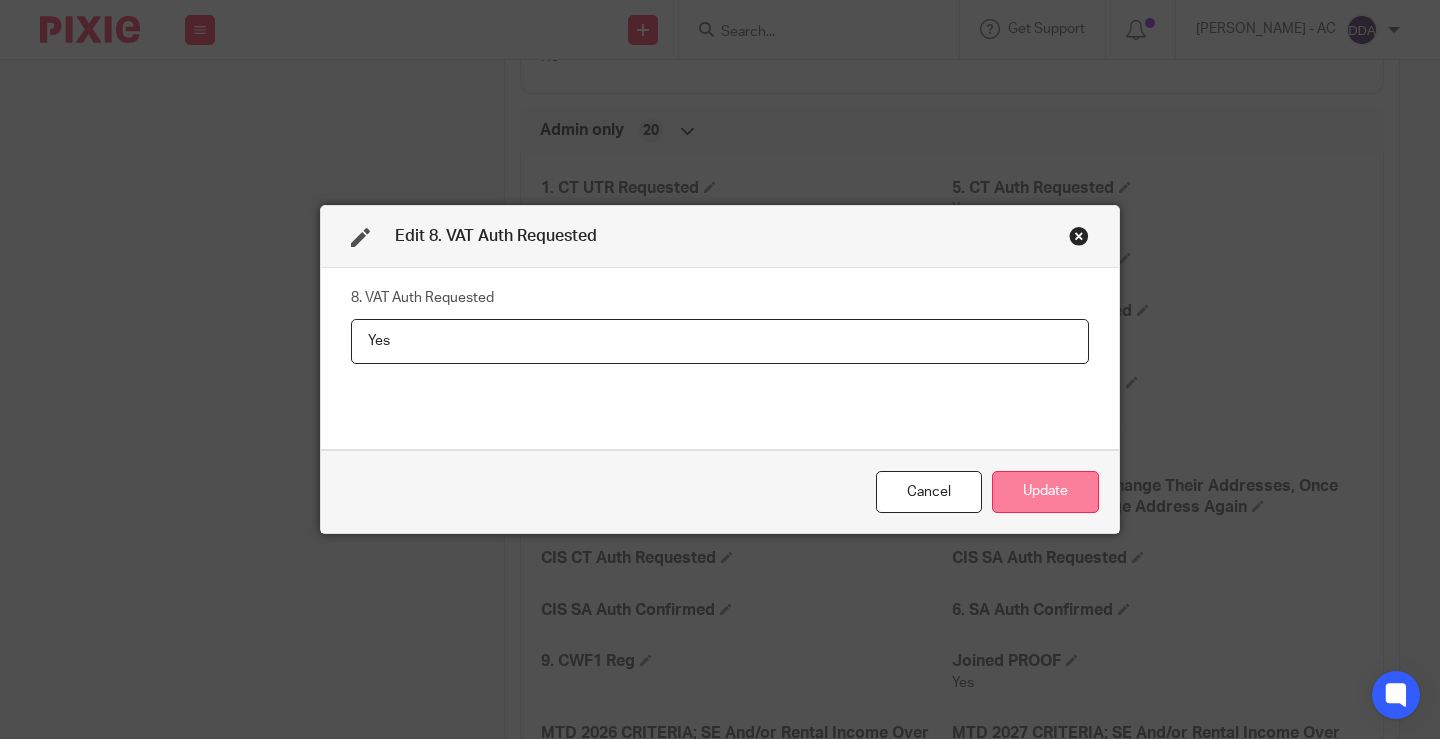 type on "Yes" 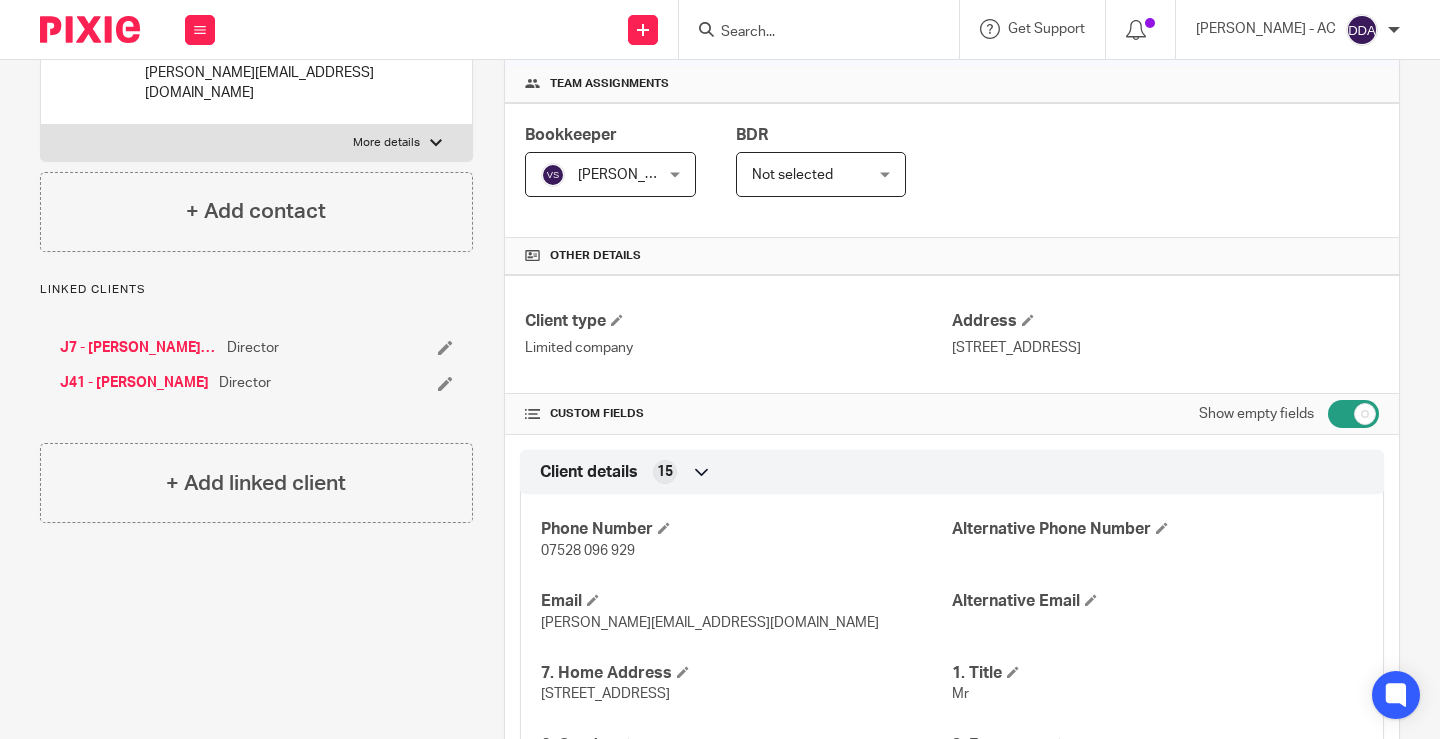 scroll, scrollTop: 0, scrollLeft: 0, axis: both 